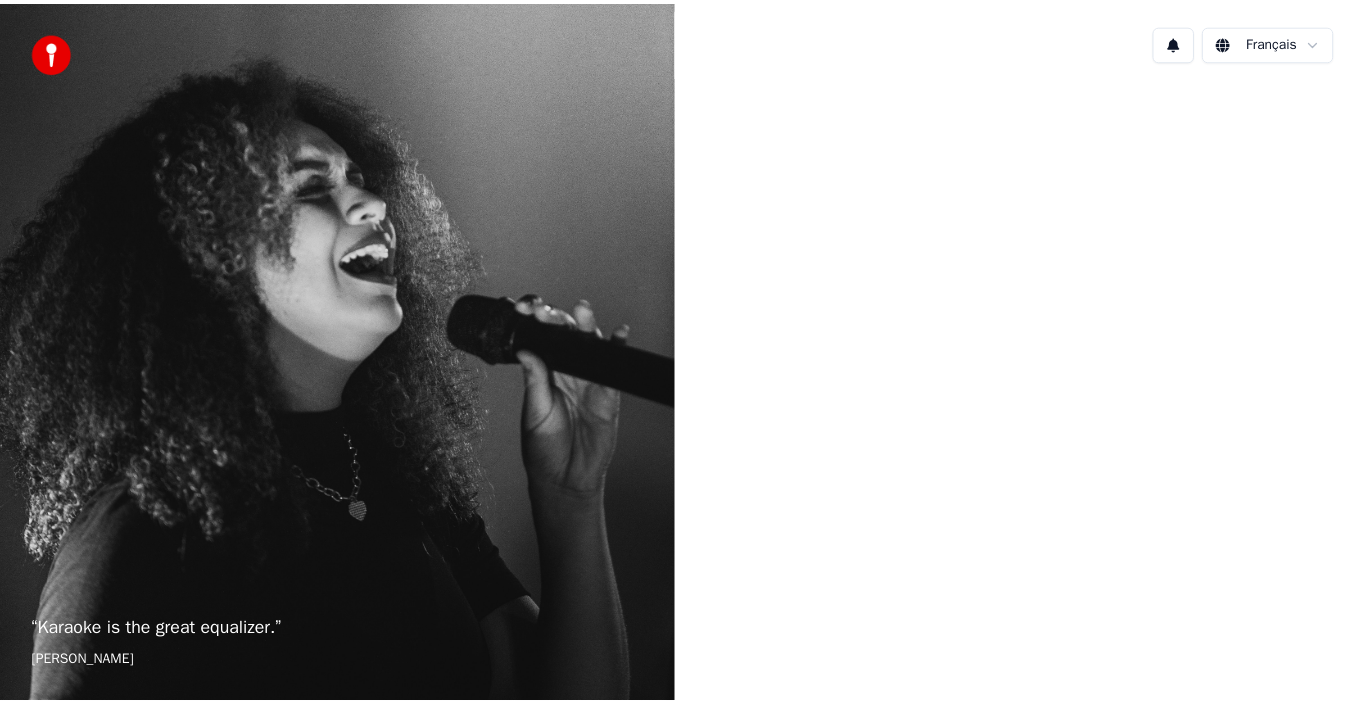 scroll, scrollTop: 0, scrollLeft: 0, axis: both 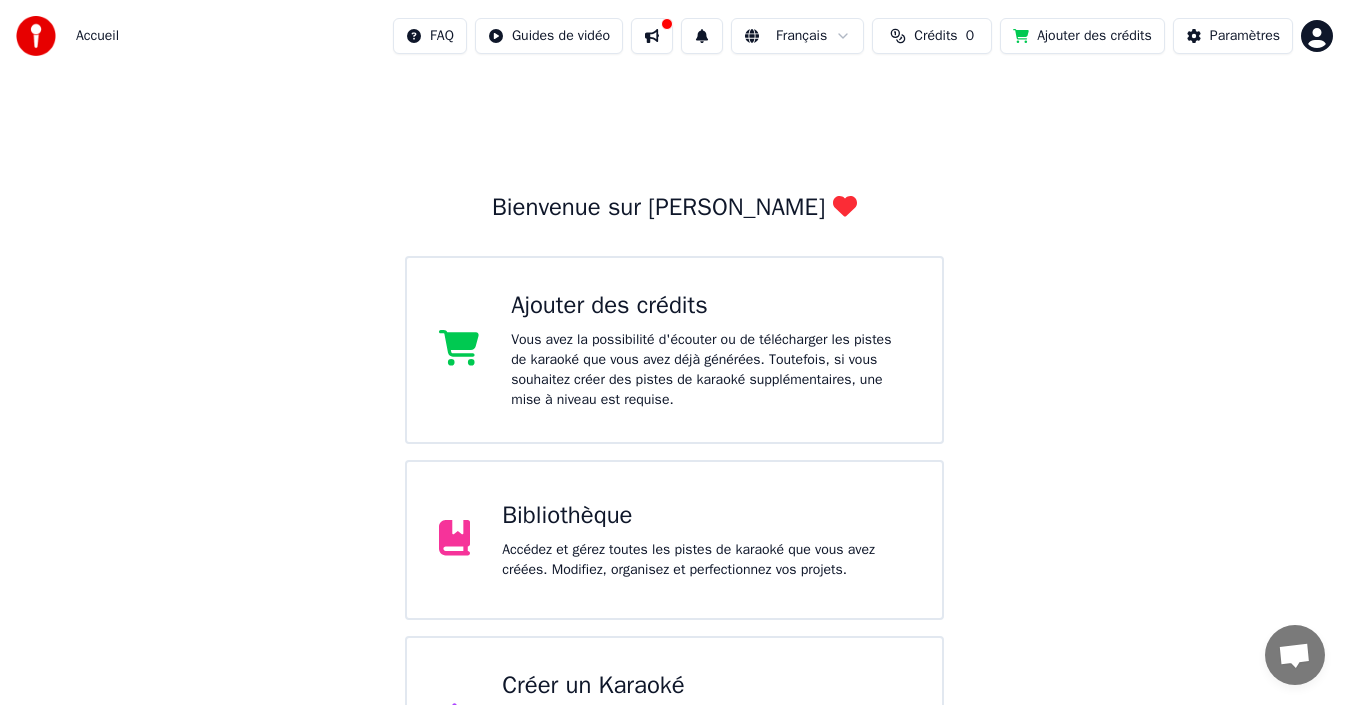 click on "Accédez et gérez toutes les pistes de karaoké que vous avez créées. Modifiez, organisez et perfectionnez vos projets." at bounding box center (706, 560) 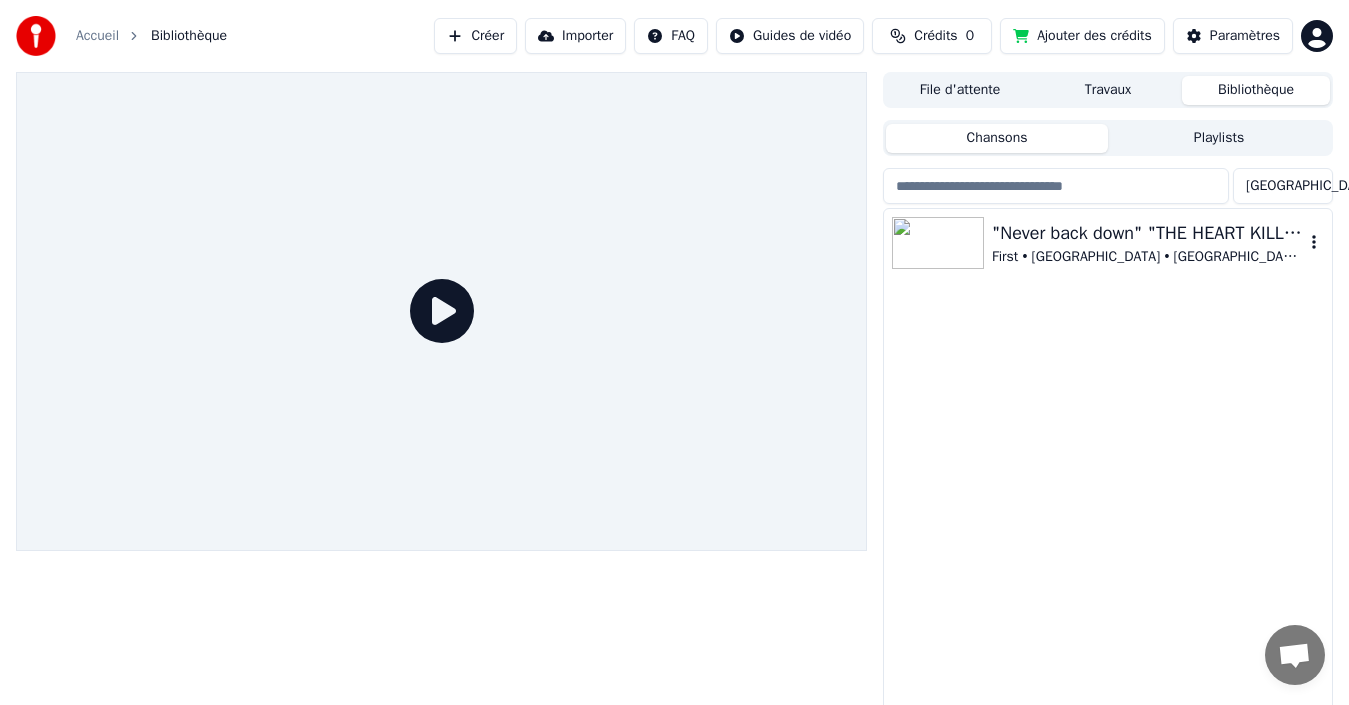 click on ""Never back down" "THE HEART KILLERS"" at bounding box center (1148, 233) 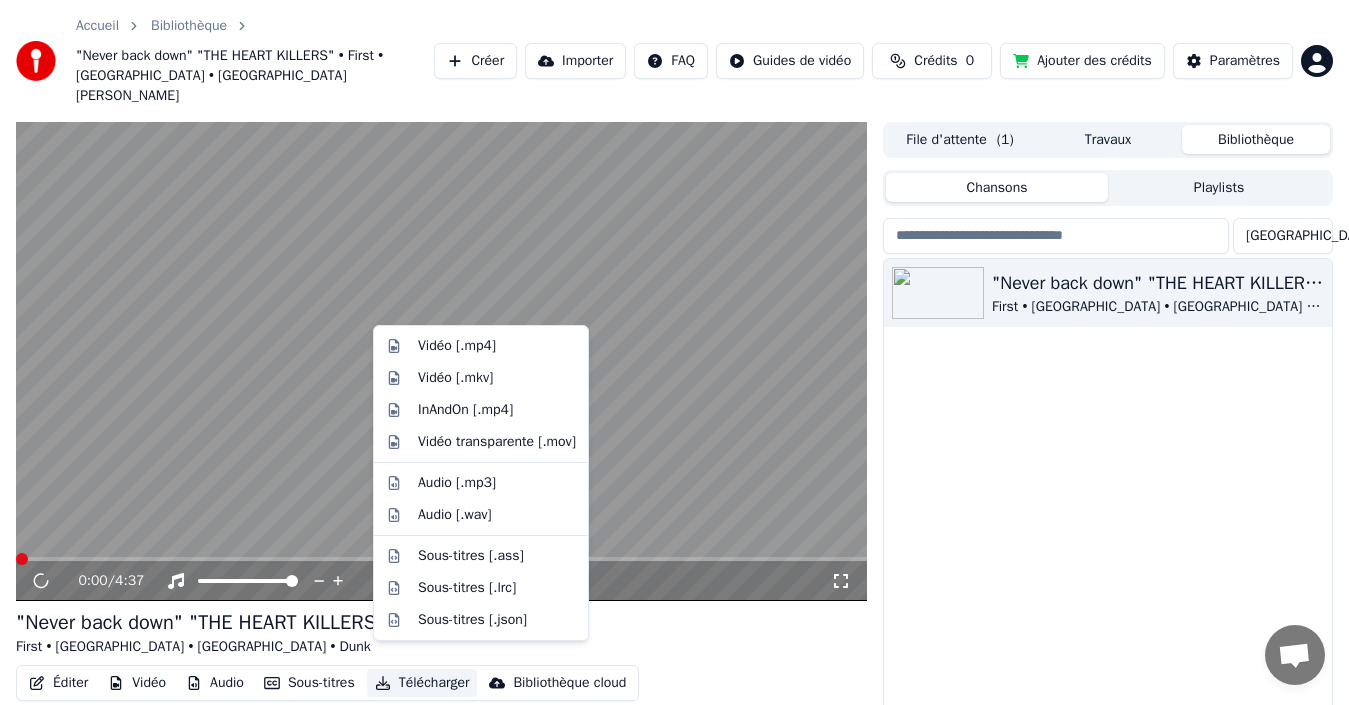 click on "Télécharger" at bounding box center (422, 683) 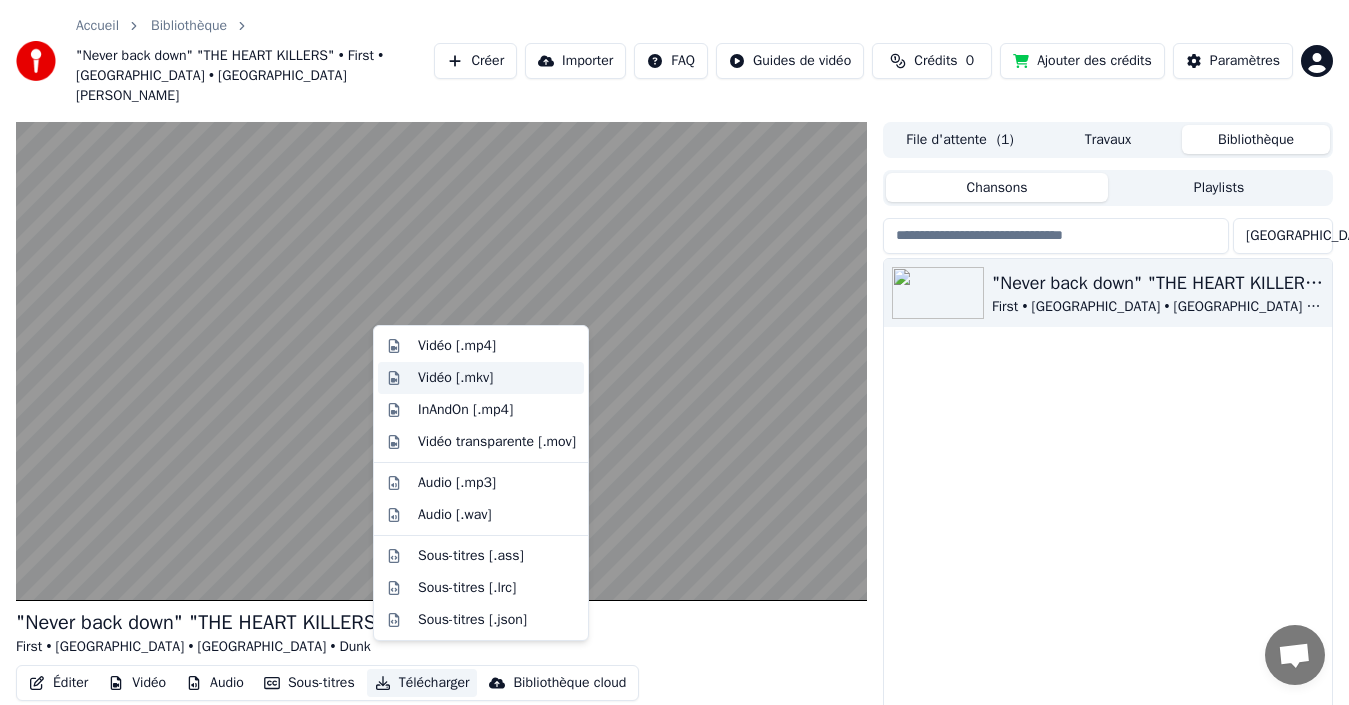click on "Vidéo [.mkv]" at bounding box center (497, 378) 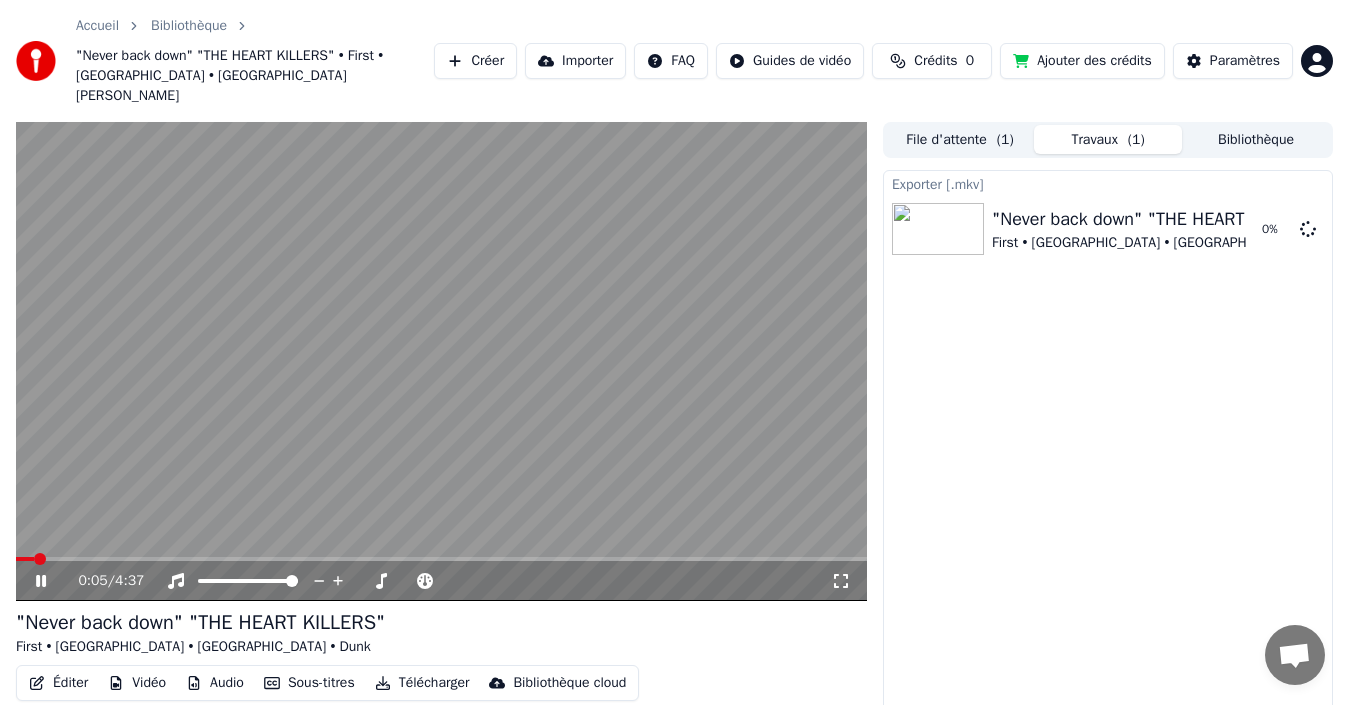 click 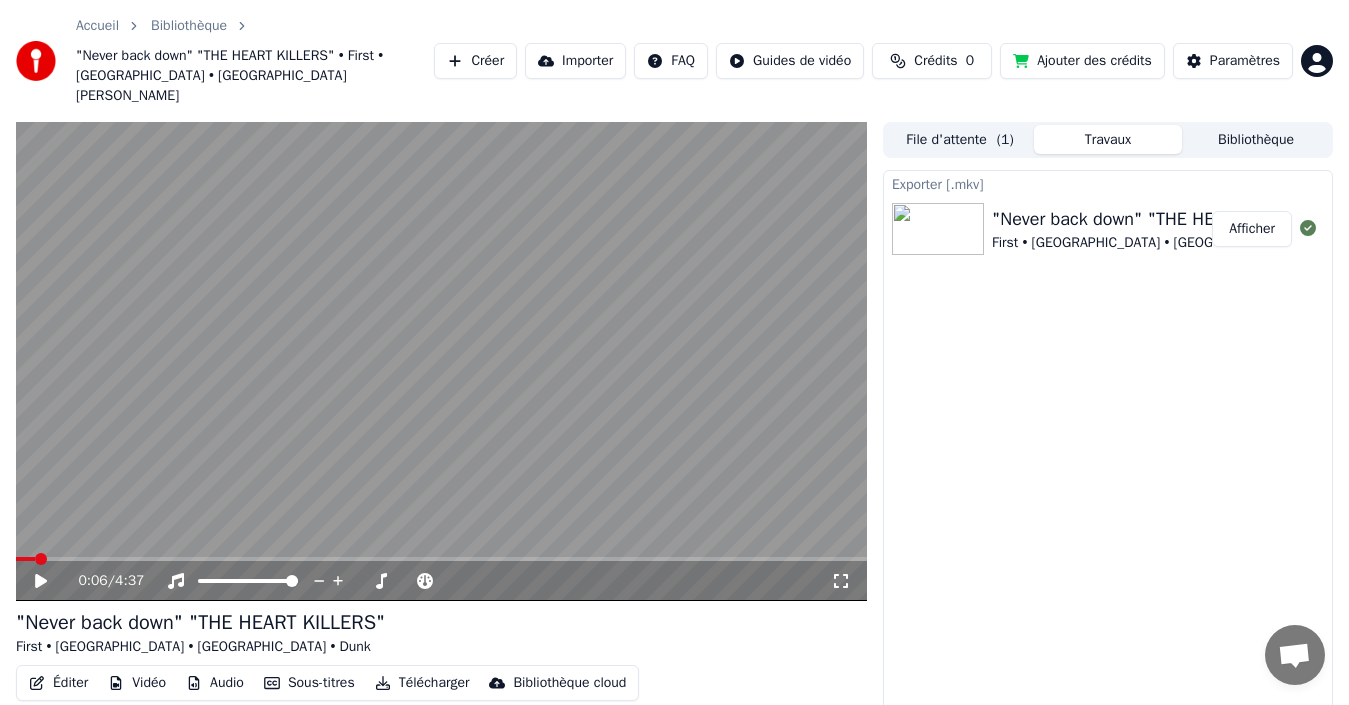 click on "Afficher" at bounding box center (1252, 229) 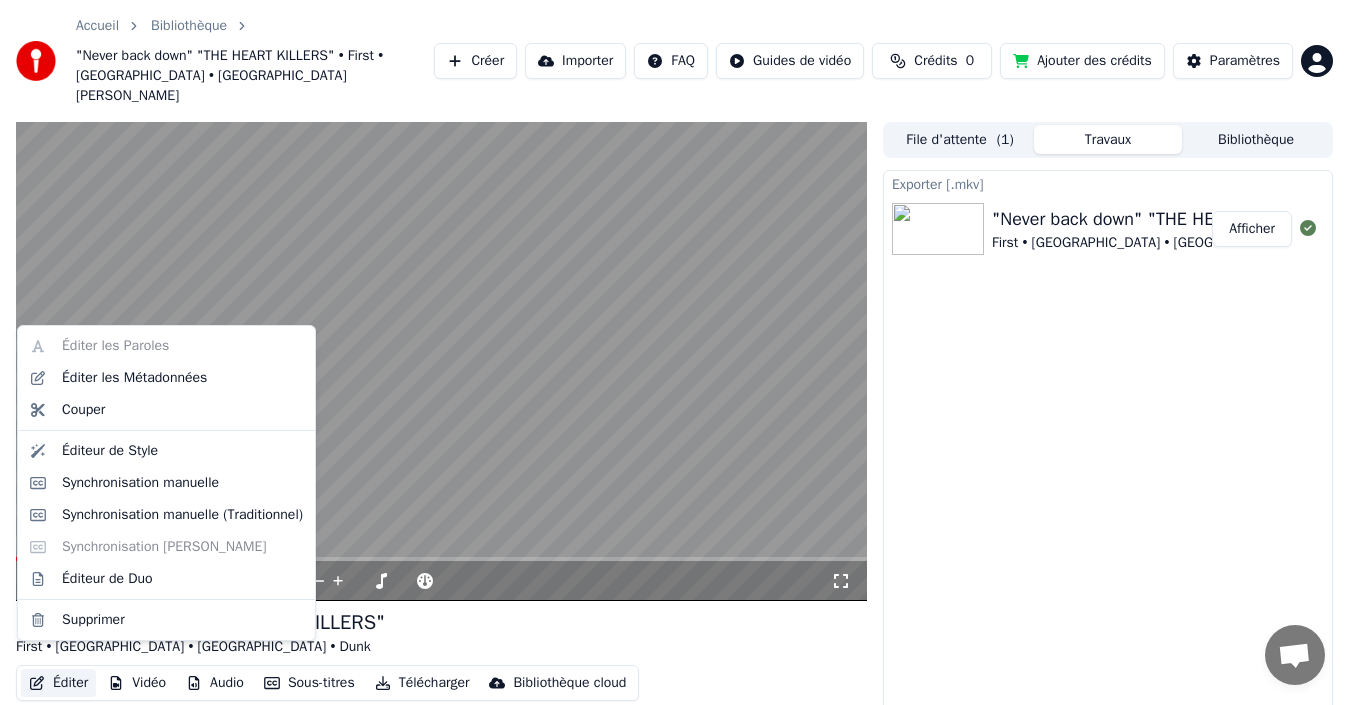 click on "Éditer" at bounding box center [58, 683] 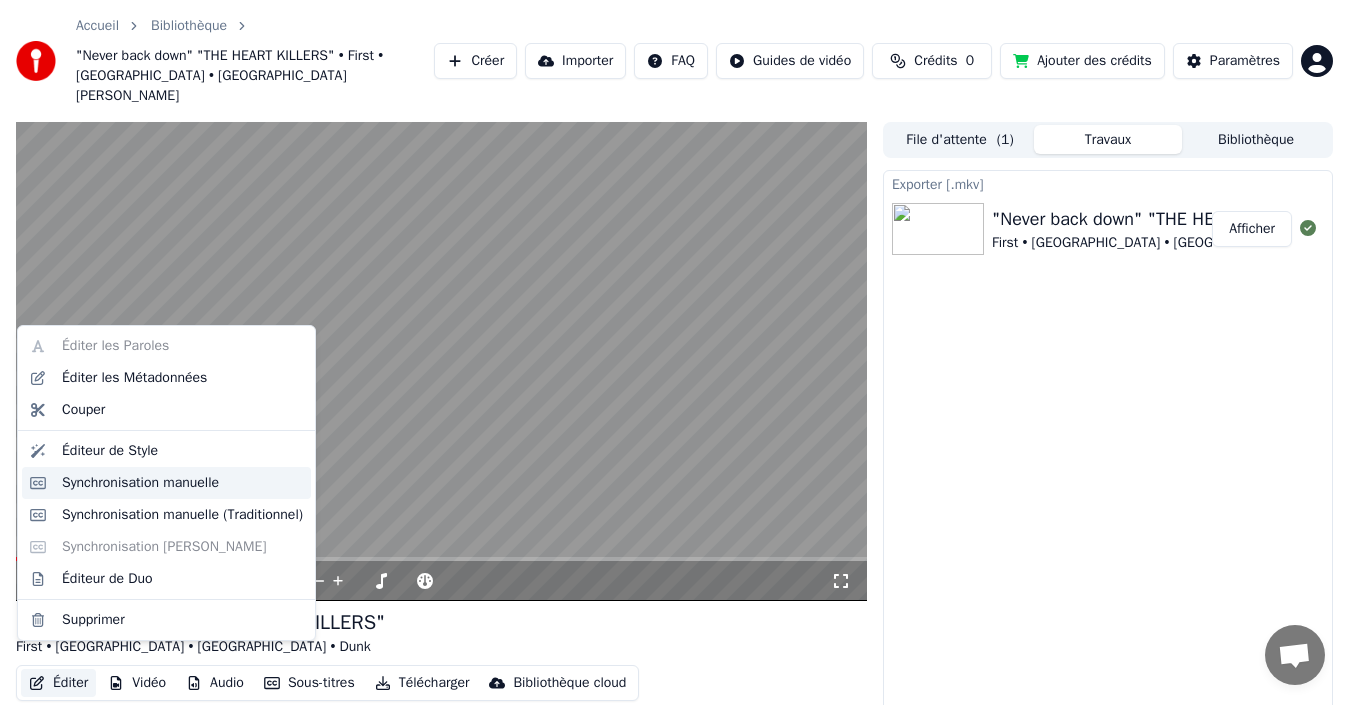 click on "Synchronisation manuelle" at bounding box center [140, 483] 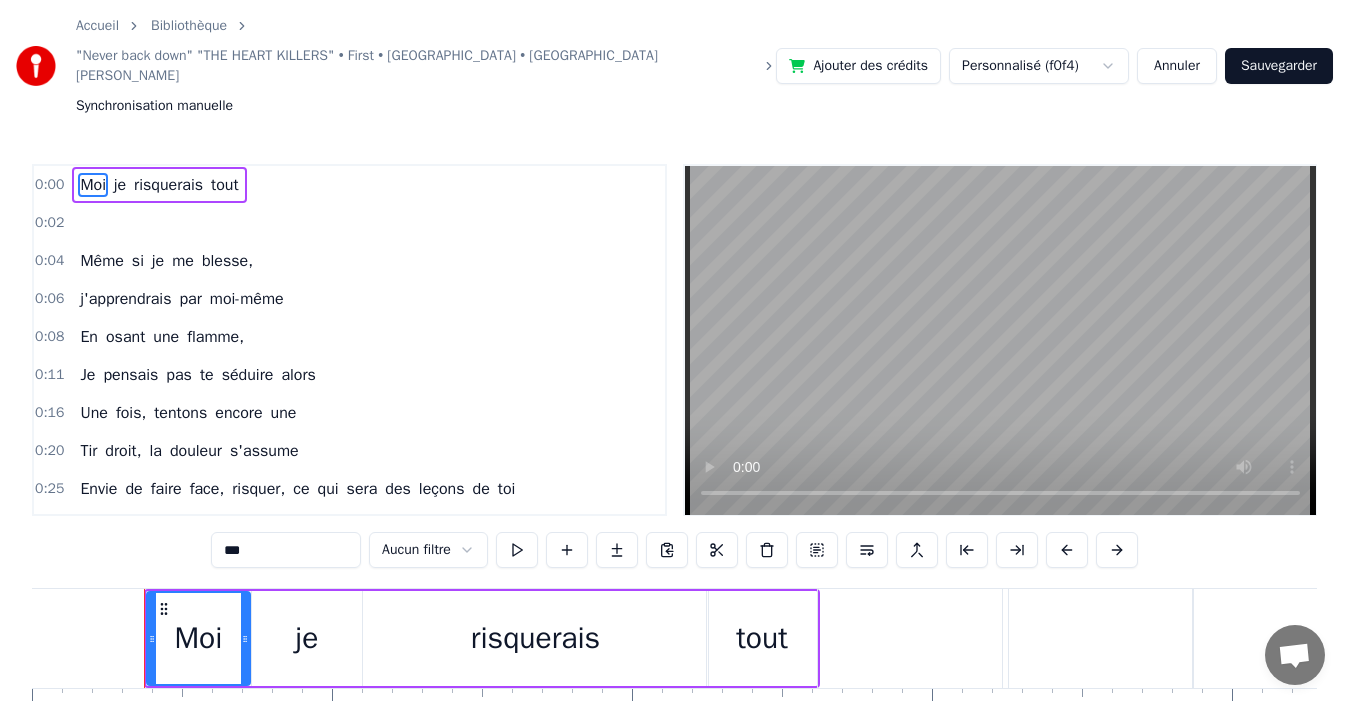 click at bounding box center (88, 223) 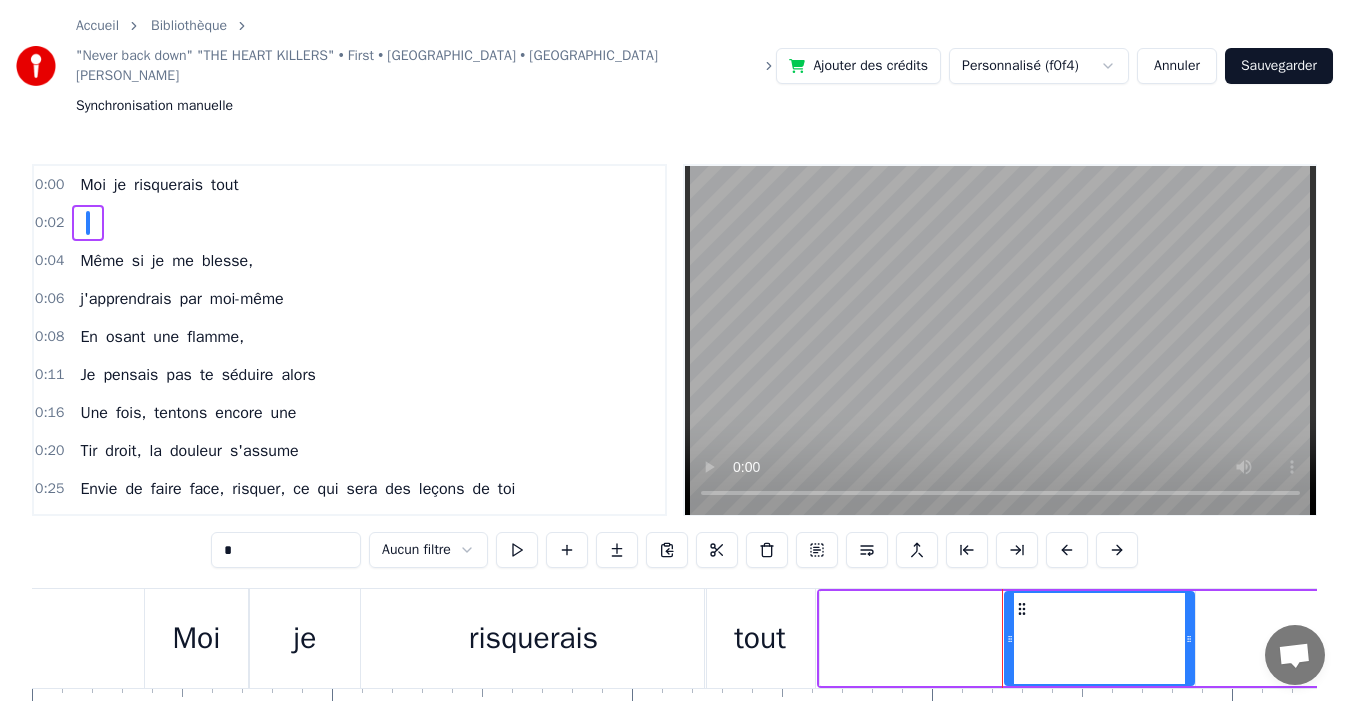 click at bounding box center (286, 550) 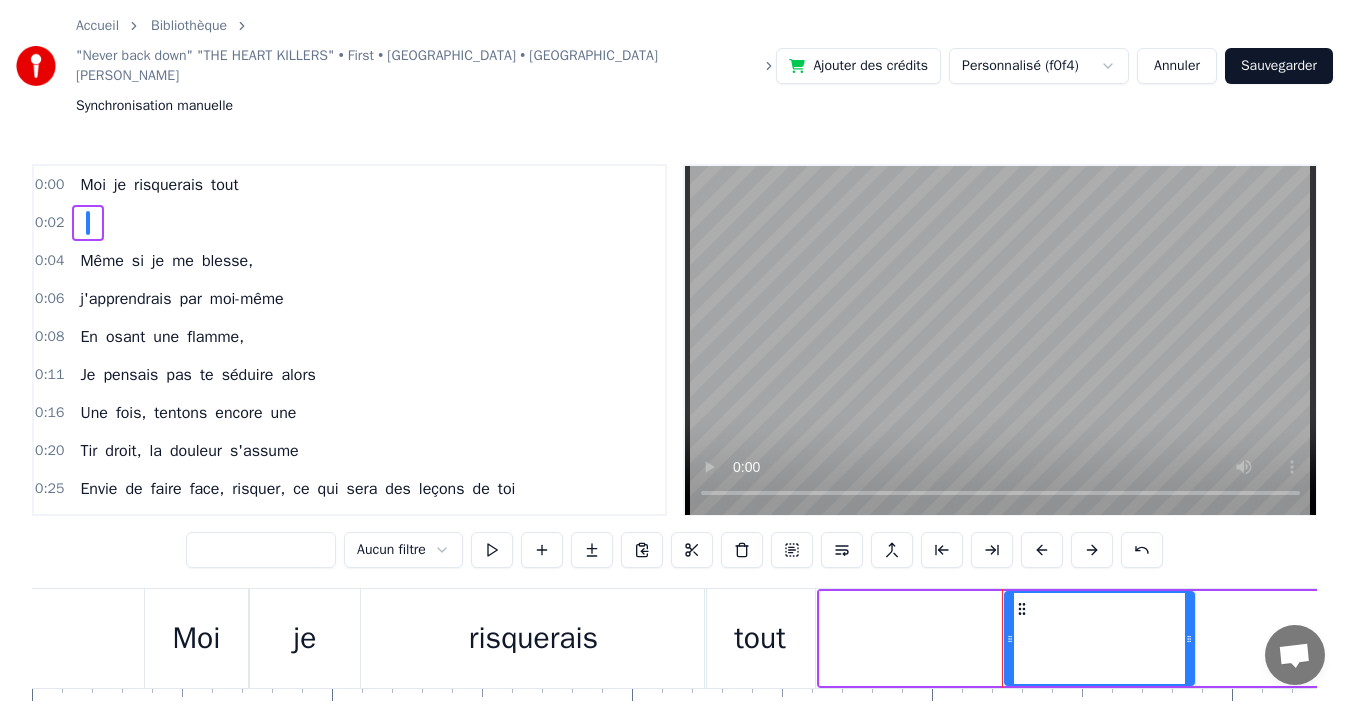 type on "*" 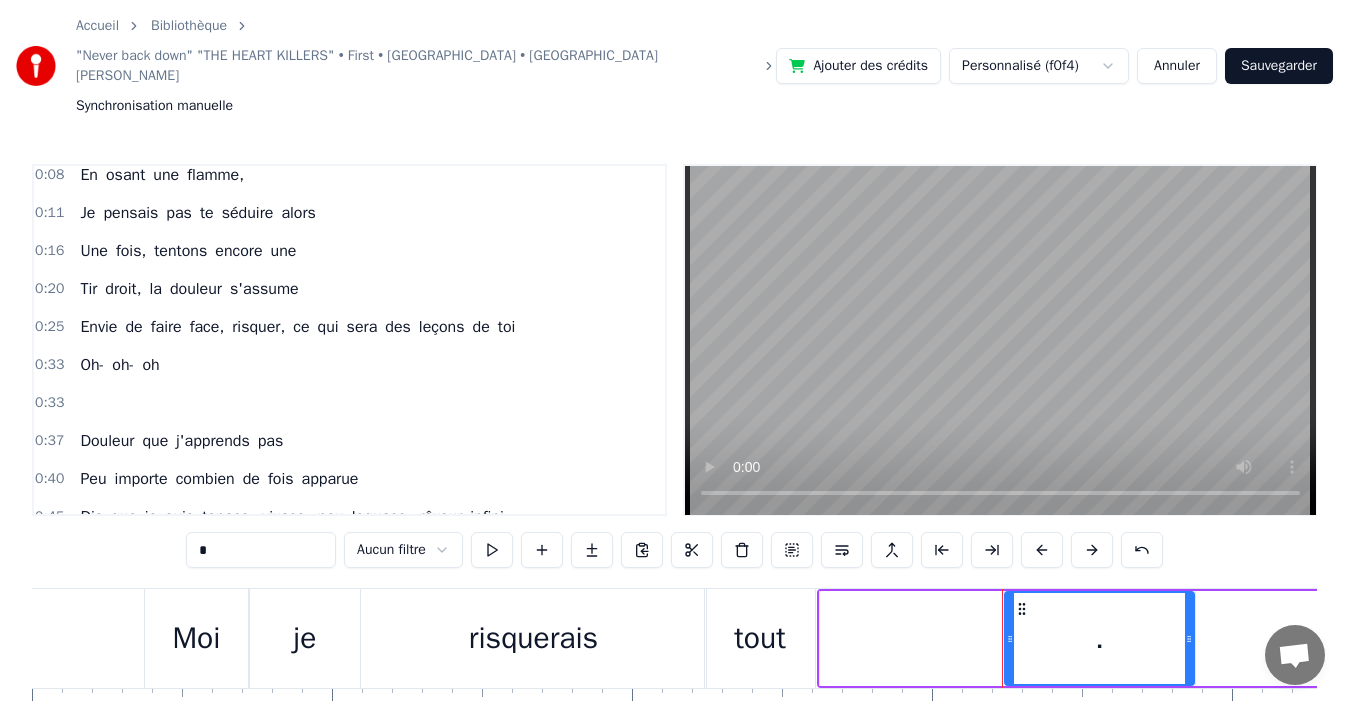 type on "*" 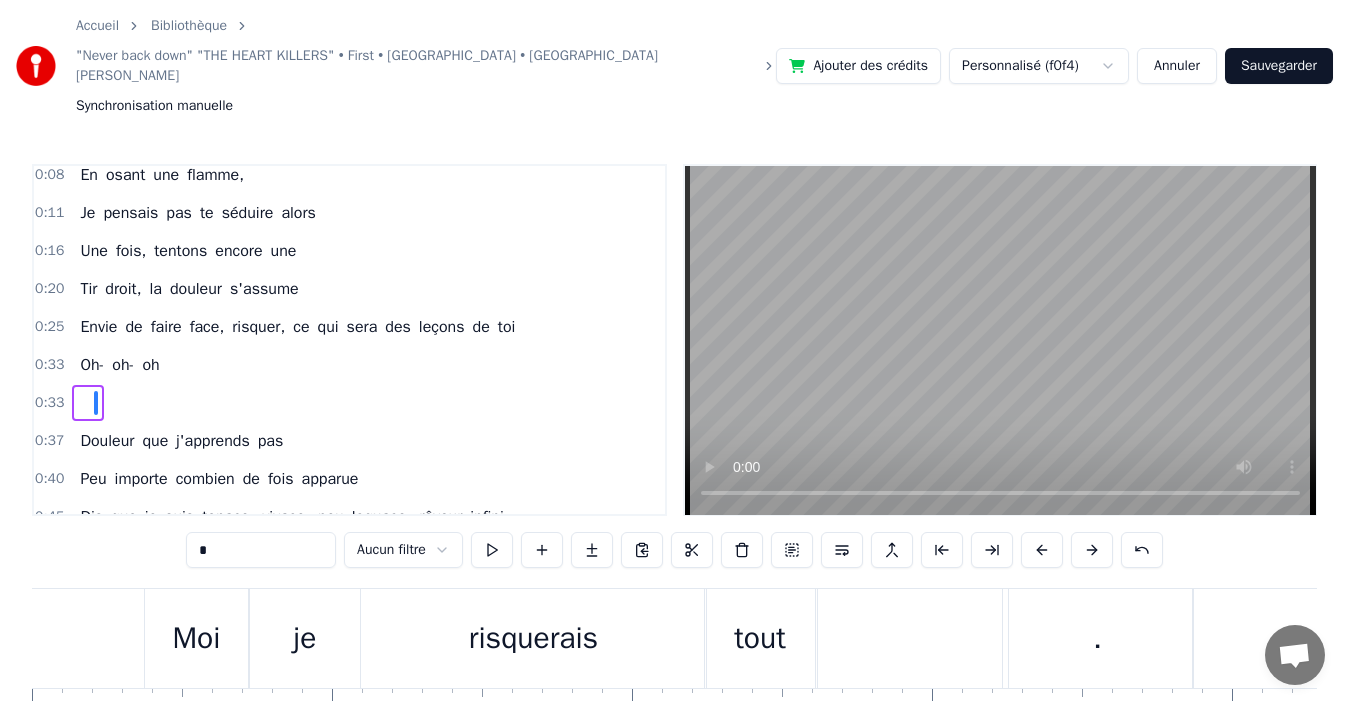 scroll, scrollTop: 216, scrollLeft: 0, axis: vertical 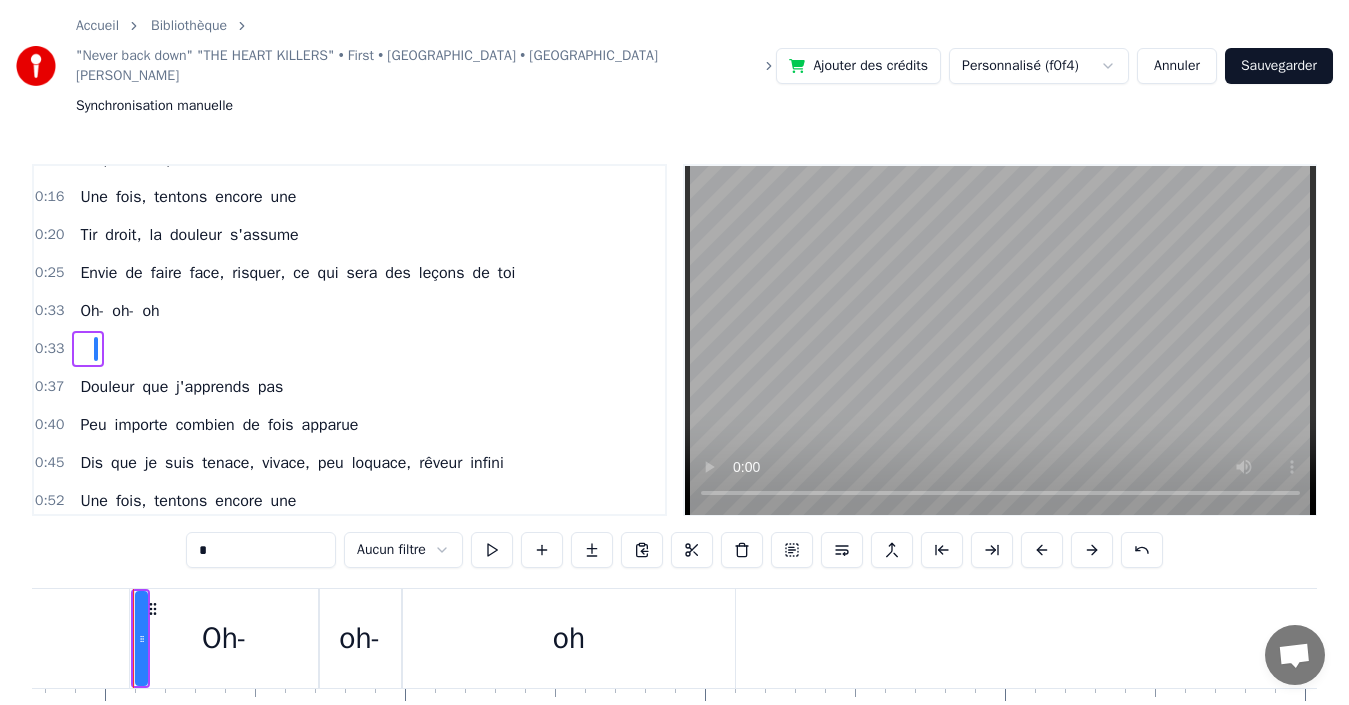 click at bounding box center (88, 349) 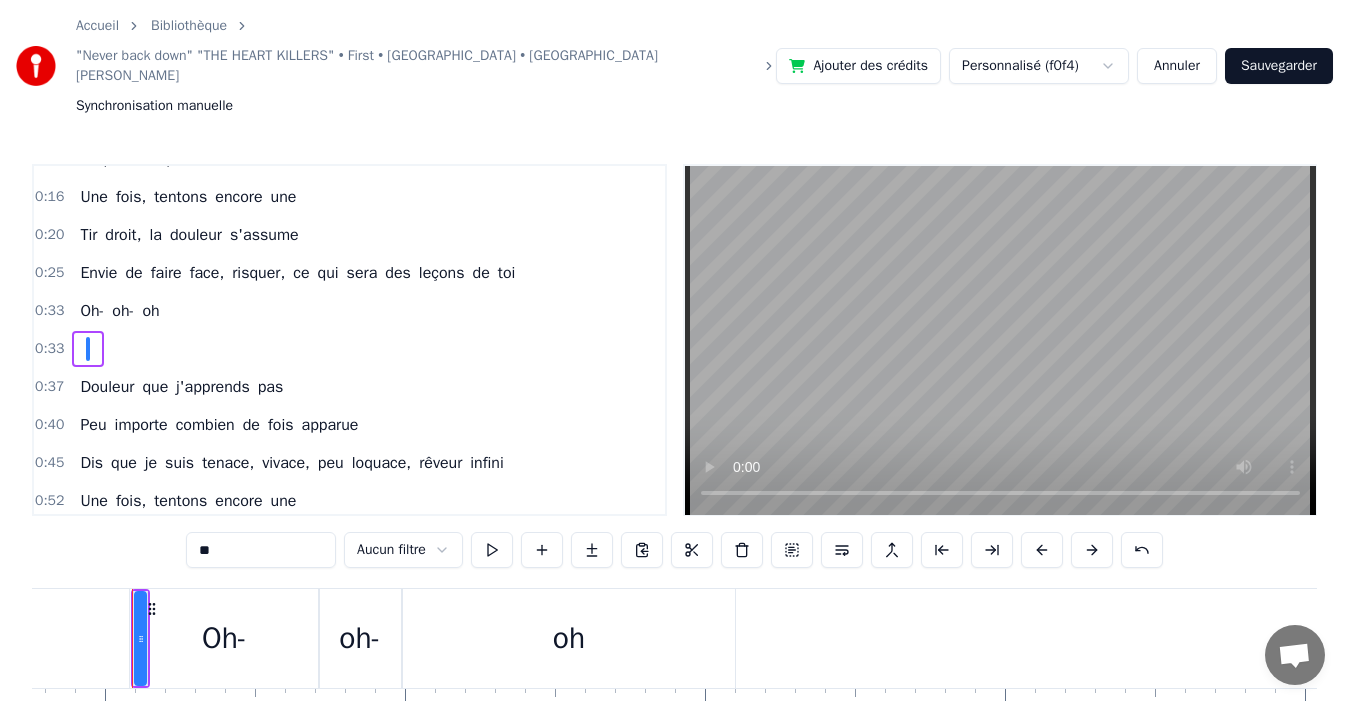 scroll, scrollTop: 222, scrollLeft: 0, axis: vertical 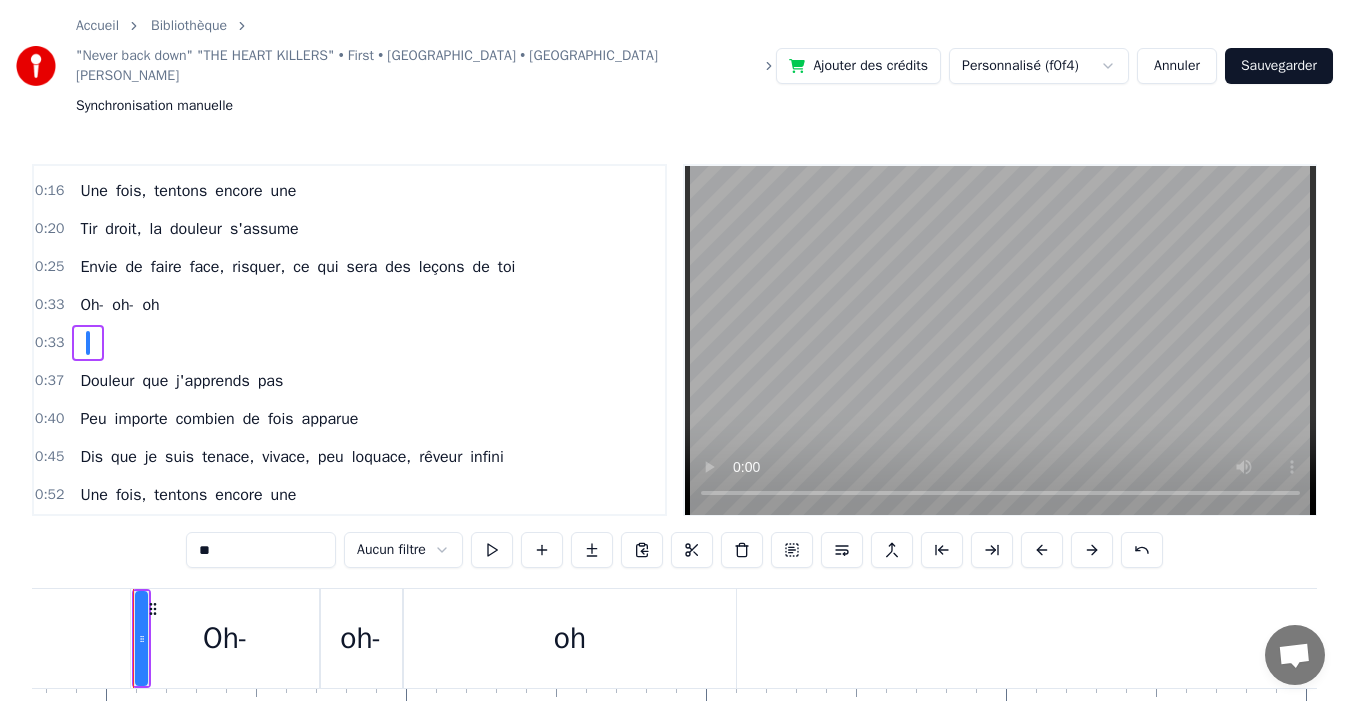 click at bounding box center [261, 550] 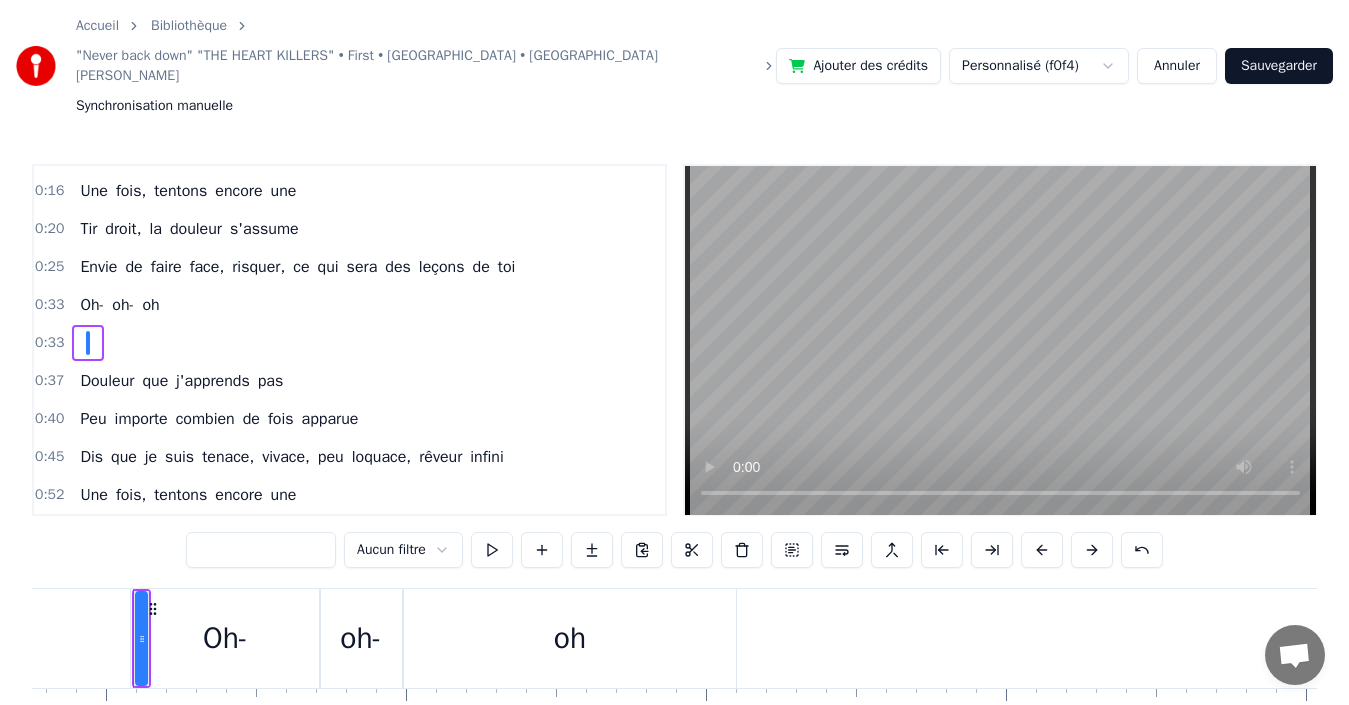 type on "*" 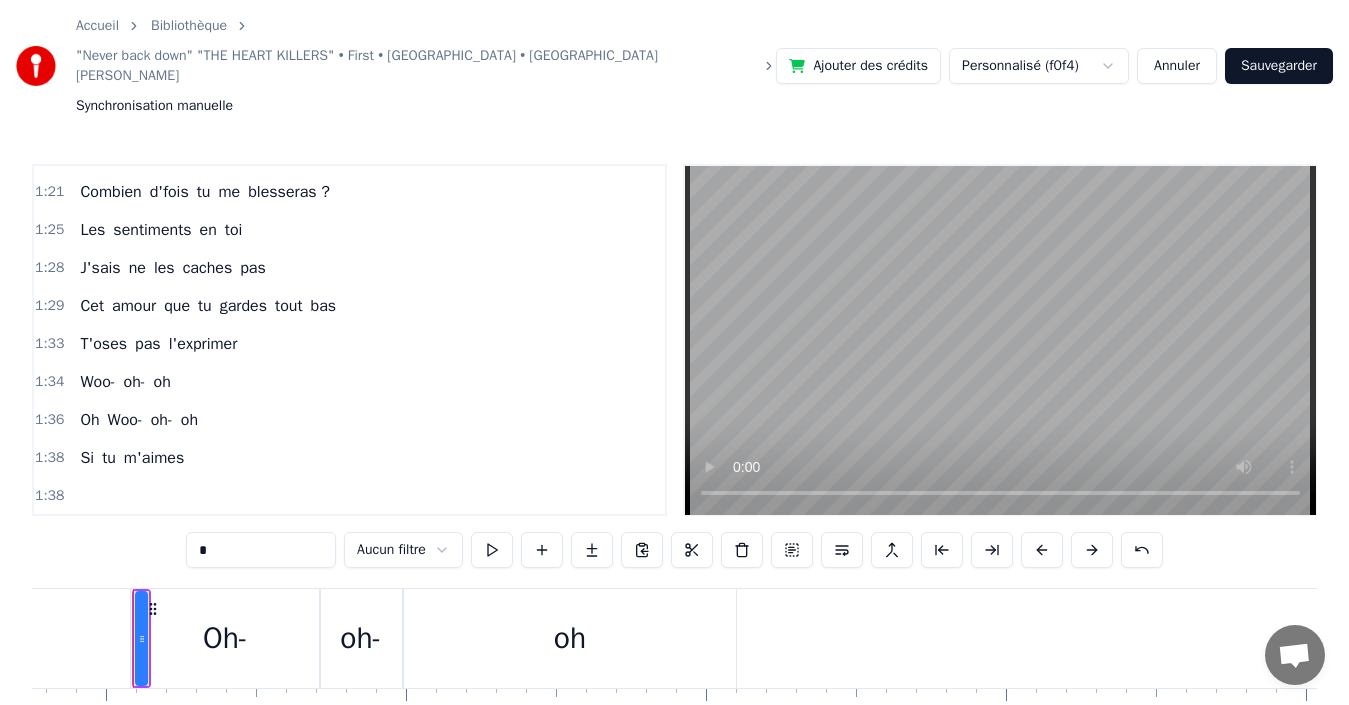 scroll, scrollTop: 925, scrollLeft: 0, axis: vertical 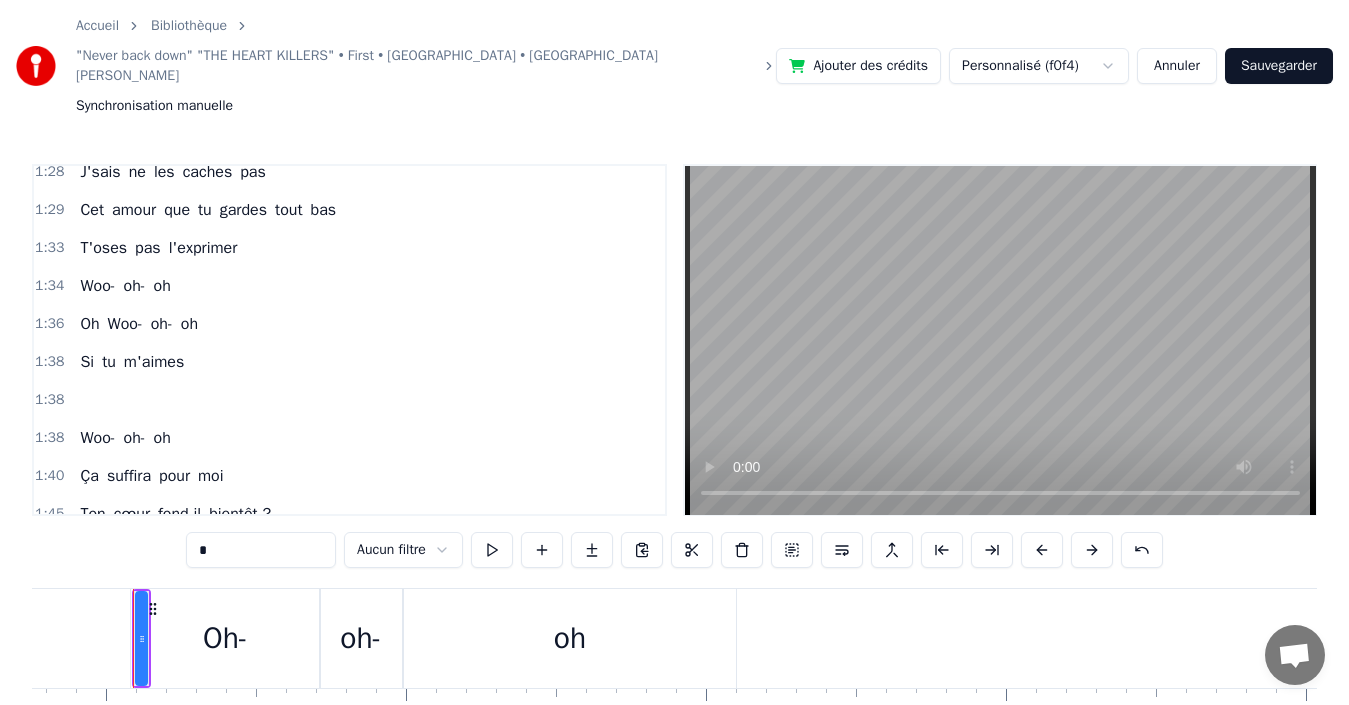 click on "Woo- oh- oh" at bounding box center [125, 438] 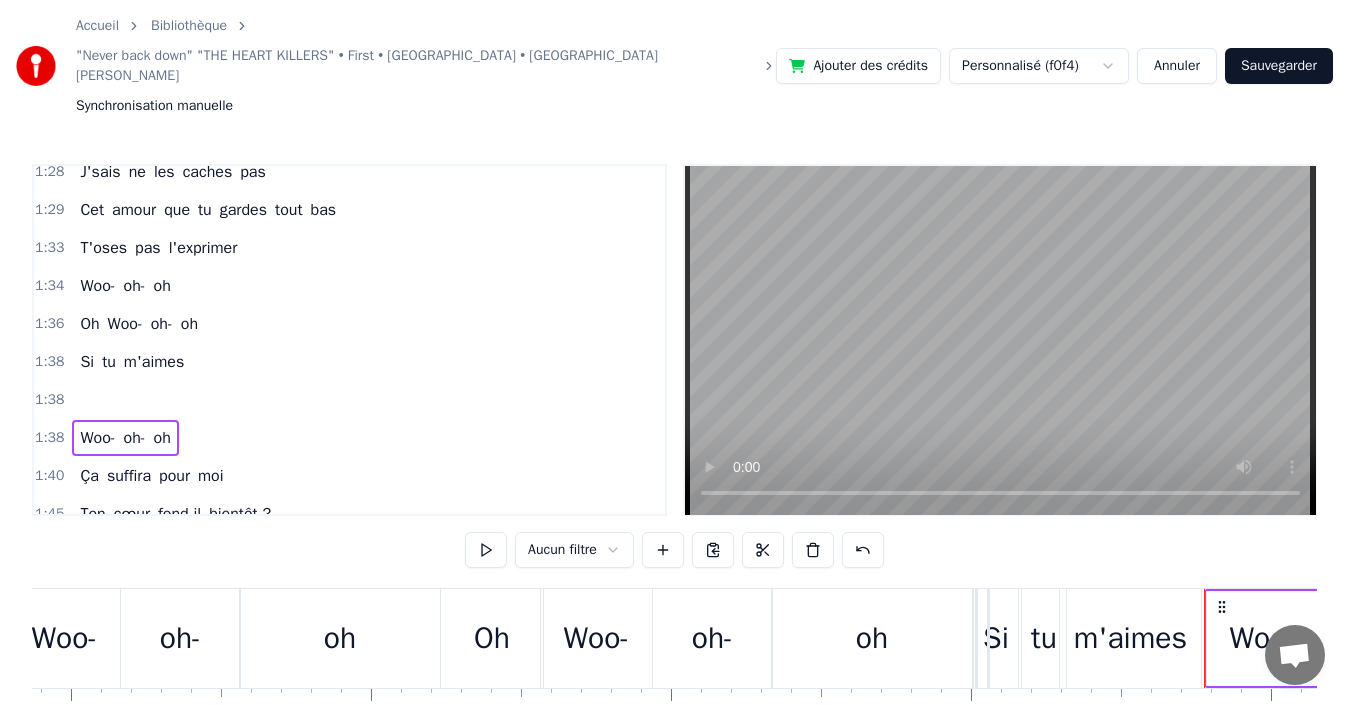 scroll, scrollTop: 0, scrollLeft: 29533, axis: horizontal 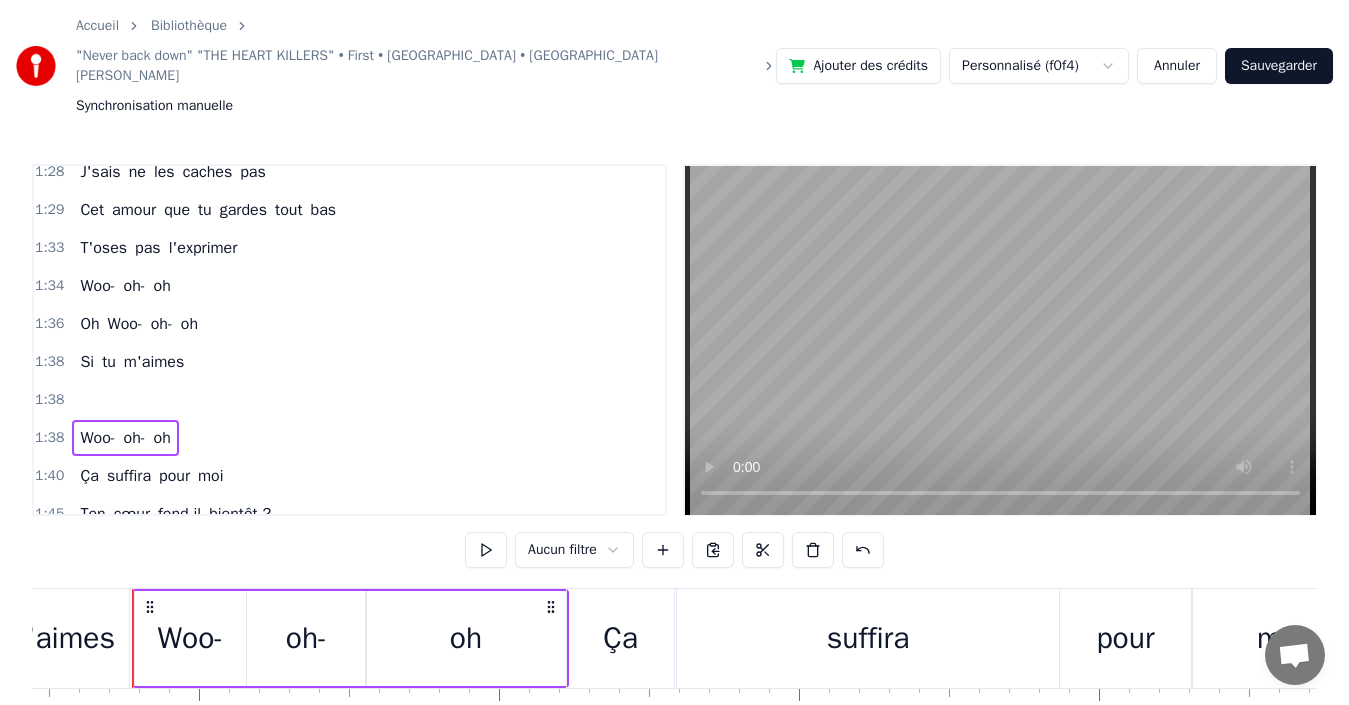 click at bounding box center (88, 400) 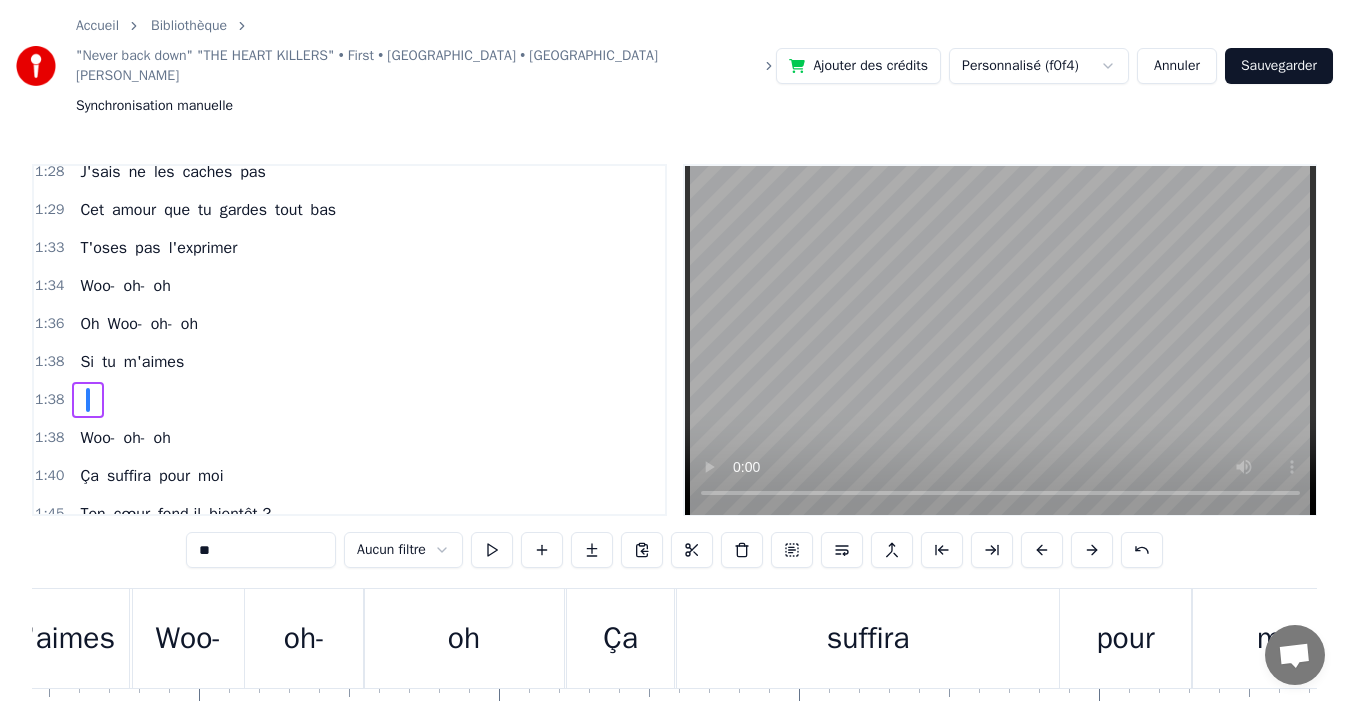 scroll, scrollTop: 984, scrollLeft: 0, axis: vertical 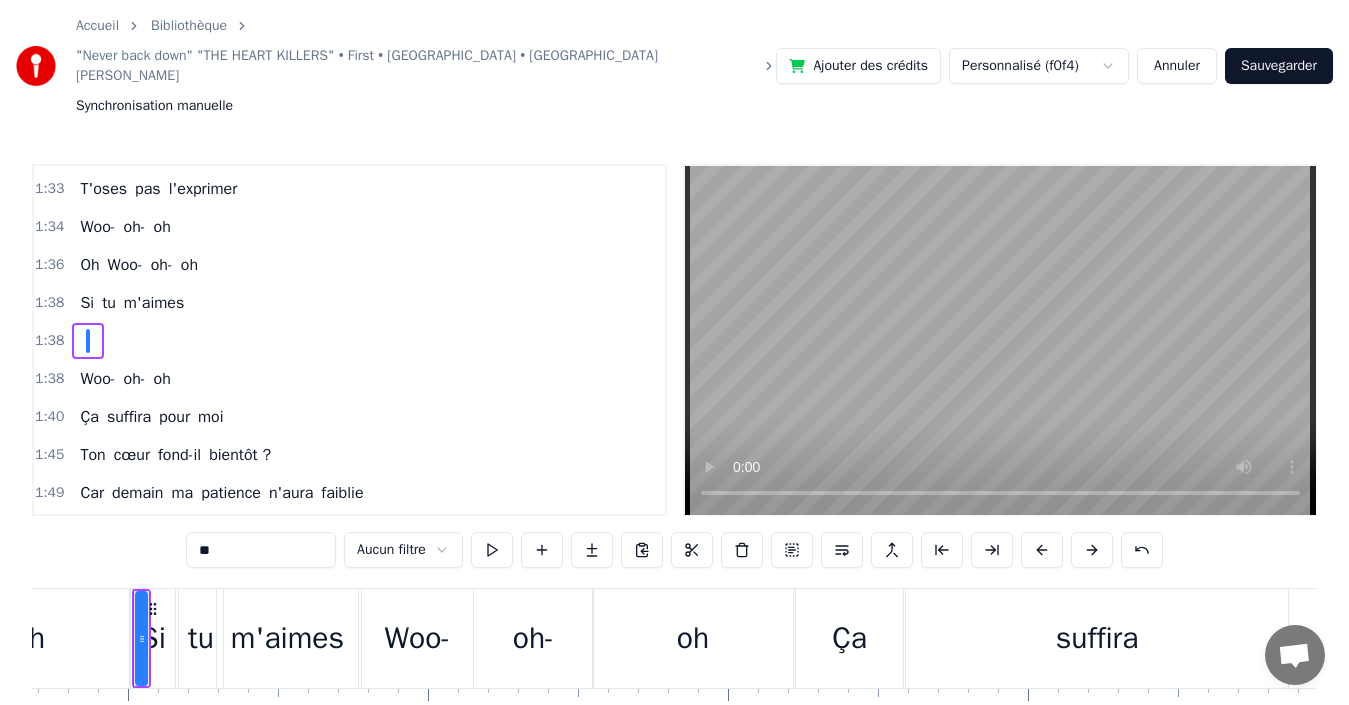 click at bounding box center [261, 550] 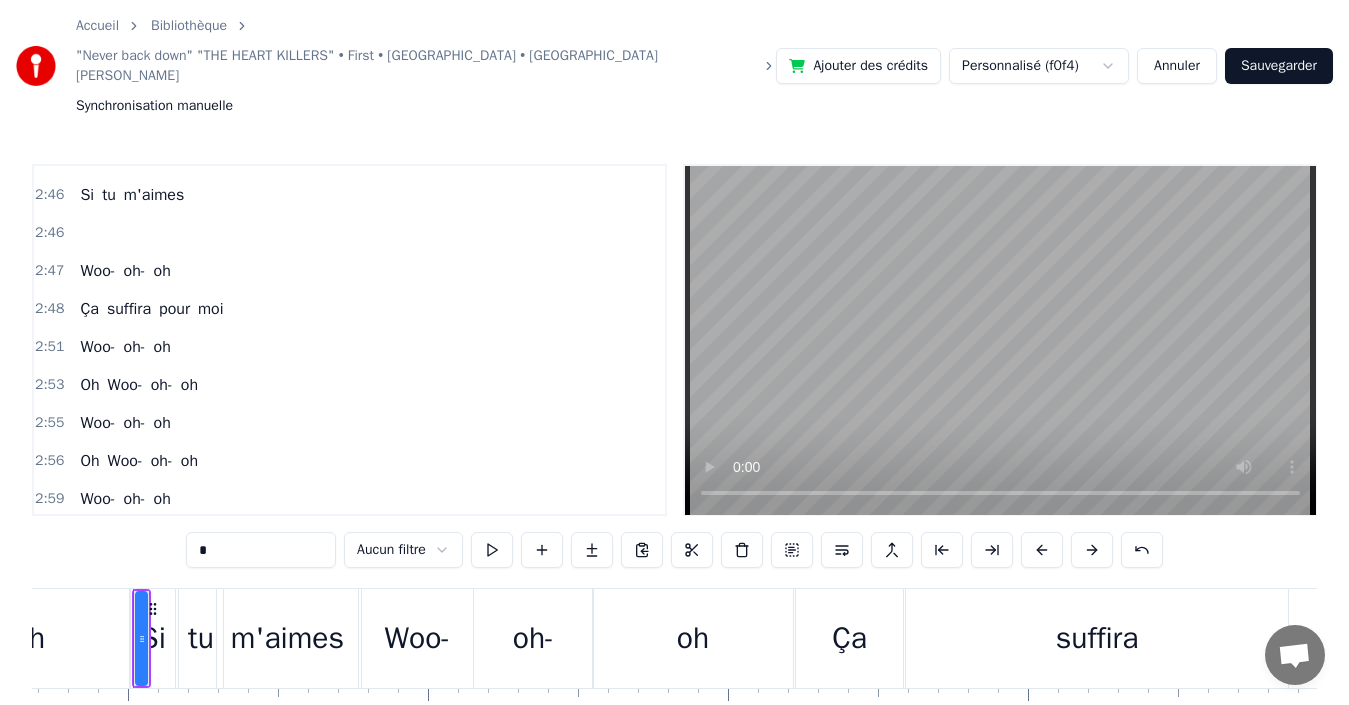 type on "*" 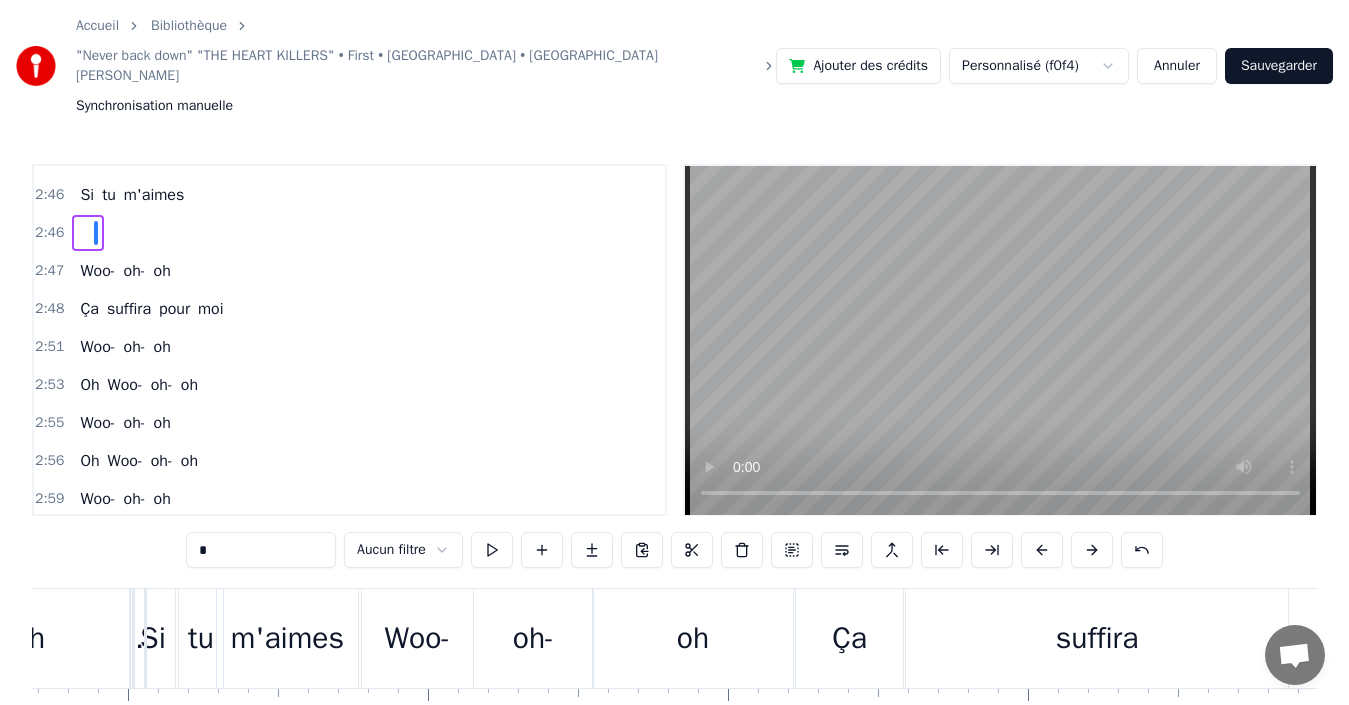 type 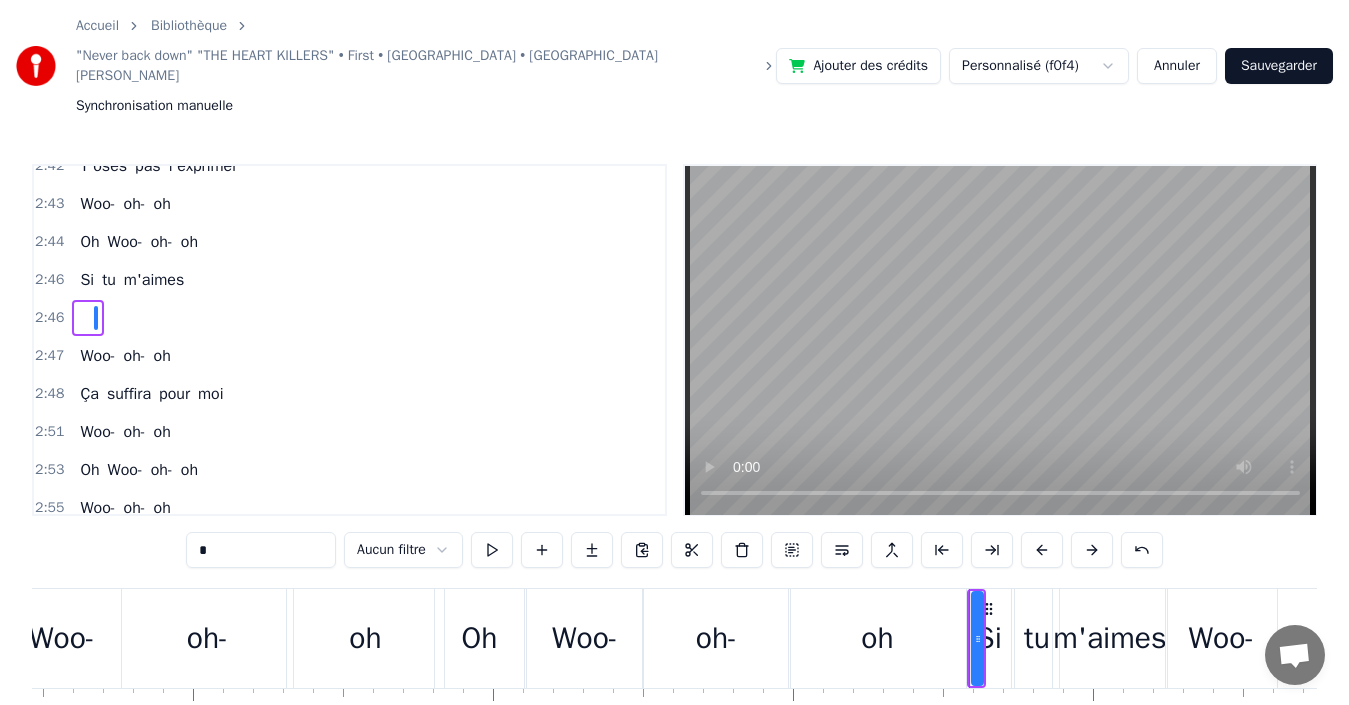 scroll, scrollTop: 0, scrollLeft: 49876, axis: horizontal 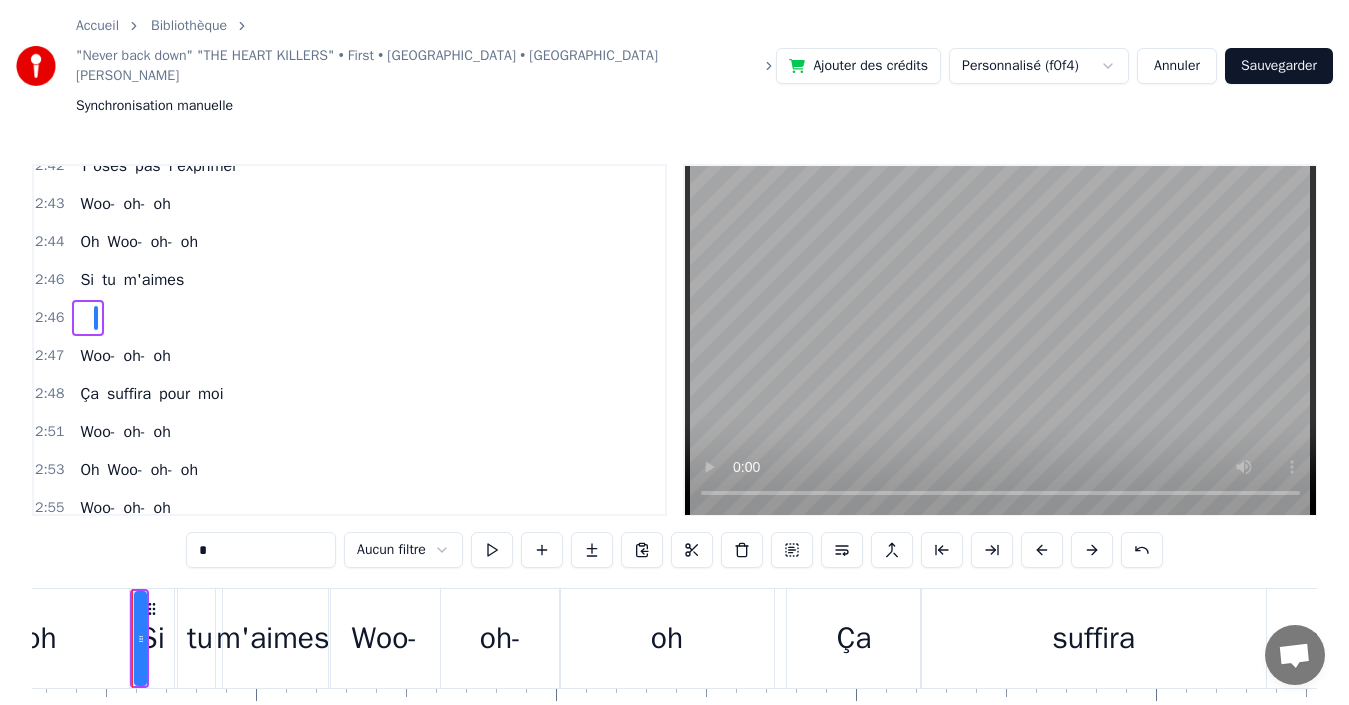 click at bounding box center [88, 318] 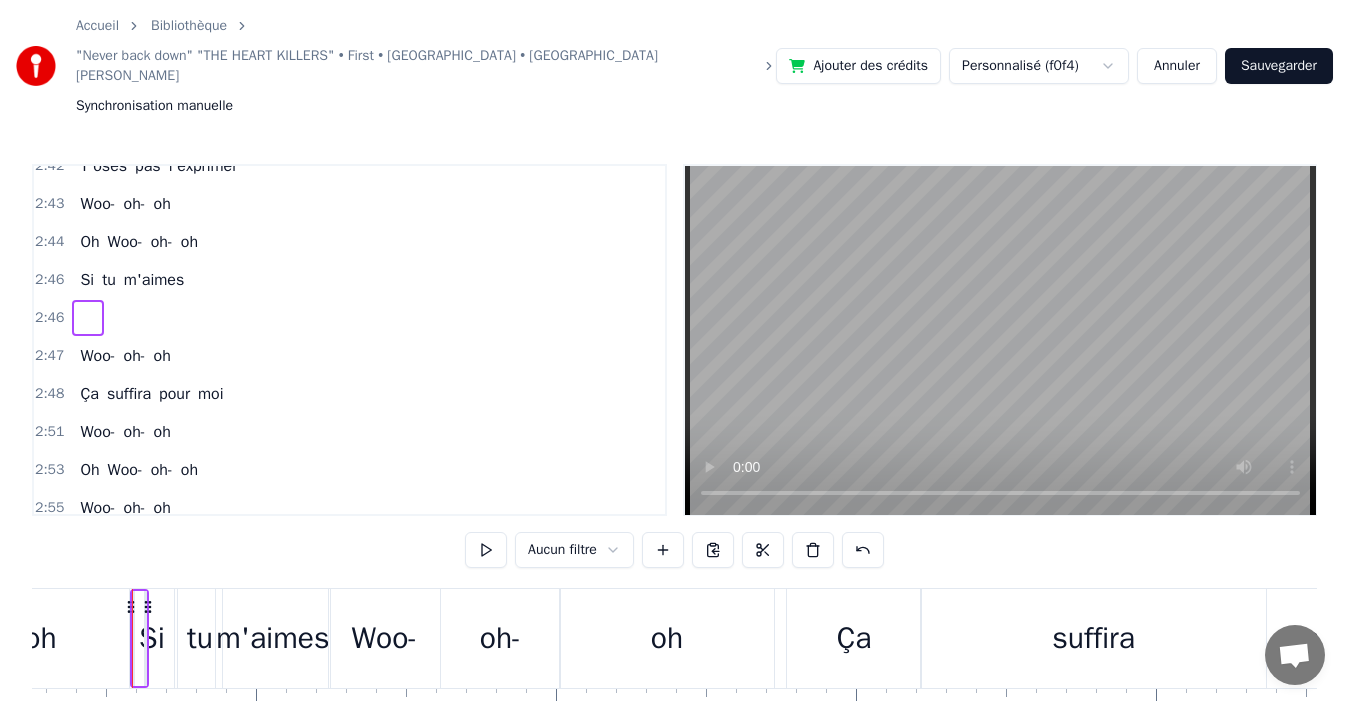 scroll, scrollTop: 0, scrollLeft: 49874, axis: horizontal 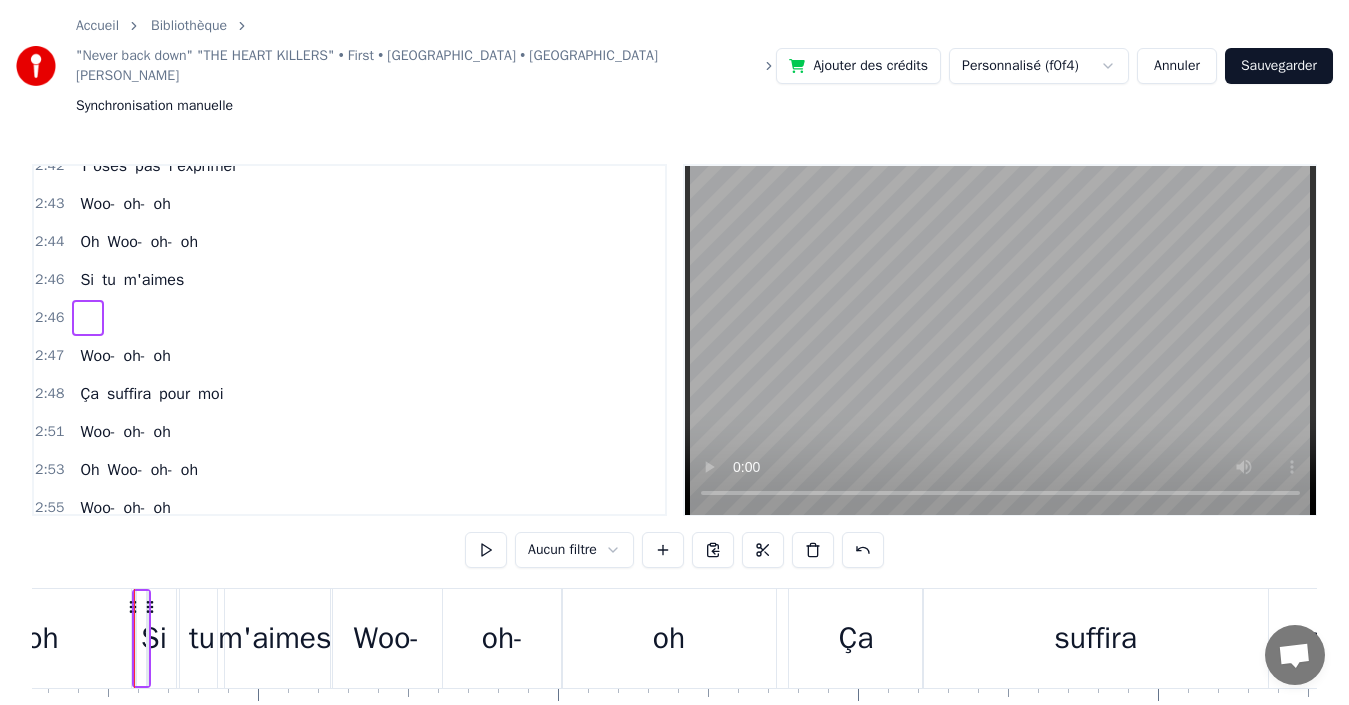 click at bounding box center (88, 318) 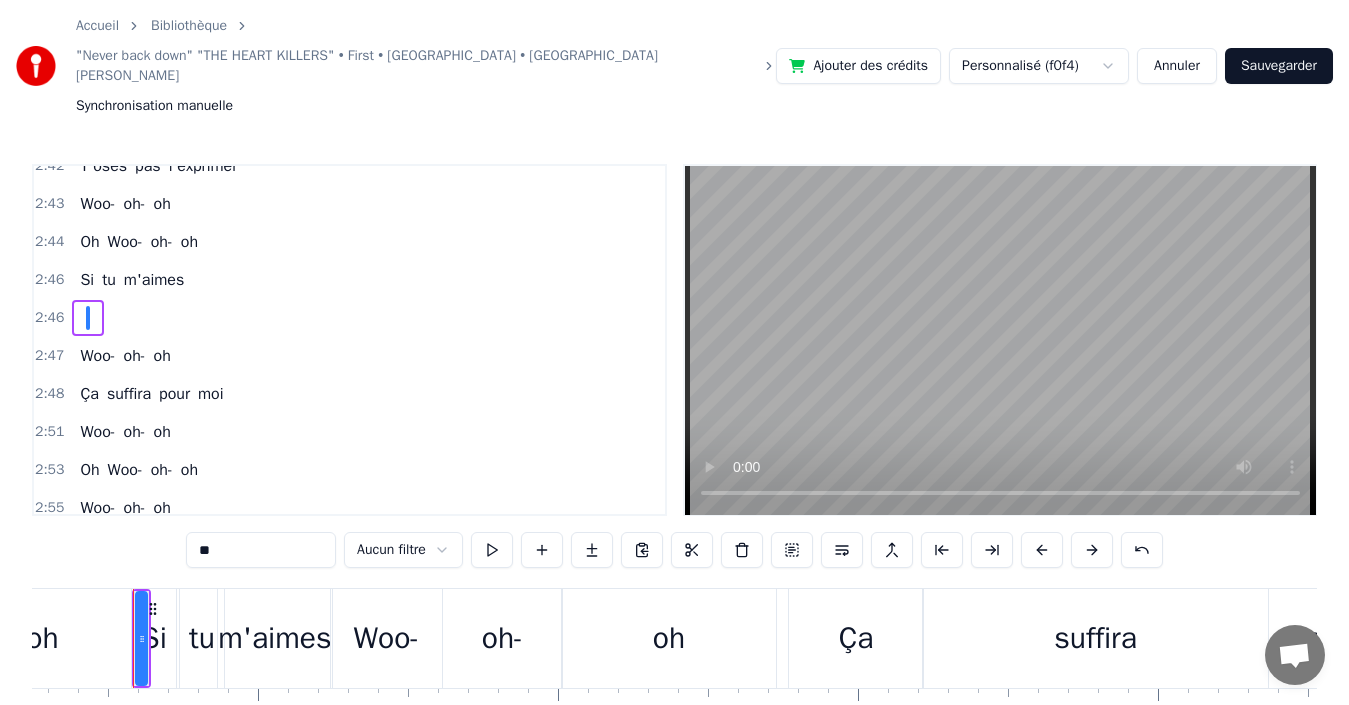 scroll, scrollTop: 1820, scrollLeft: 0, axis: vertical 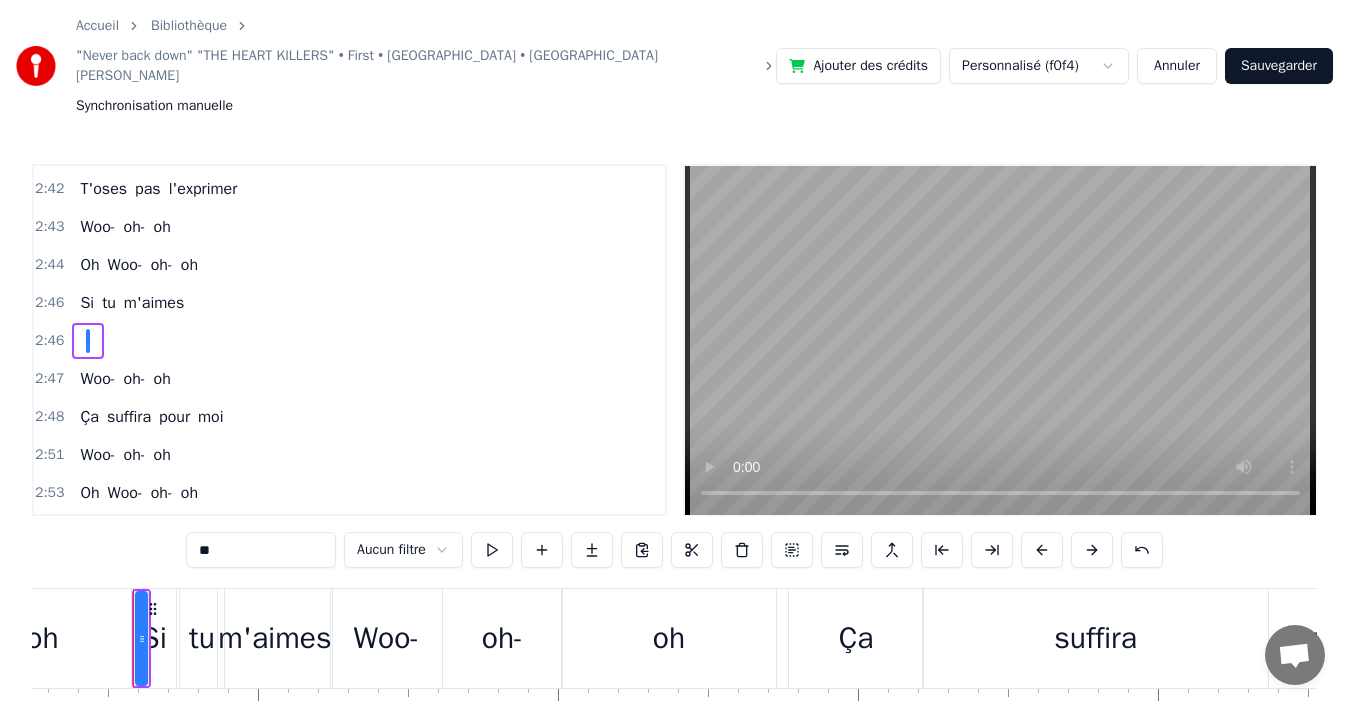 click on "0:00 Moi je risquerais tout 0:02   .   0:04 Même si je me blesse, 0:06 j'apprendrais par moi-même 0:08 En osant une flamme, 0:11 Je pensais pas te séduire alors 0:16 Une fois, tentons encore une 0:20 Tir droit, la douleur s'assume 0:25 Envie de faire face, risquer, ce qui sera des leçons de toi 0:33 Oh- oh- oh 0:33   .   0:37 Douleur que j'apprends pas 0:40 Peu importe combien de fois apparue 0:45 Dis que je suis tenace, vivace, peu loquace, rêveur infini 0:52 Une fois, tentons encore une 0:56 Tir droit, la douleur s'assume 1:01 Envie de faire face, risquer, ce qui sera des leçons de toi 1:09 Vas-y brises mon cœur 1:12 Que mon monde meurt 1:13 Au grand jamais, j’abandonne pas 1:17 En face dis-le sans peur 1:20 Sors haine, fureur 1:21 Combien d'fois tu me blesseras ? 1:25 Les sentiments en toi 1:28 J'sais ne les caches pas 1:29 Cet amour que tu gardes tout bas 1:33 T'oses pas l'exprimer 1:34 Woo- oh- oh 1:36 Oh Woo- oh- oh 1:38 Si tu m'aimes 1:38   .   1:38 Woo- oh- oh 1:40 Ça suffira pour moi 1:45" at bounding box center [674, 477] 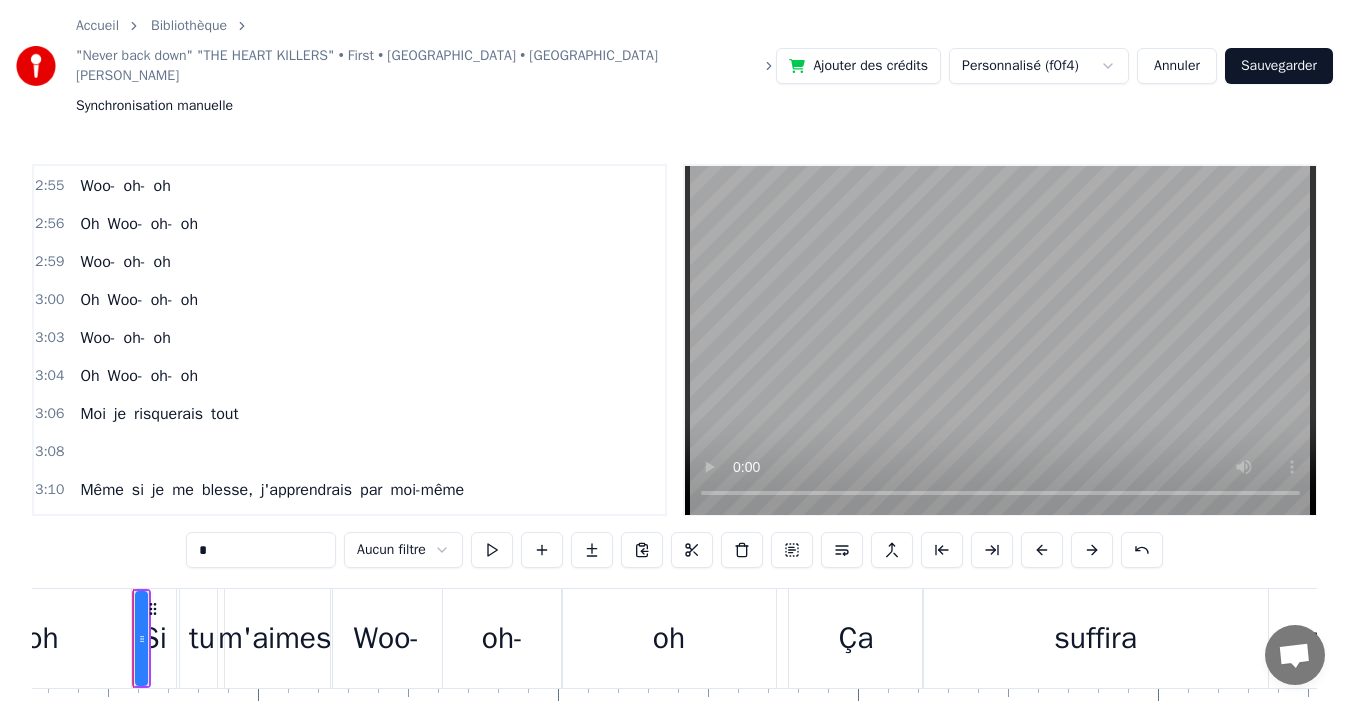 type on "*" 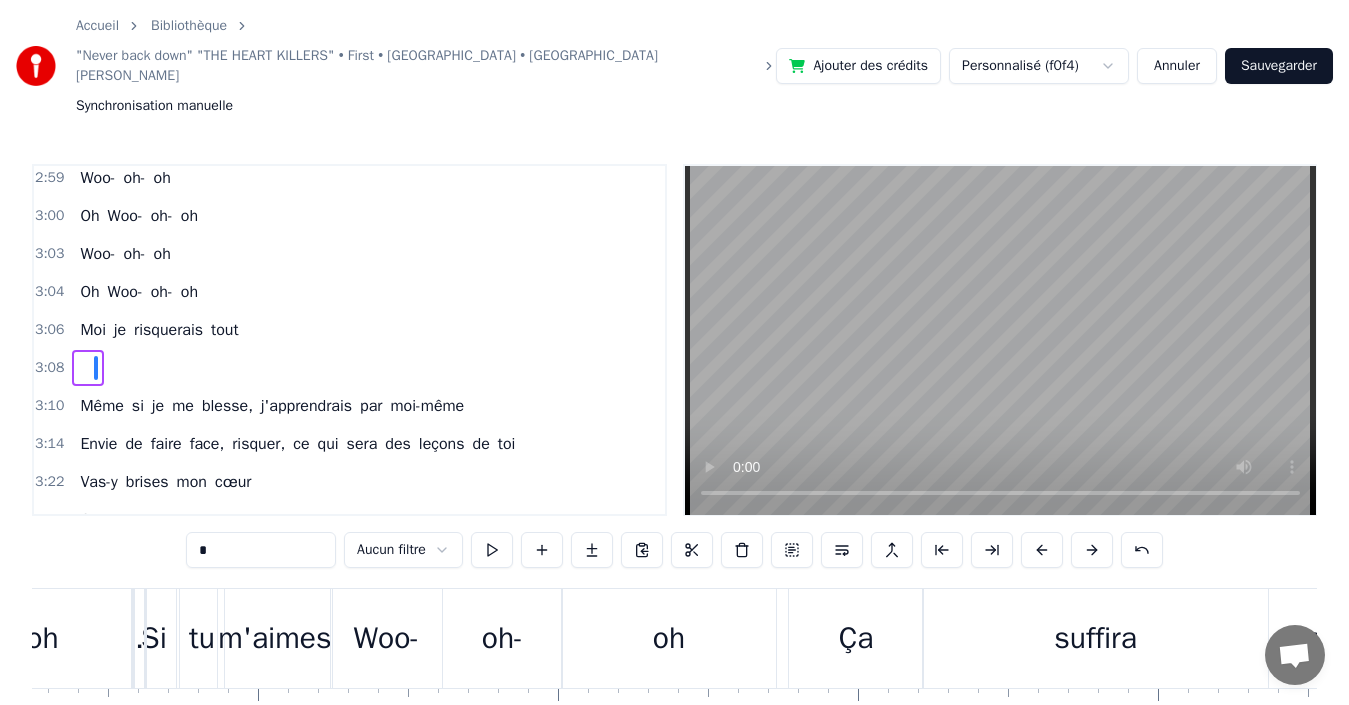scroll, scrollTop: 2276, scrollLeft: 0, axis: vertical 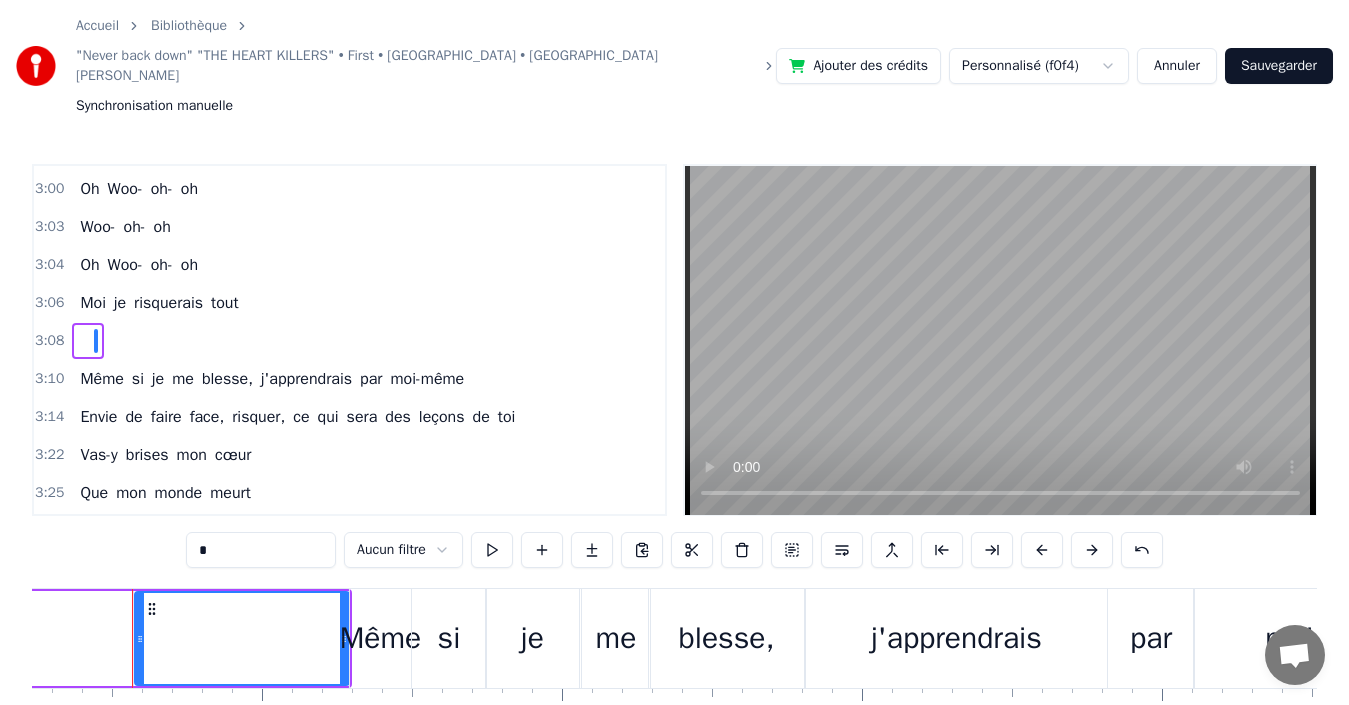 click at bounding box center (88, 341) 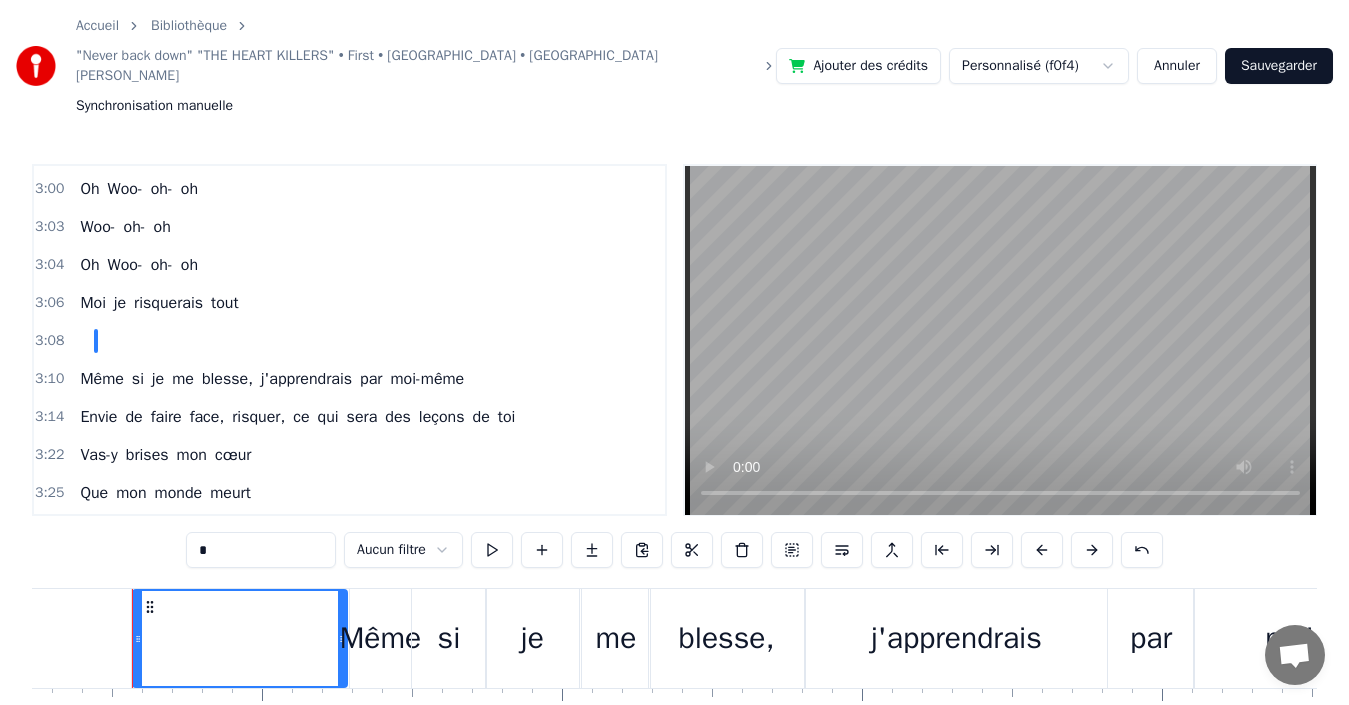 click at bounding box center (88, 341) 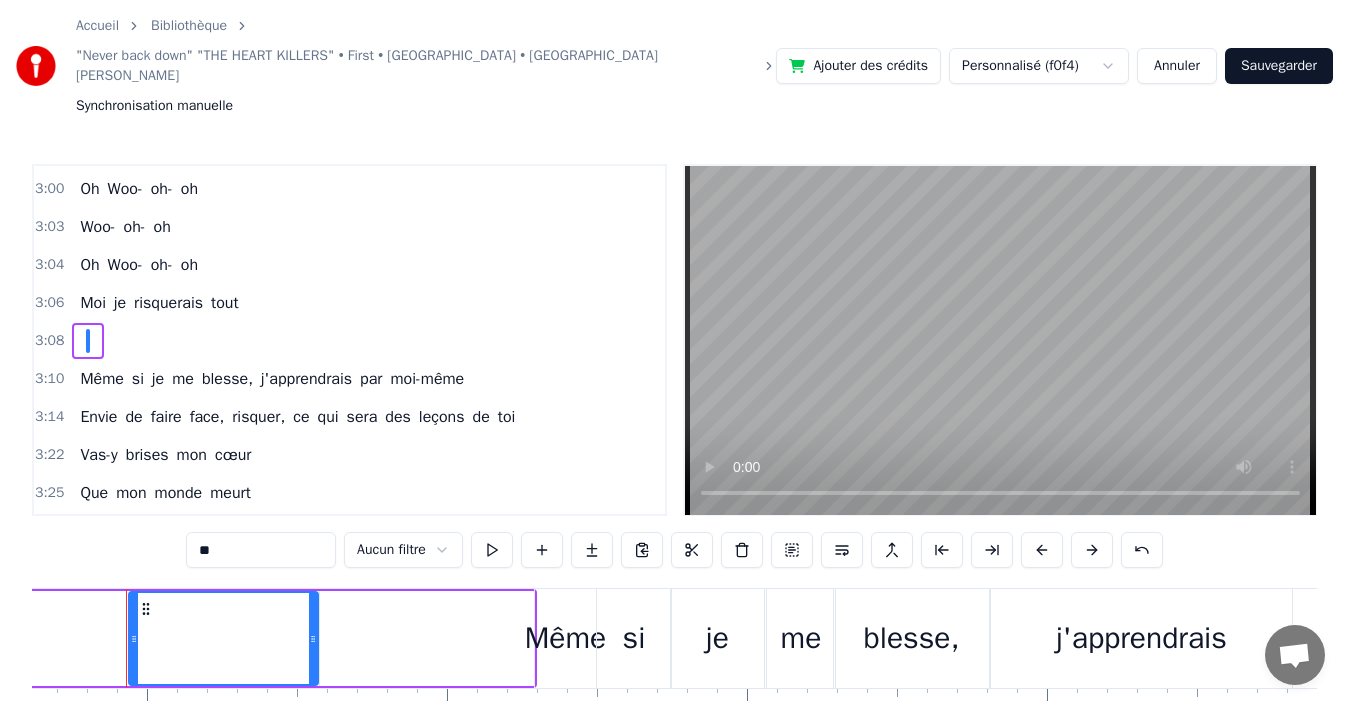 scroll, scrollTop: 0, scrollLeft: 56578, axis: horizontal 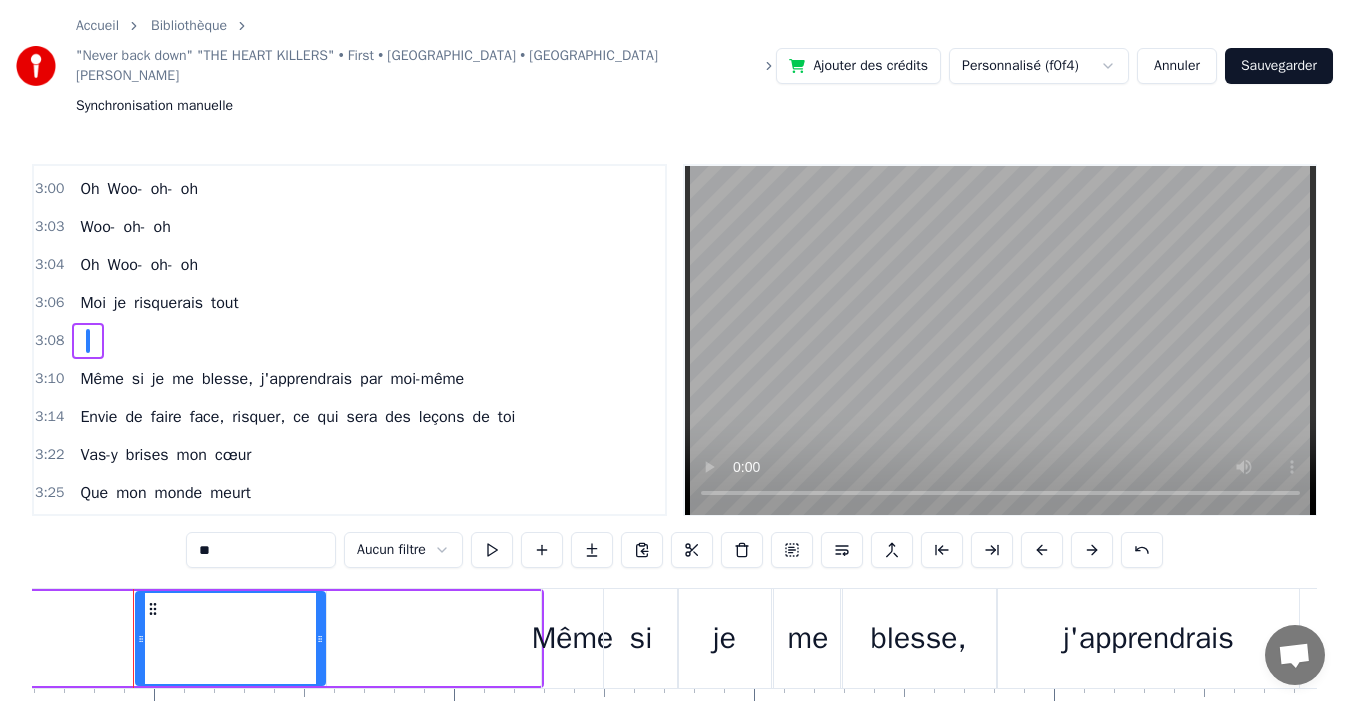 drag, startPoint x: 273, startPoint y: 497, endPoint x: 71, endPoint y: 488, distance: 202.2004 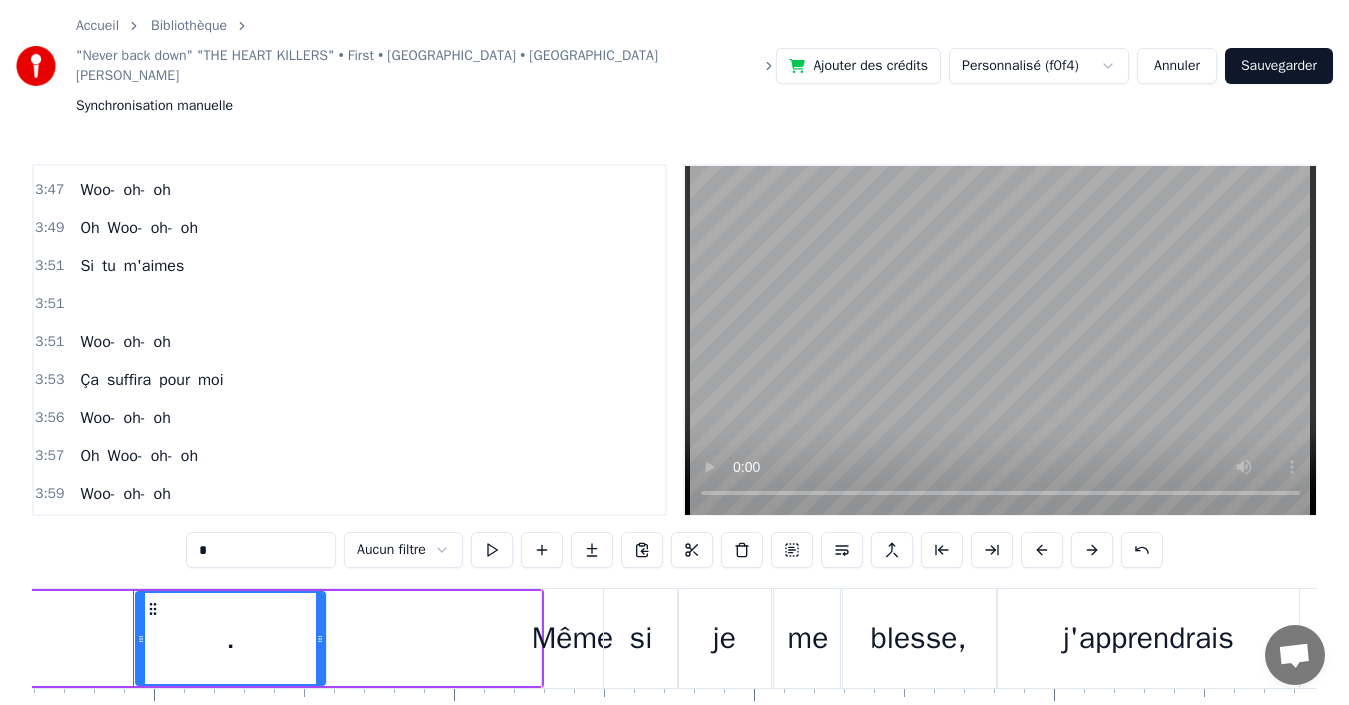 type on "*" 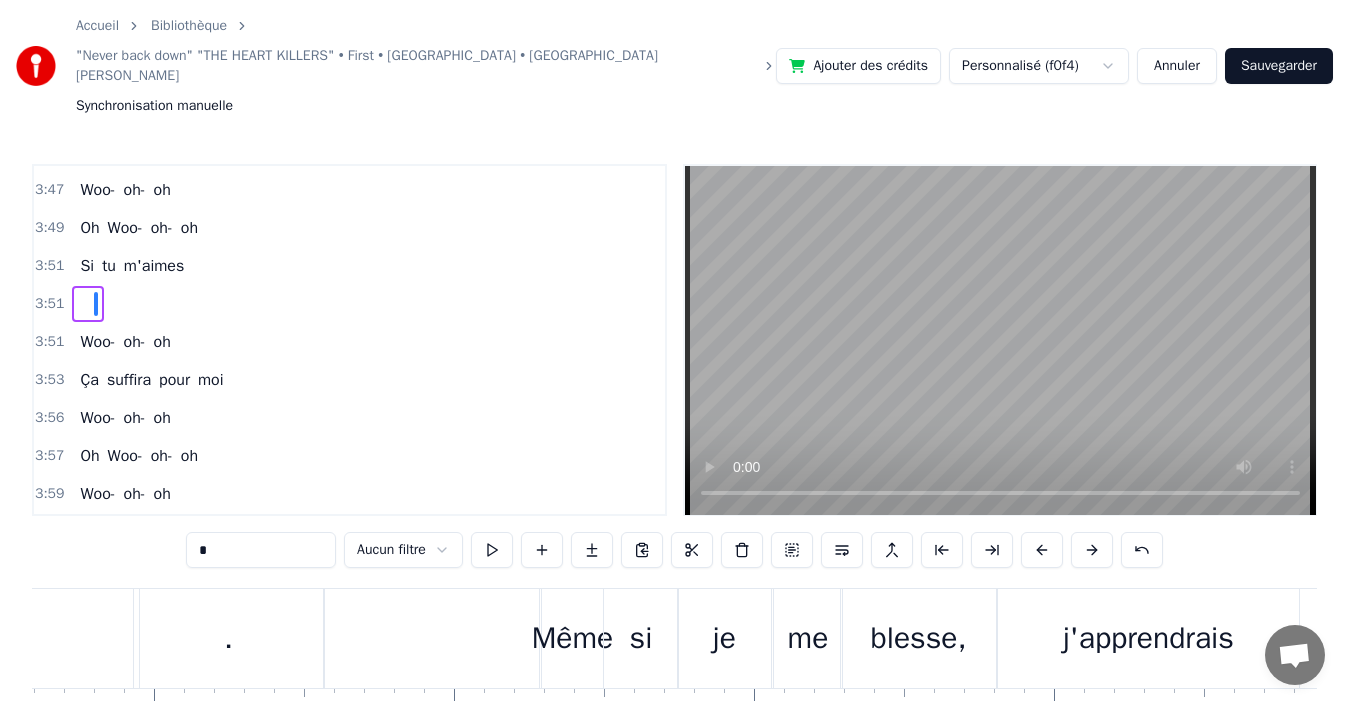 scroll, scrollTop: 2884, scrollLeft: 0, axis: vertical 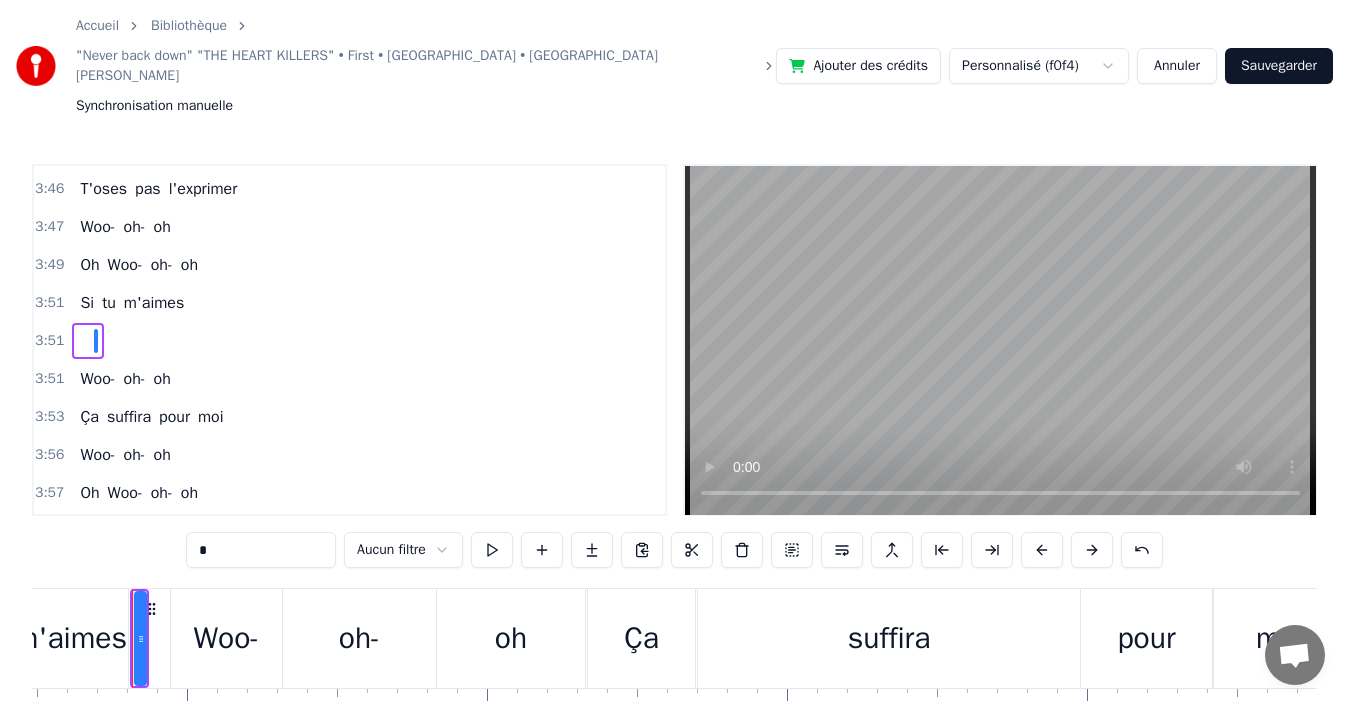 click at bounding box center [88, 341] 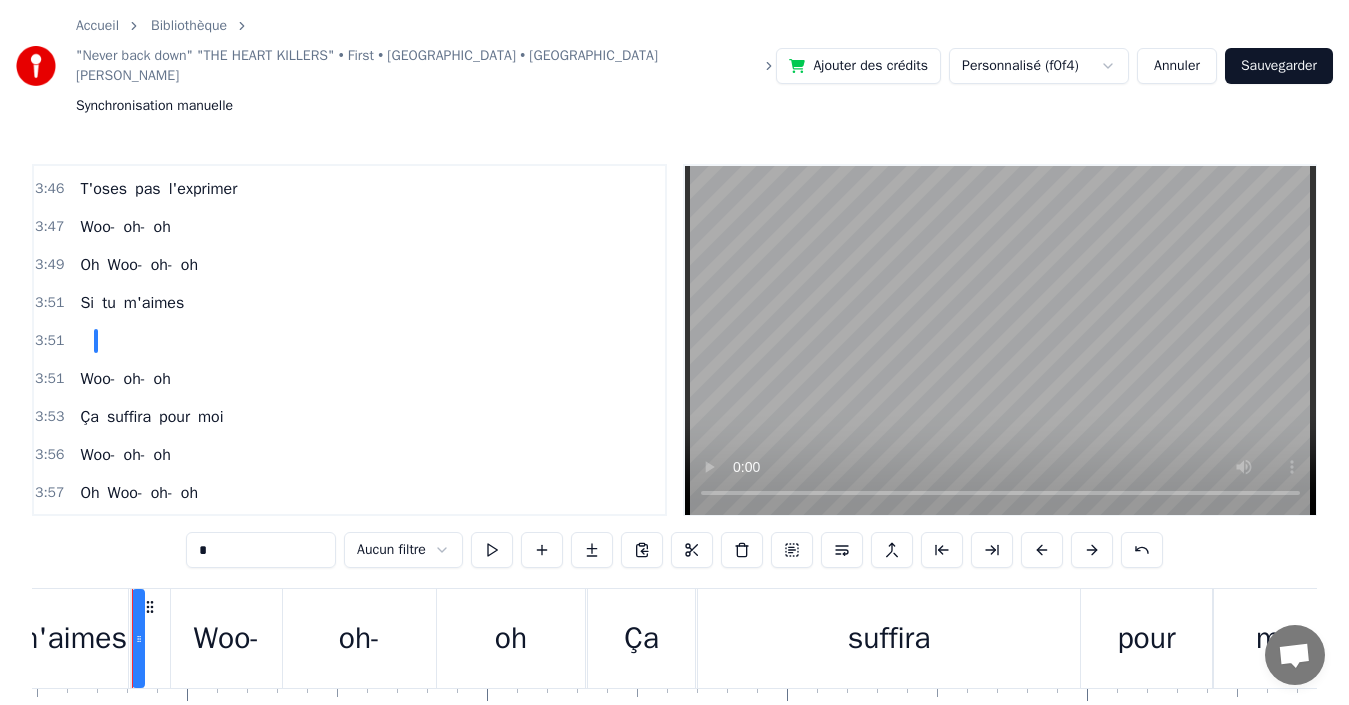 click at bounding box center [88, 341] 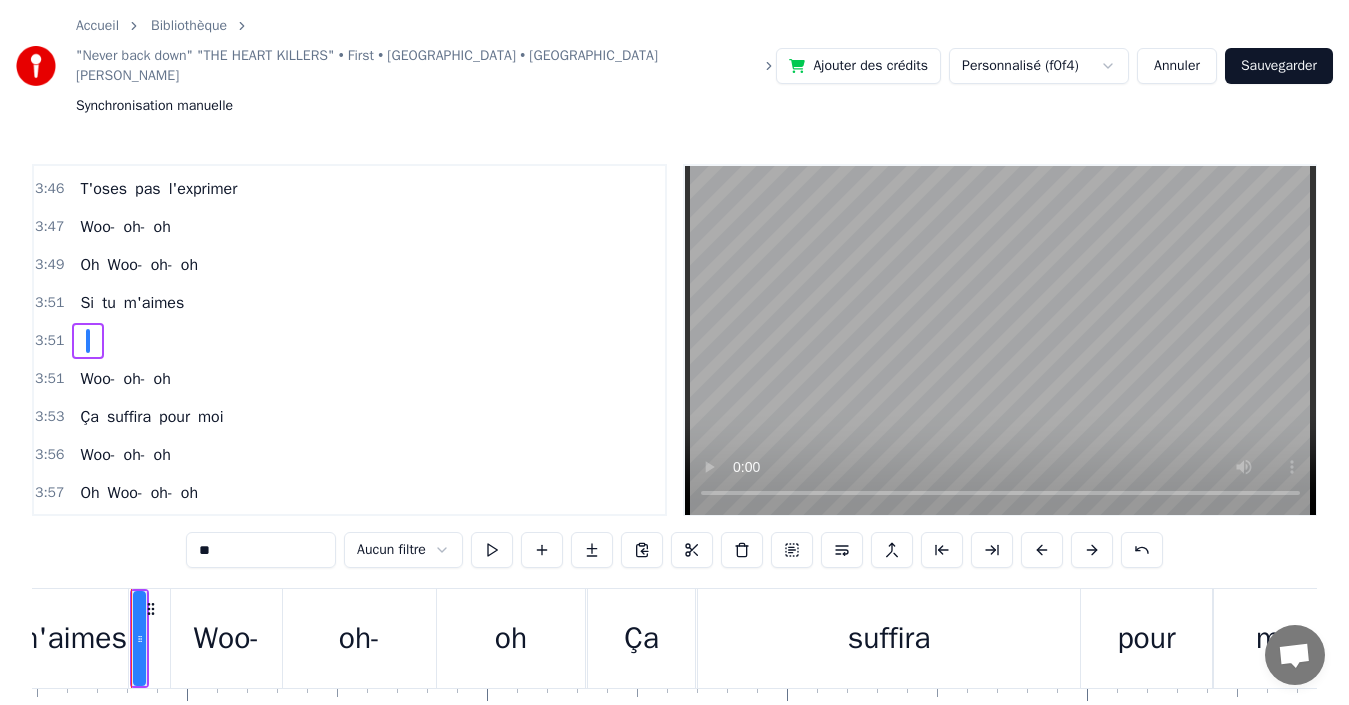 scroll, scrollTop: 0, scrollLeft: 69443, axis: horizontal 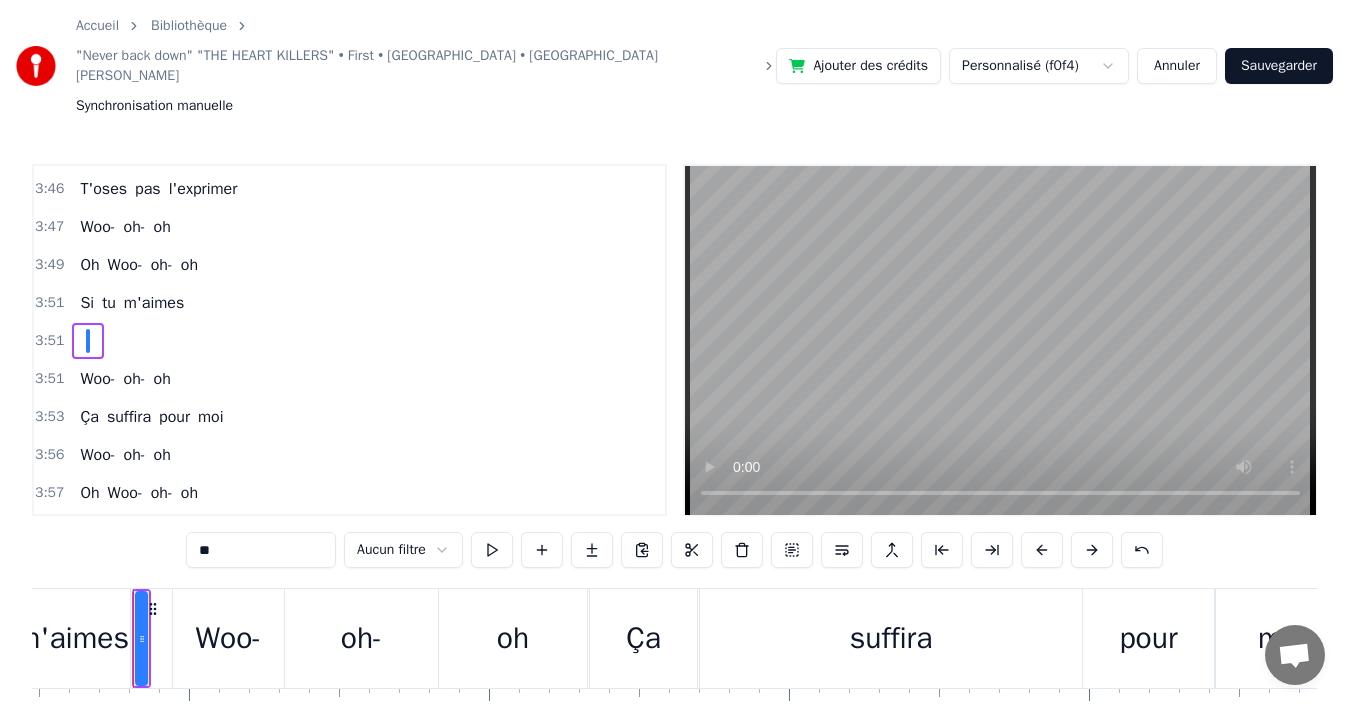 drag, startPoint x: 259, startPoint y: 490, endPoint x: 96, endPoint y: 487, distance: 163.0276 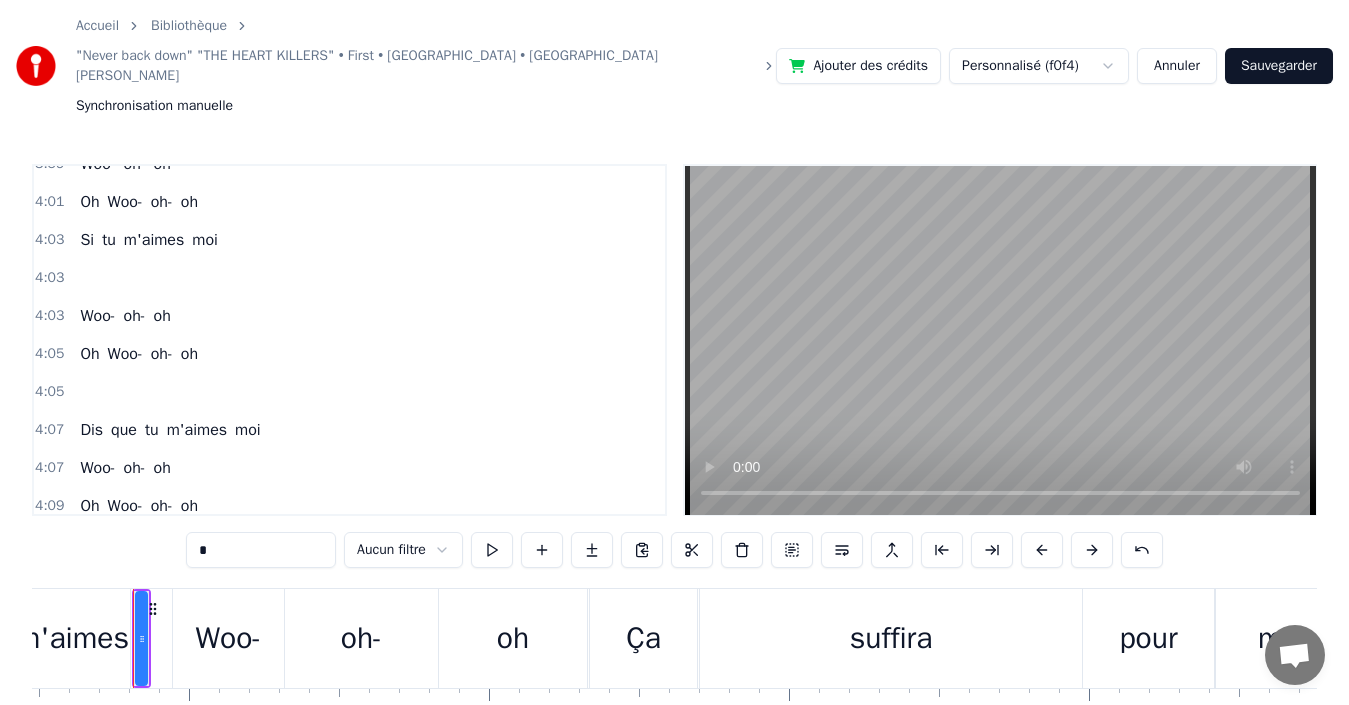 scroll, scrollTop: 3253, scrollLeft: 0, axis: vertical 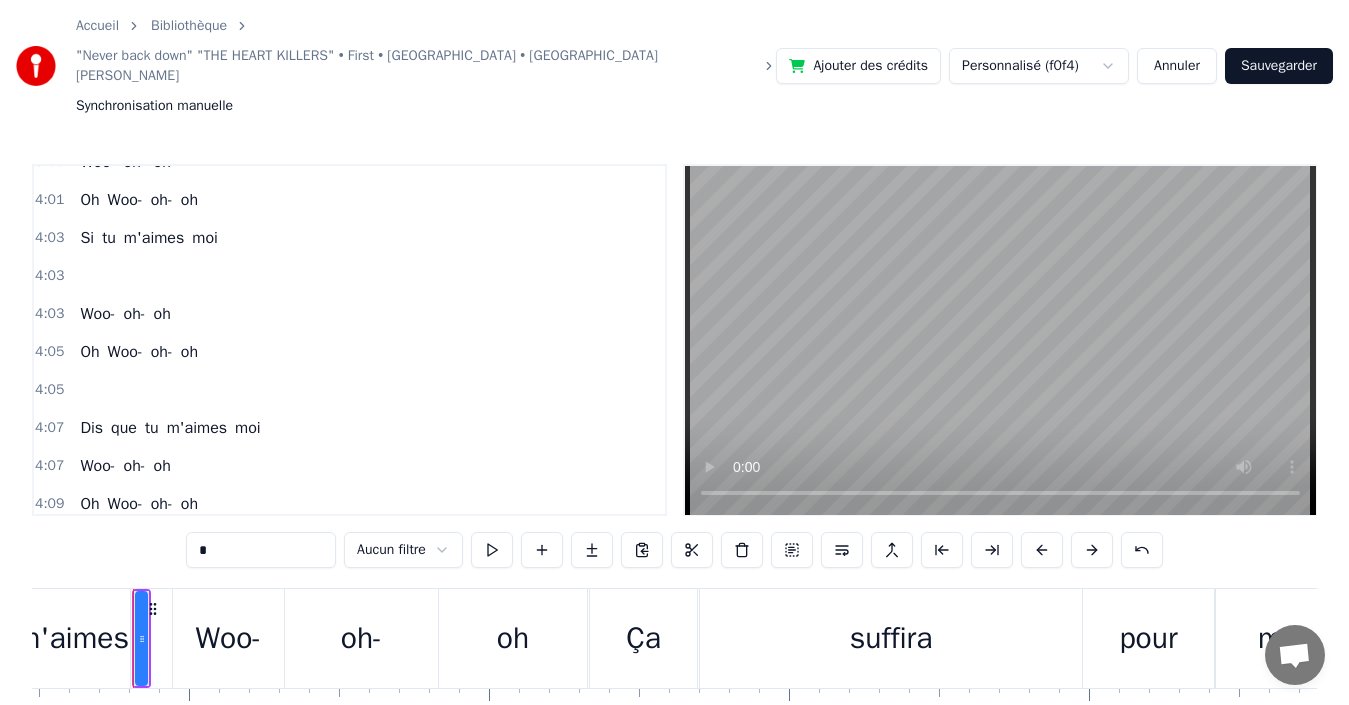 type on "*" 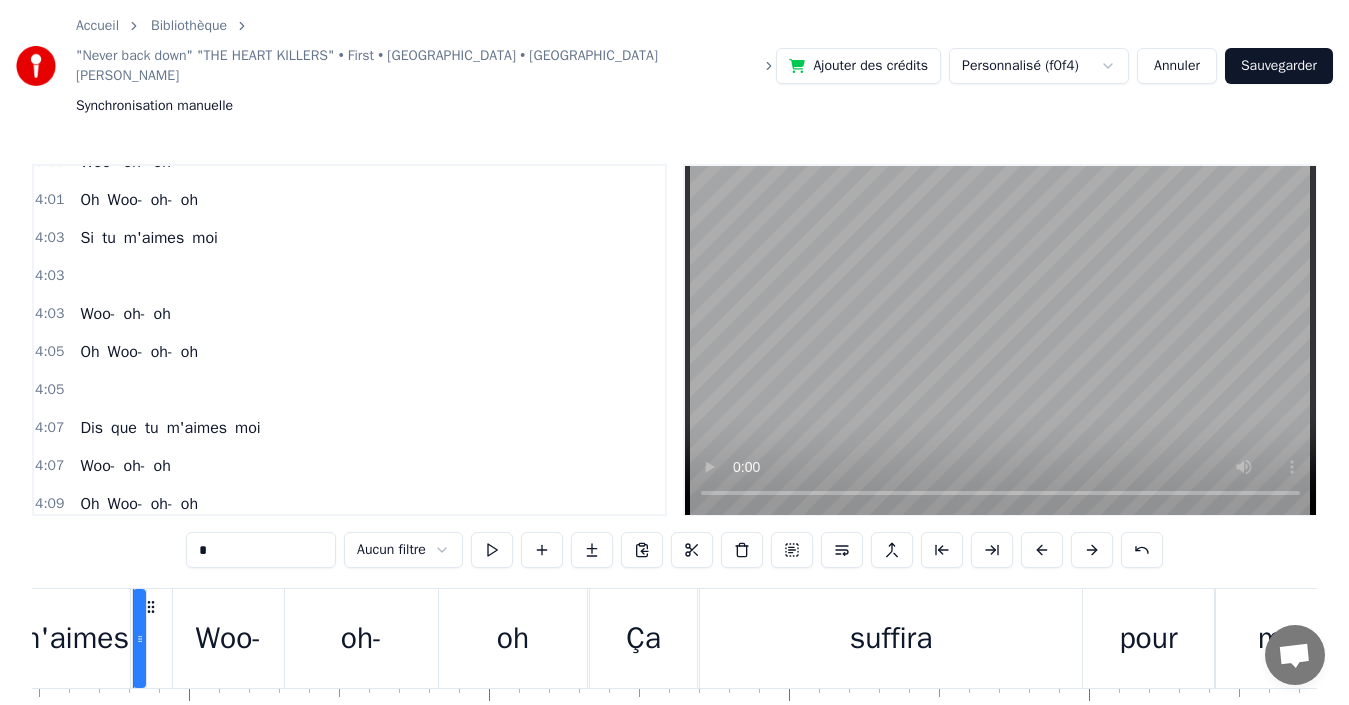 click at bounding box center (80, 276) 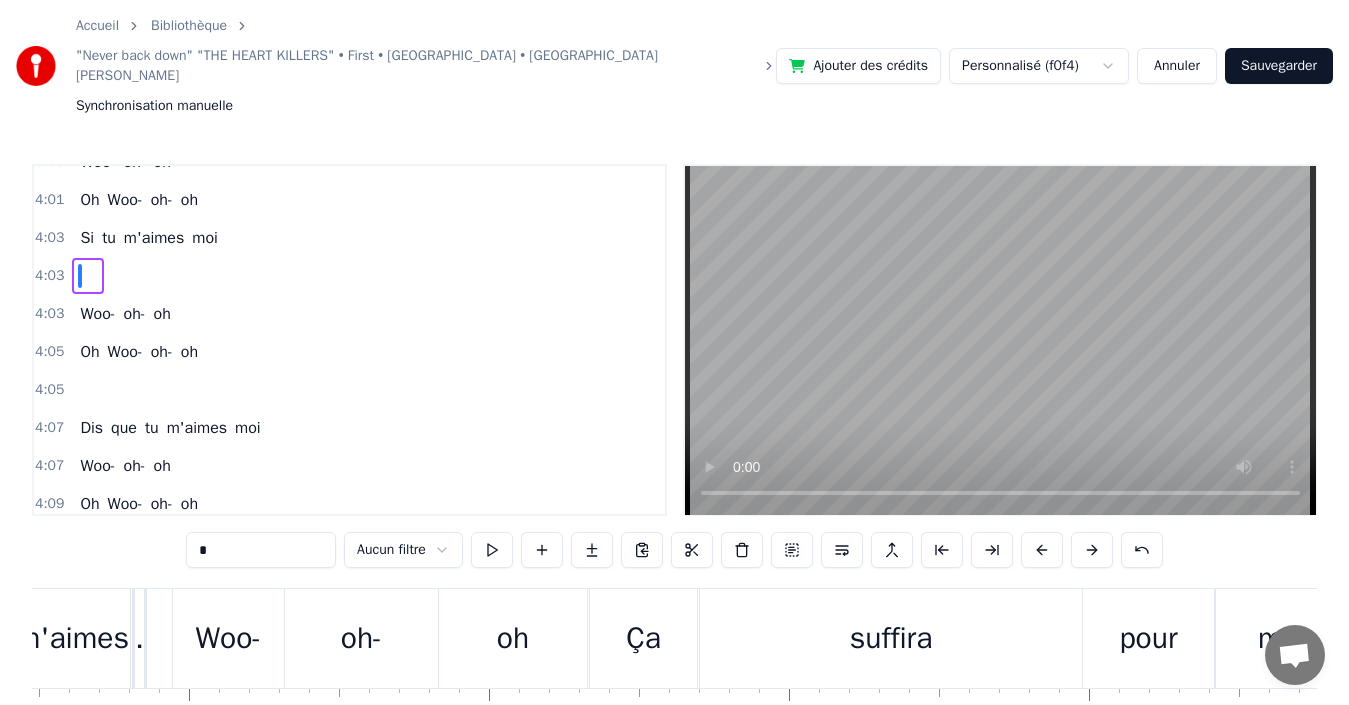 scroll, scrollTop: 3234, scrollLeft: 0, axis: vertical 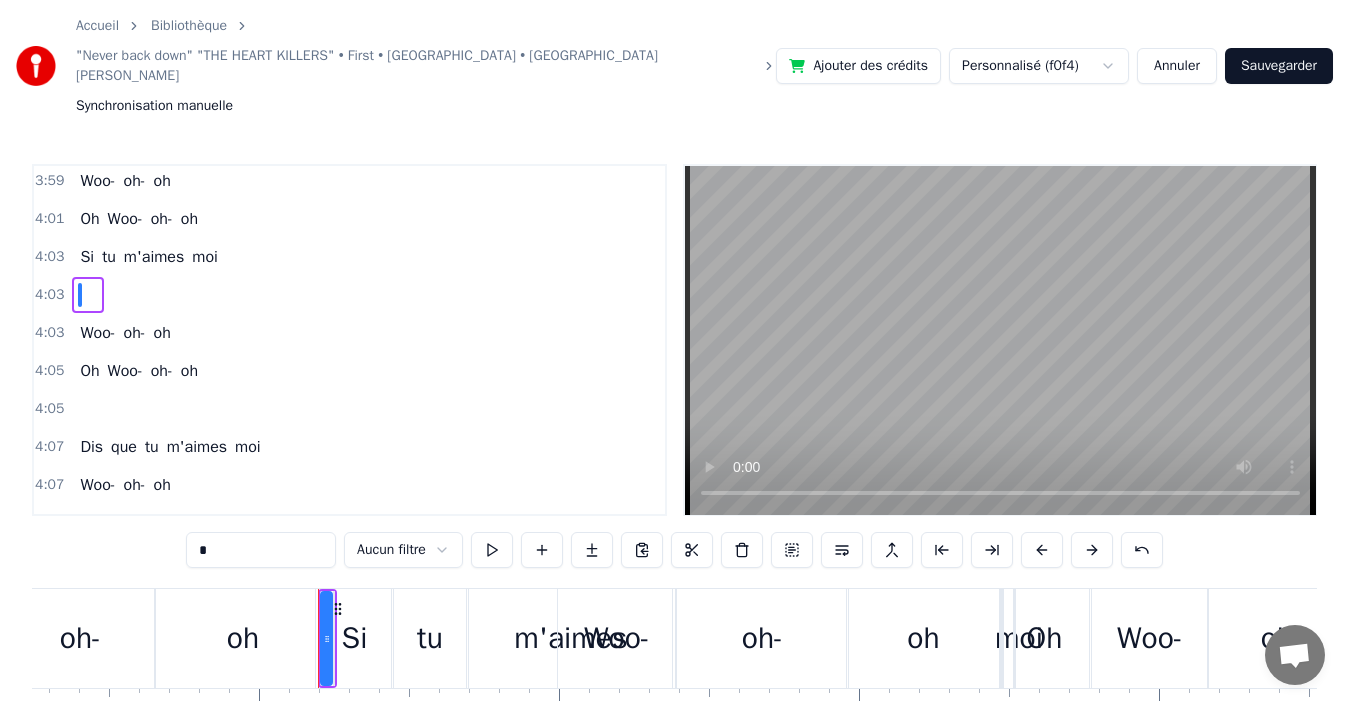 click at bounding box center [96, 295] 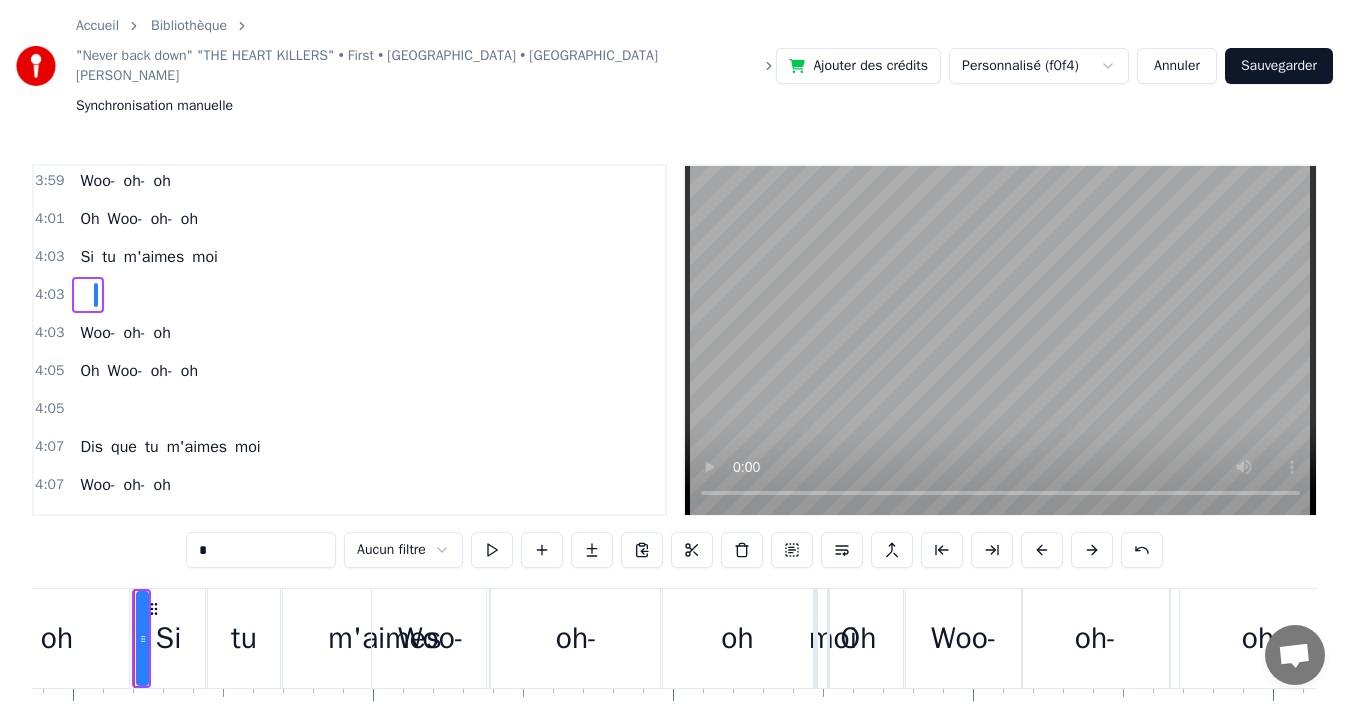 scroll, scrollTop: 3188, scrollLeft: 0, axis: vertical 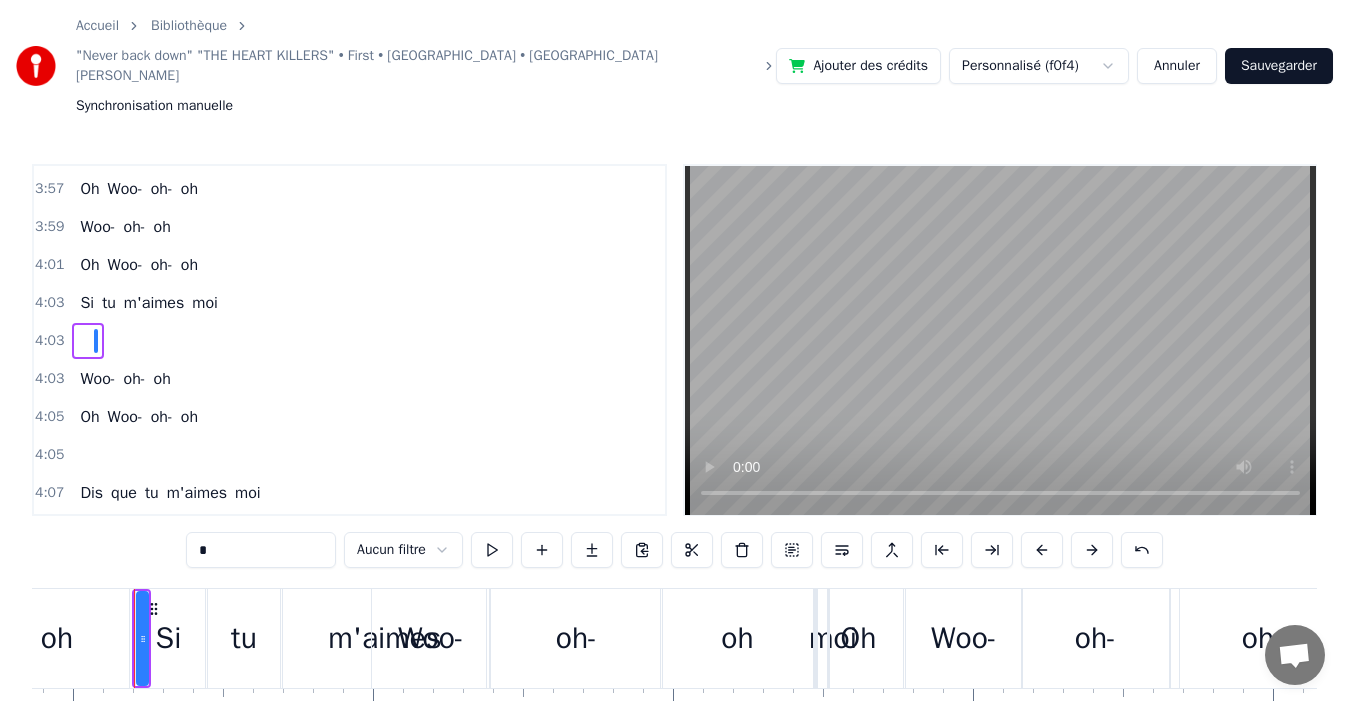 click at bounding box center (96, 341) 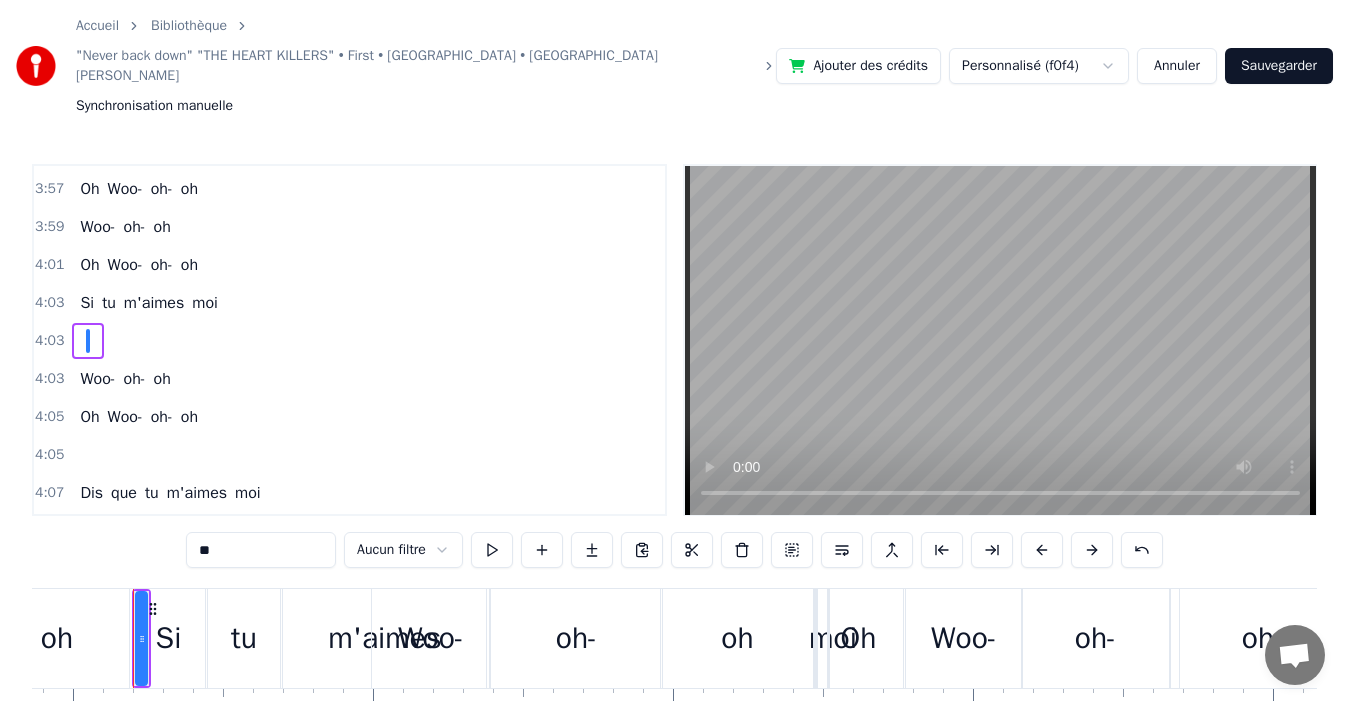 drag, startPoint x: 237, startPoint y: 489, endPoint x: 157, endPoint y: 506, distance: 81.78631 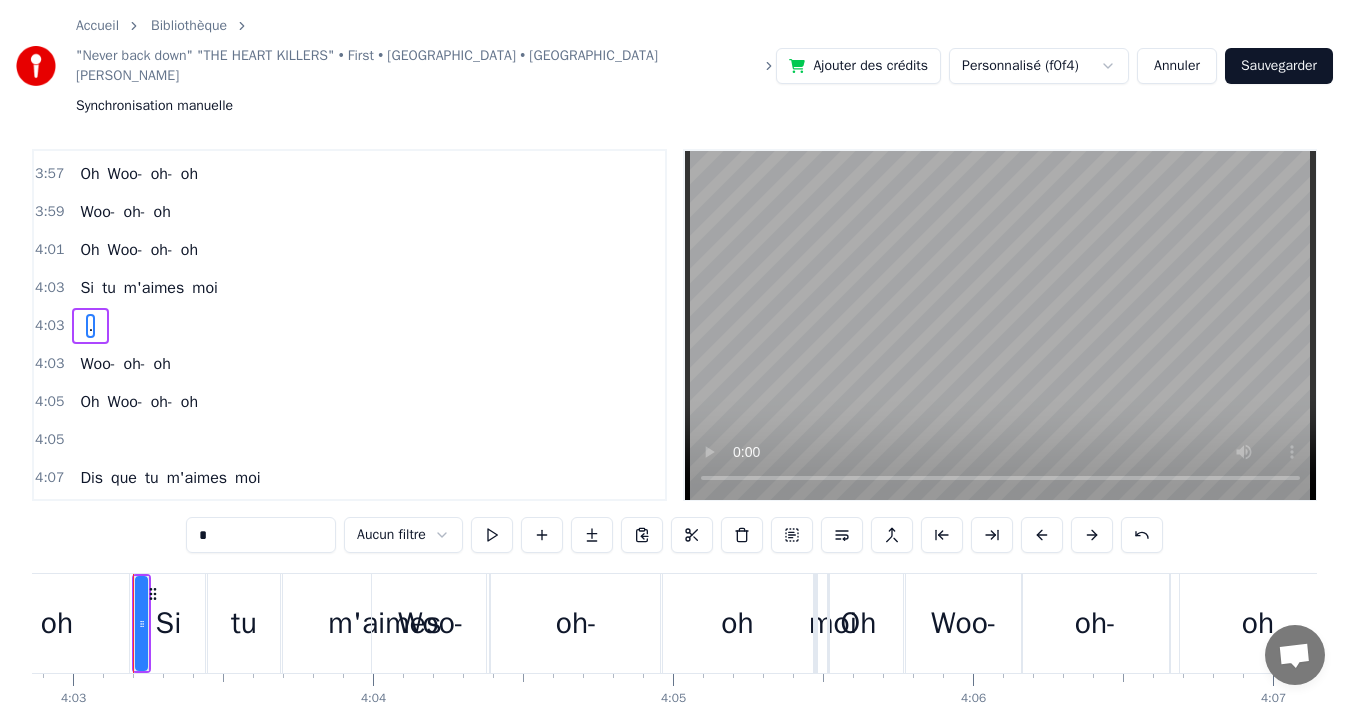 scroll, scrollTop: 84, scrollLeft: 0, axis: vertical 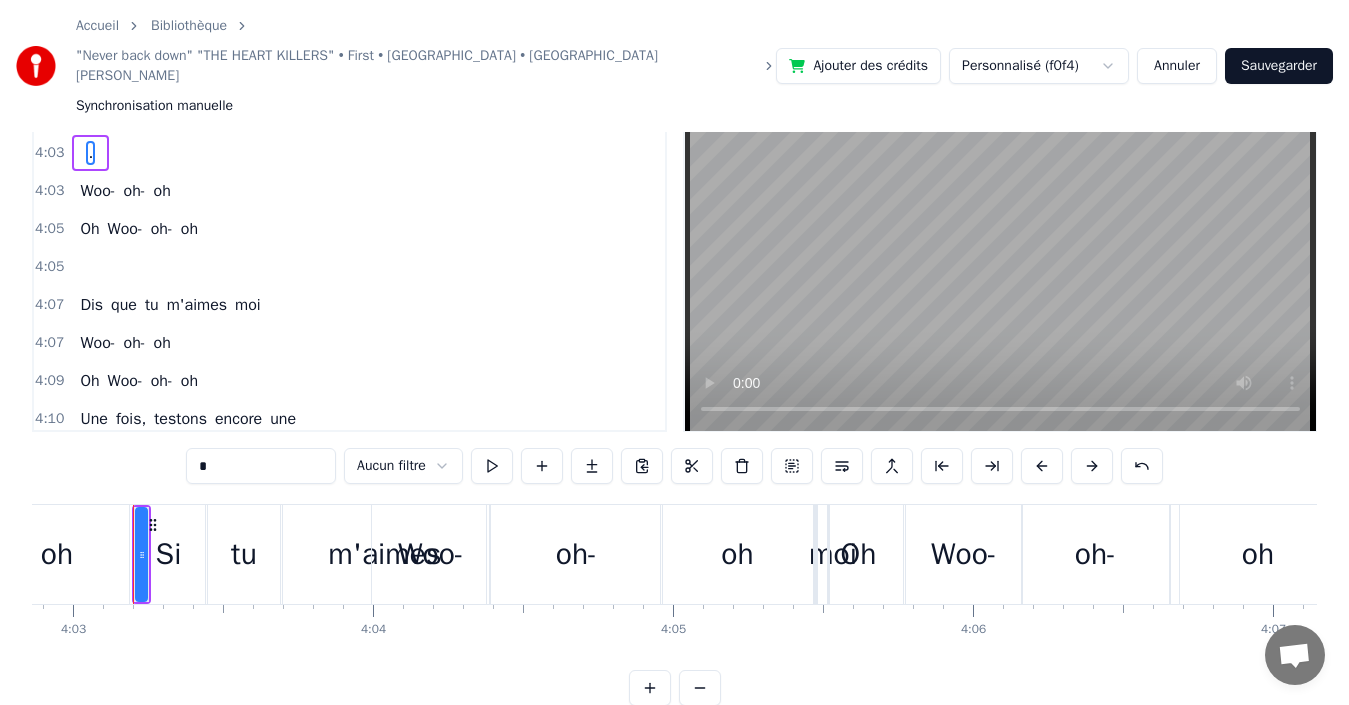 type on "*" 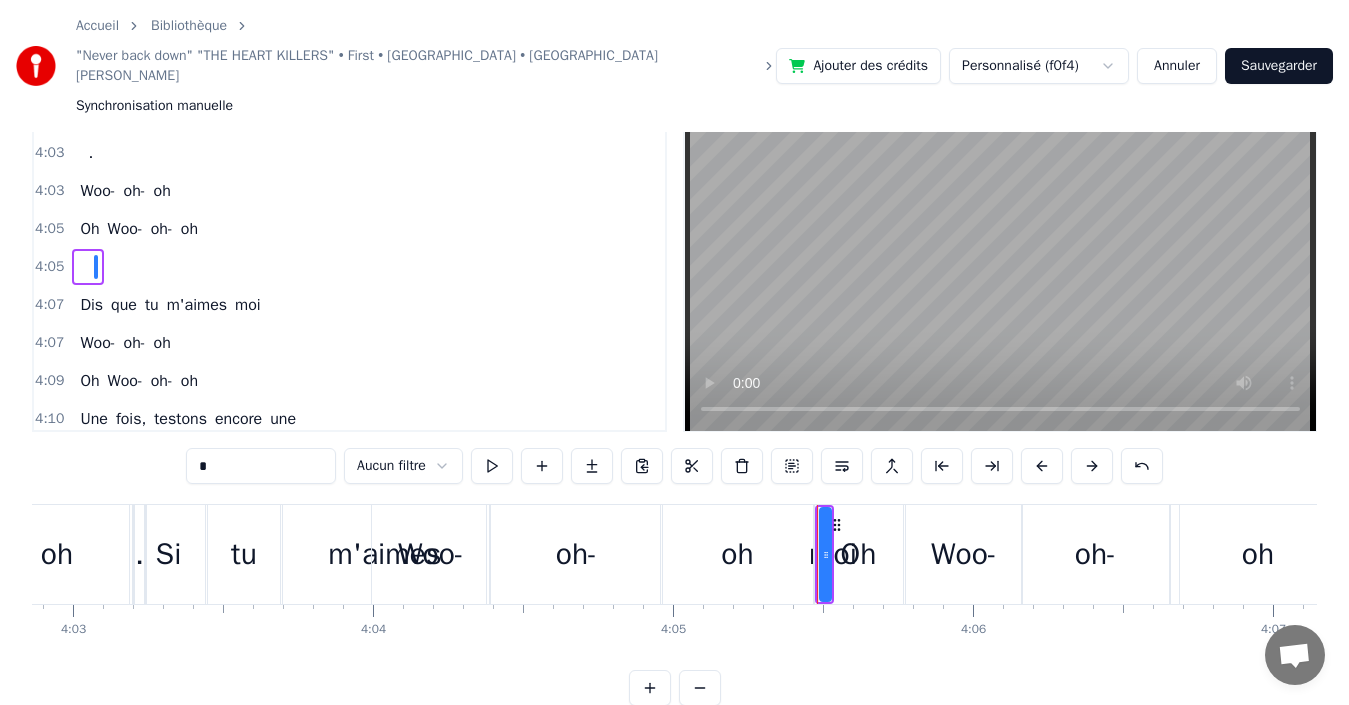 scroll, scrollTop: 0, scrollLeft: 0, axis: both 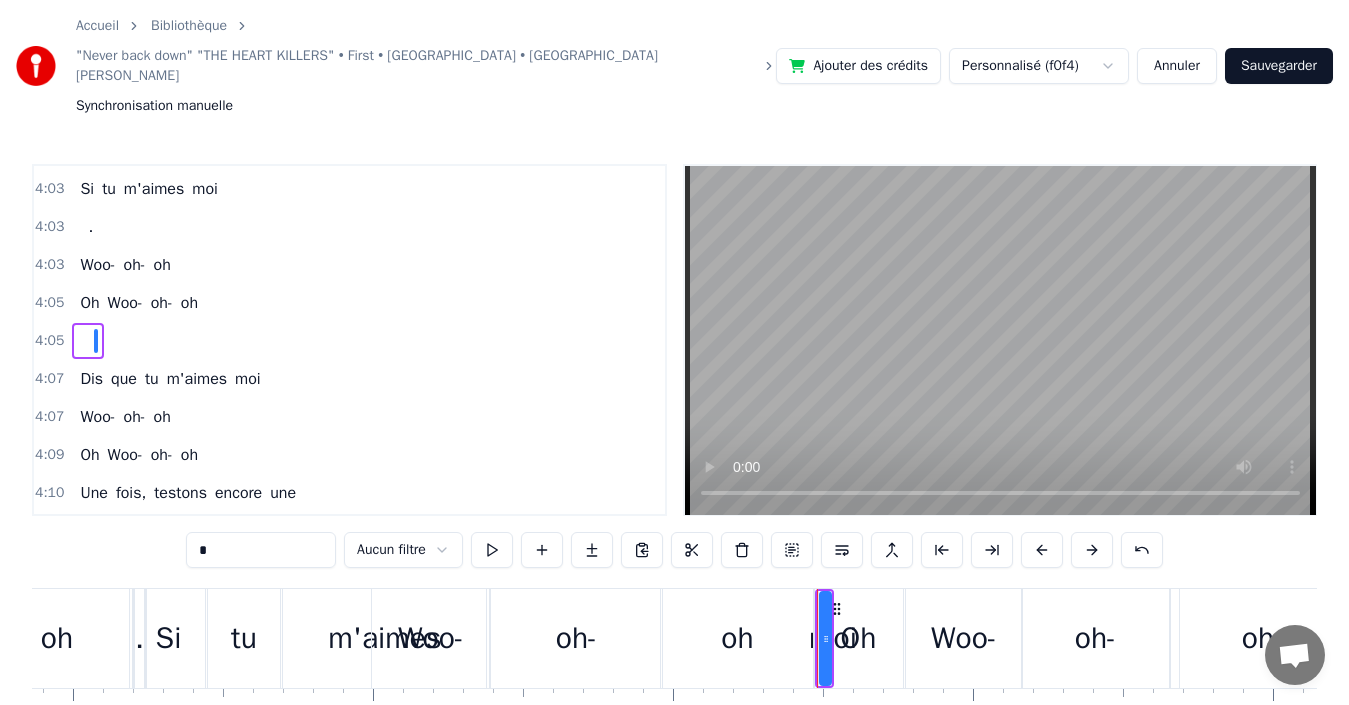 click at bounding box center (88, 341) 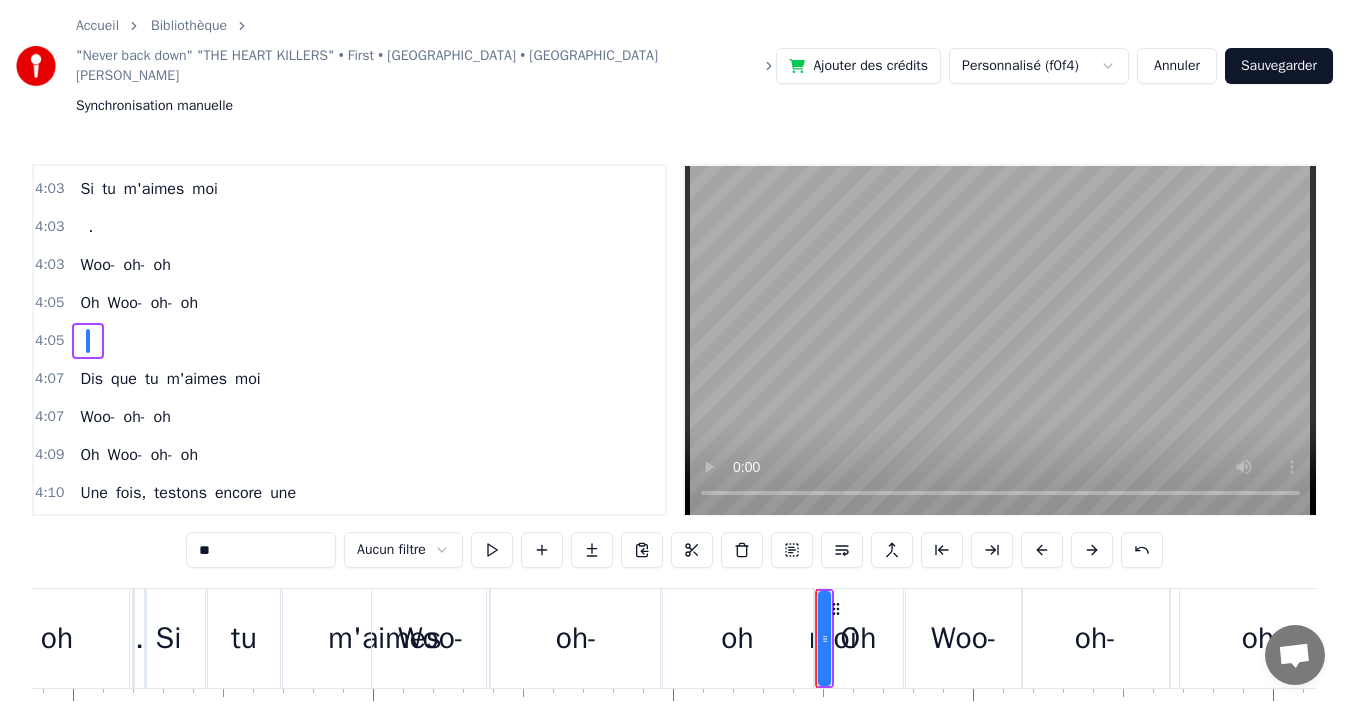drag, startPoint x: 247, startPoint y: 497, endPoint x: 106, endPoint y: 480, distance: 142.02112 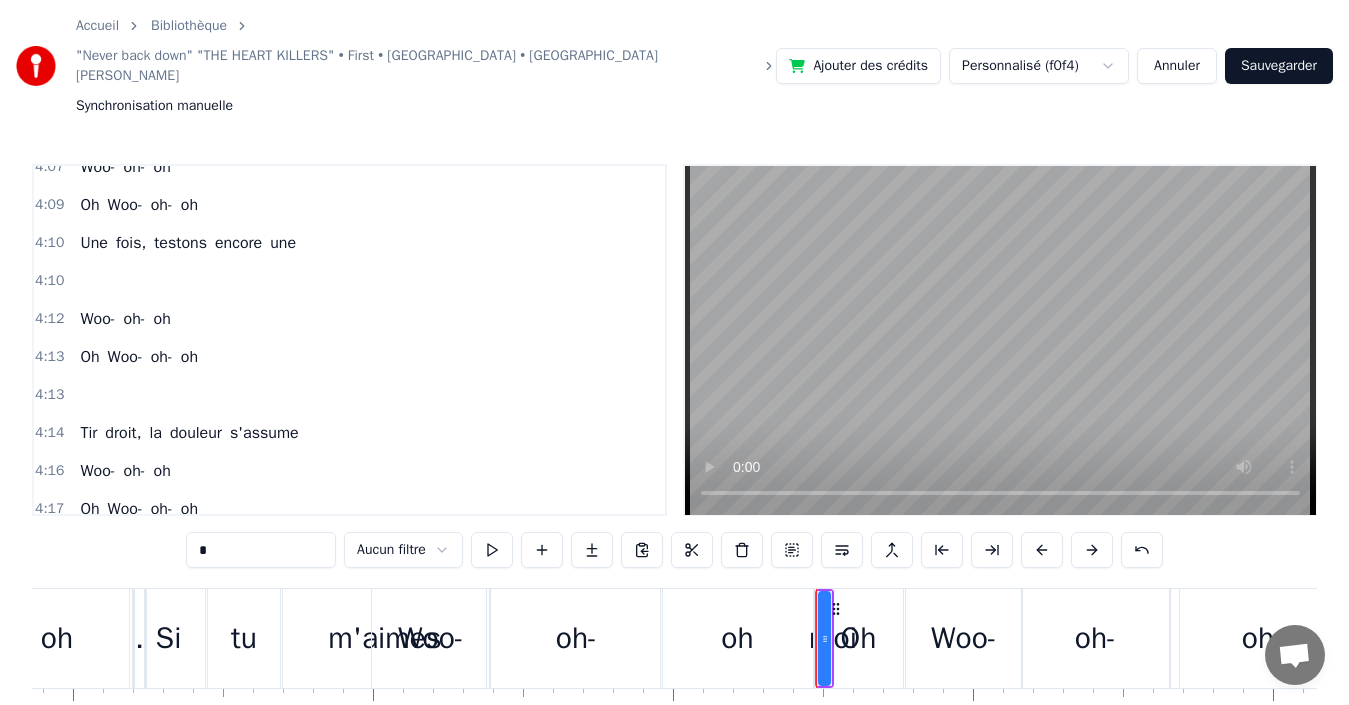 click on "Woo-" at bounding box center (97, 319) 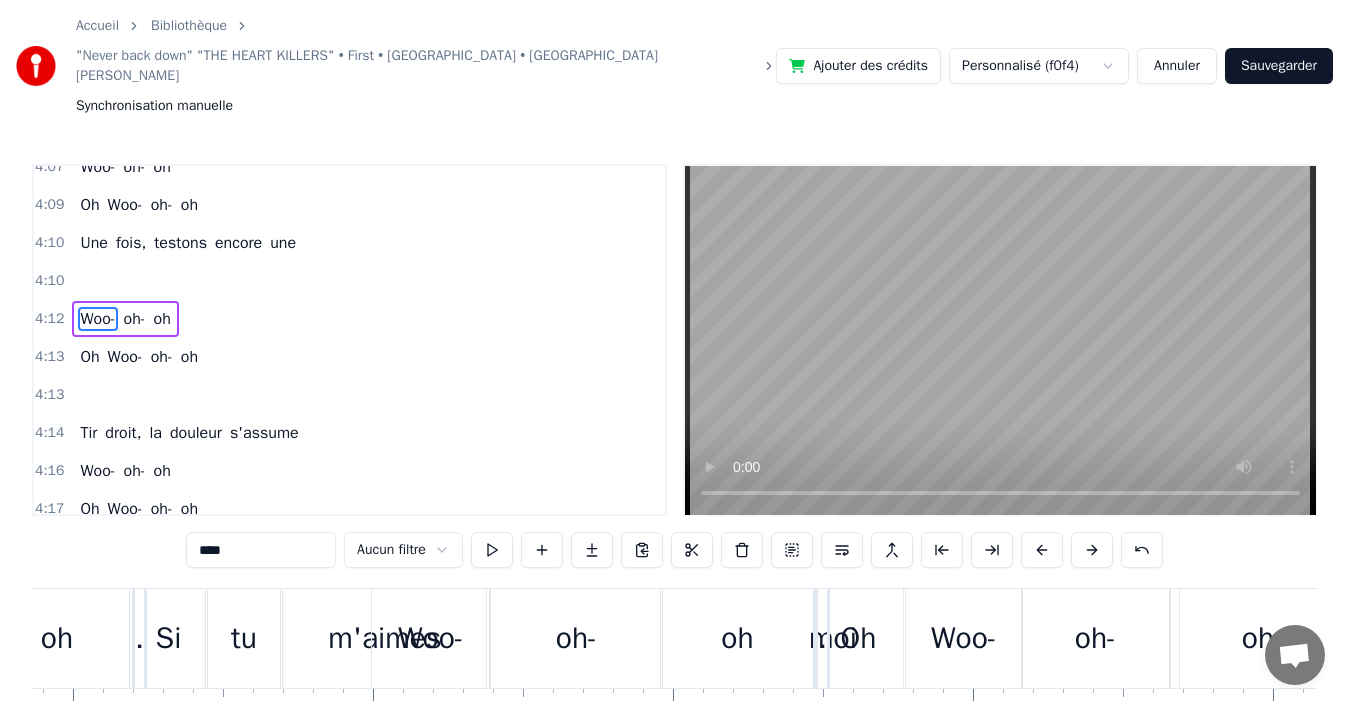 scroll, scrollTop: 3530, scrollLeft: 0, axis: vertical 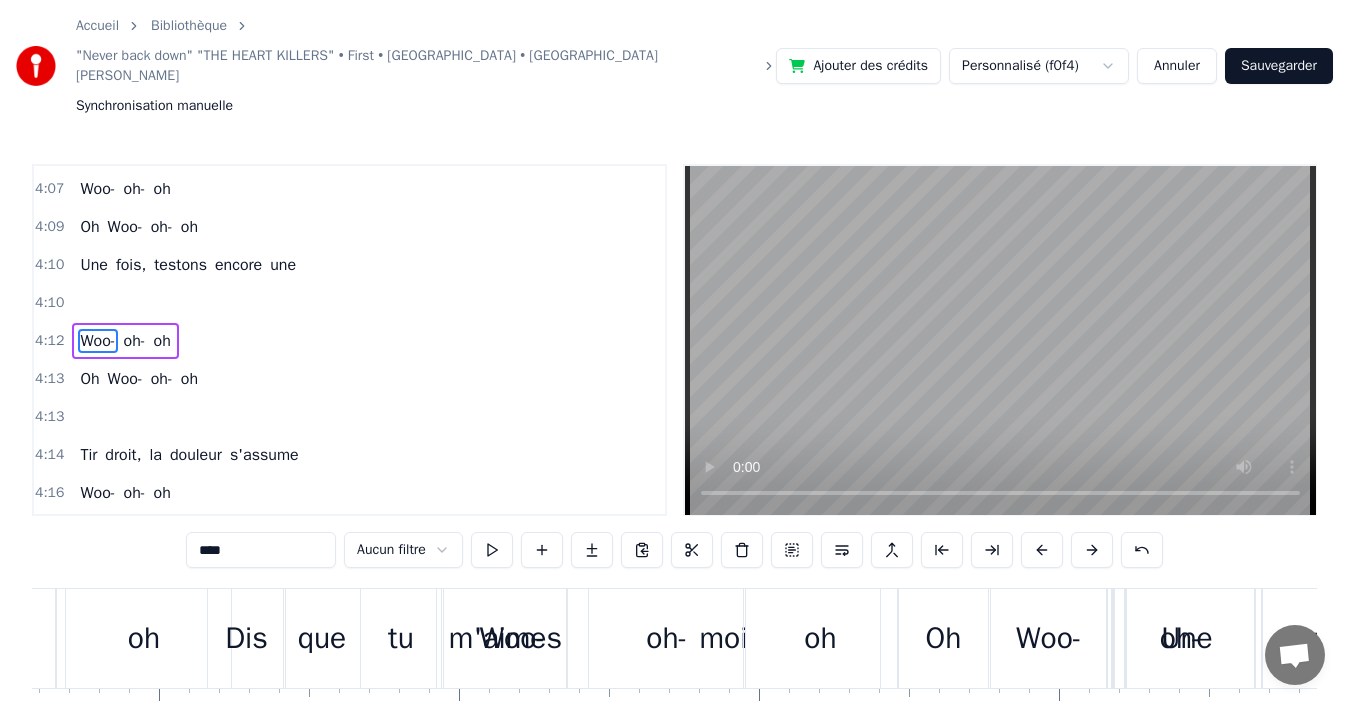 click at bounding box center (96, 303) 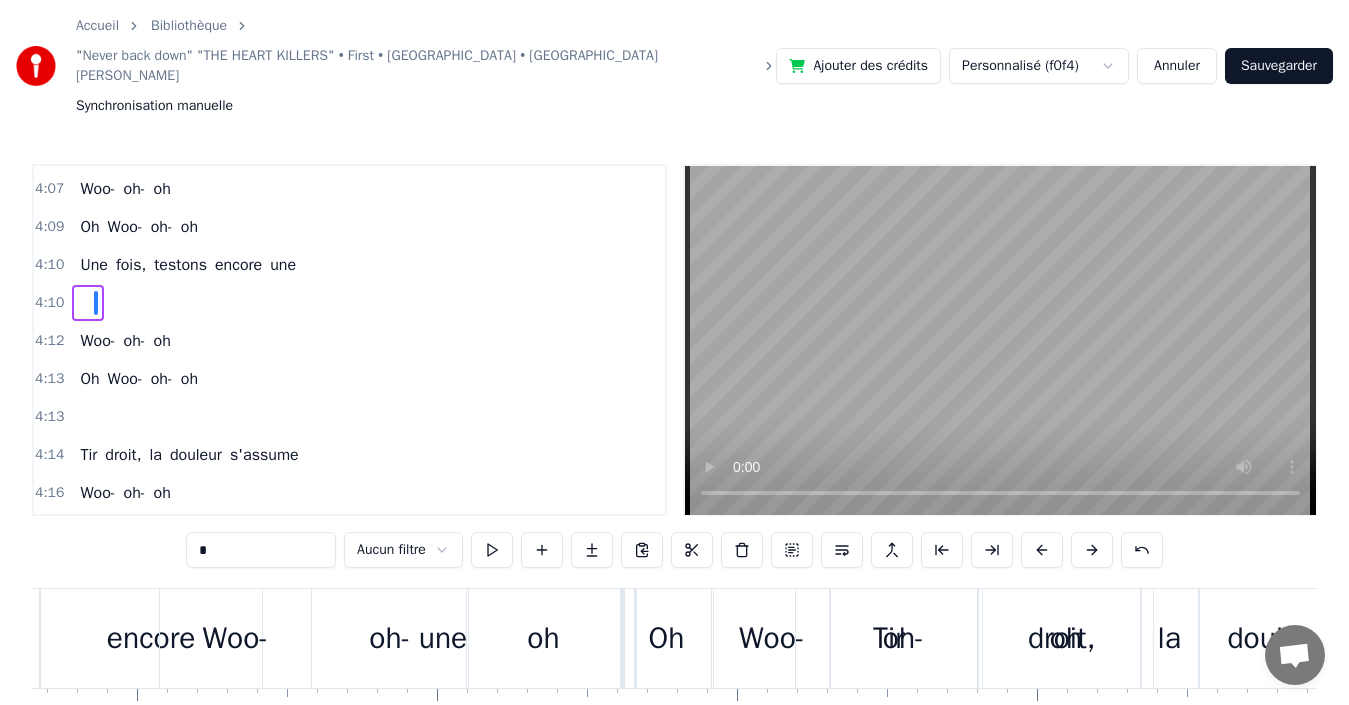 scroll, scrollTop: 3492, scrollLeft: 0, axis: vertical 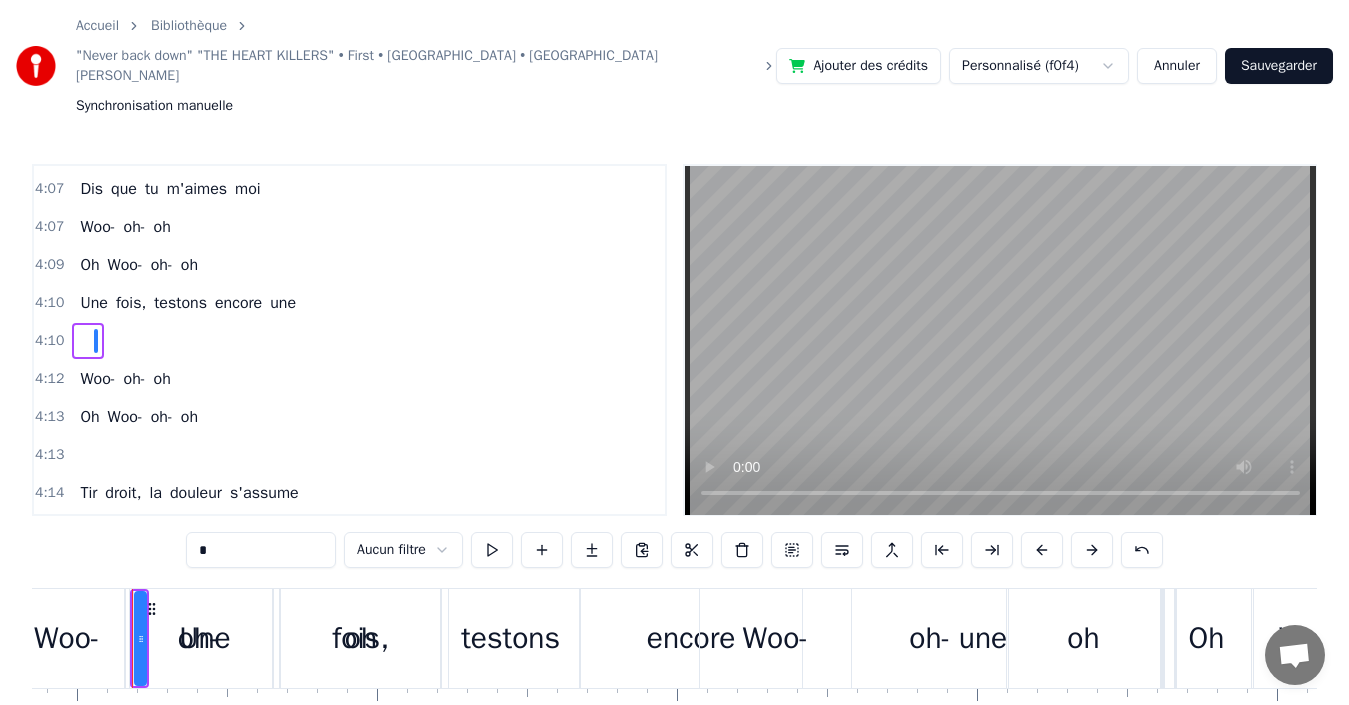 click at bounding box center (88, 341) 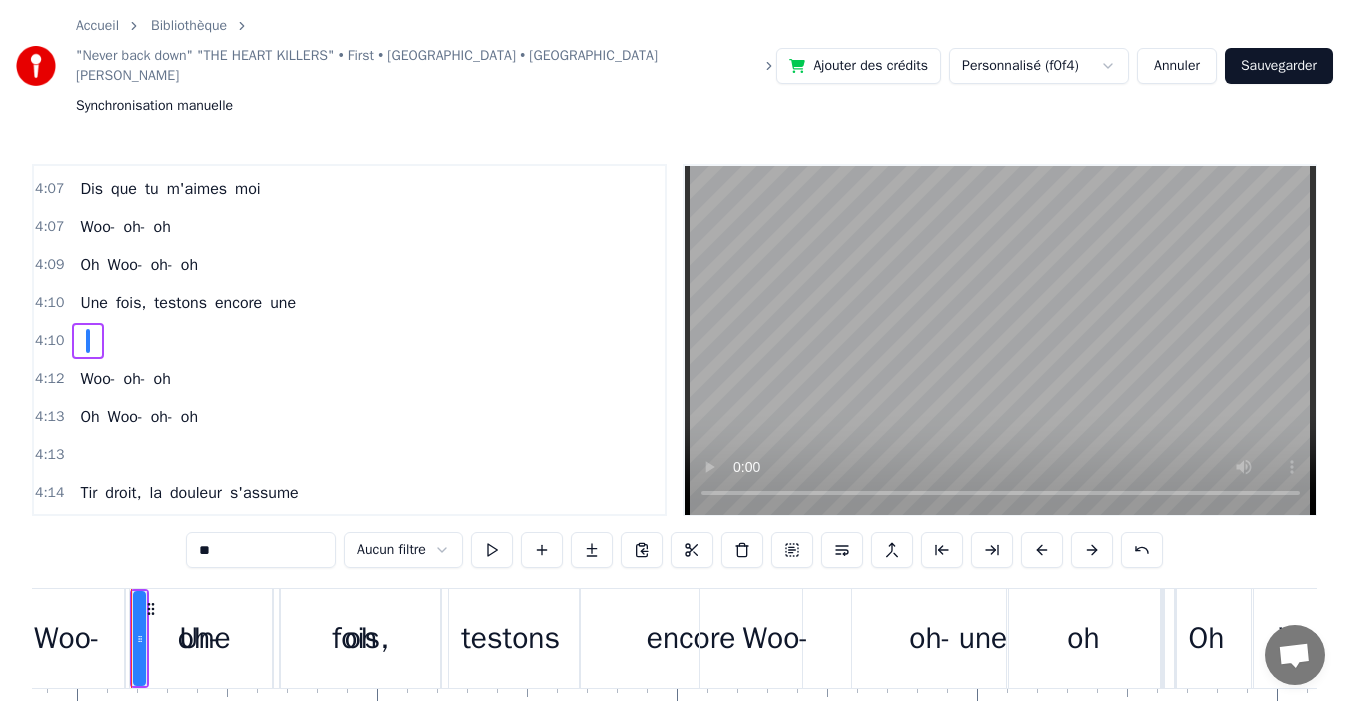 scroll, scrollTop: 0, scrollLeft: 74953, axis: horizontal 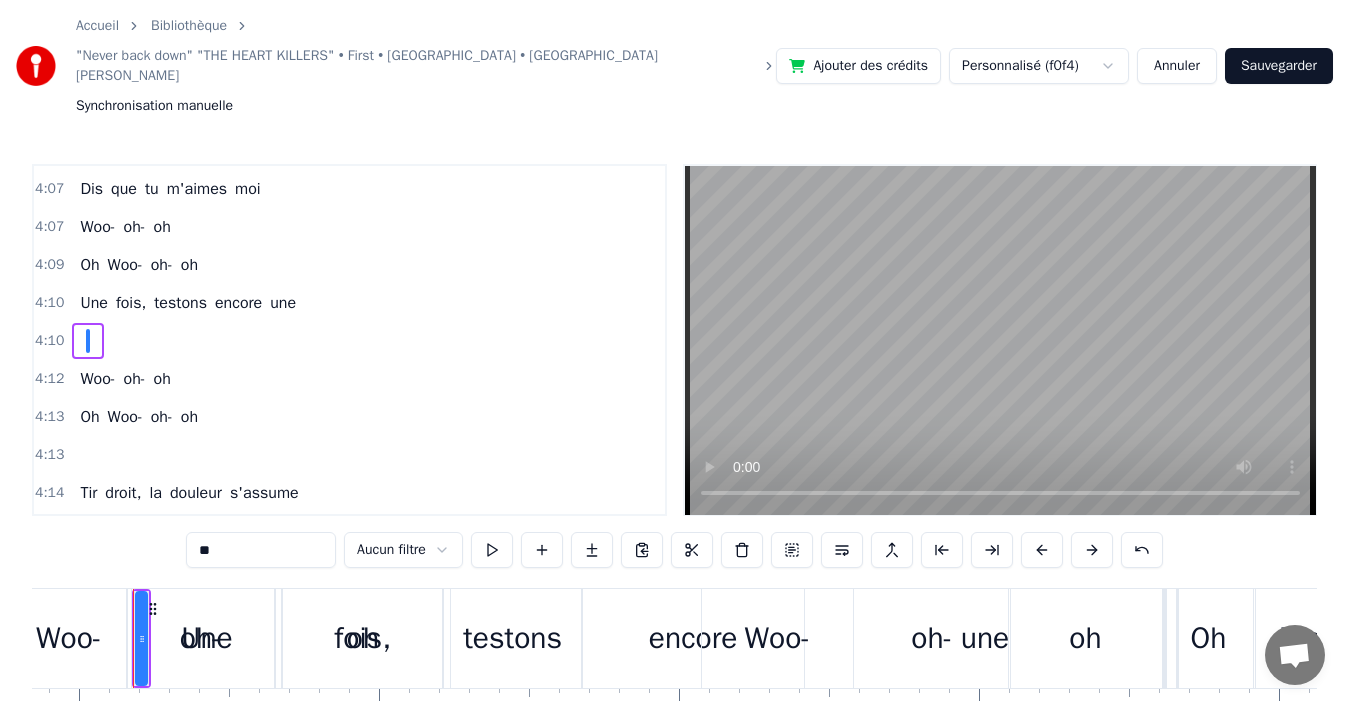drag, startPoint x: 259, startPoint y: 500, endPoint x: 90, endPoint y: 474, distance: 170.9883 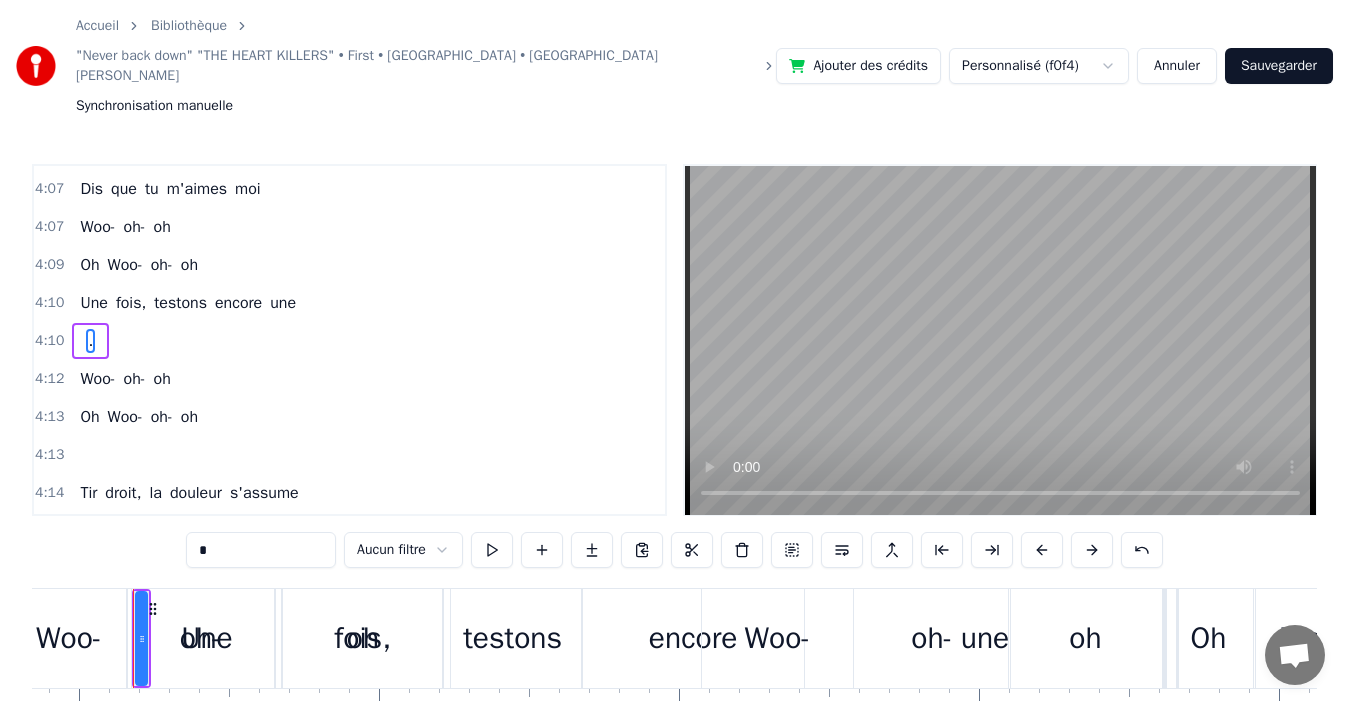 type on "*" 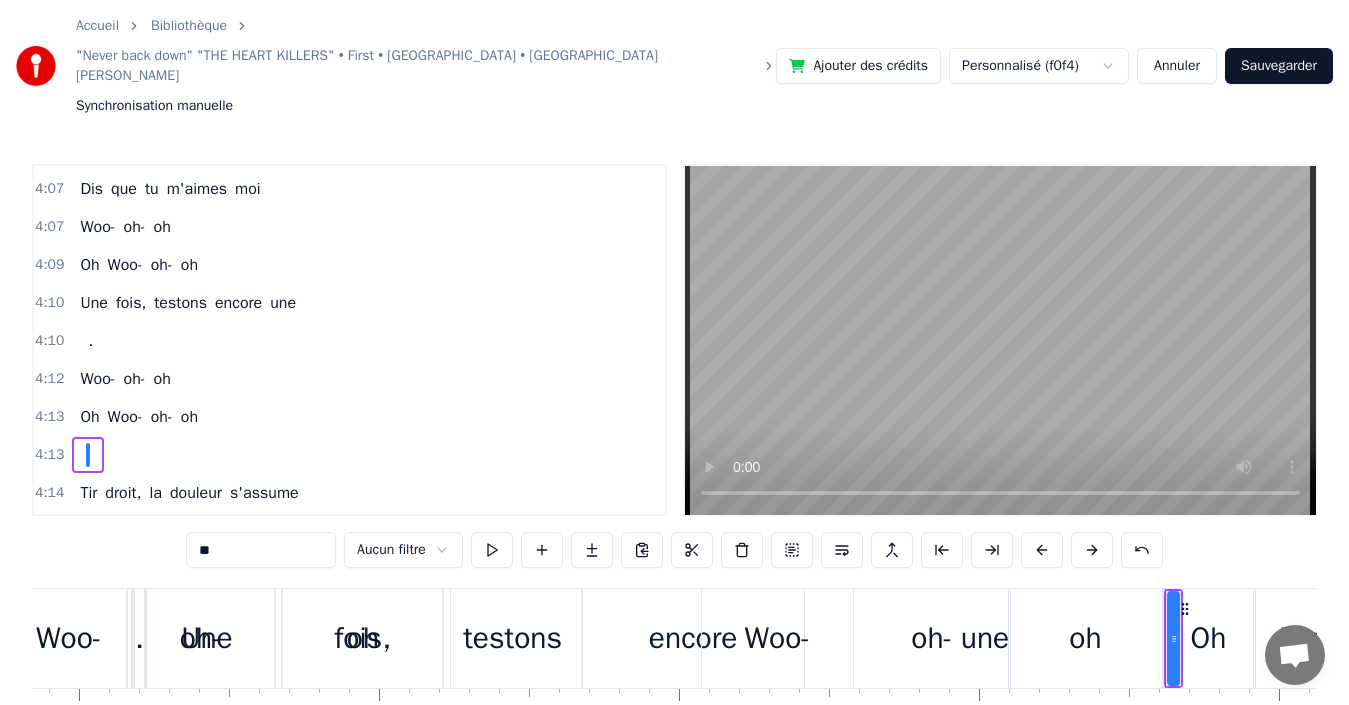 scroll, scrollTop: 3606, scrollLeft: 0, axis: vertical 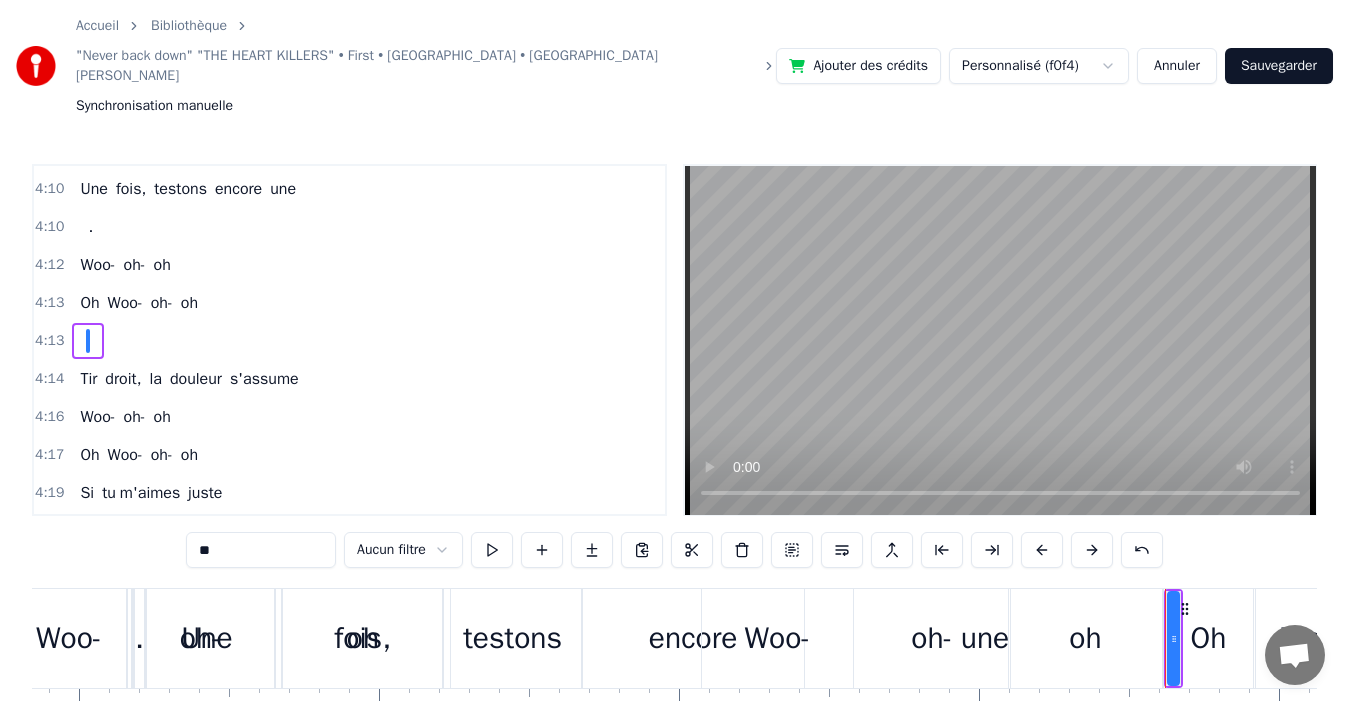 drag, startPoint x: 232, startPoint y: 503, endPoint x: 122, endPoint y: 512, distance: 110.36757 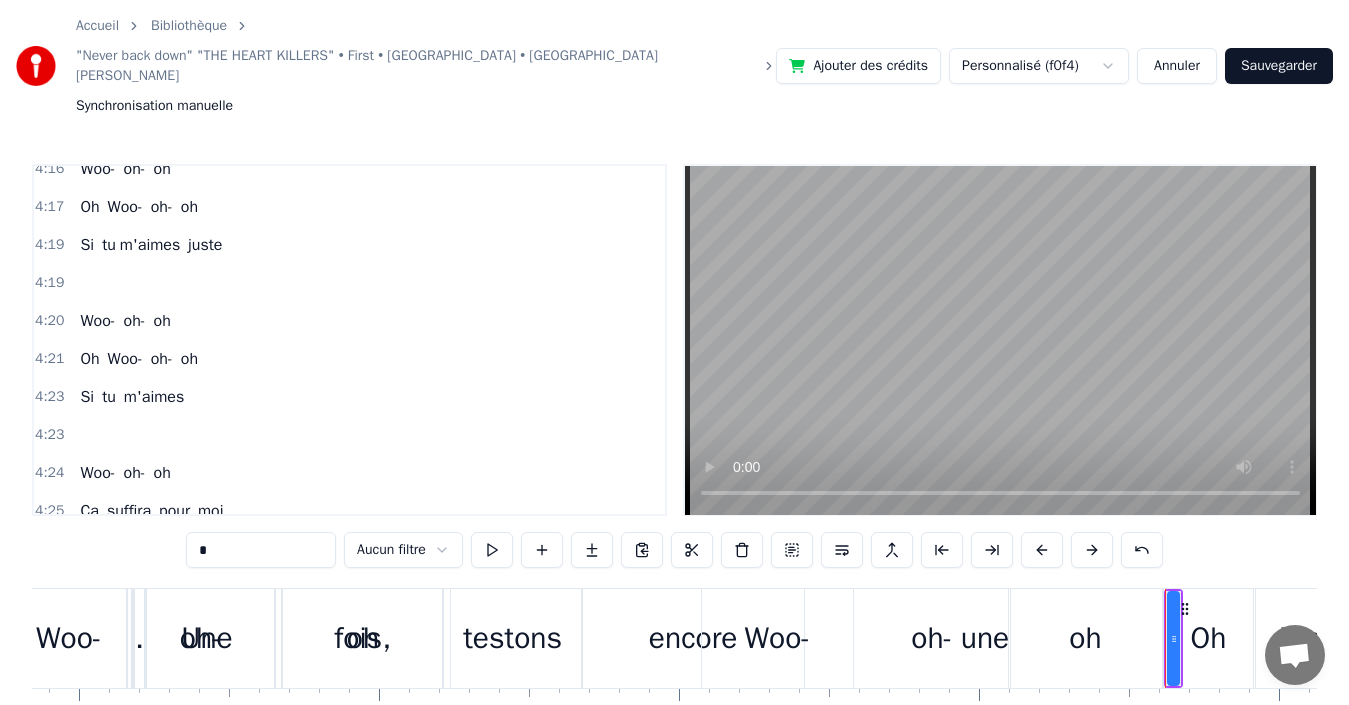 scroll, scrollTop: 3907, scrollLeft: 0, axis: vertical 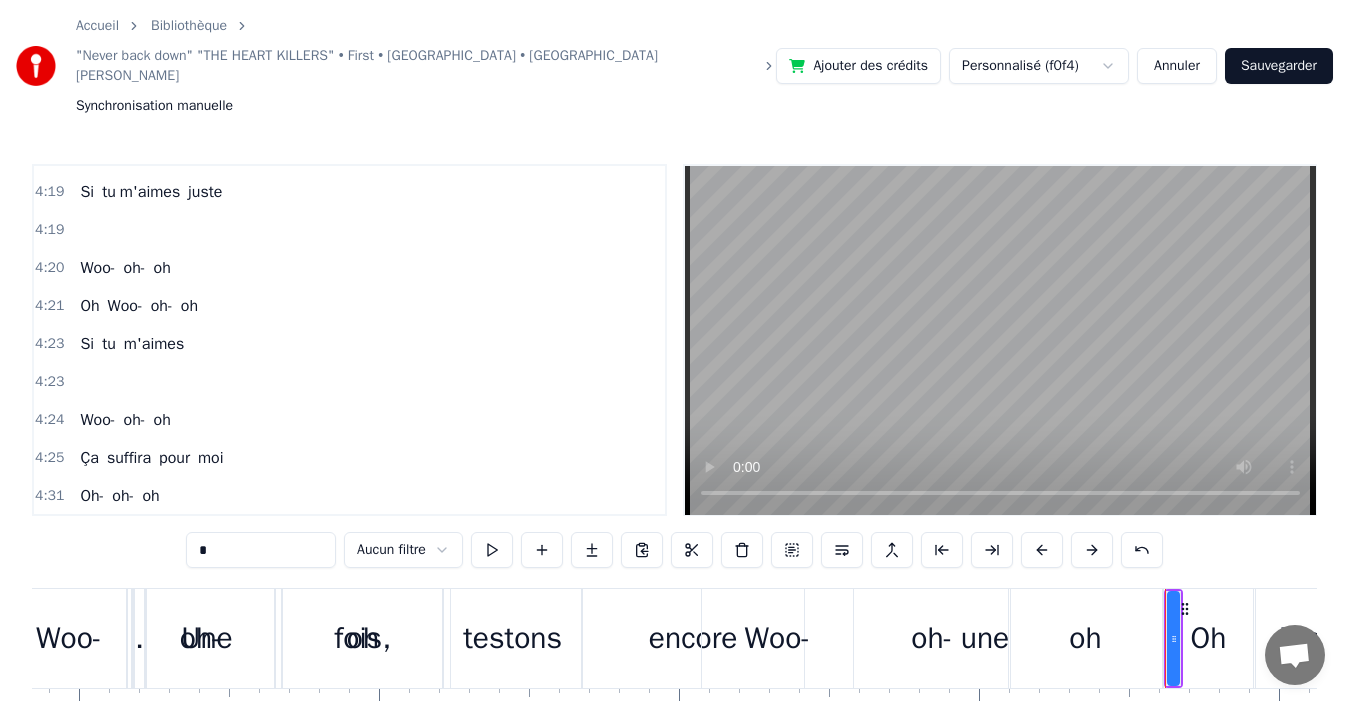 type on "*" 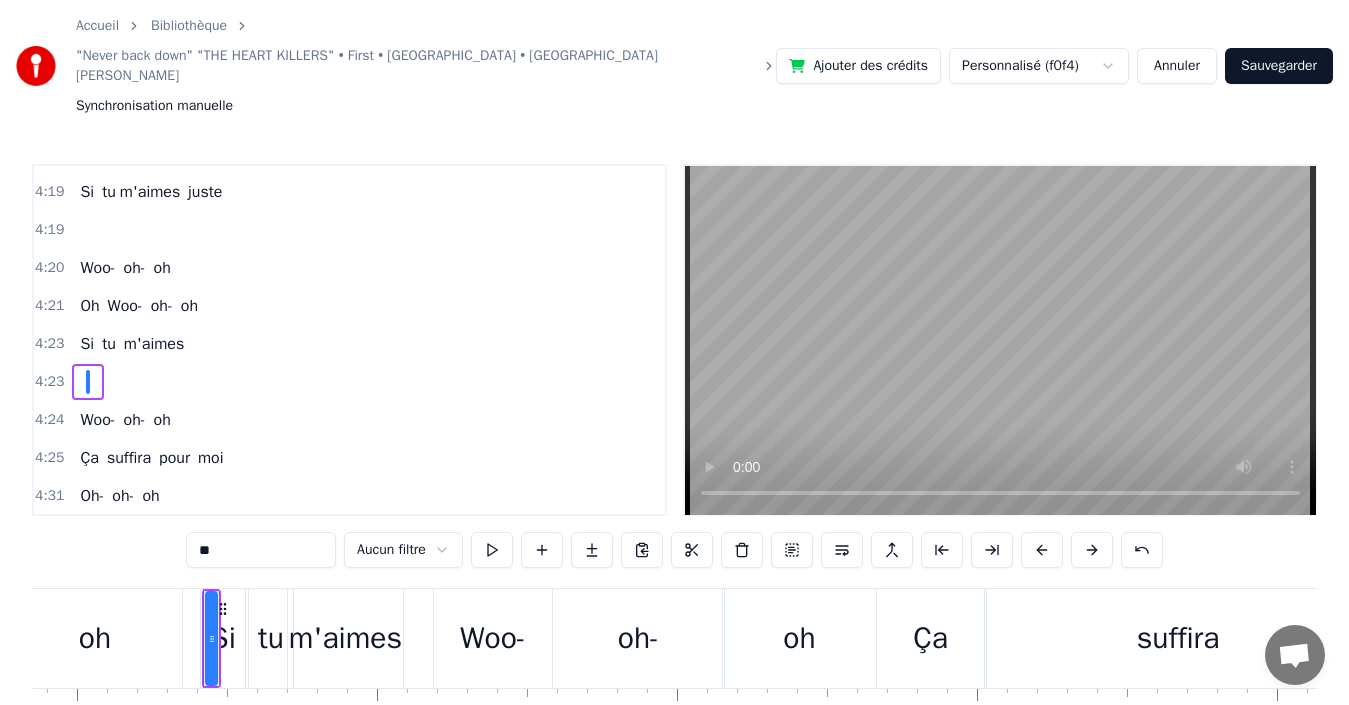 scroll, scrollTop: 0, scrollLeft: 78925, axis: horizontal 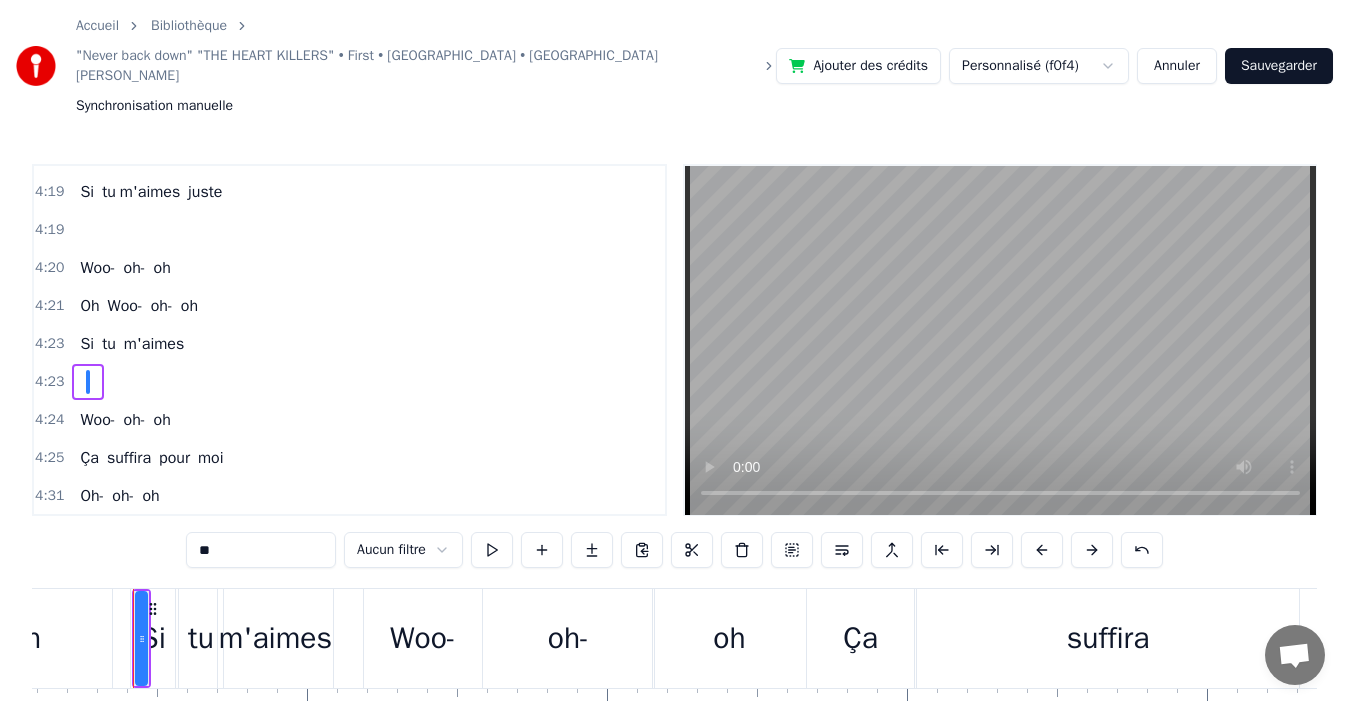 drag, startPoint x: 252, startPoint y: 503, endPoint x: 79, endPoint y: 500, distance: 173.02602 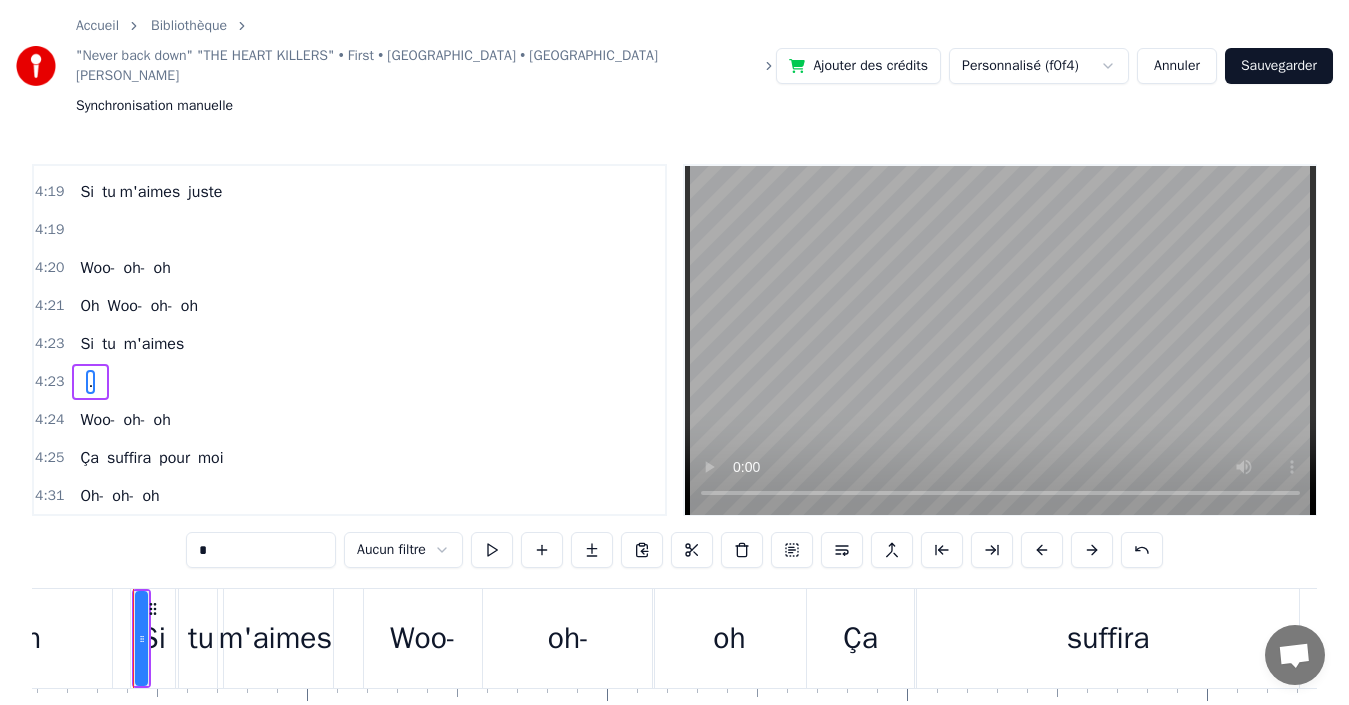 scroll, scrollTop: 84, scrollLeft: 0, axis: vertical 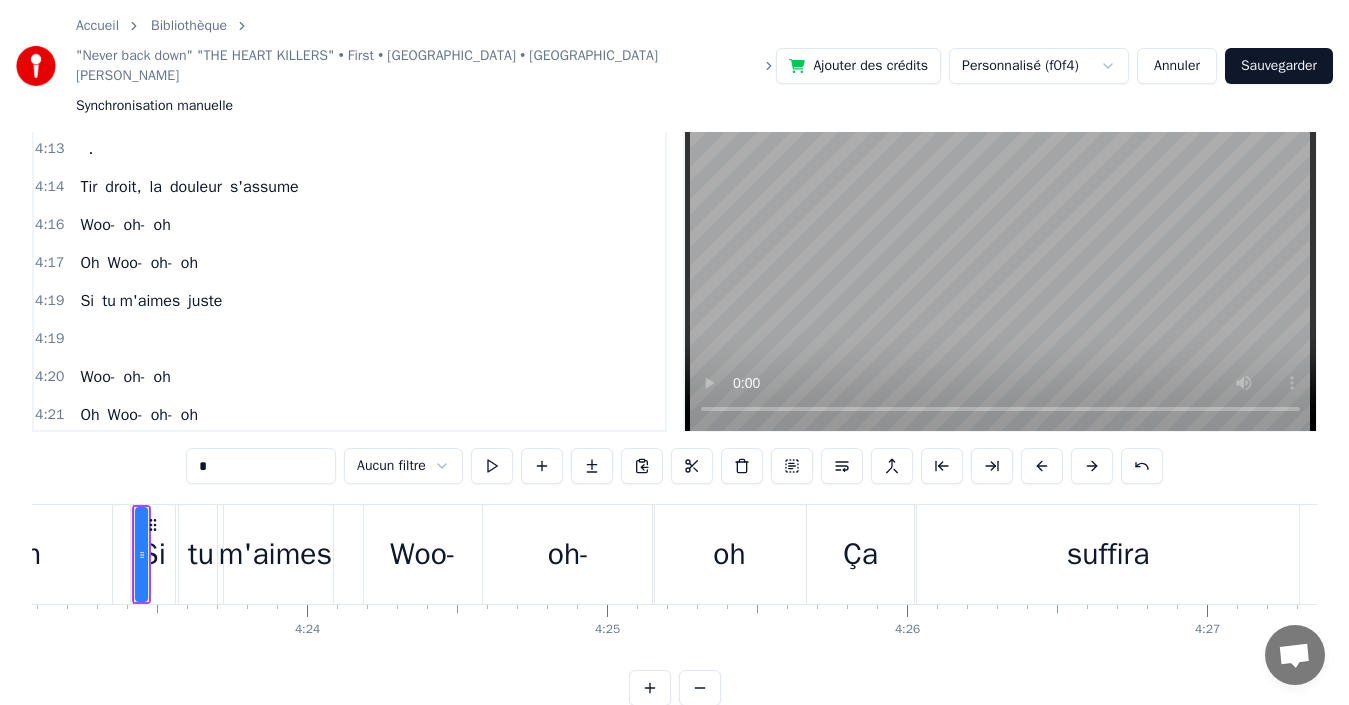 type on "*" 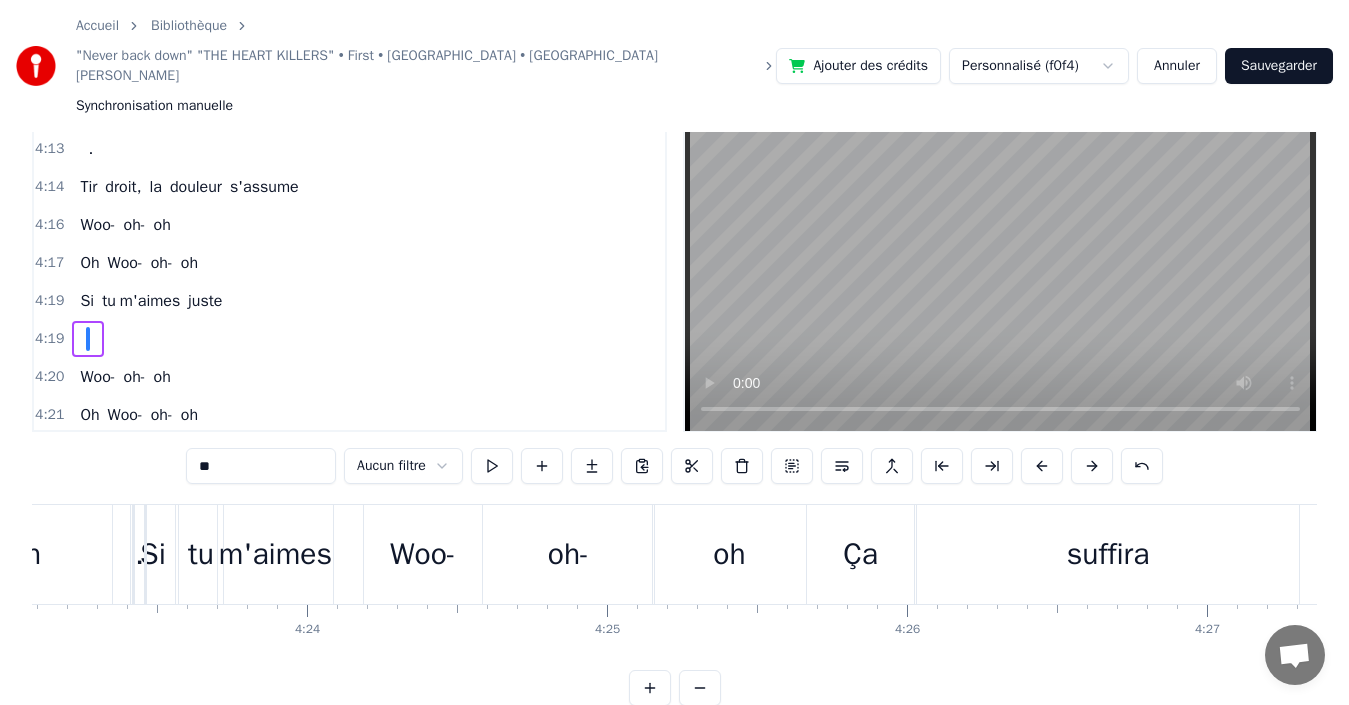 scroll, scrollTop: 75, scrollLeft: 0, axis: vertical 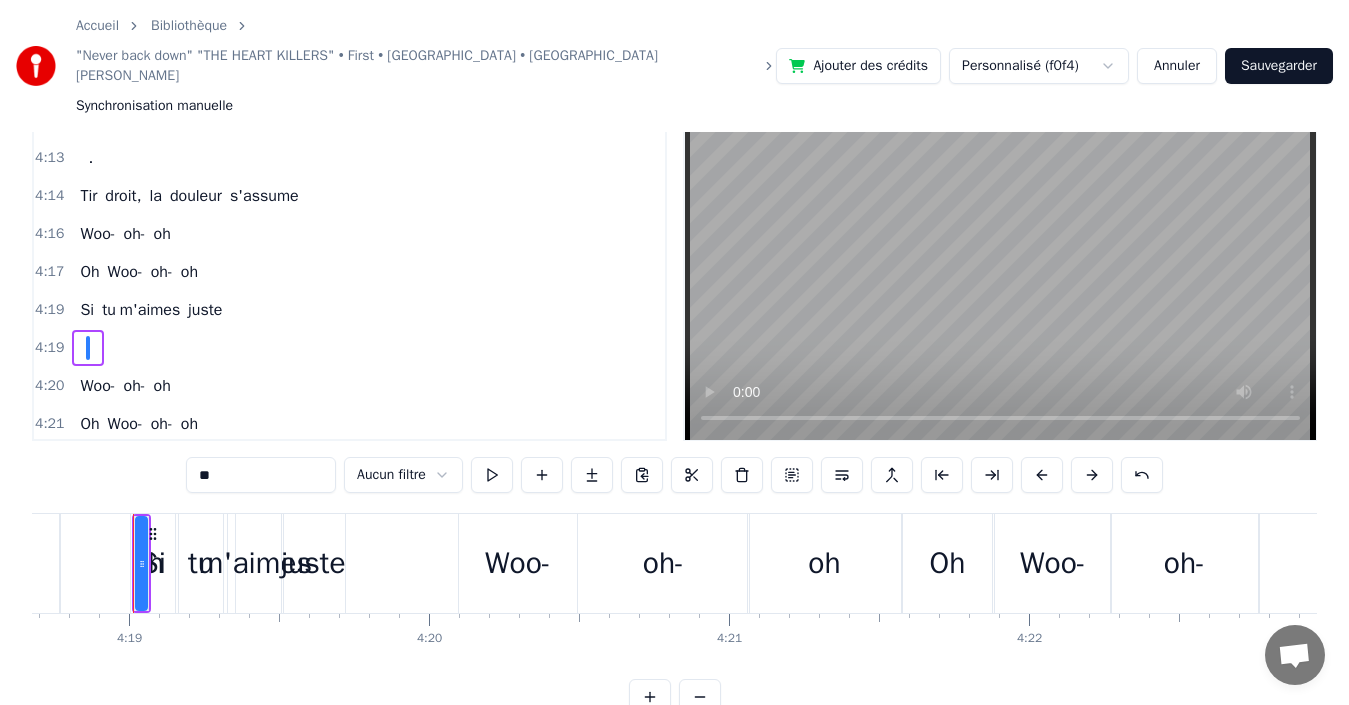 click on "0:00 Moi je risquerais tout 0:02   .   0:04 Même si je me blesse, 0:06 j'apprendrais par moi-même 0:08 En osant une flamme, 0:11 Je pensais pas te séduire alors 0:16 Une fois, tentons encore une 0:20 Tir droit, la douleur s'assume 0:25 Envie de faire face, risquer, ce qui sera des leçons de toi 0:33 Oh- oh- oh 0:33   .   0:37 Douleur que j'apprends pas 0:40 Peu importe combien de fois apparue 0:45 Dis que je suis tenace, vivace, peu loquace, rêveur infini 0:52 Une fois, tentons encore une 0:56 Tir droit, la douleur s'assume 1:01 Envie de faire face, risquer, ce qui sera des leçons de toi 1:09 Vas-y brises mon cœur 1:12 Que mon monde meurt 1:13 Au grand jamais, j’abandonne pas 1:17 En face dis-le sans peur 1:20 Sors haine, fureur 1:21 Combien d'fois tu me blesseras ? 1:25 Les sentiments en toi 1:28 J'sais ne les caches pas 1:29 Cet amour que tu gardes tout bas 1:33 T'oses pas l'exprimer 1:34 Woo- oh- oh 1:36 Oh Woo- oh- oh 1:38 Si tu m'aimes 1:38   .   1:38 Woo- oh- oh 1:40 Ça suffira pour moi 1:45" at bounding box center (674, 402) 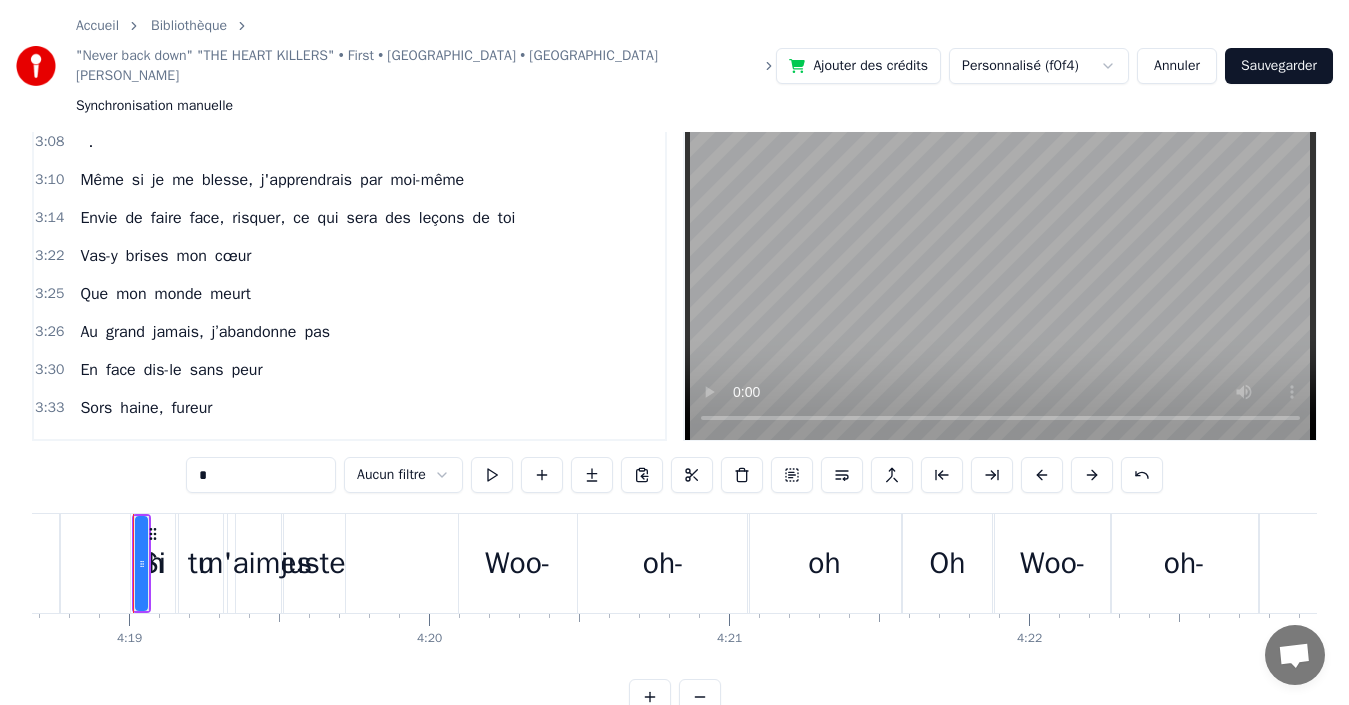 scroll, scrollTop: 2366, scrollLeft: 0, axis: vertical 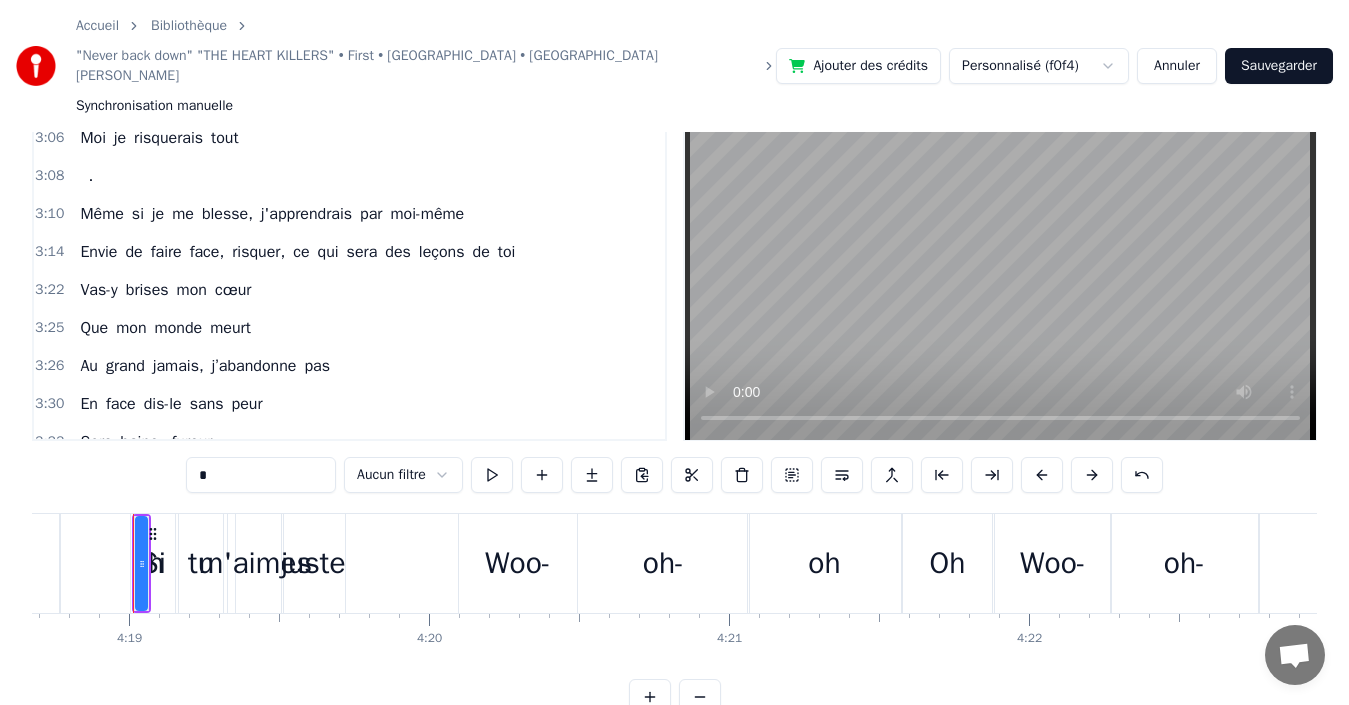 type on "*" 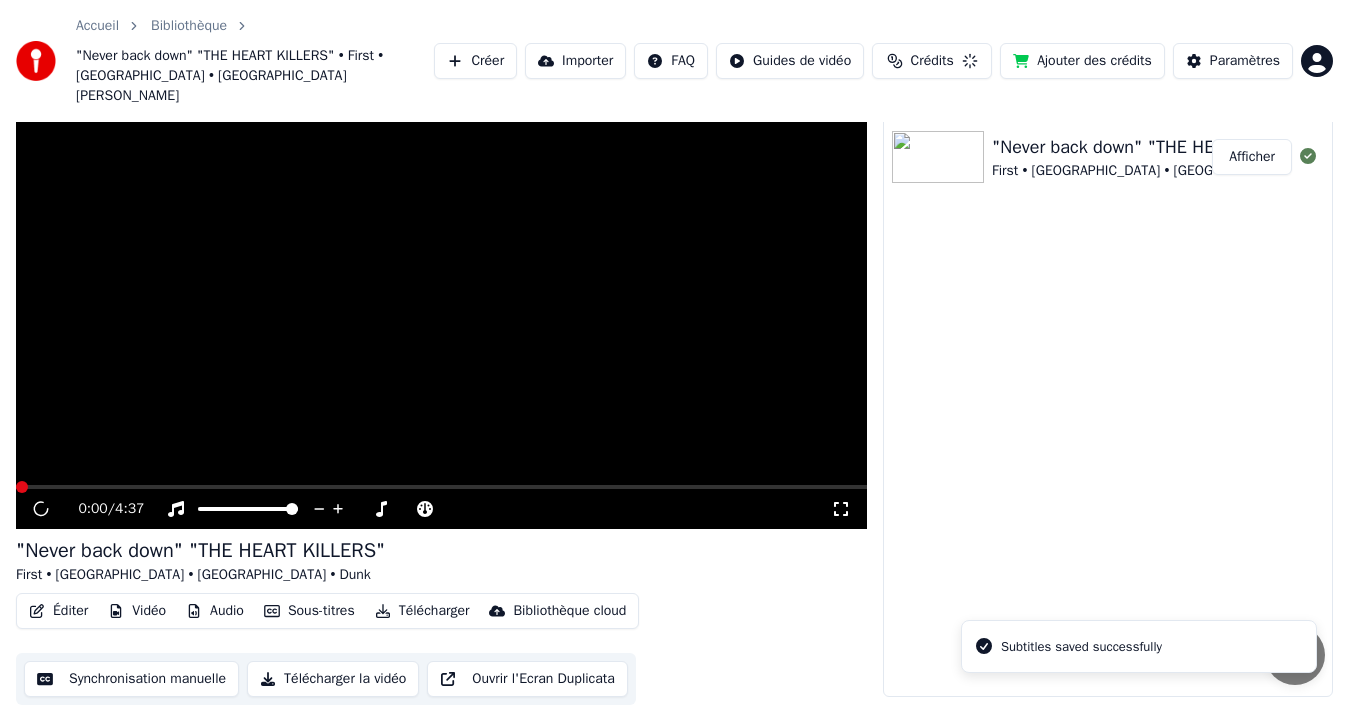 scroll, scrollTop: 52, scrollLeft: 0, axis: vertical 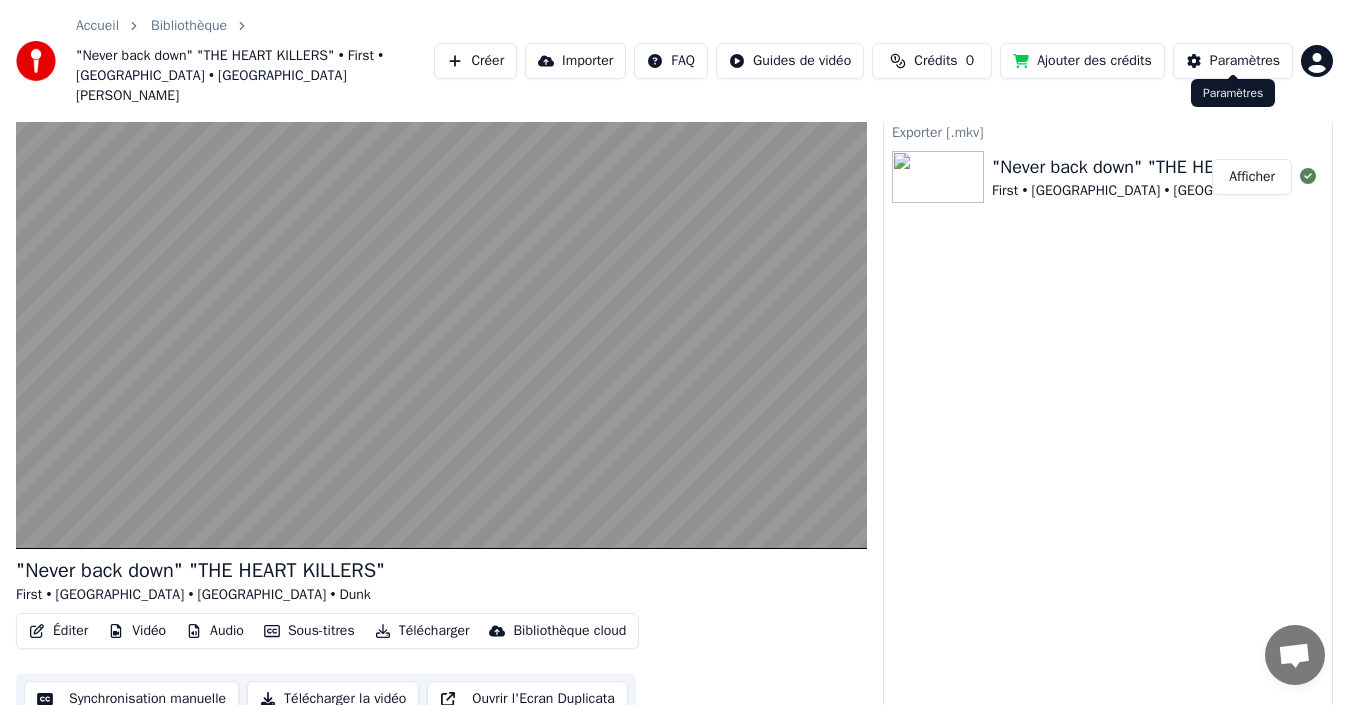 click on "Paramètres" at bounding box center [1245, 61] 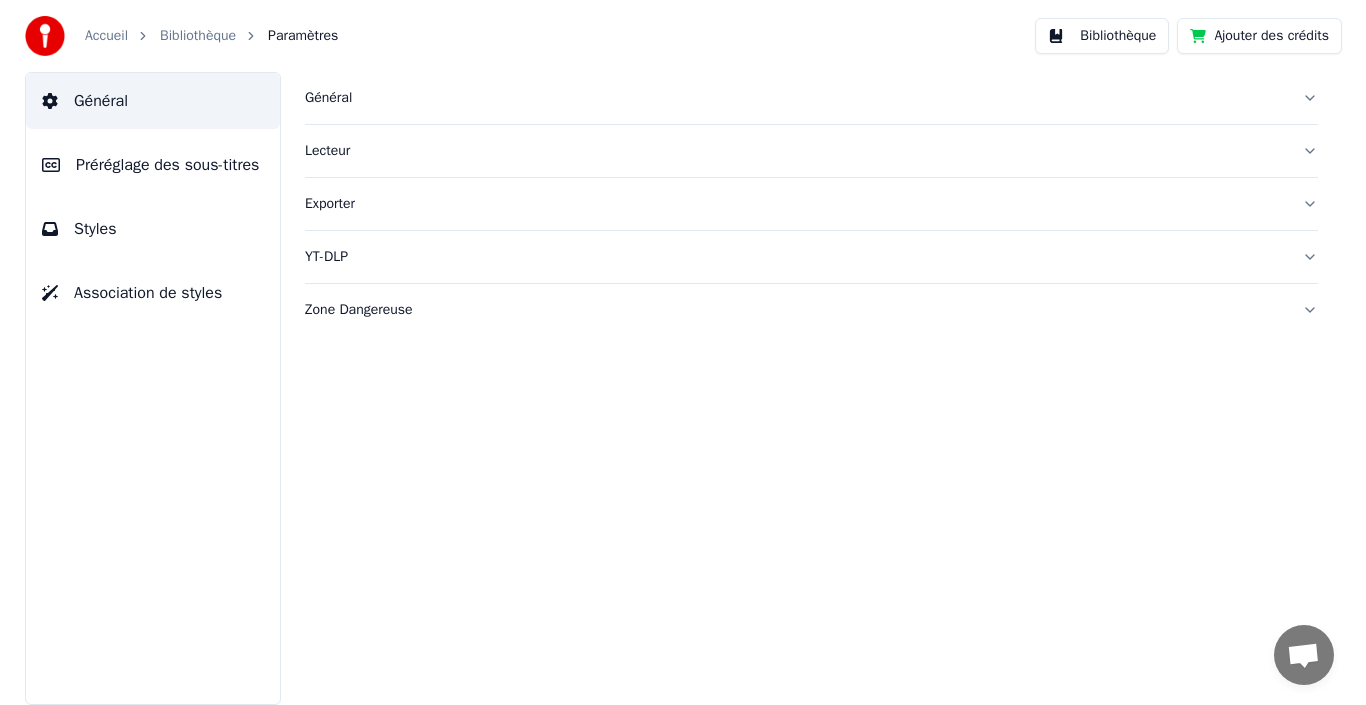 scroll, scrollTop: 0, scrollLeft: 0, axis: both 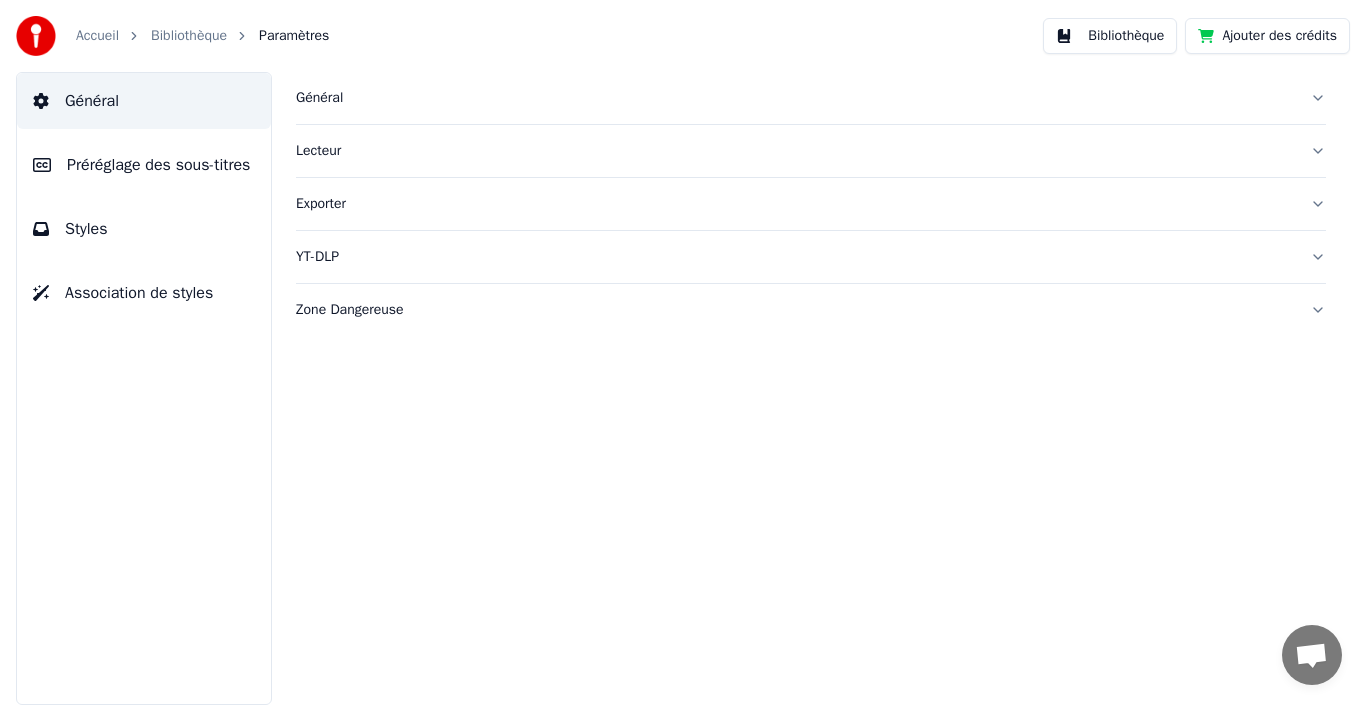 click on "Styles" at bounding box center (144, 229) 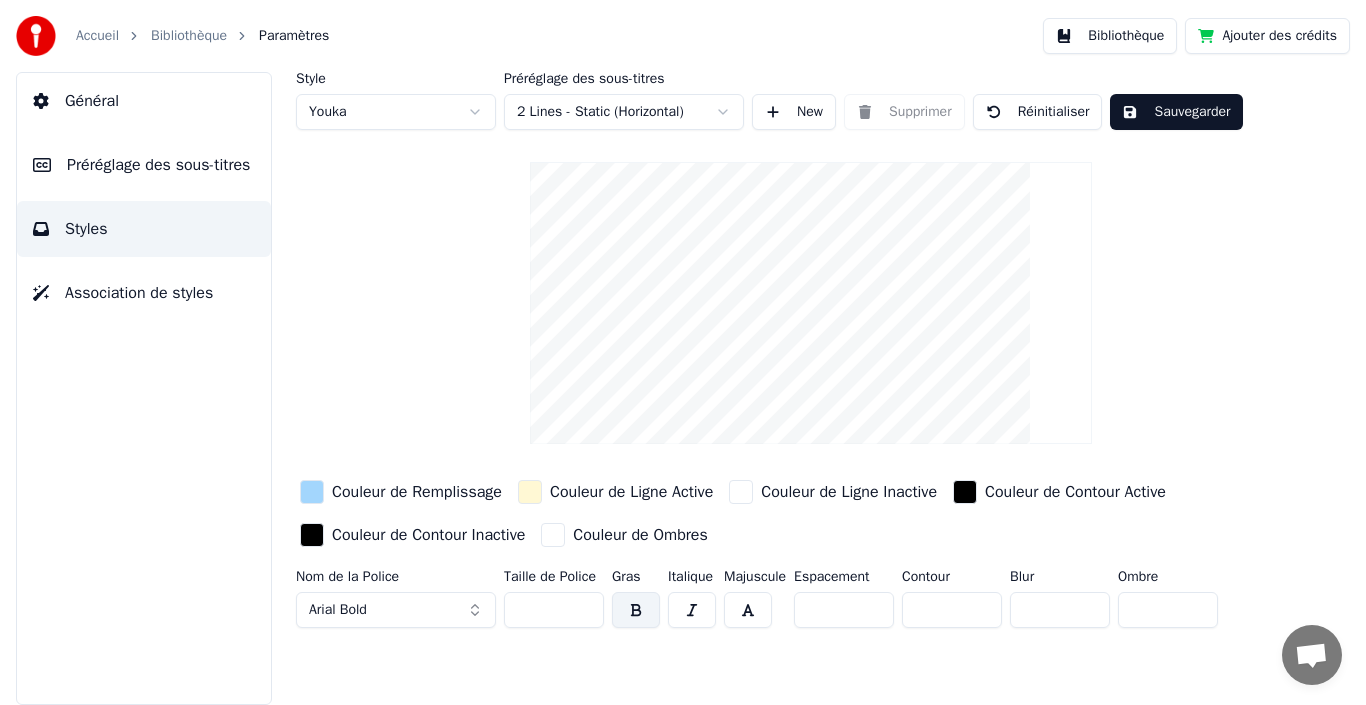 click on "Arial Bold" at bounding box center (396, 610) 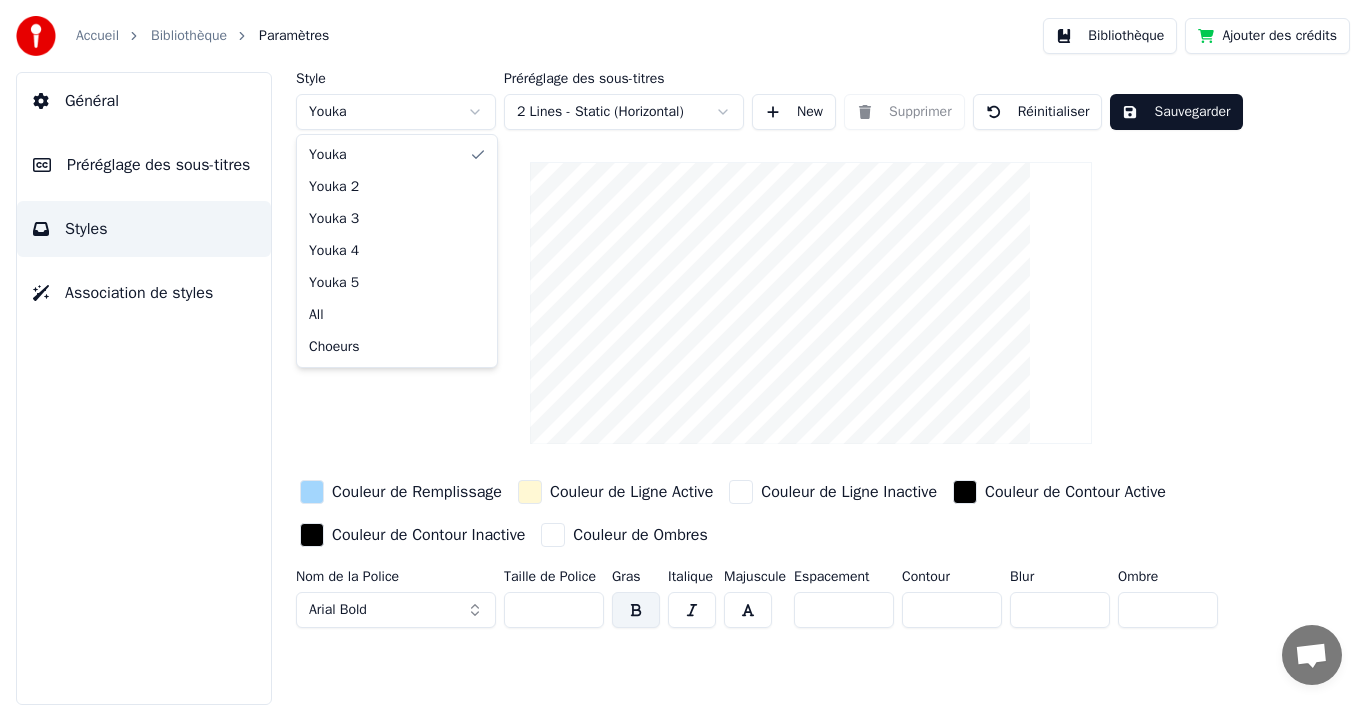type on "*" 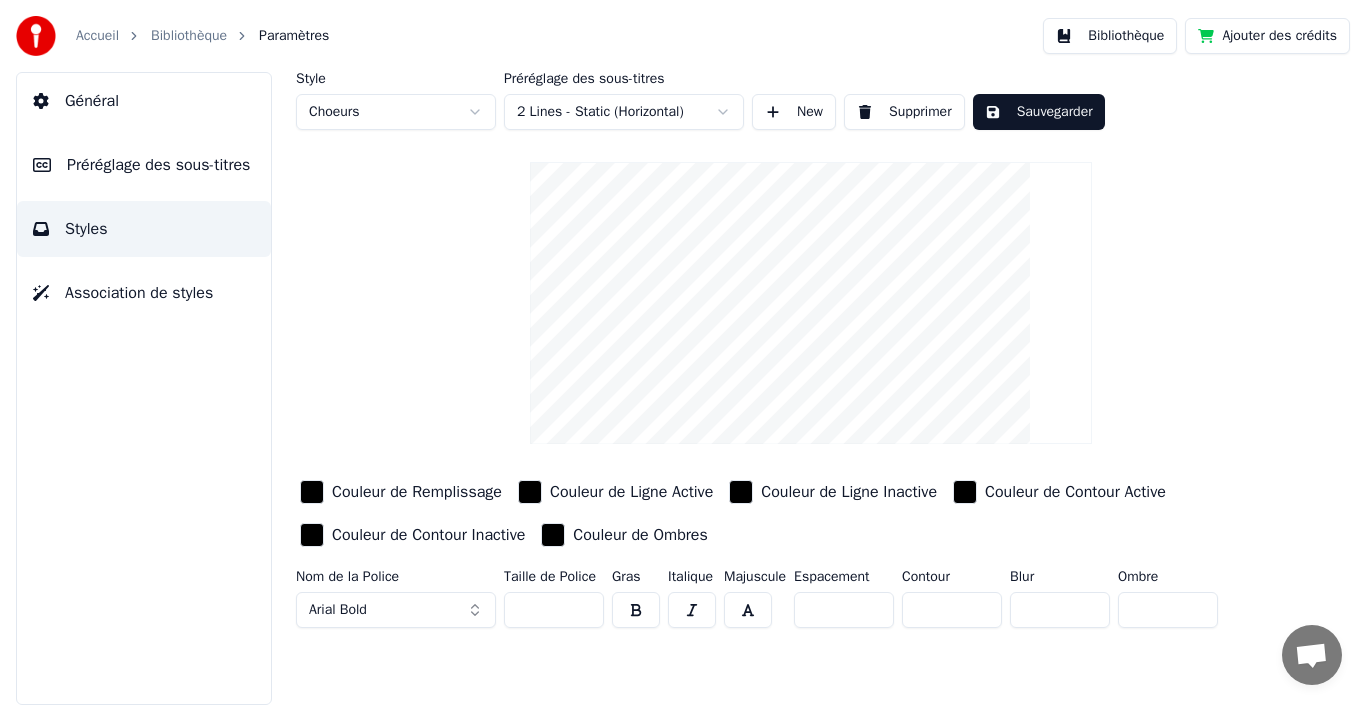 click on "Arial Bold" at bounding box center (396, 610) 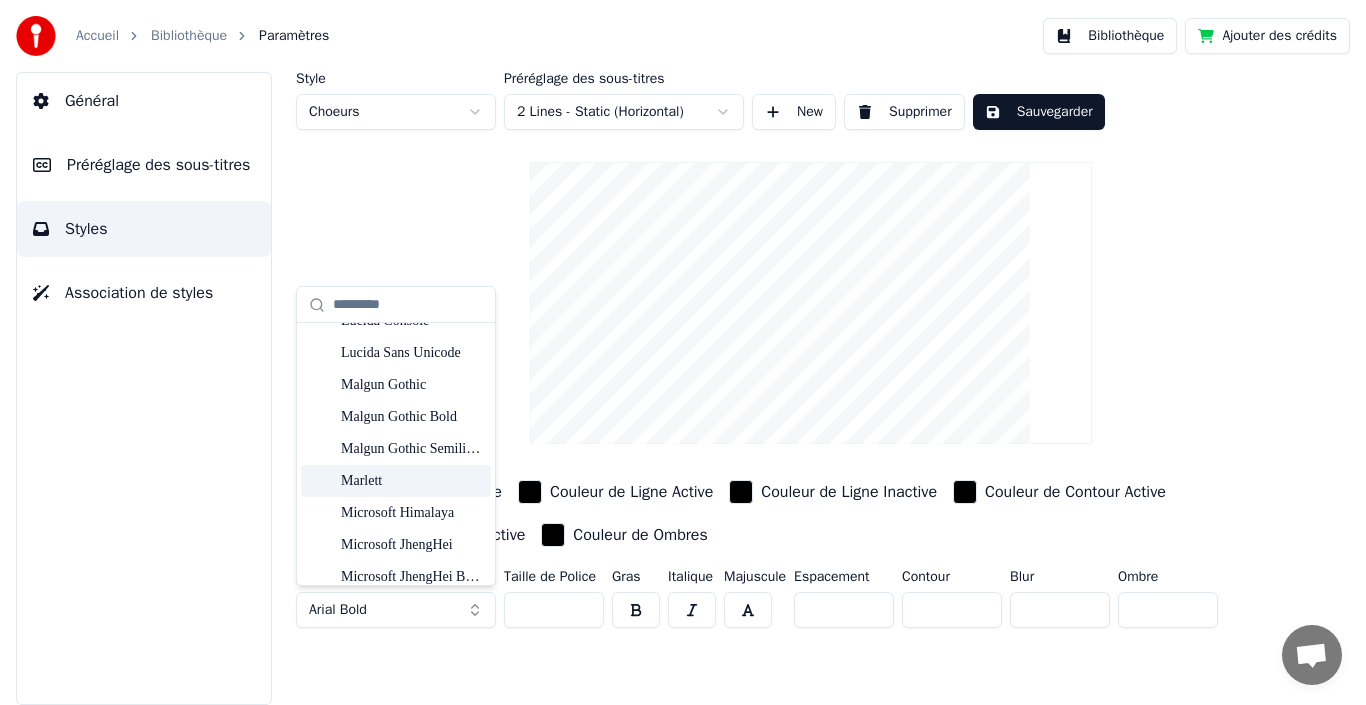 scroll, scrollTop: 6293, scrollLeft: 0, axis: vertical 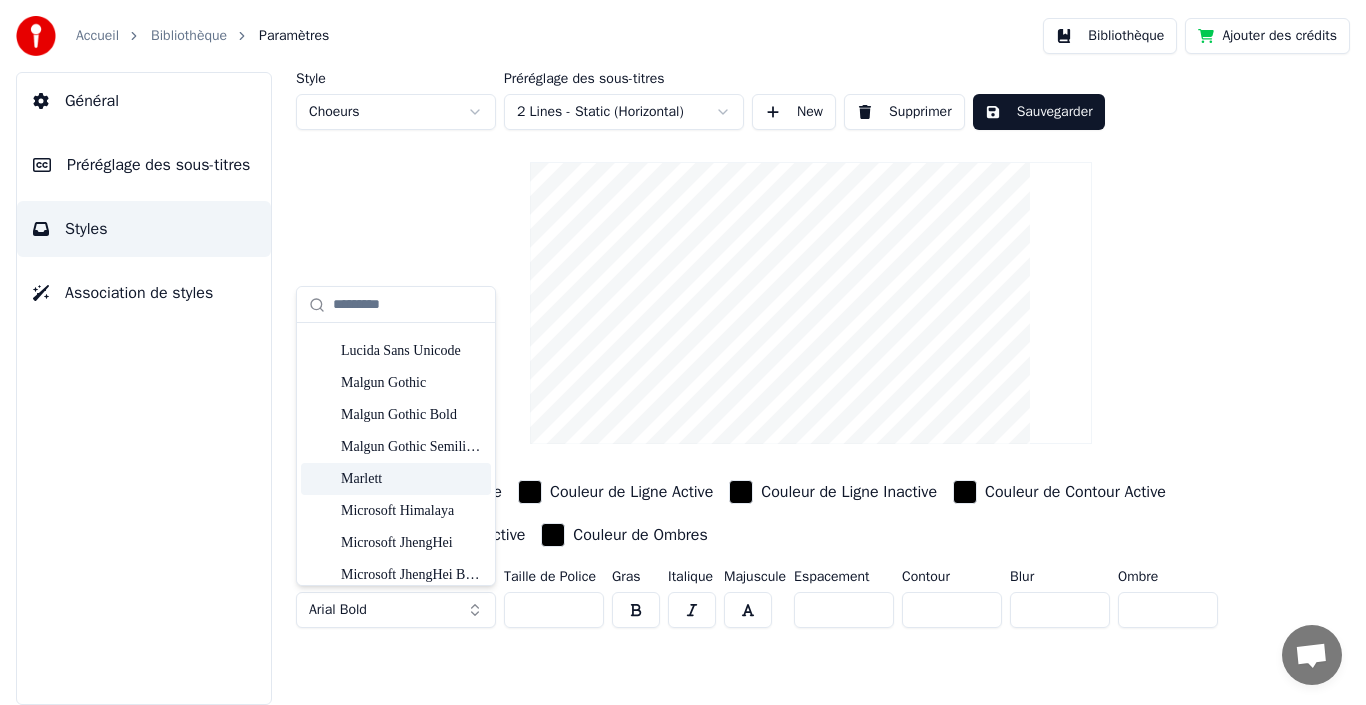 click on "Marlett" at bounding box center (412, 479) 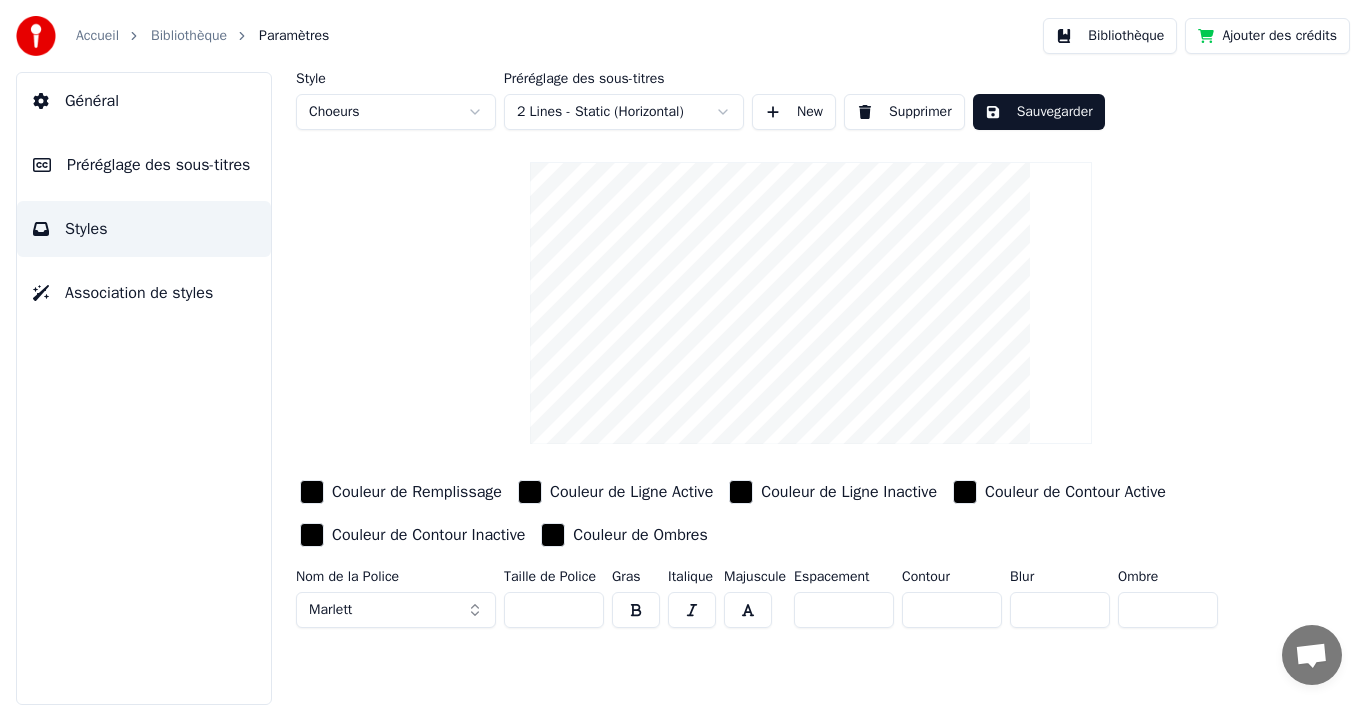 click on "Sauvegarder" at bounding box center (1039, 112) 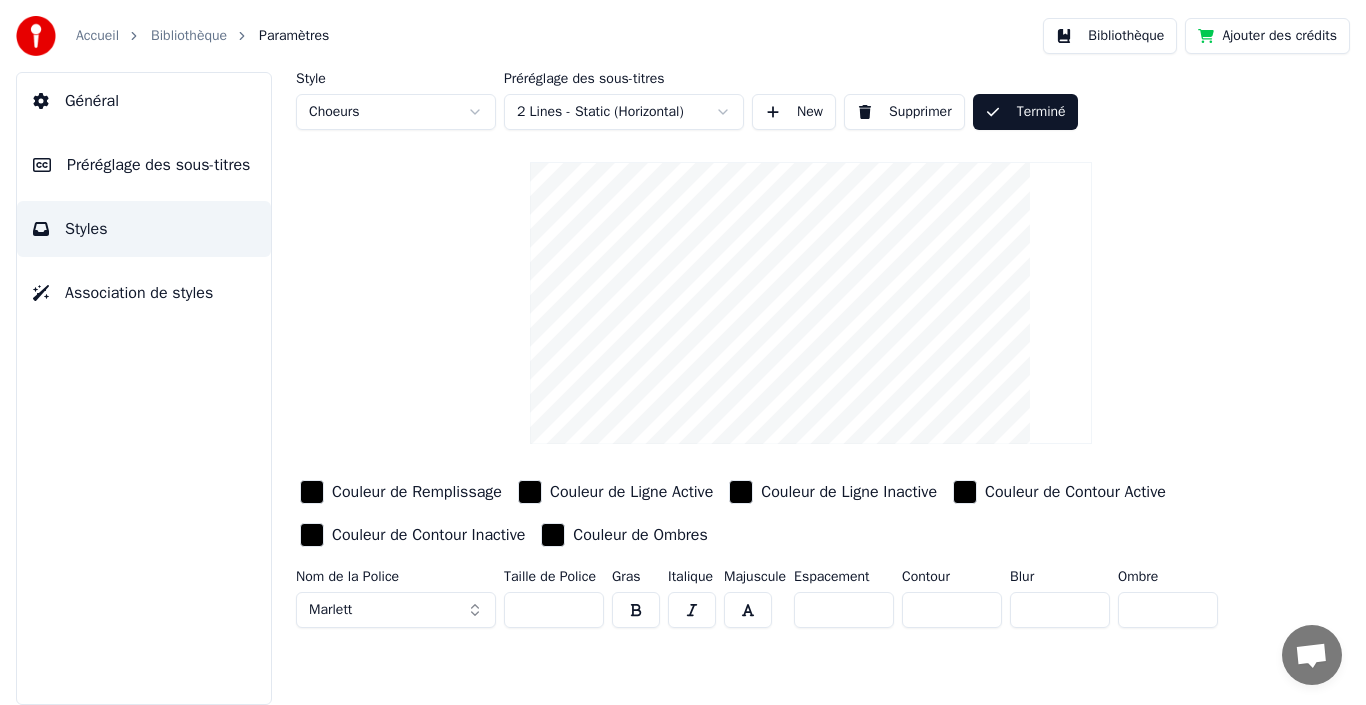 click on "Accueil" at bounding box center (97, 36) 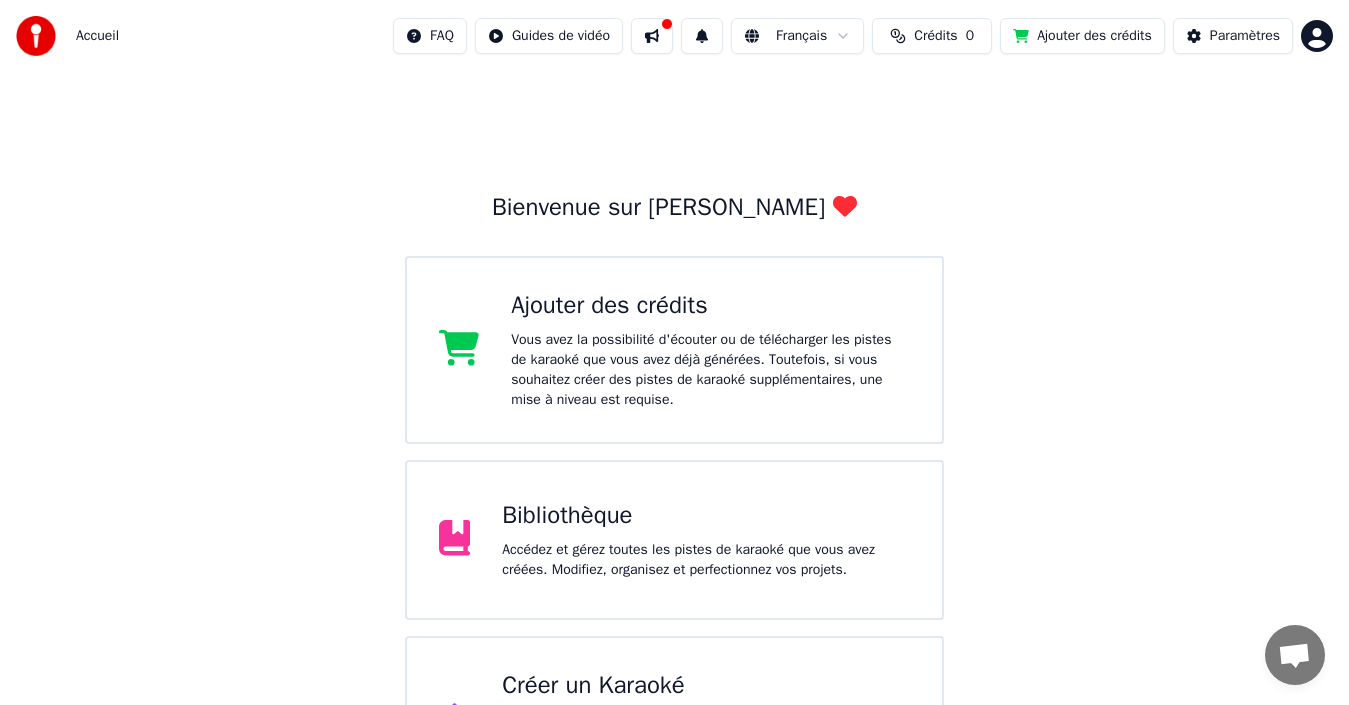 click on "Accédez et gérez toutes les pistes de karaoké que vous avez créées. Modifiez, organisez et perfectionnez vos projets." at bounding box center (706, 560) 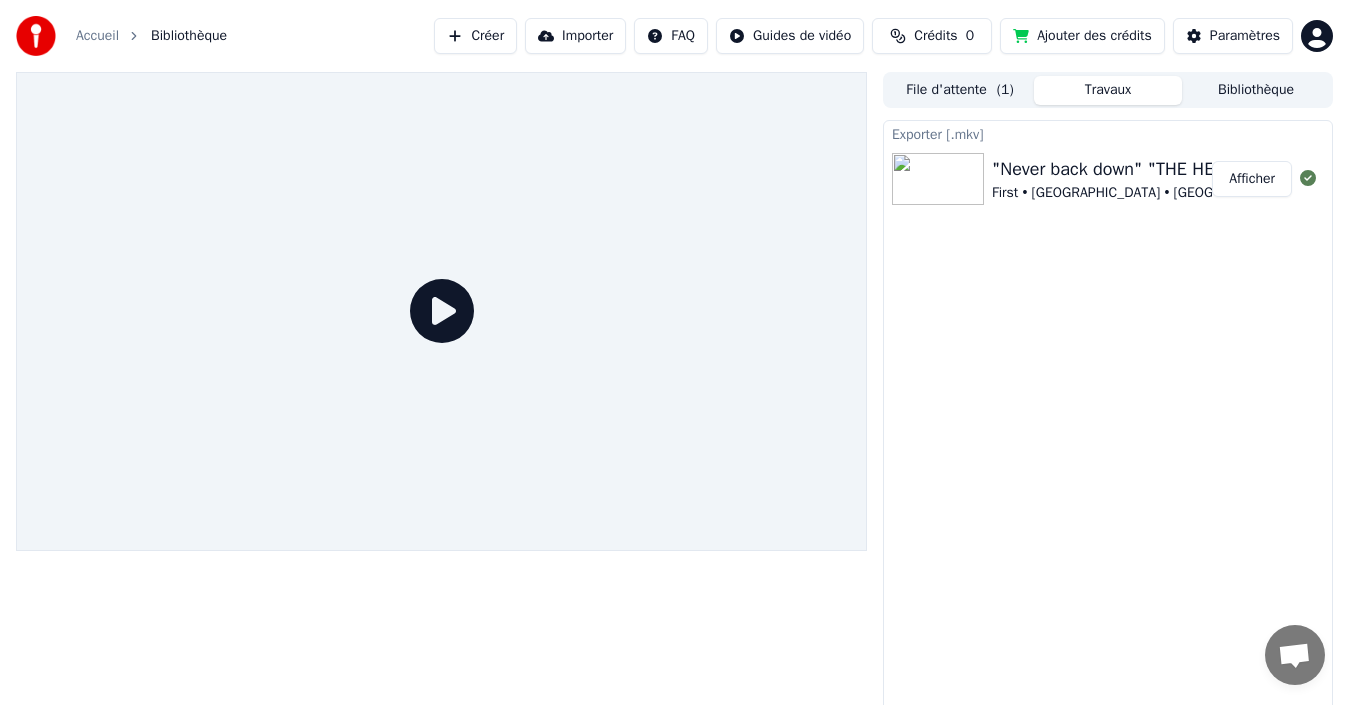 click on "First • [GEOGRAPHIC_DATA] • [GEOGRAPHIC_DATA] • Dunk" at bounding box center [1169, 193] 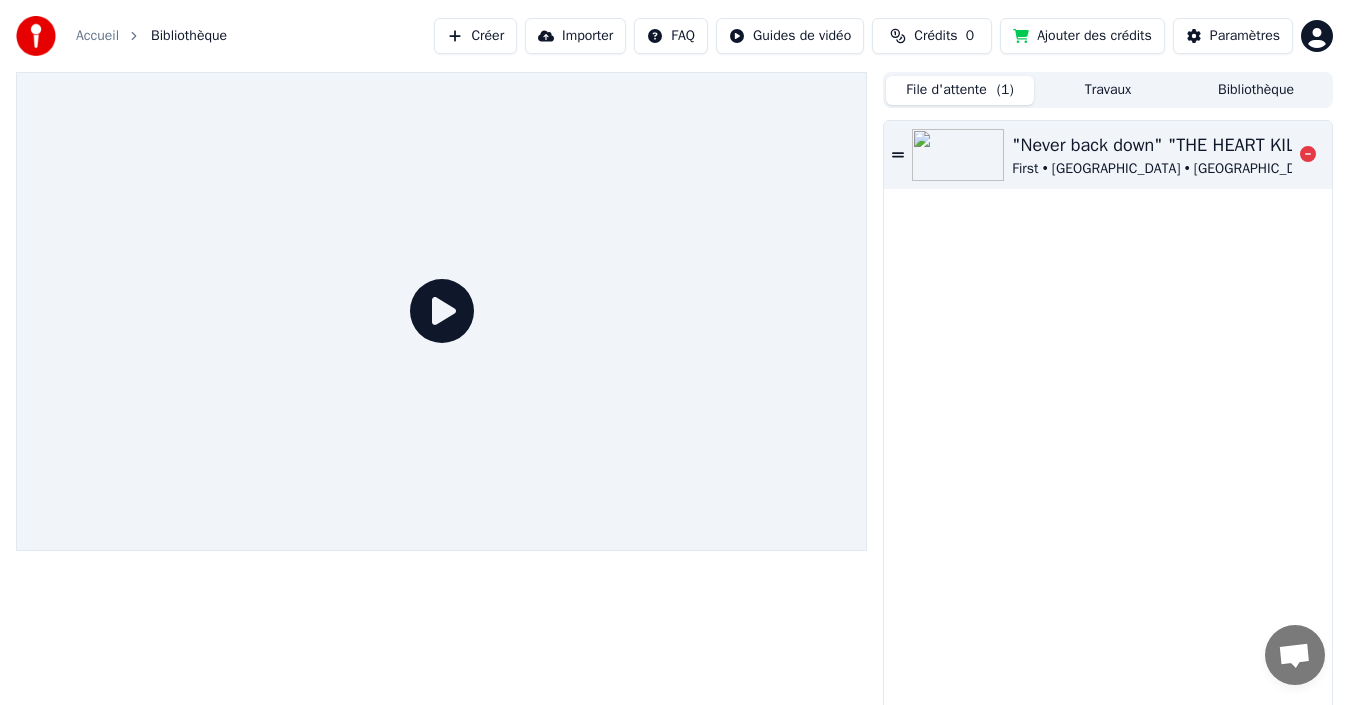 click on "First • [GEOGRAPHIC_DATA] • [GEOGRAPHIC_DATA] • Dunk" at bounding box center (1189, 169) 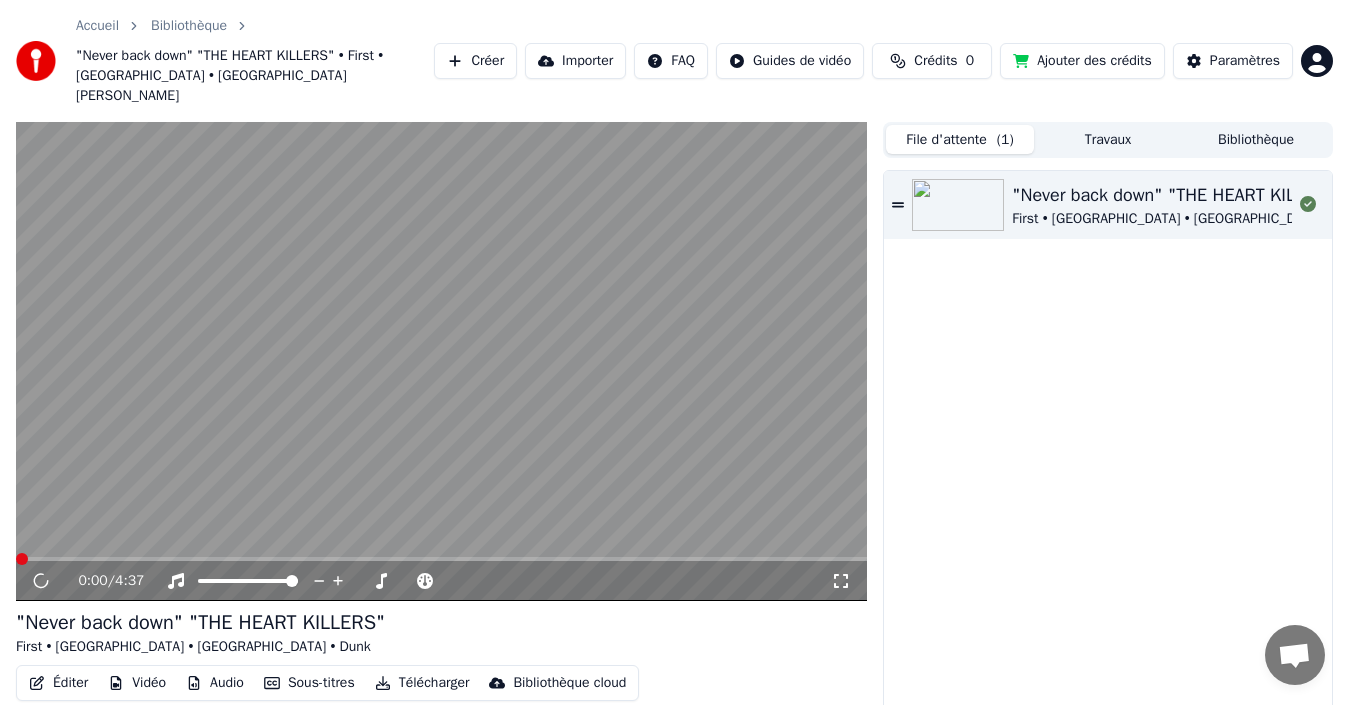 click at bounding box center [441, 361] 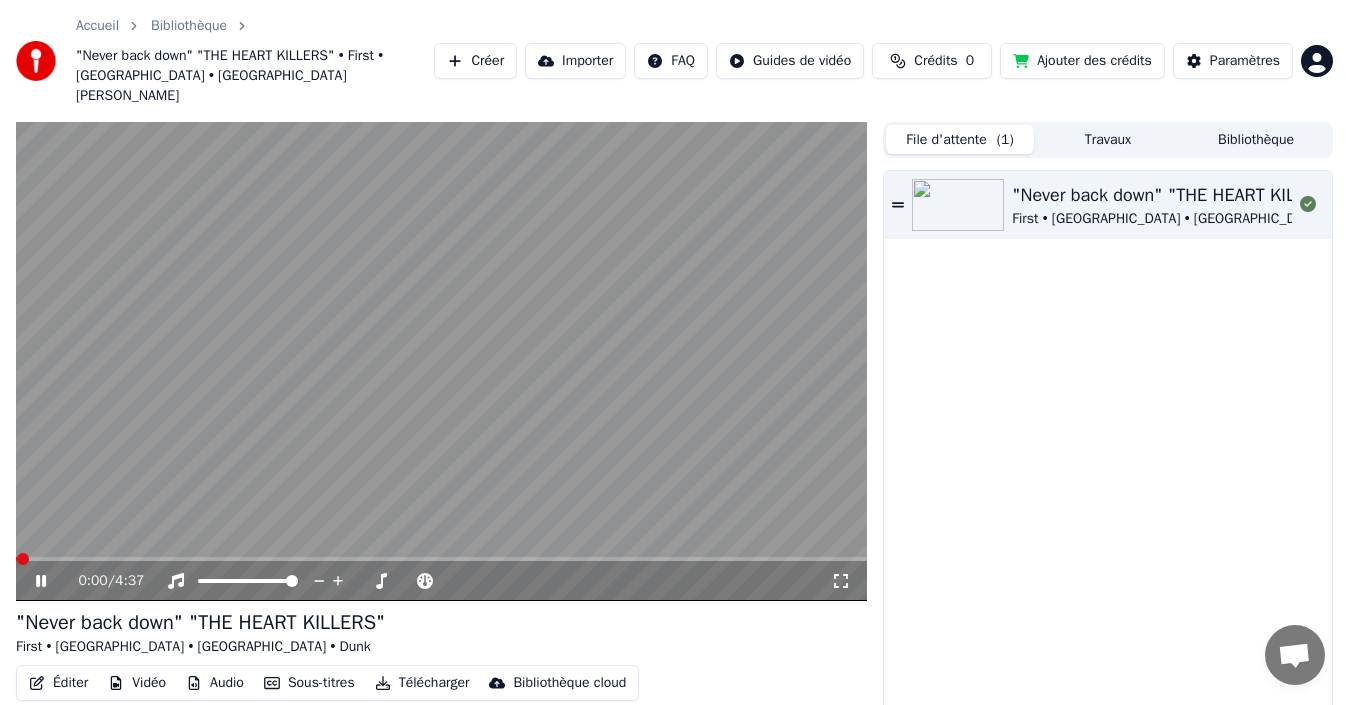 click at bounding box center [441, 559] 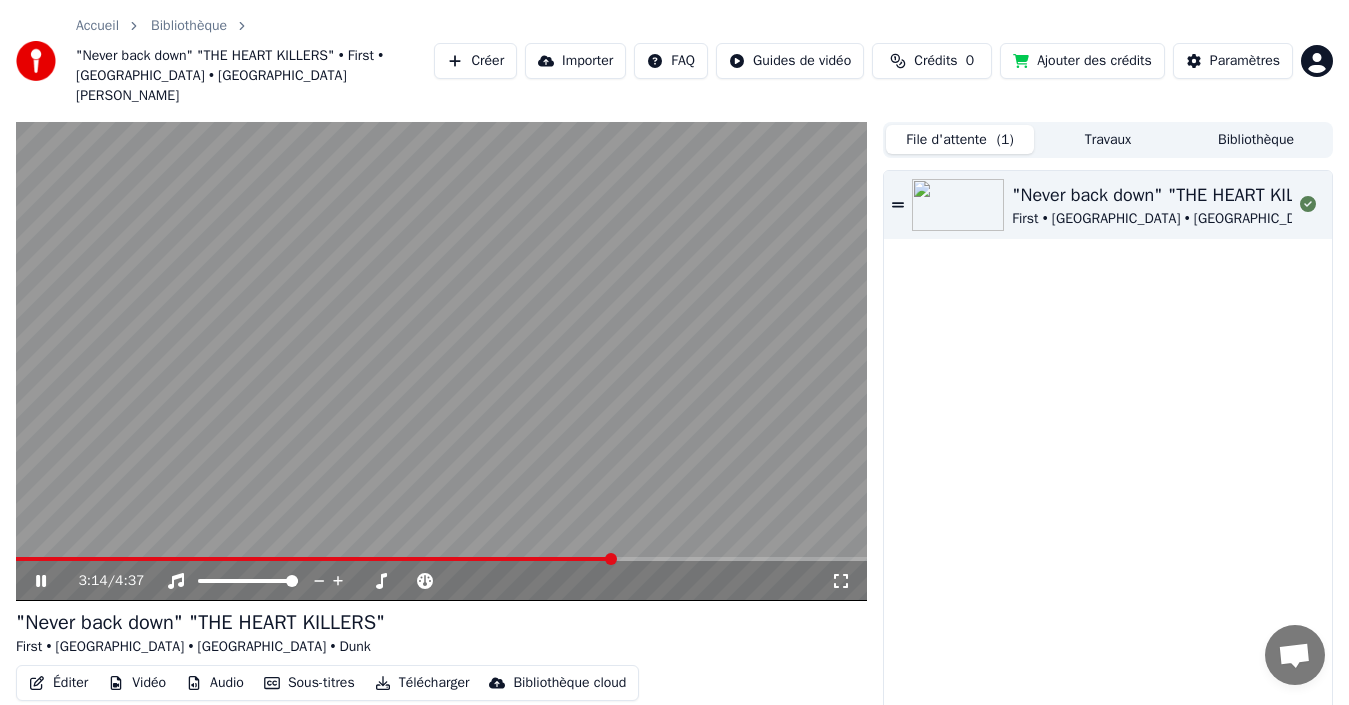 click on "Vidéo" at bounding box center (137, 683) 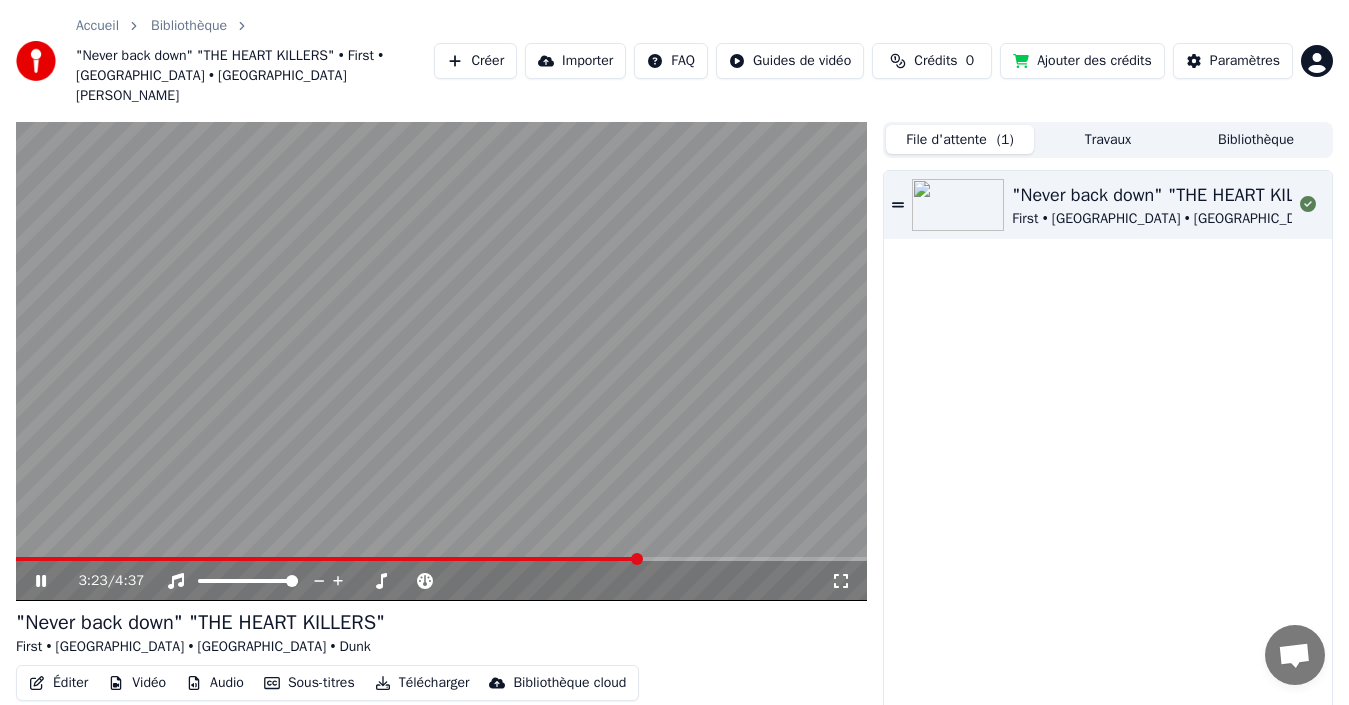 click at bounding box center [441, 361] 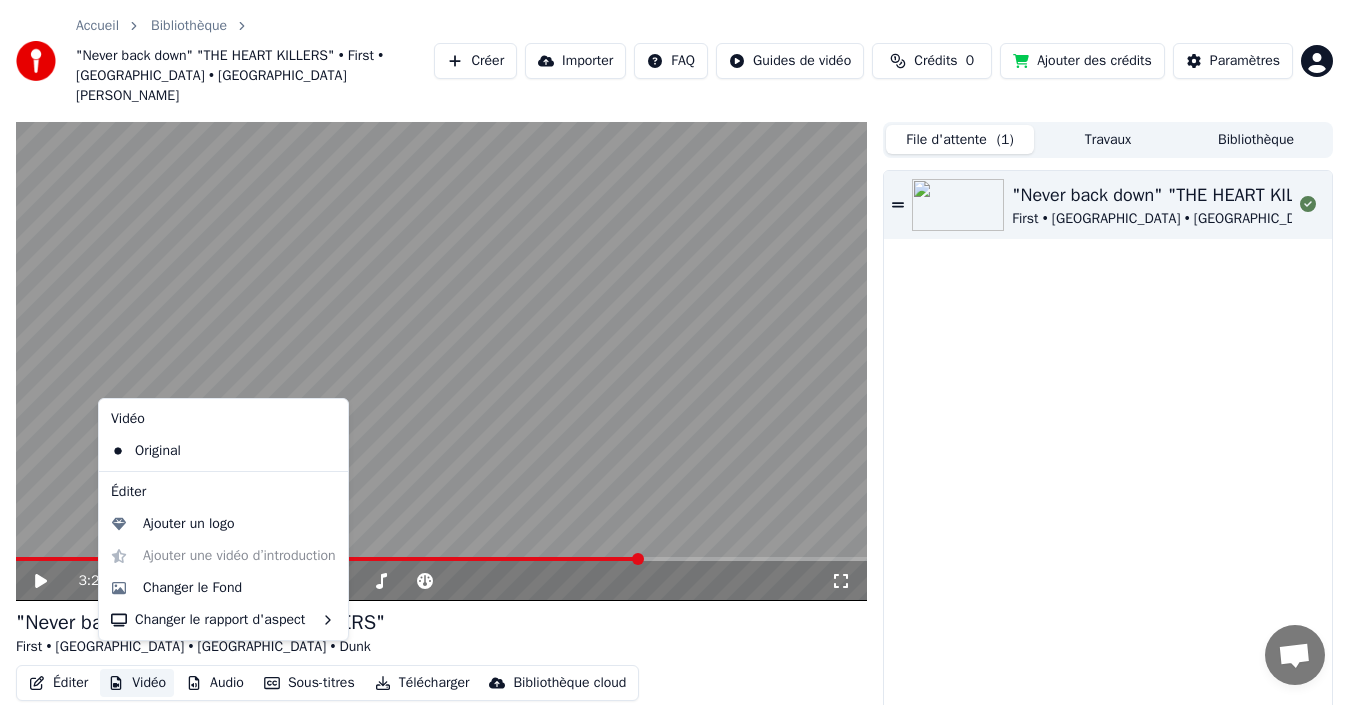 click 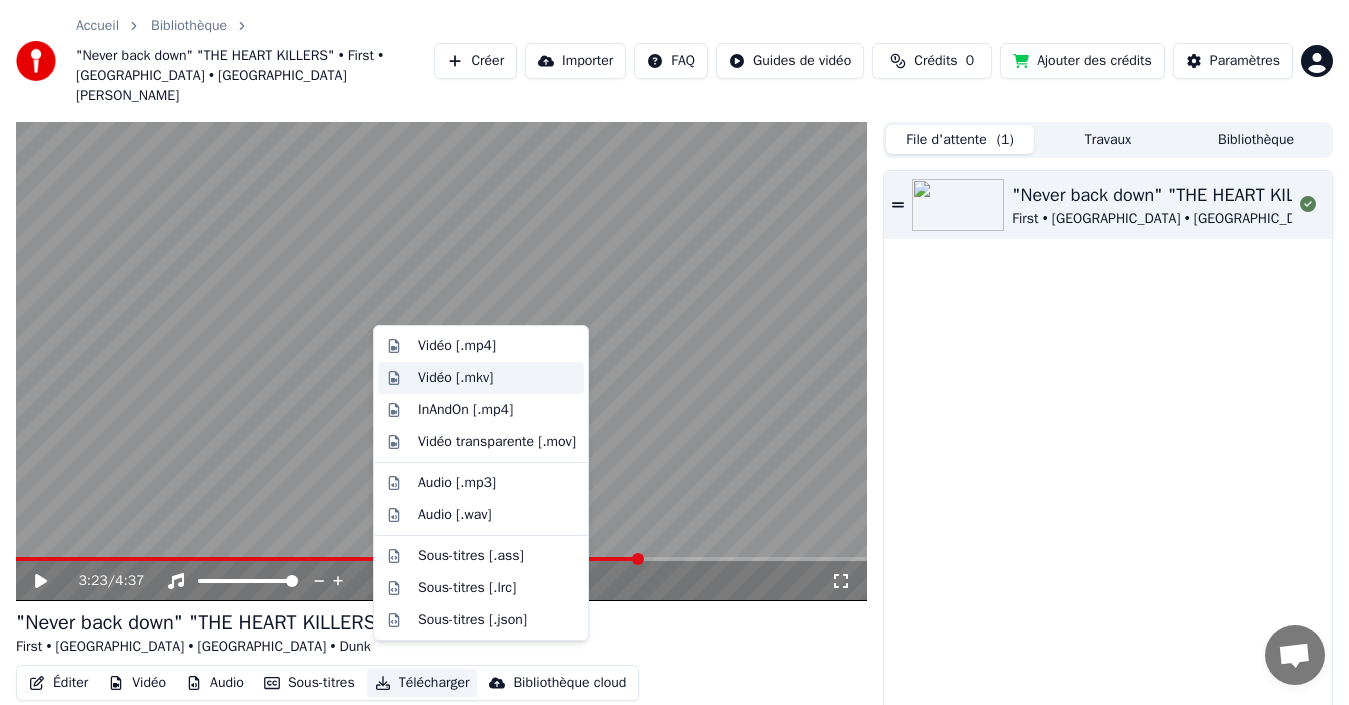 click on "Vidéo [.mkv]" at bounding box center (455, 378) 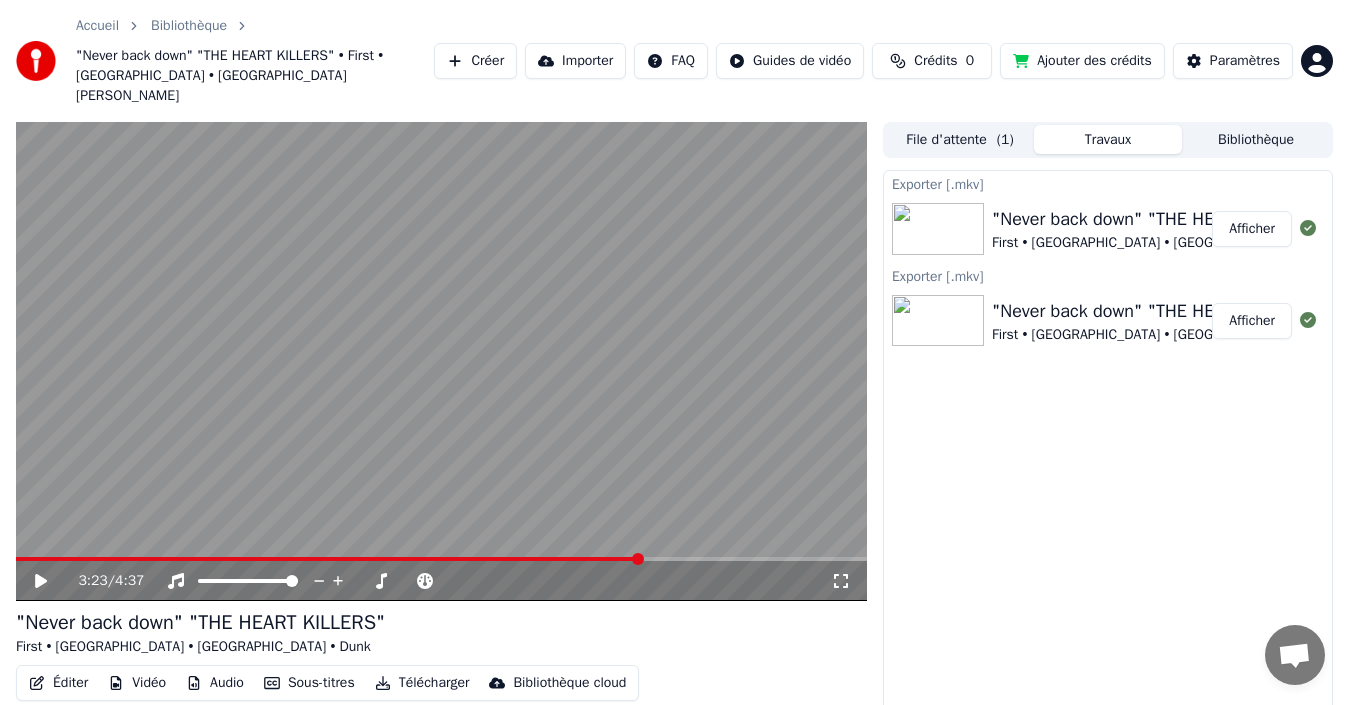 click on "Afficher" at bounding box center [1252, 229] 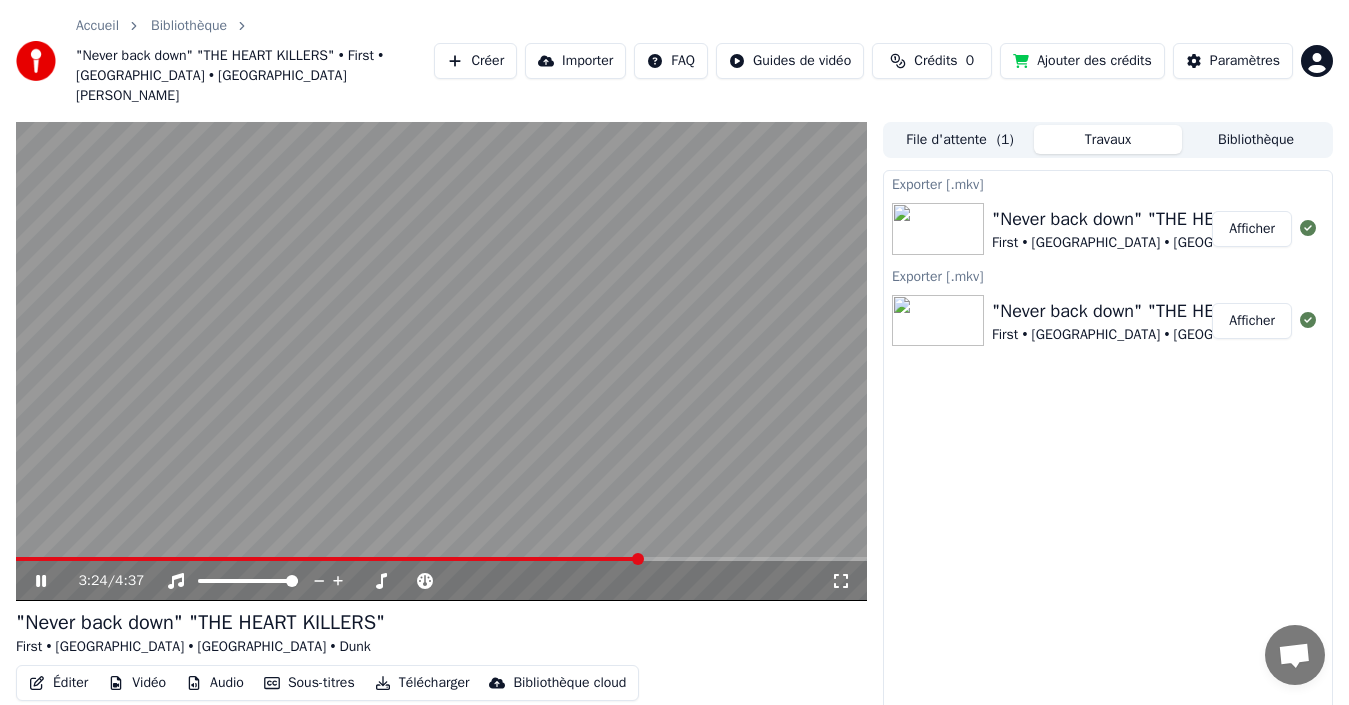click at bounding box center (441, 361) 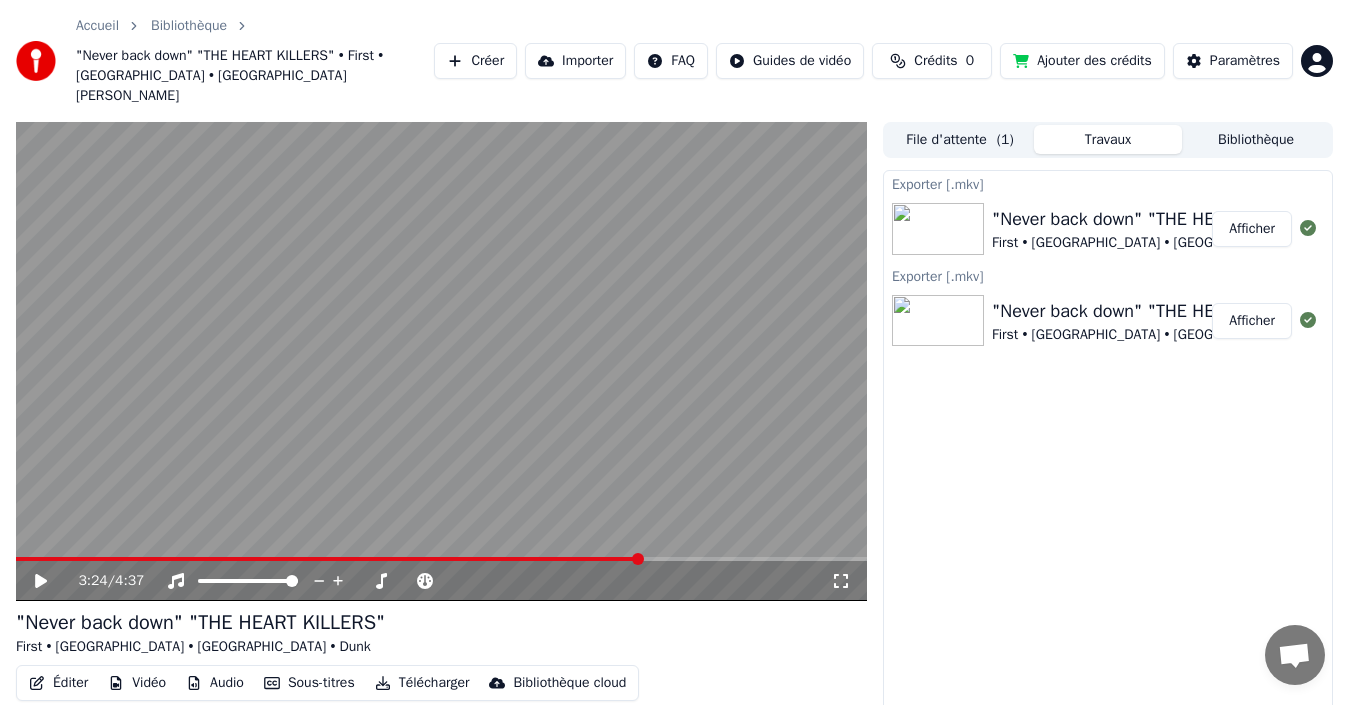click at bounding box center [441, 361] 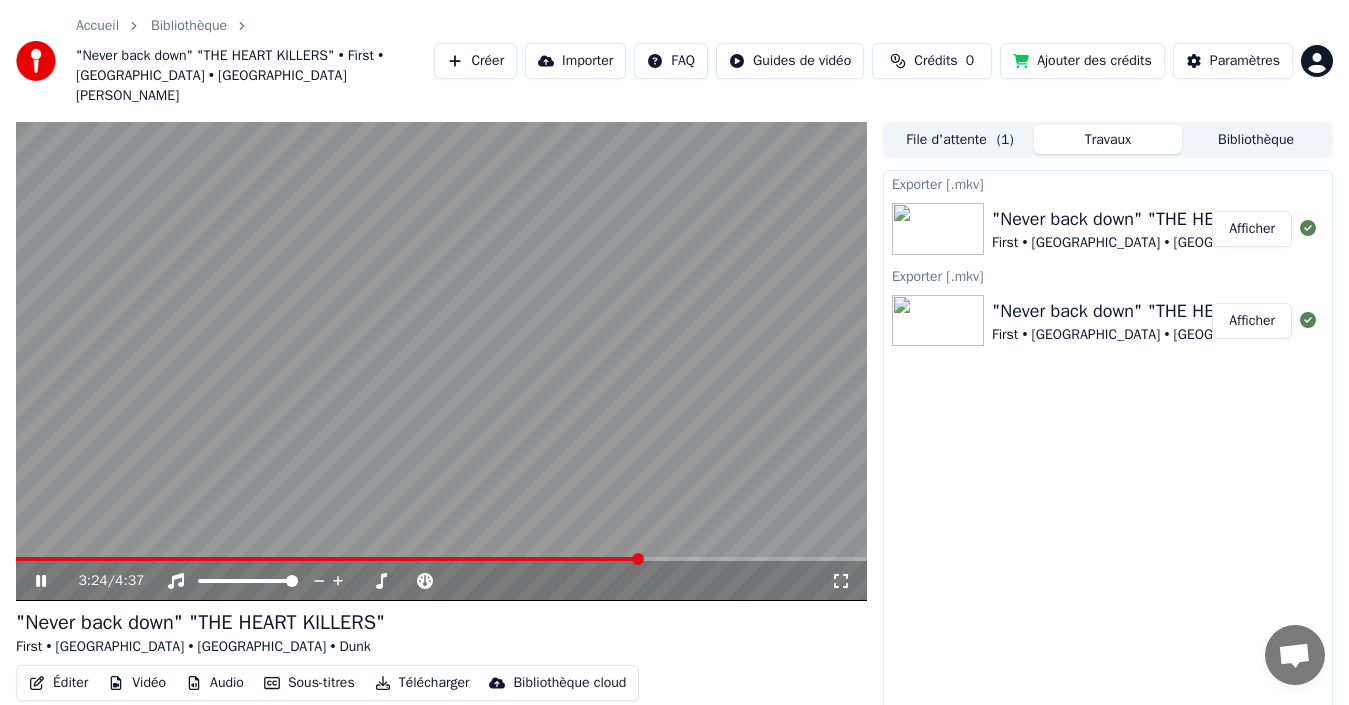 click at bounding box center [441, 361] 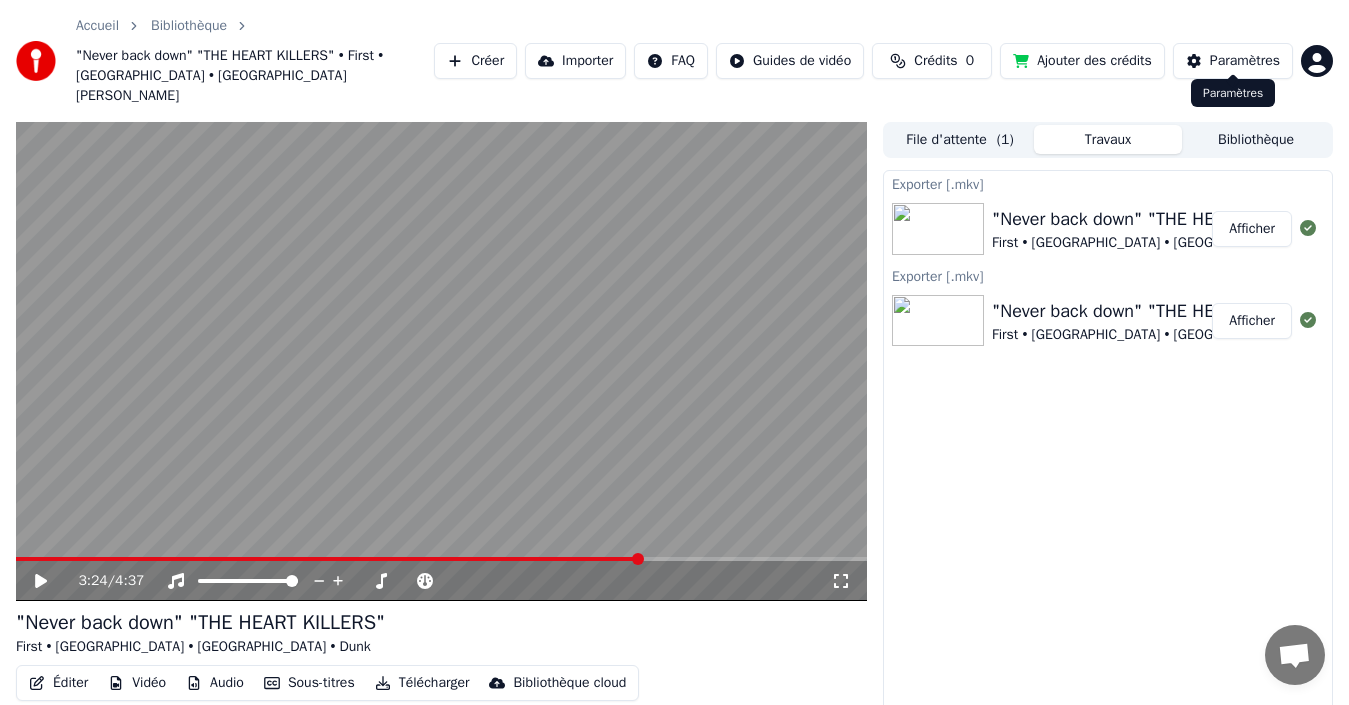 click on "Paramètres" at bounding box center (1245, 61) 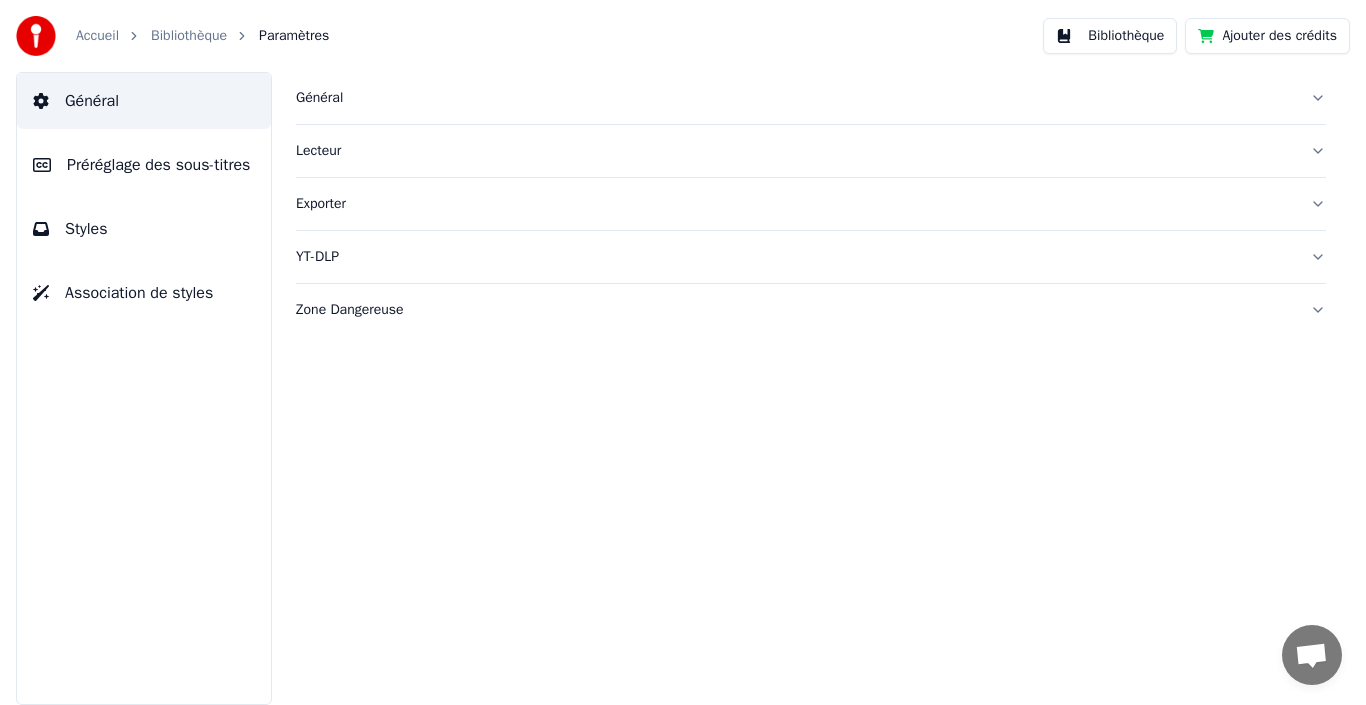 click on "Préréglage des sous-titres" at bounding box center (158, 165) 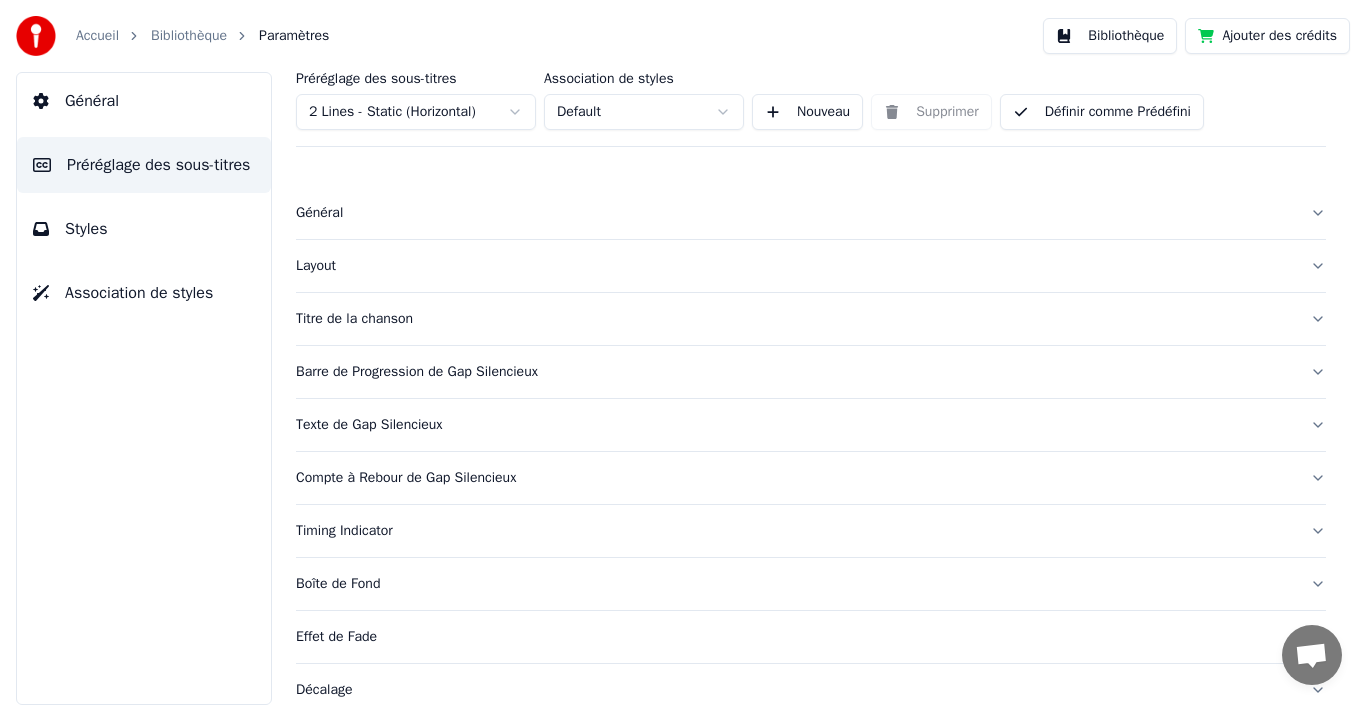 click on "Styles" at bounding box center (144, 229) 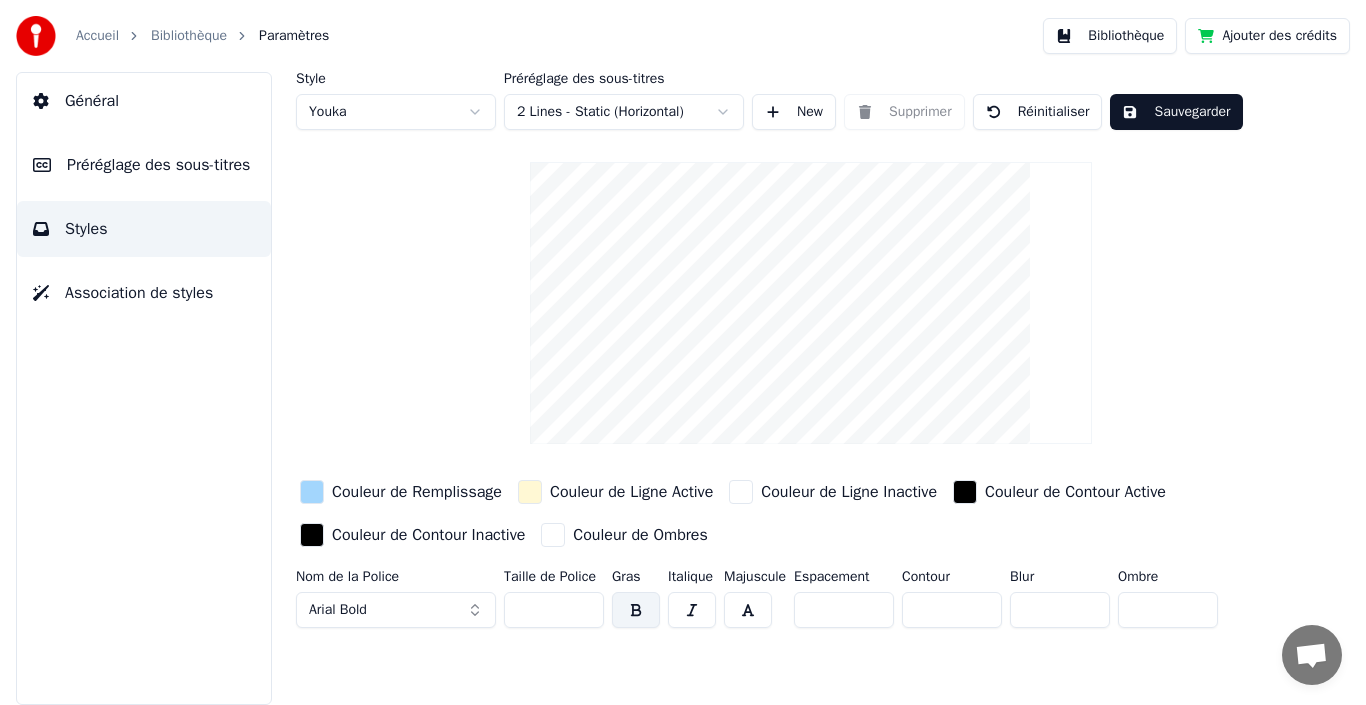 click on "Accueil Bibliothèque Paramètres Bibliothèque Ajouter des crédits Général Préréglage des sous-titres Styles Association de styles Style Youka Préréglage des sous-titres 2 Lines - Static (Horizontal) New Supprimer Réinitialiser Sauvegarder Couleur de Remplissage Couleur de Ligne Active Couleur de Ligne Inactive Couleur de Contour Active Couleur de Contour Inactive Couleur de Ombres Nom de la Police Arial Bold Taille de Police ** Gras Italique Majuscule Espacement * Contour * Blur * Ombre * Messages [PERSON_NAME] Des questions ? Discutons ! Support absent Réseau hors-ligne. Reconnexion... Aucun message ne peut être échangé pour le moment. Youka Desktop Bonjour ! Comment puis-je vous aider ?  Envoyer un fichier Nous sommes hors ligne. Nous répondrons par email. Insérer un emoji Envoyer un fichier Message audio We run on Crisp" at bounding box center (683, 352) 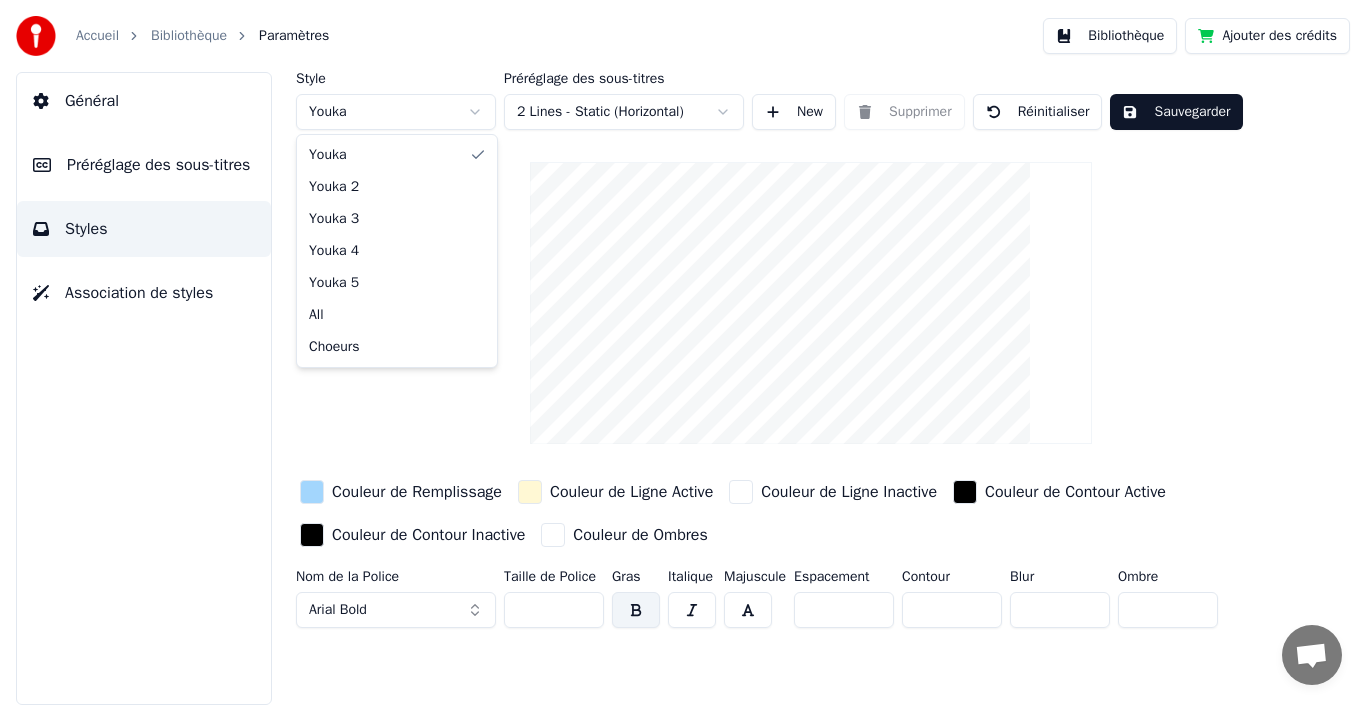 type on "*" 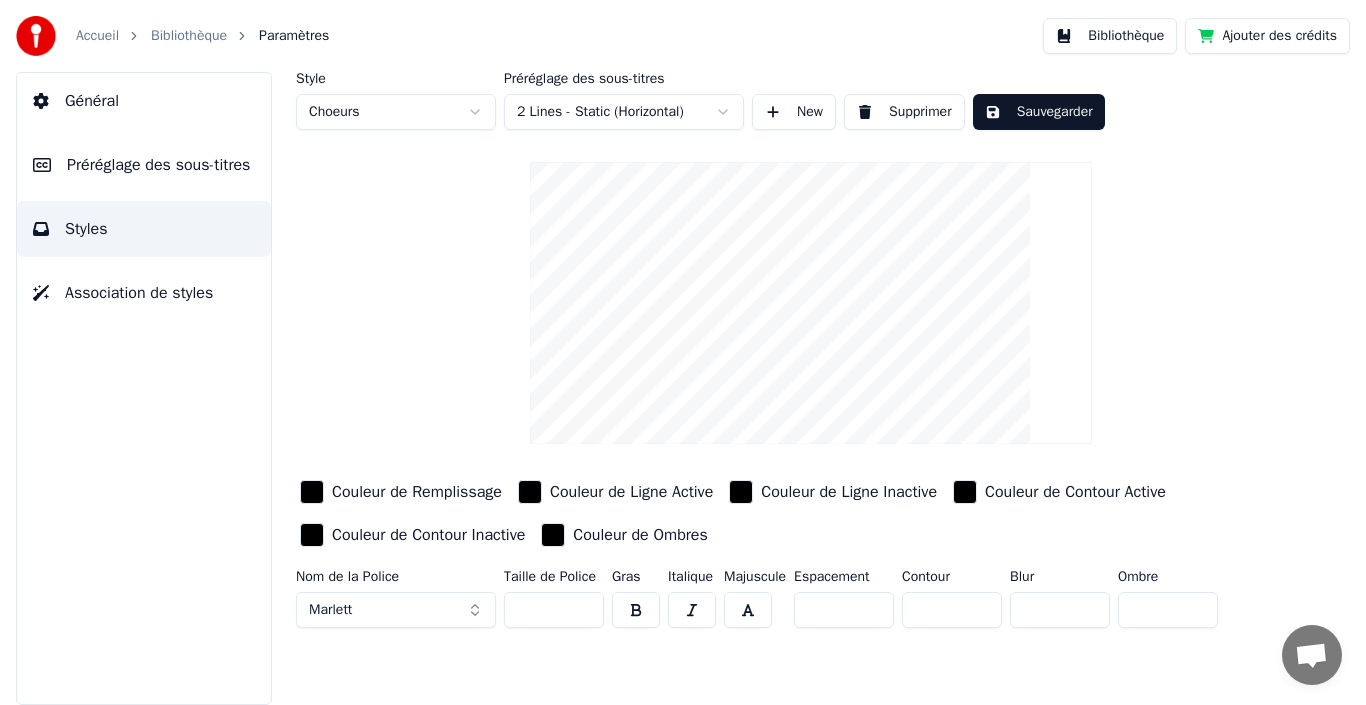 click at bounding box center (553, 535) 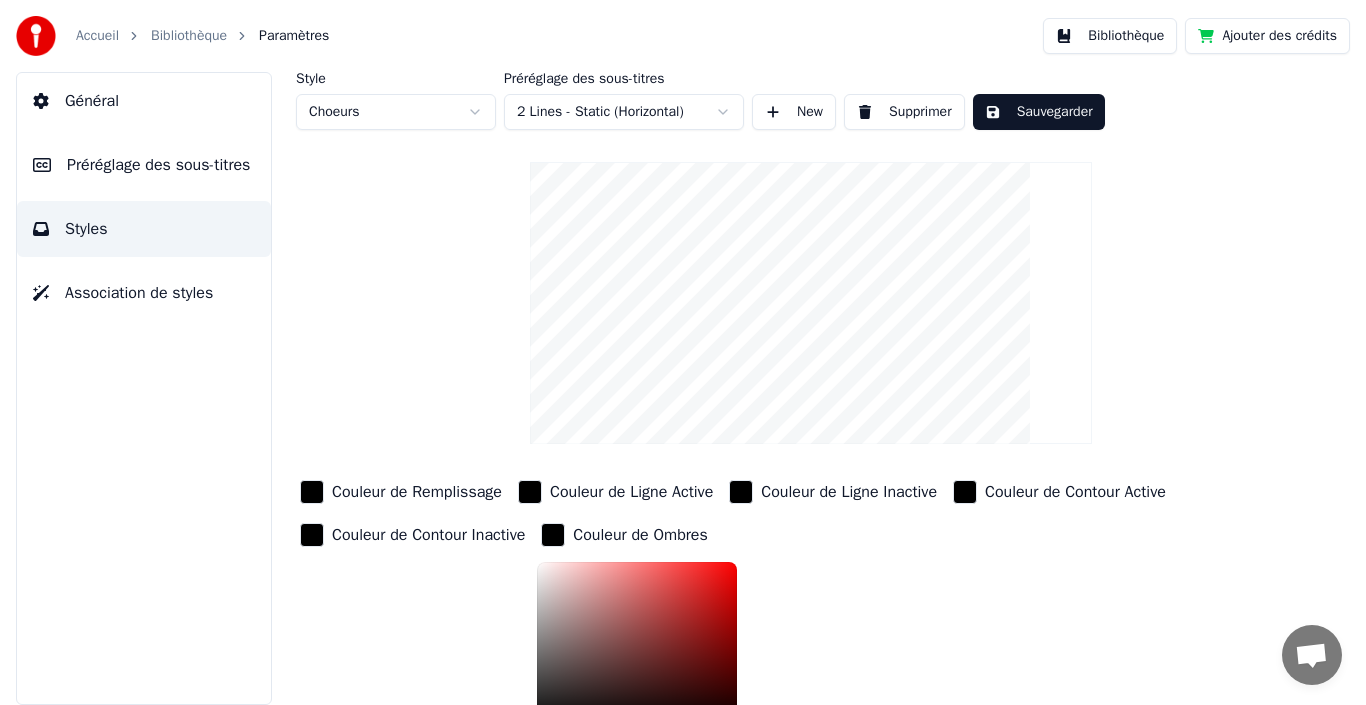 scroll, scrollTop: 197, scrollLeft: 0, axis: vertical 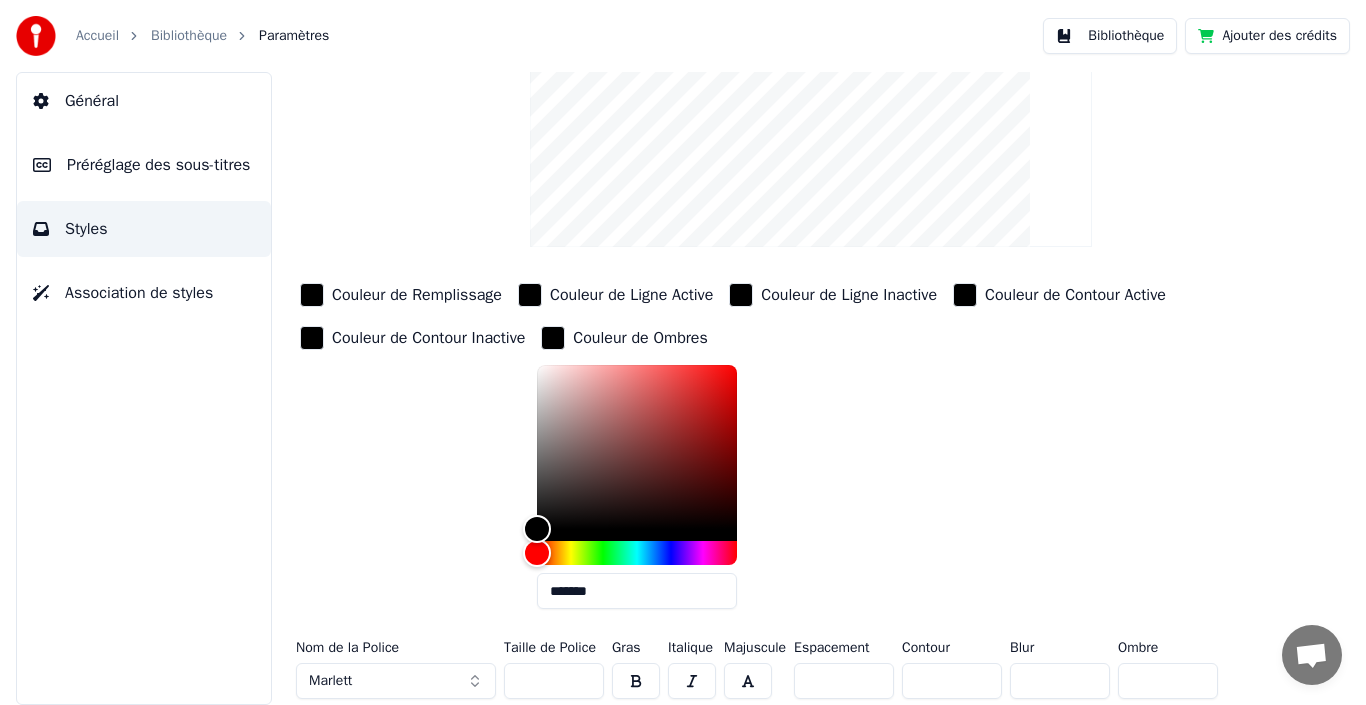 click on "Marlett" at bounding box center [396, 681] 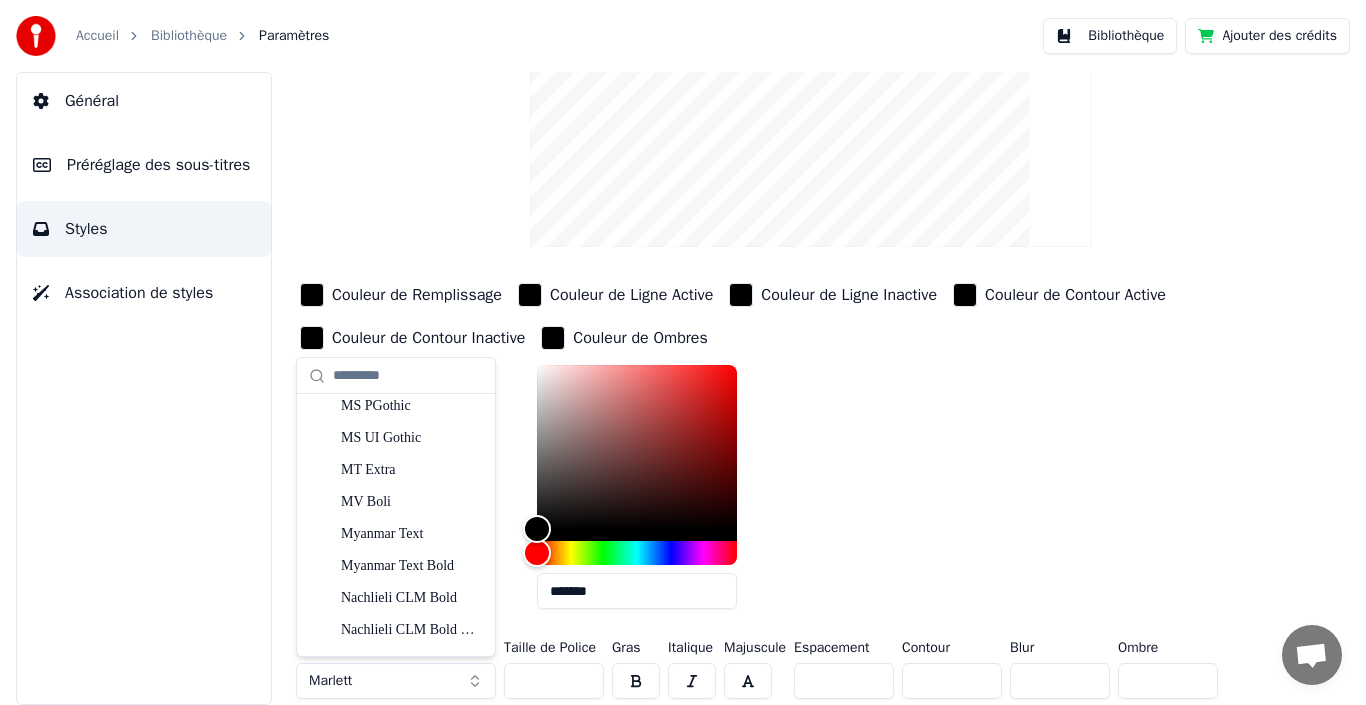 scroll, scrollTop: 7464, scrollLeft: 0, axis: vertical 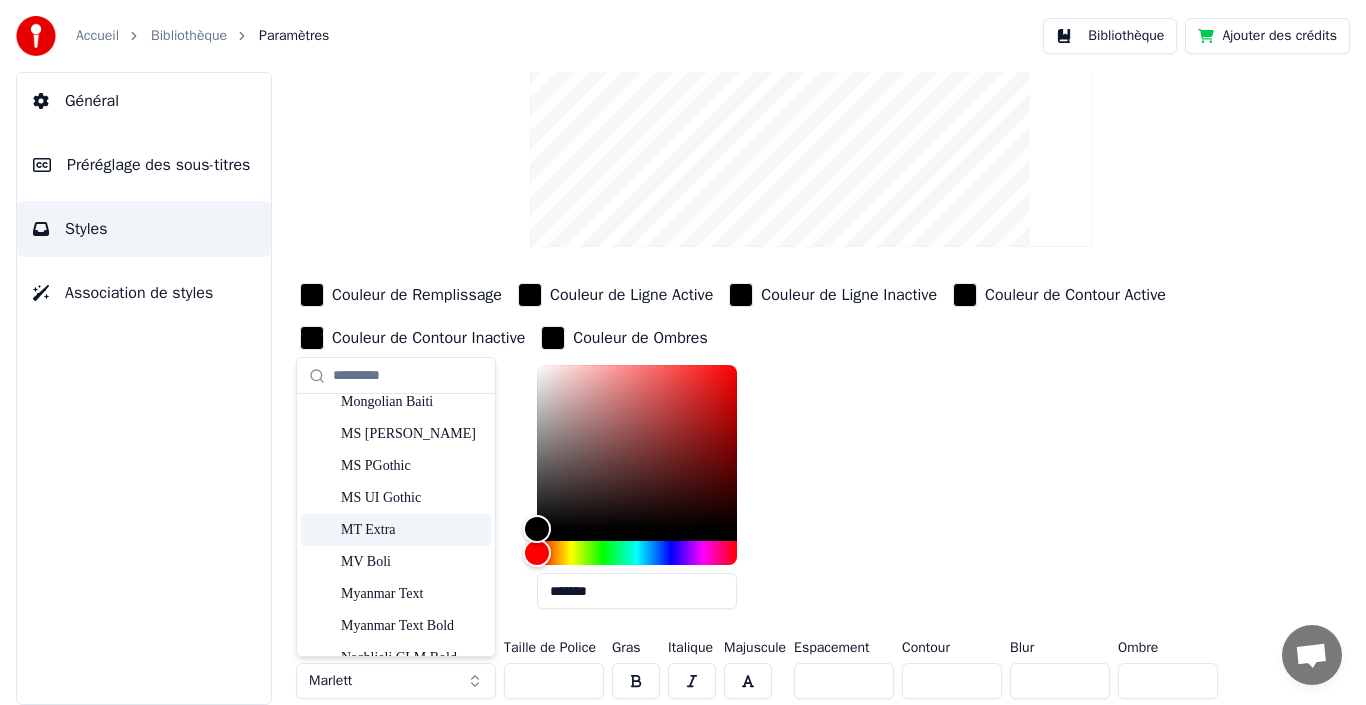 click on "MT Extra" at bounding box center [412, 530] 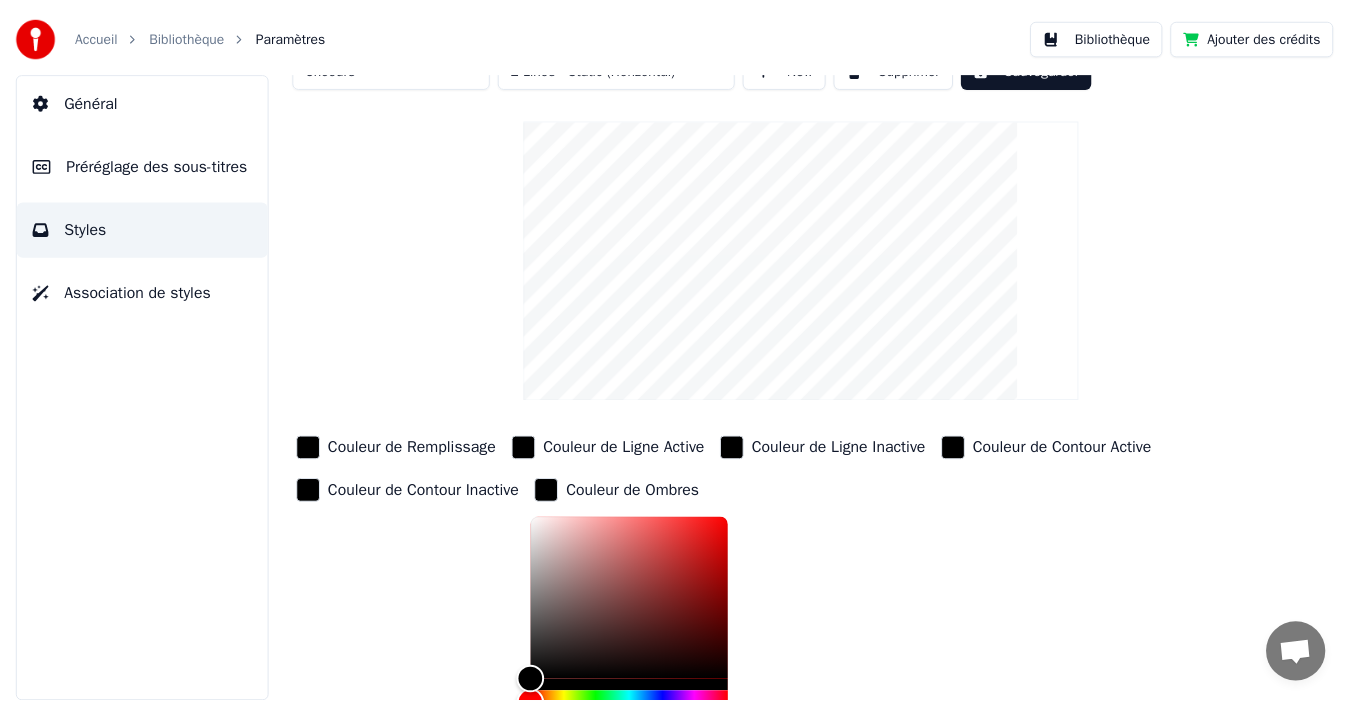 scroll, scrollTop: 0, scrollLeft: 0, axis: both 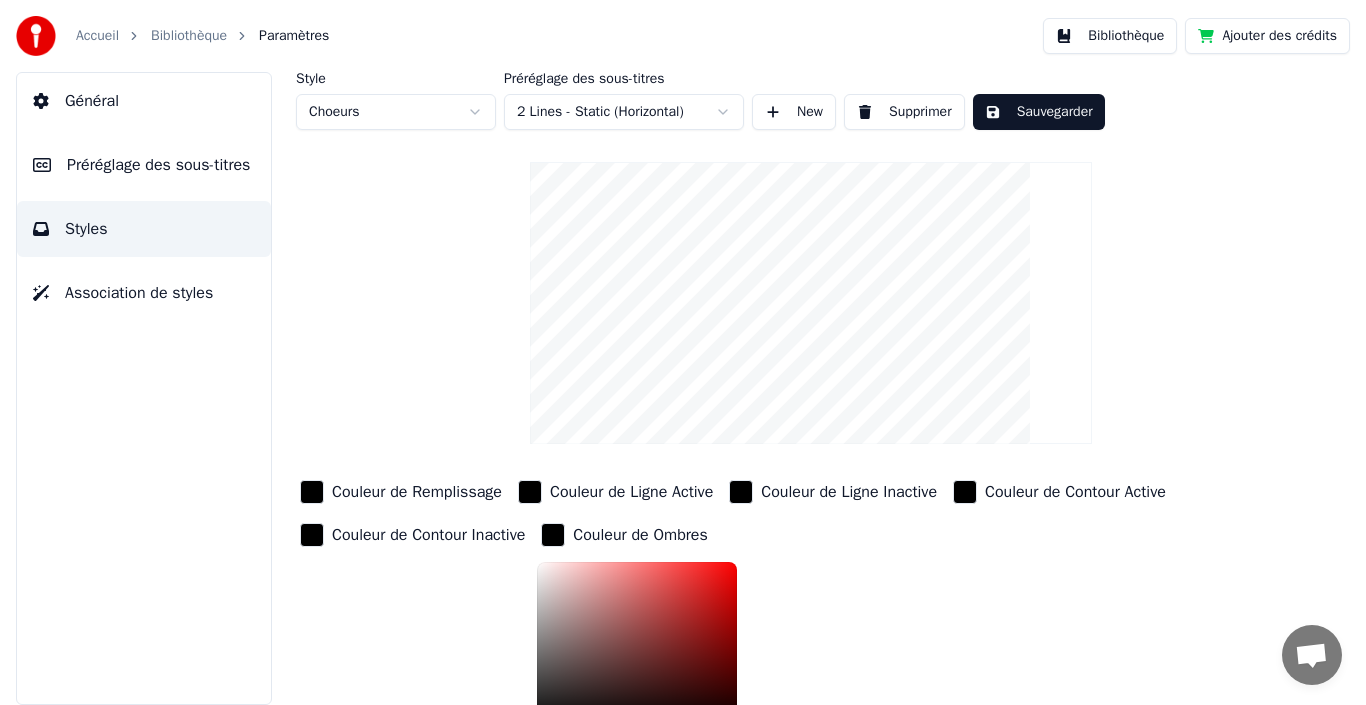 click on "Sauvegarder" at bounding box center (1039, 112) 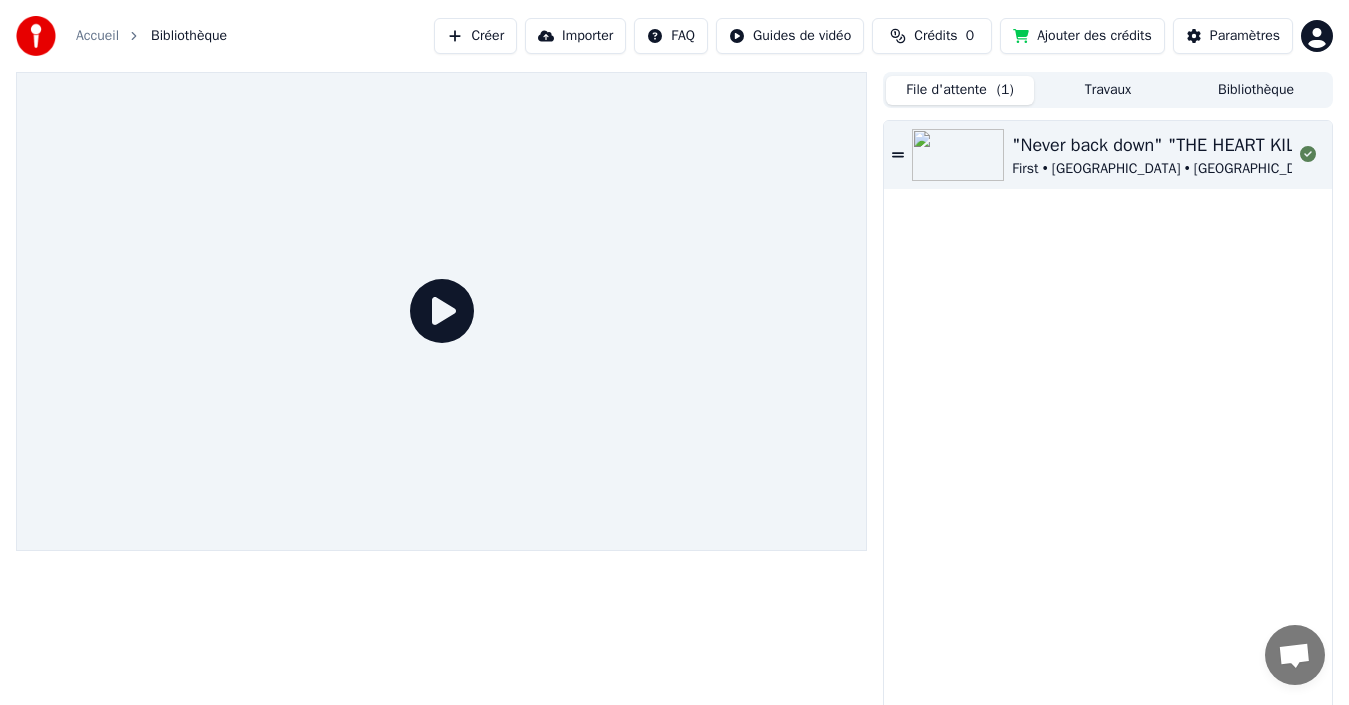 click on "File d'attente ( 1 )" at bounding box center (960, 90) 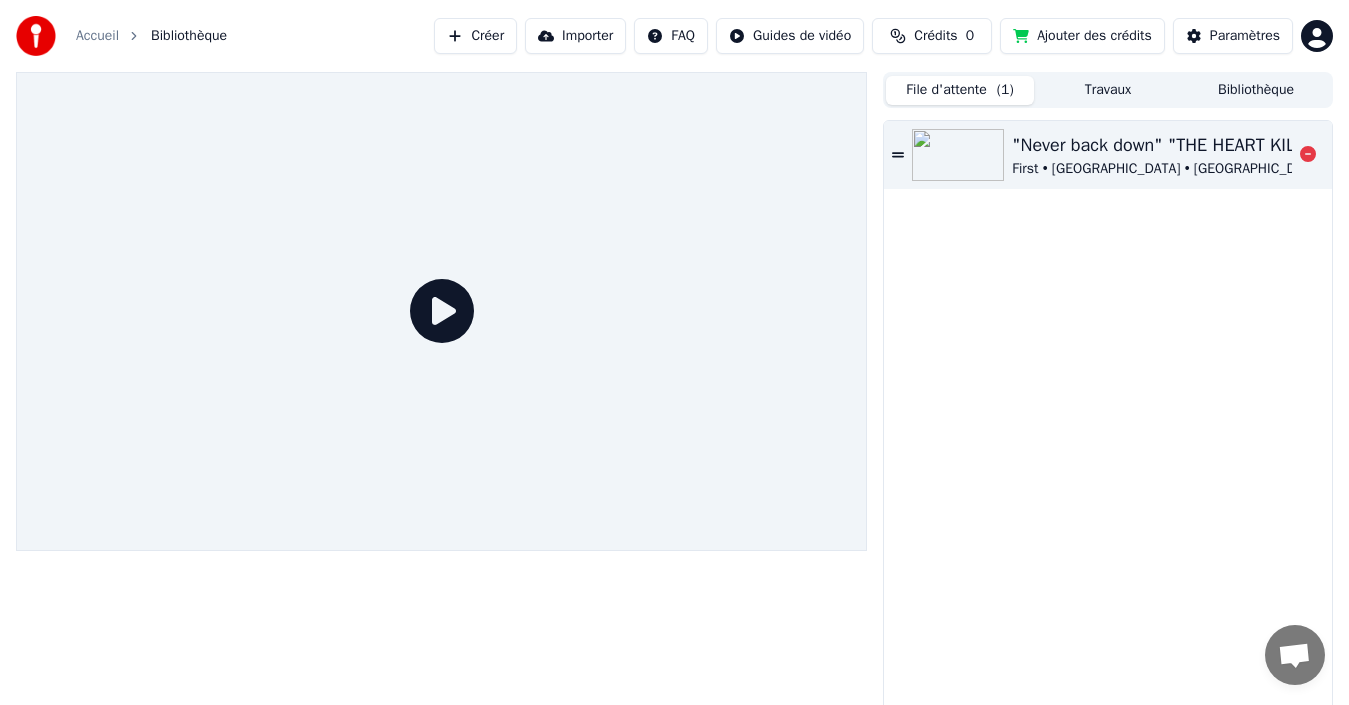 click on "First • [GEOGRAPHIC_DATA] • [GEOGRAPHIC_DATA] • Dunk" at bounding box center (1189, 169) 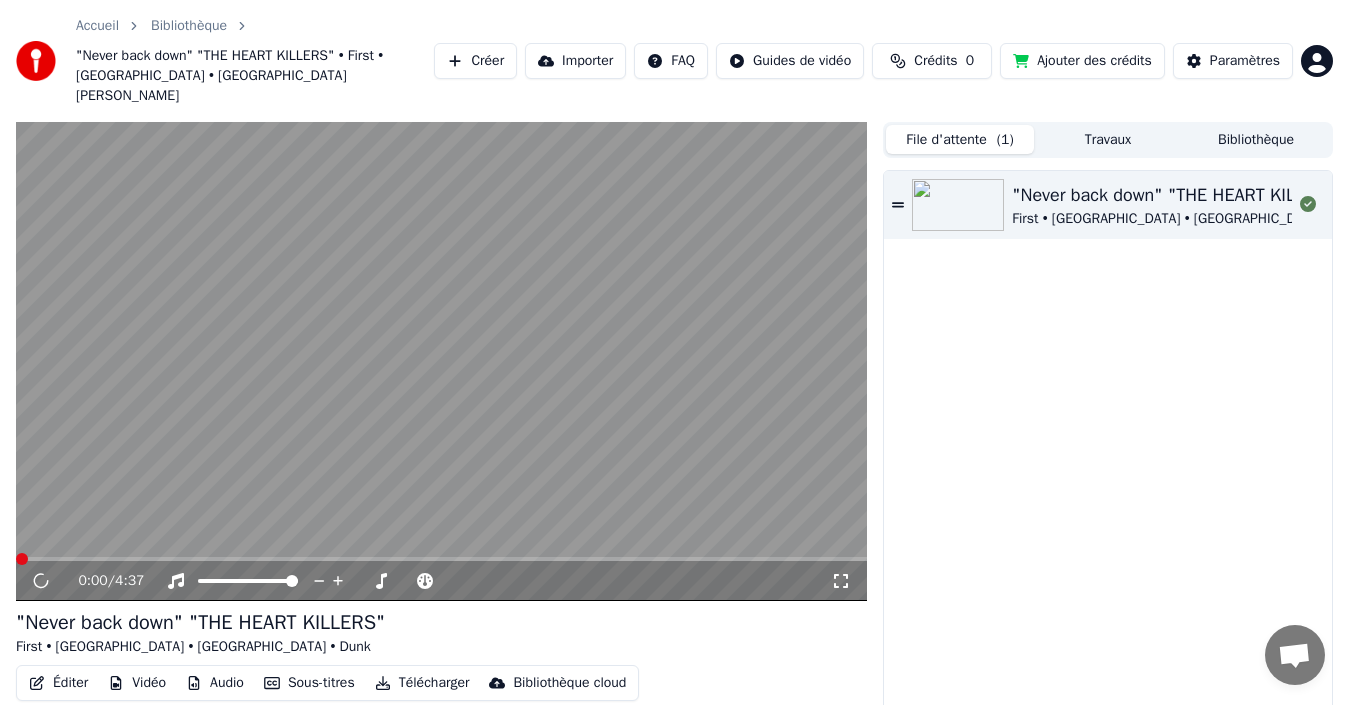 click on "Télécharger" at bounding box center [422, 683] 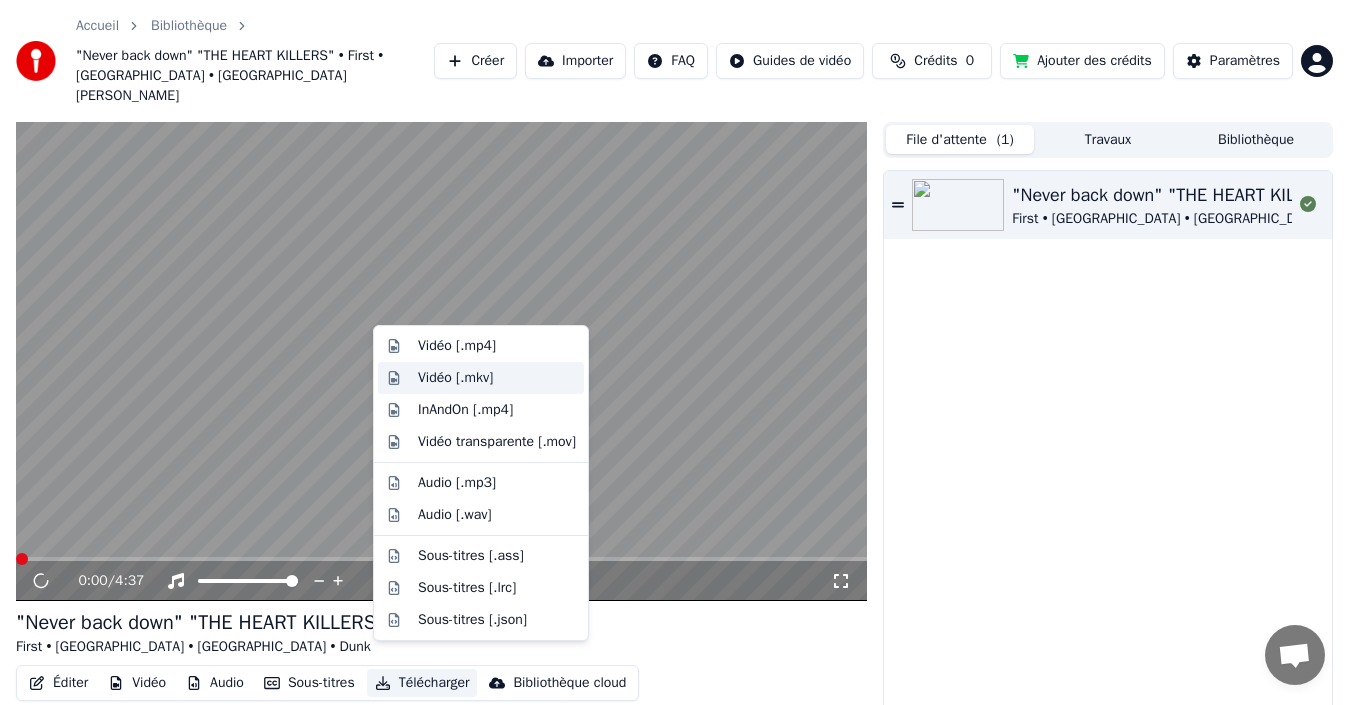 click on "Vidéo [.mkv]" at bounding box center [497, 378] 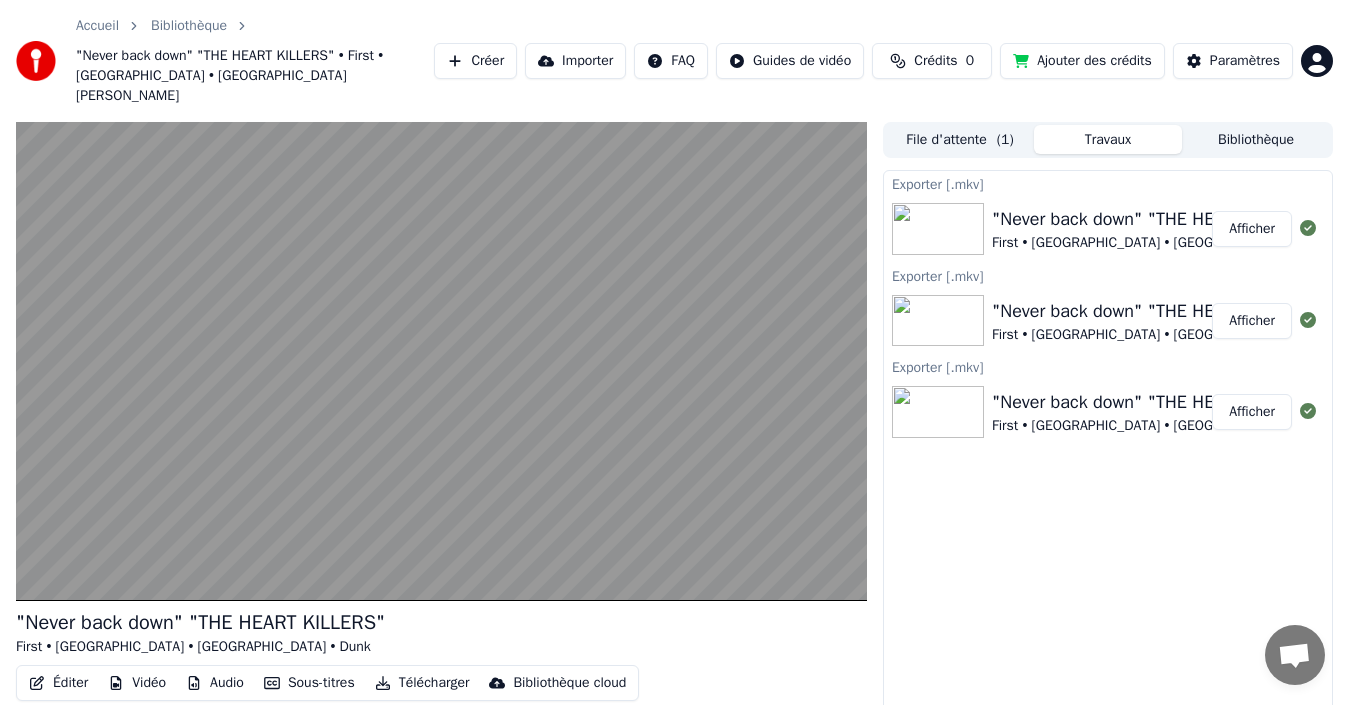 click on "Afficher" at bounding box center [1252, 229] 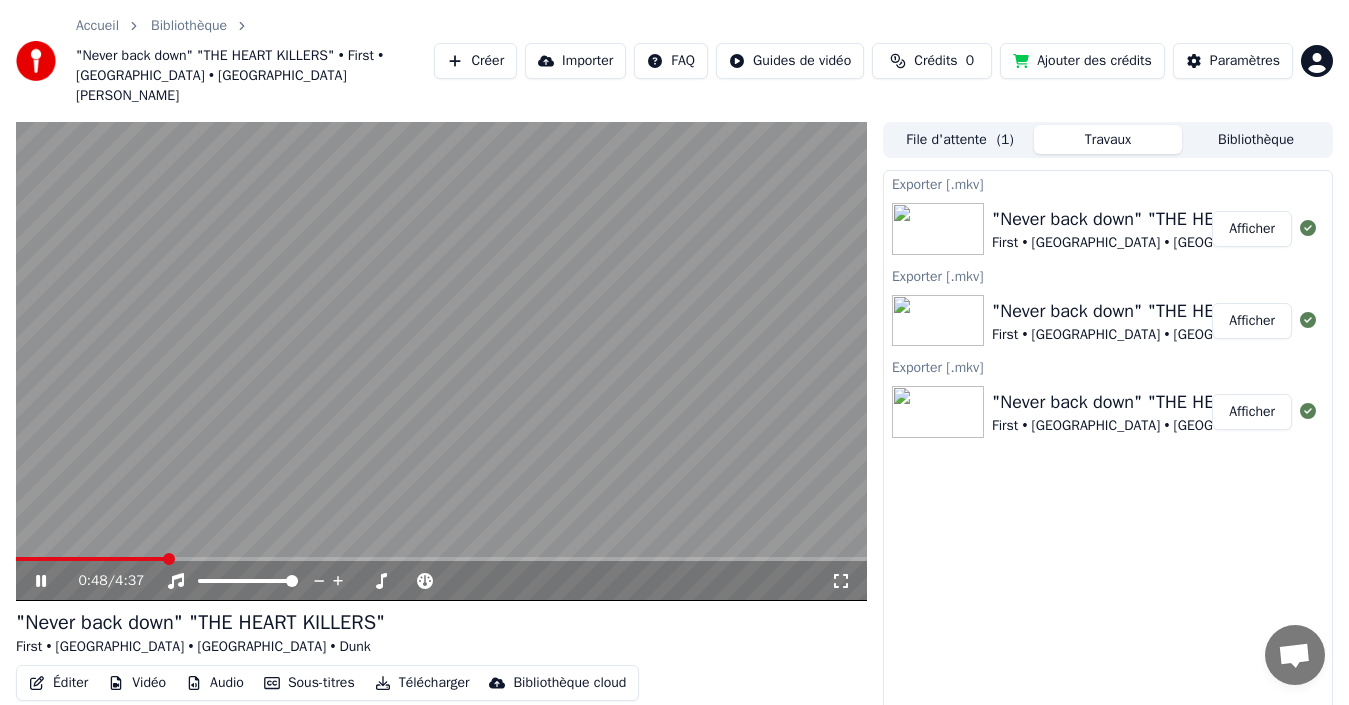 click at bounding box center [441, 361] 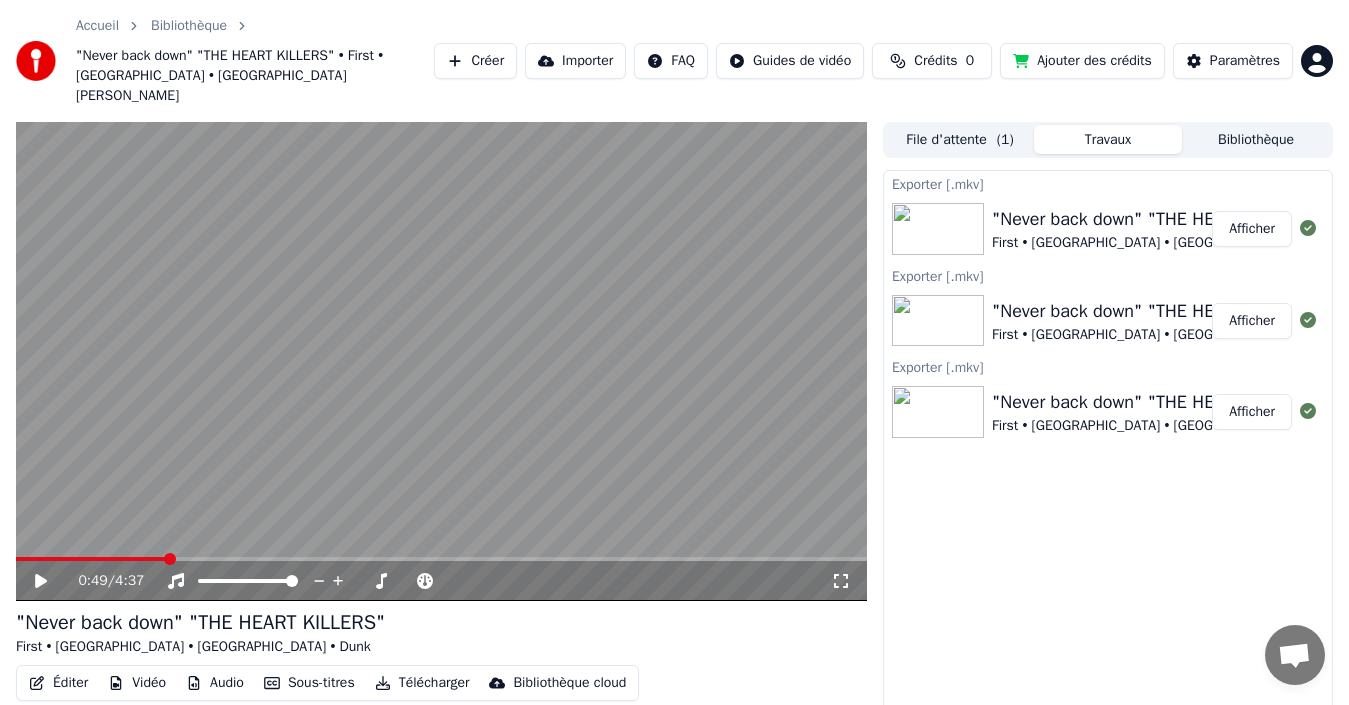 click on "Éditer" at bounding box center (58, 683) 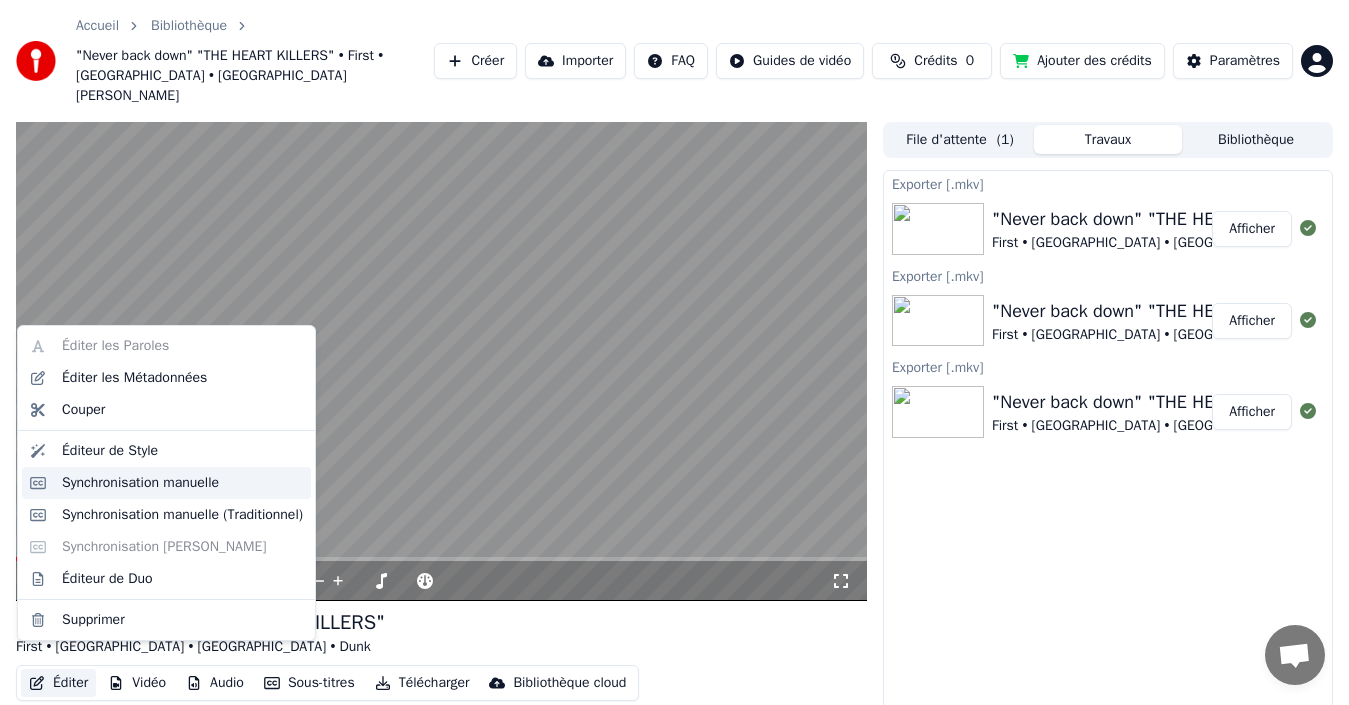 click on "Synchronisation manuelle" at bounding box center (140, 483) 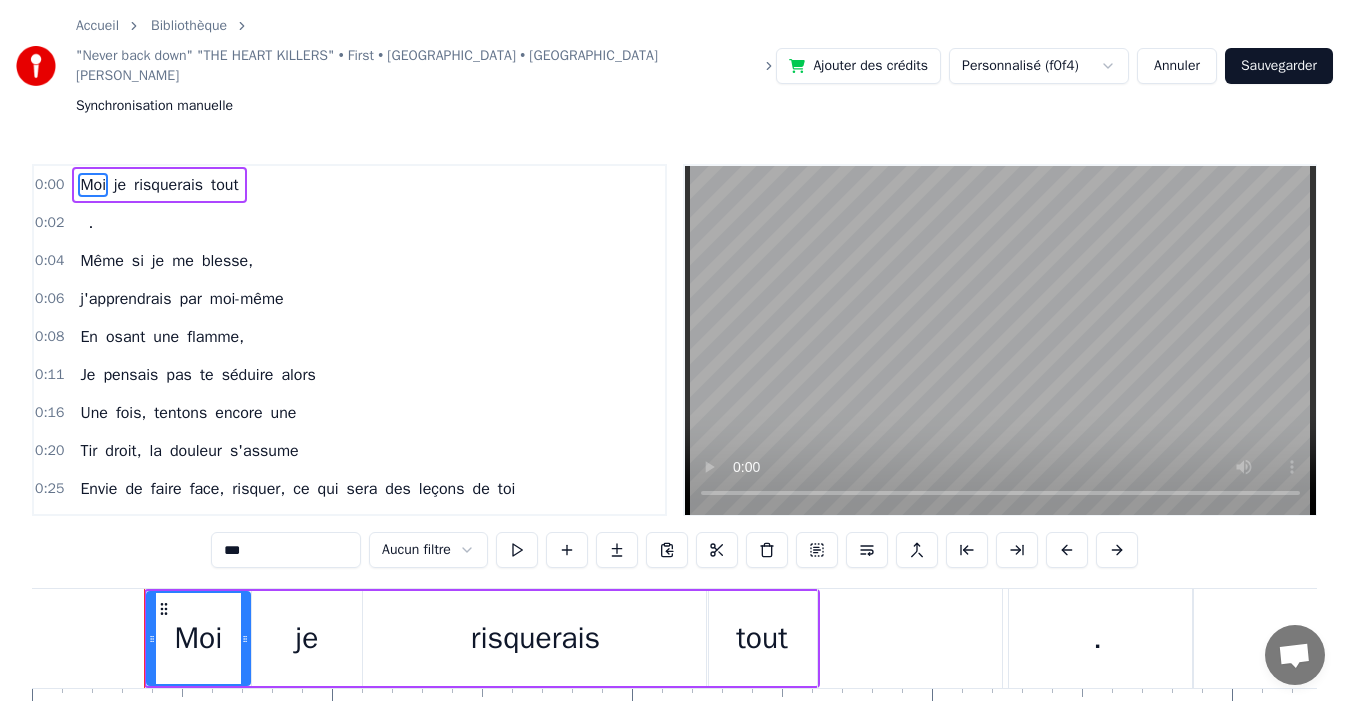 click on "tout" at bounding box center [224, 185] 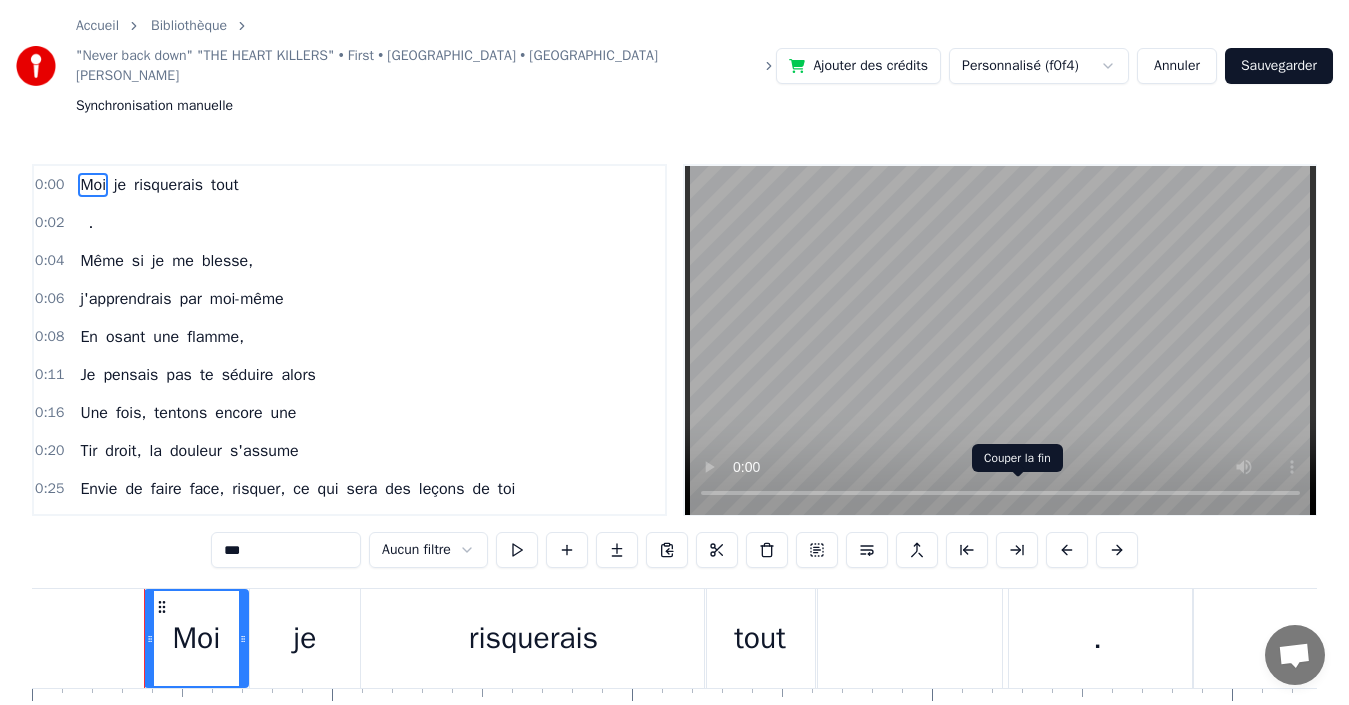 click at bounding box center [1017, 550] 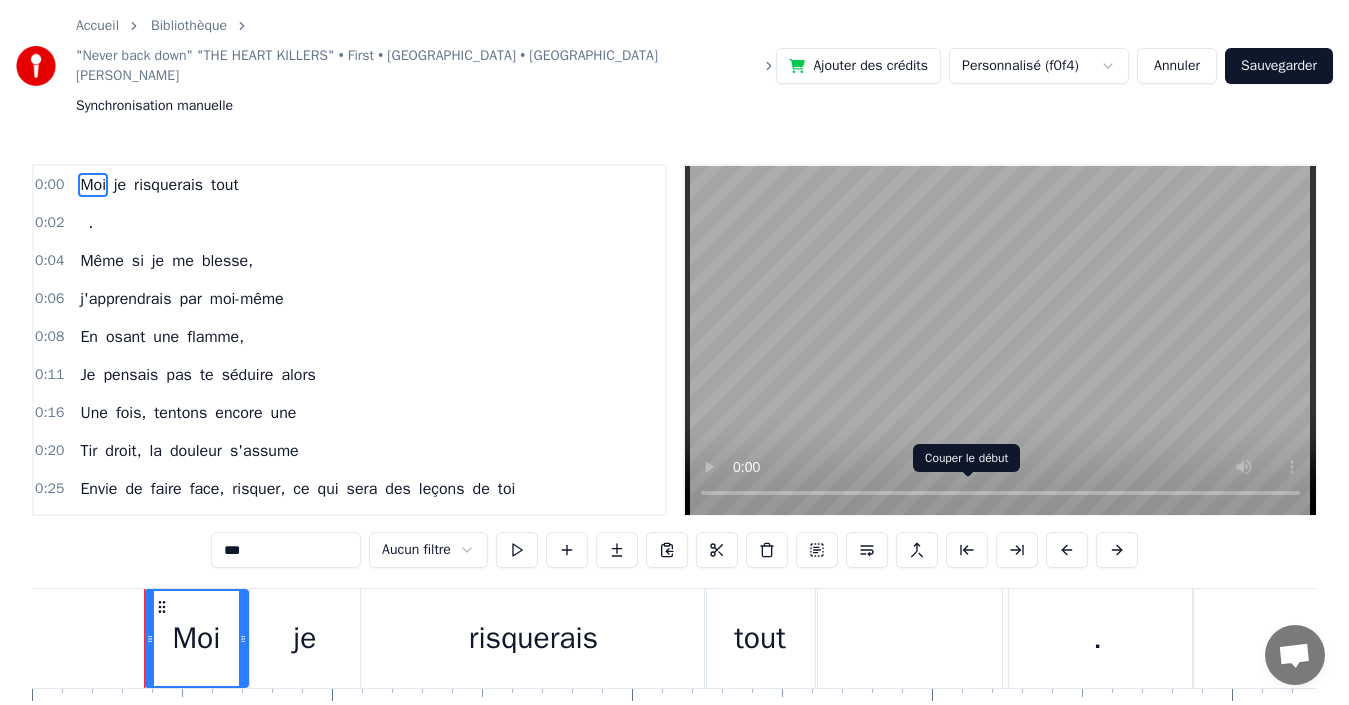 click at bounding box center (967, 550) 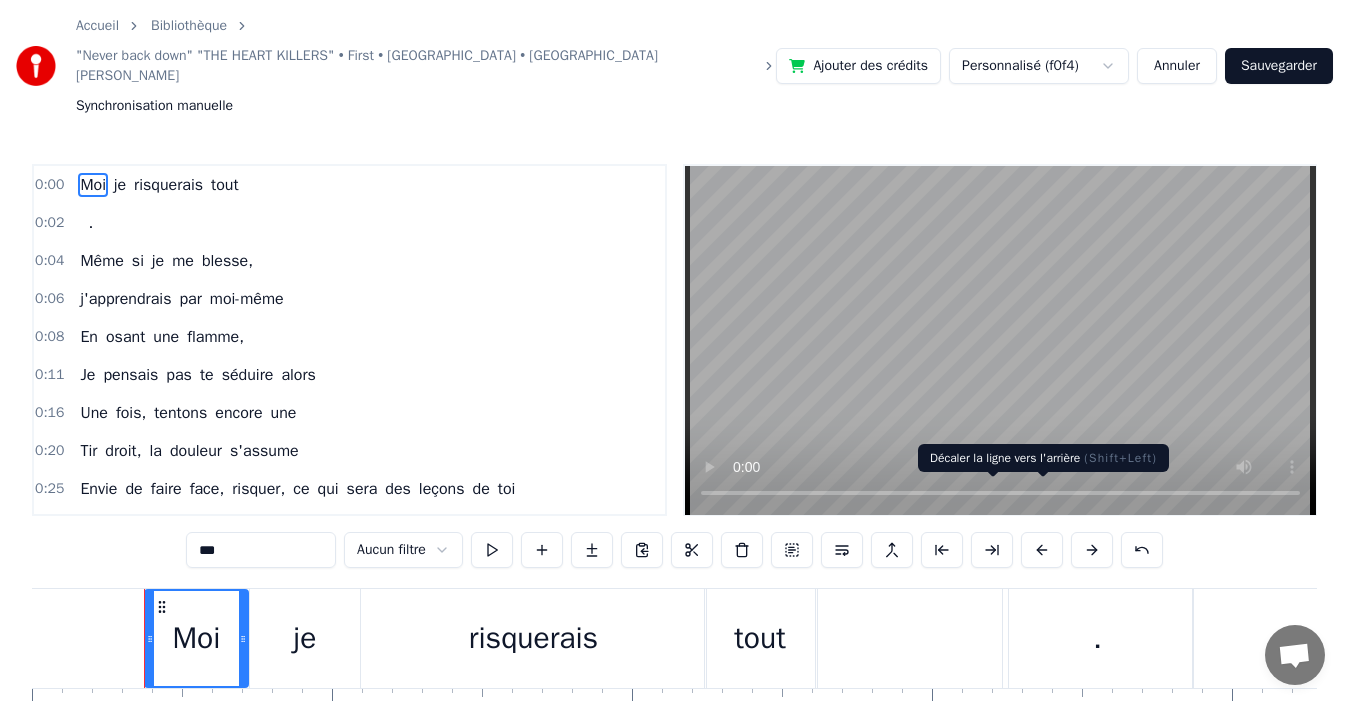 click on "*** Aucun filtre" at bounding box center [674, 550] 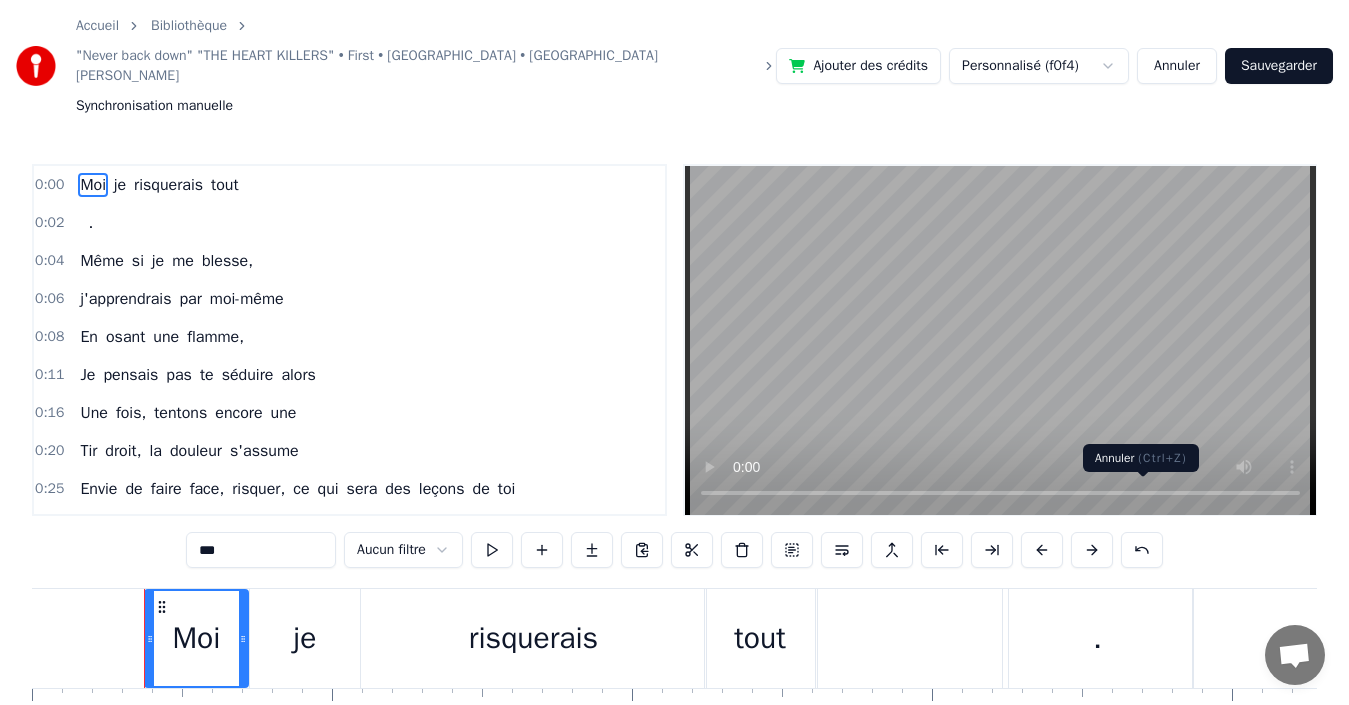 click at bounding box center (1142, 550) 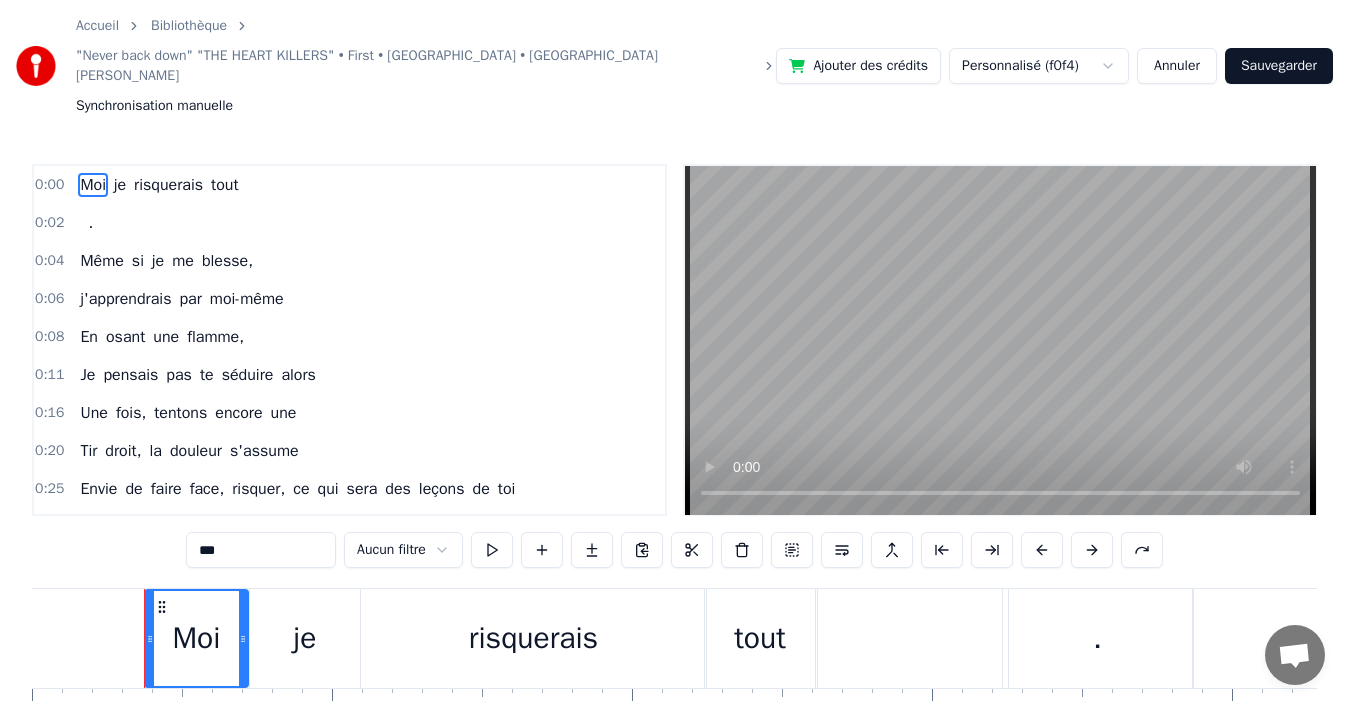 click on "Annuler" at bounding box center [1177, 66] 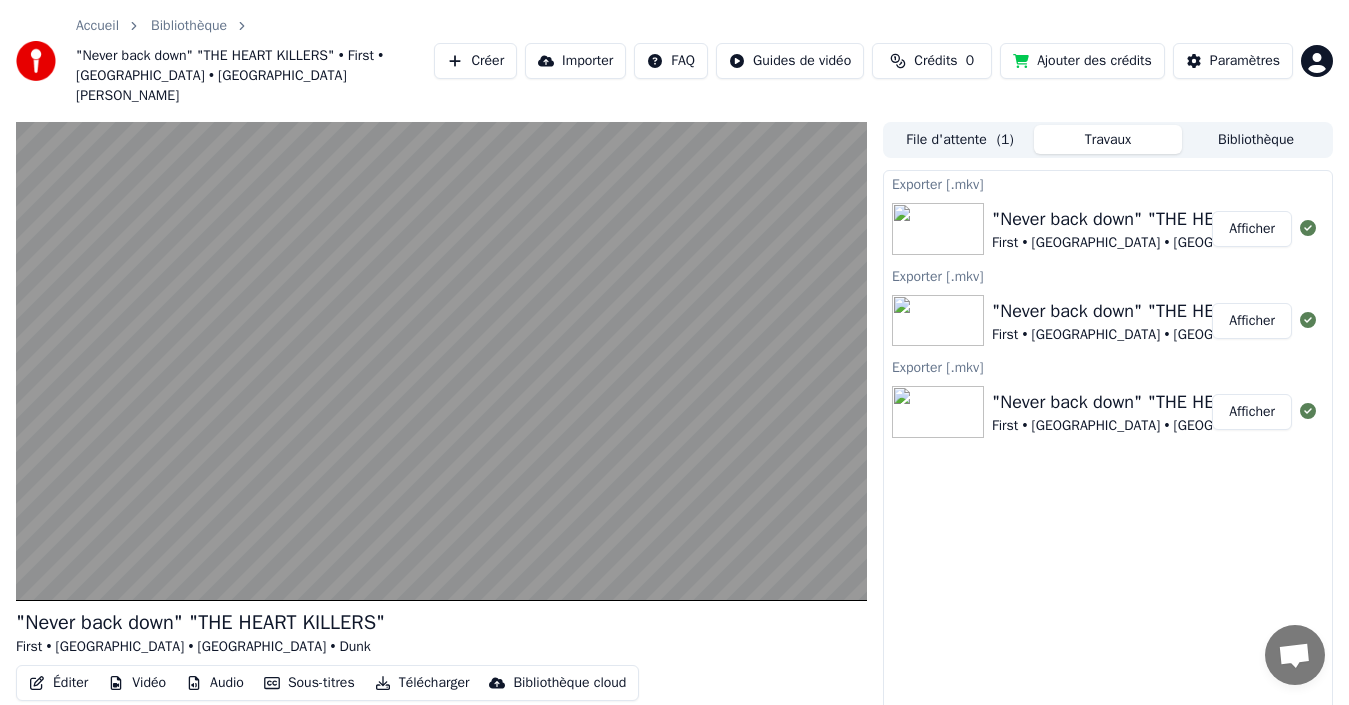 click on "Télécharger" at bounding box center (422, 683) 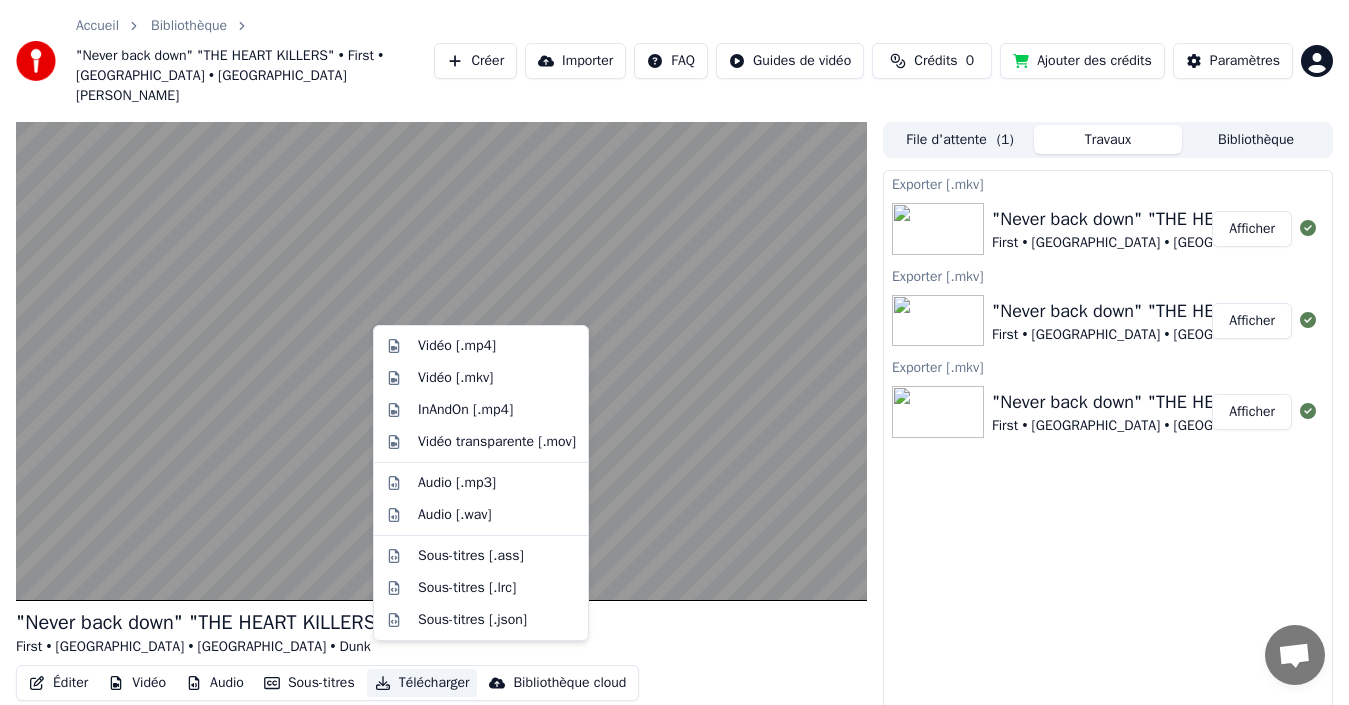 click on "Télécharger" at bounding box center [422, 683] 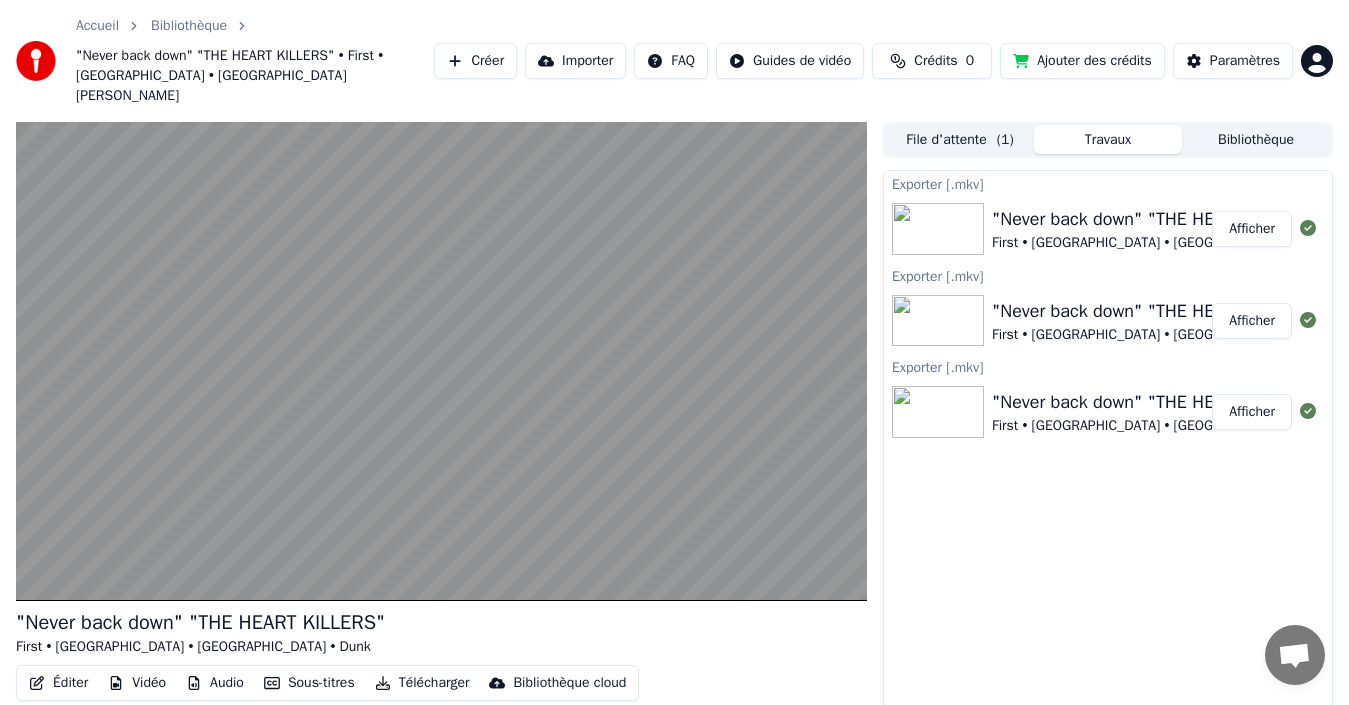 click on "Télécharger" at bounding box center [422, 683] 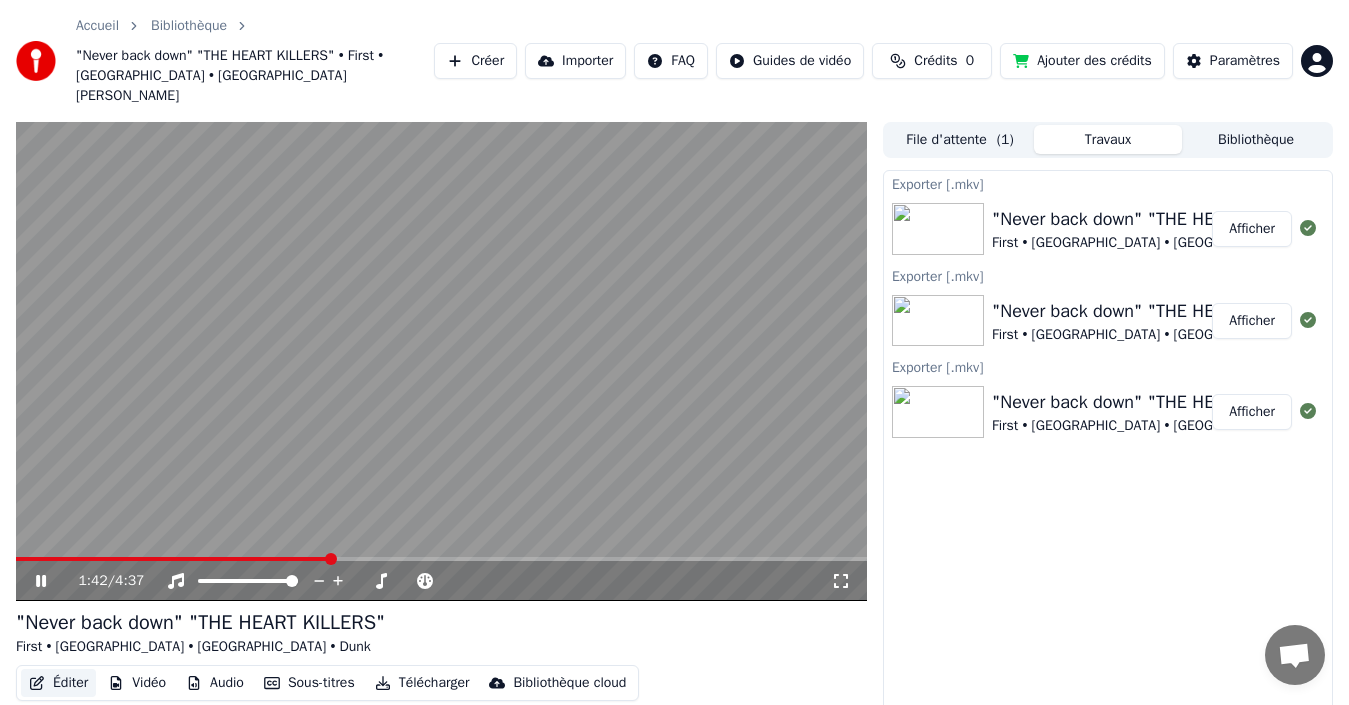 click on "Éditer" at bounding box center [58, 683] 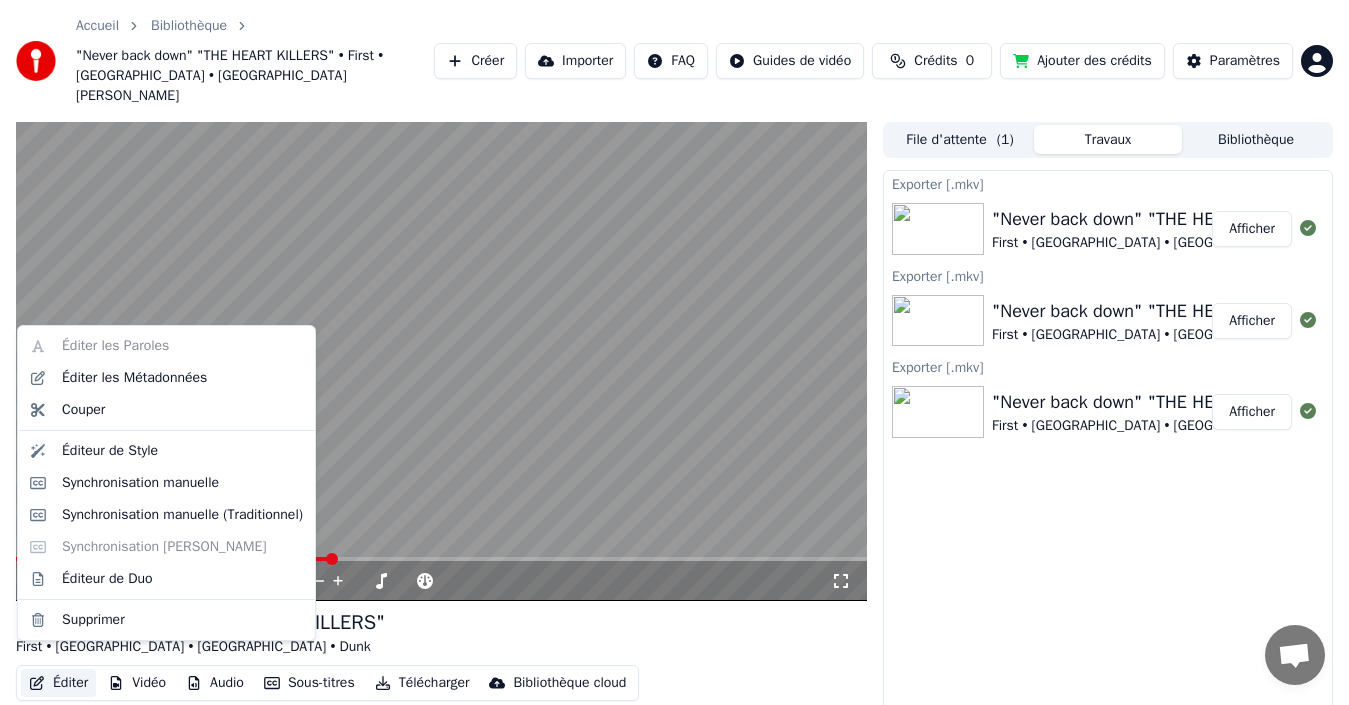 click on "Éditer" at bounding box center [58, 683] 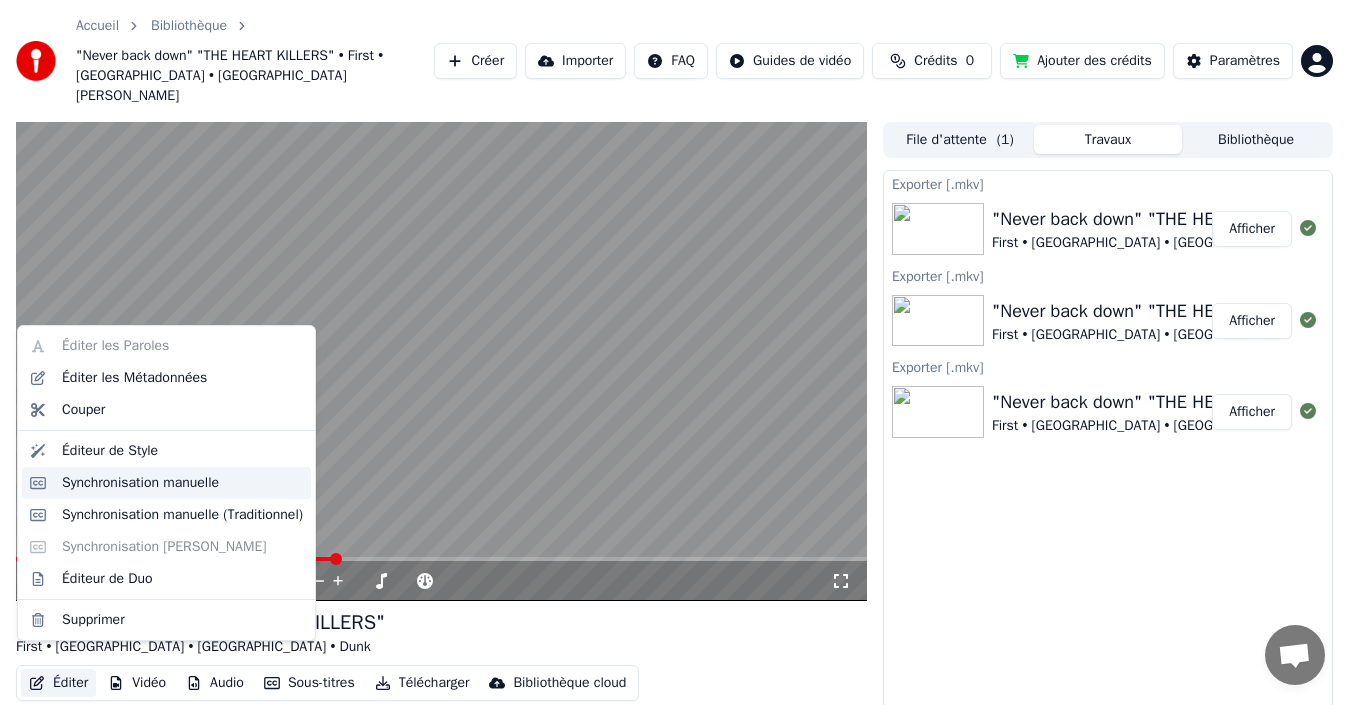 click on "Synchronisation manuelle" at bounding box center (140, 483) 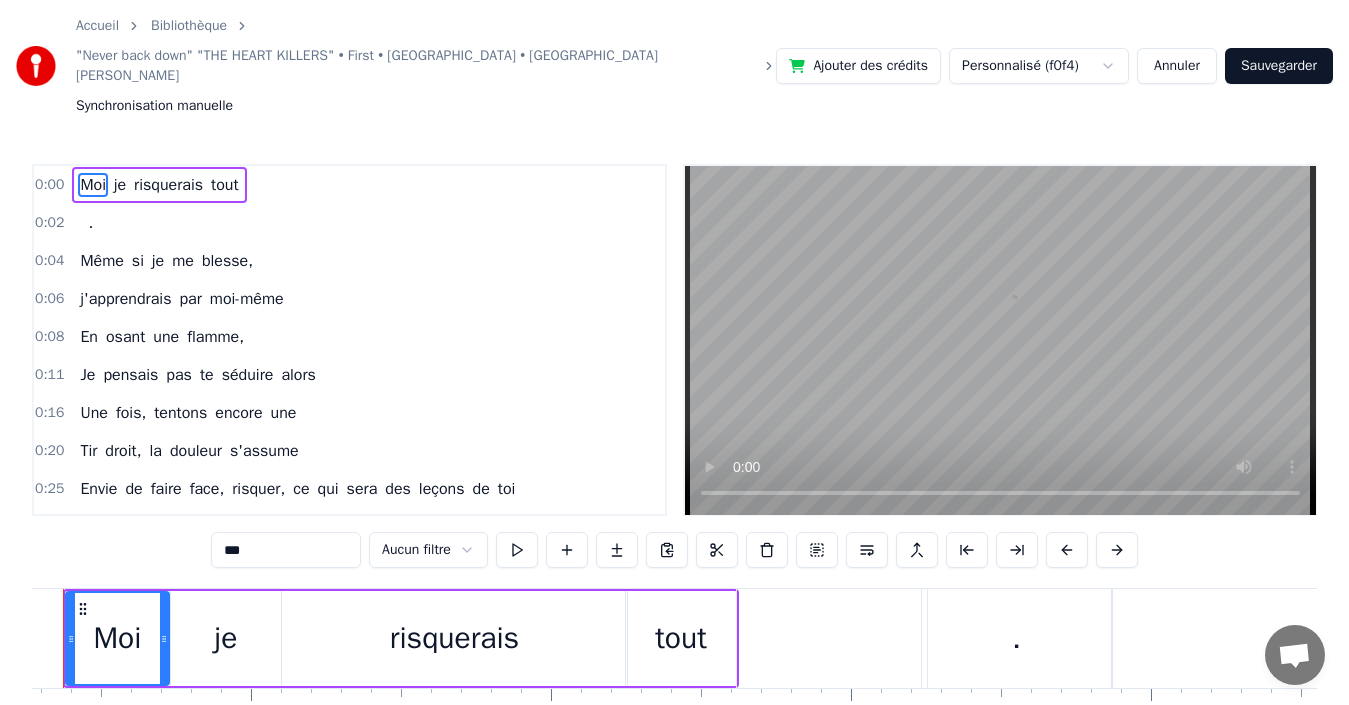 scroll, scrollTop: 0, scrollLeft: 112, axis: horizontal 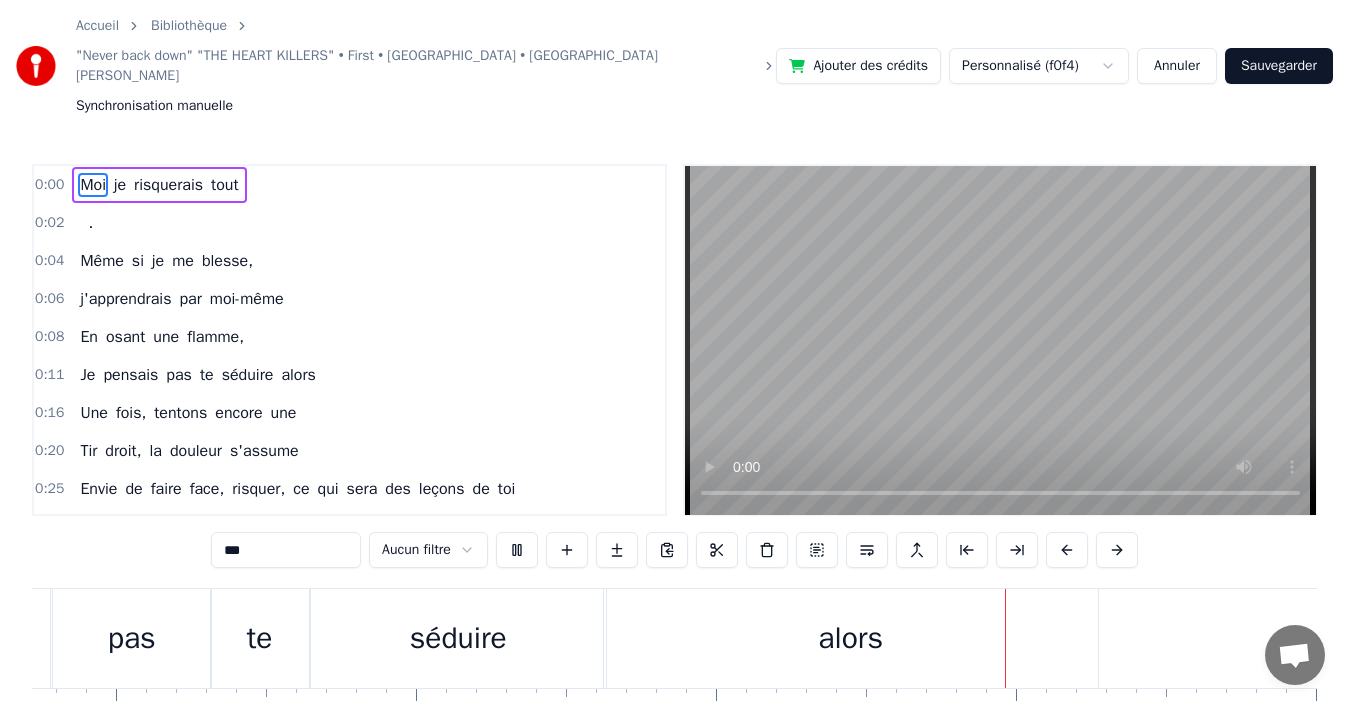 click at bounding box center [1000, 340] 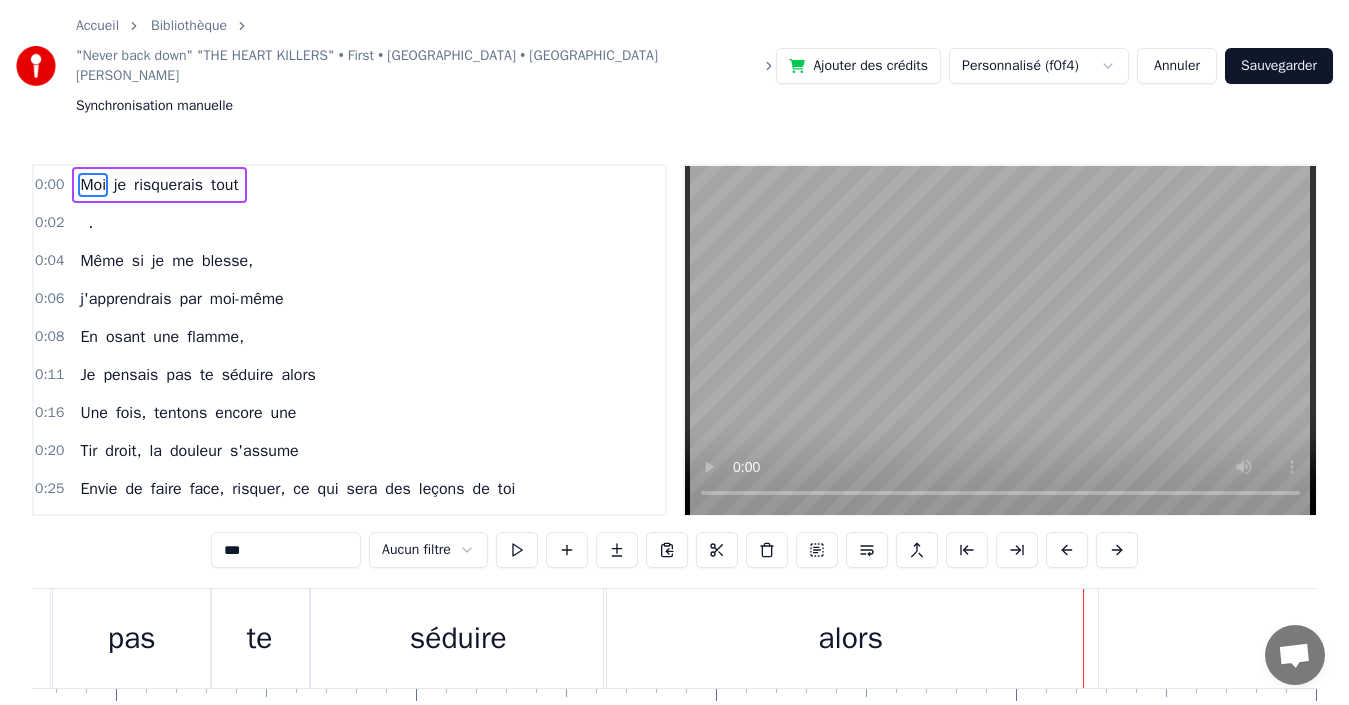 click at bounding box center [1000, 340] 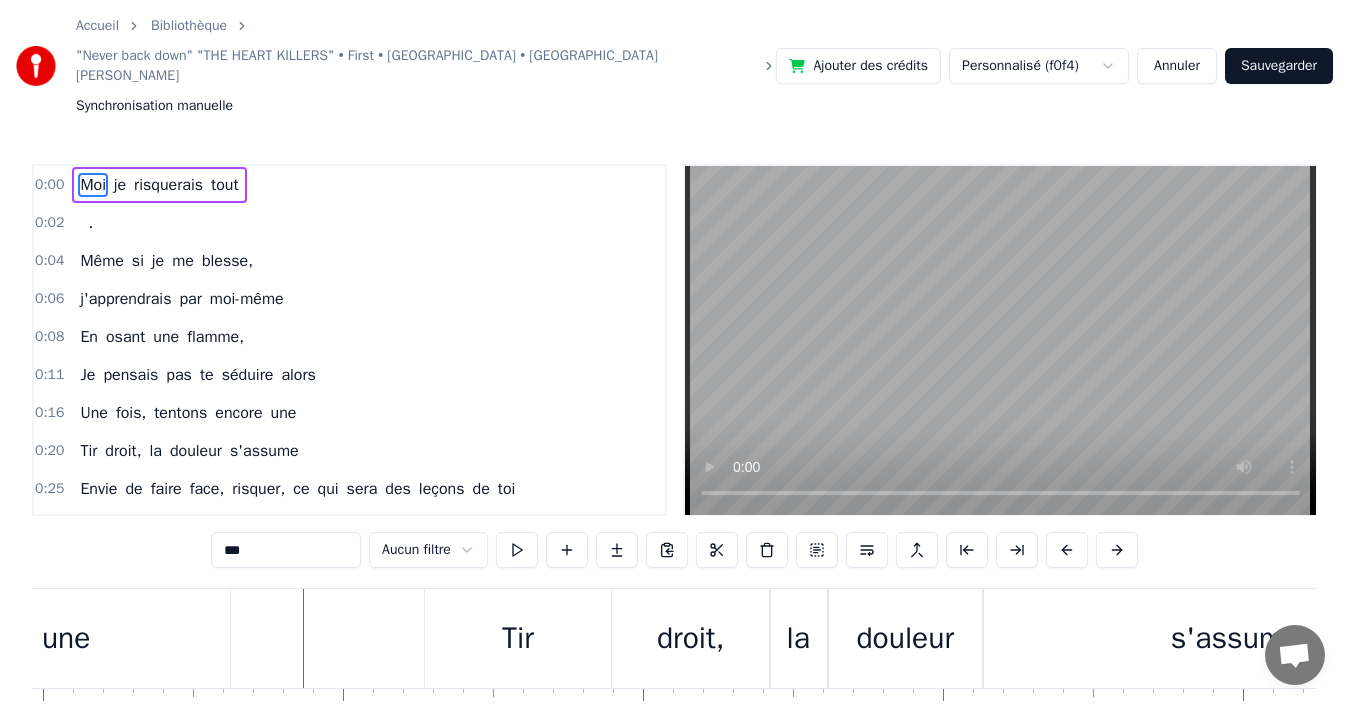 scroll, scrollTop: 0, scrollLeft: 5738, axis: horizontal 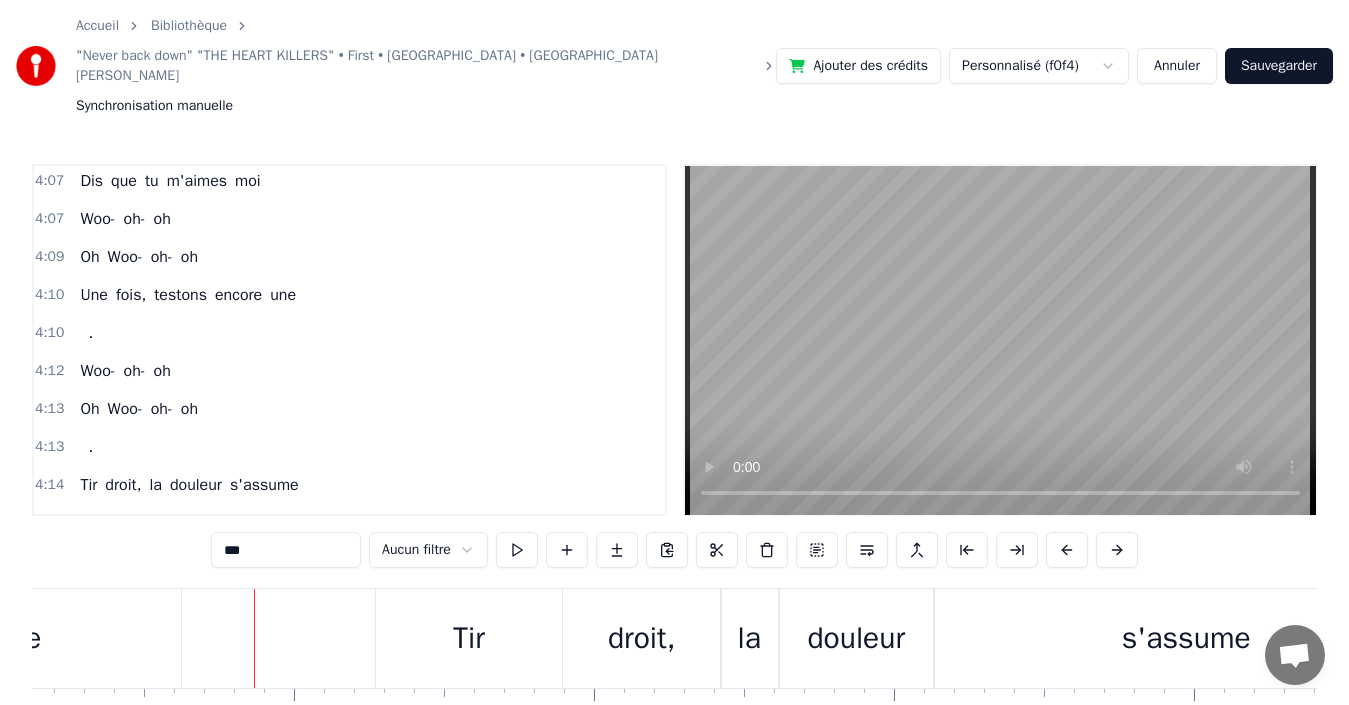 click on "Woo- oh- oh" at bounding box center [125, 219] 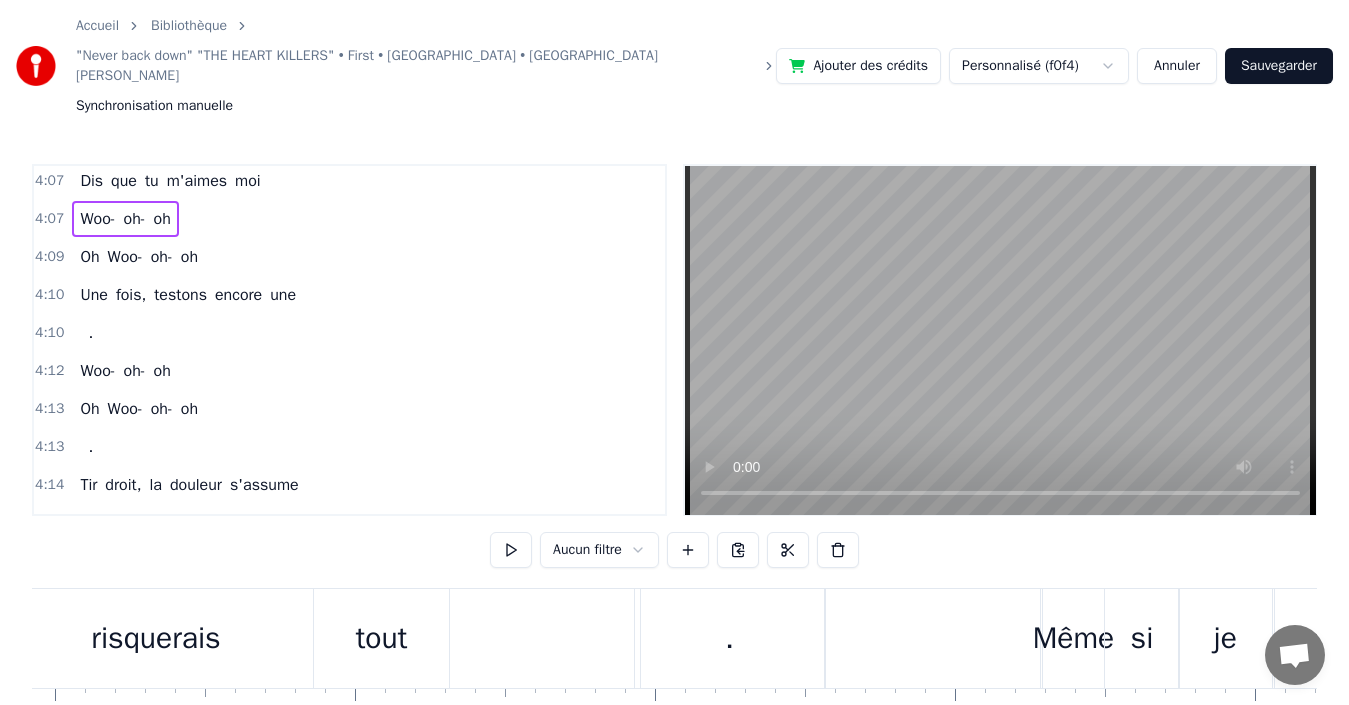 scroll, scrollTop: 0, scrollLeft: 74277, axis: horizontal 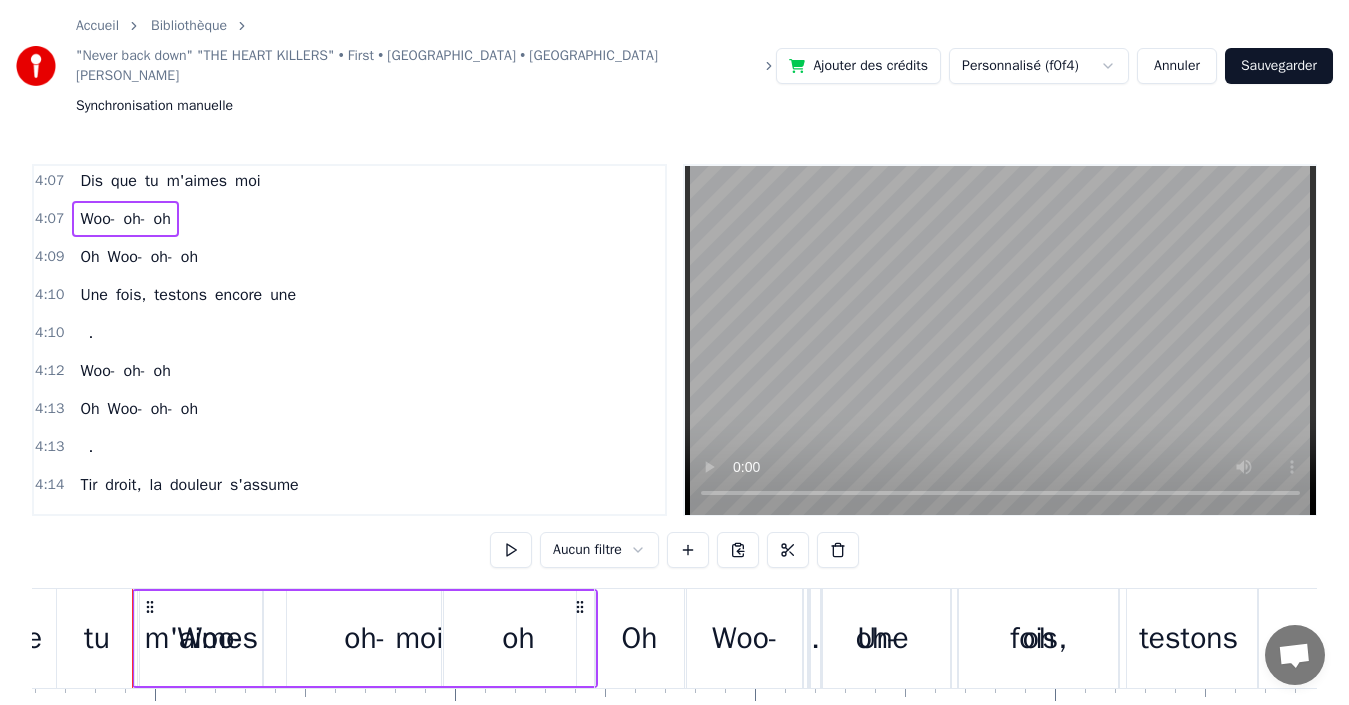 click on "Oh" at bounding box center [89, 257] 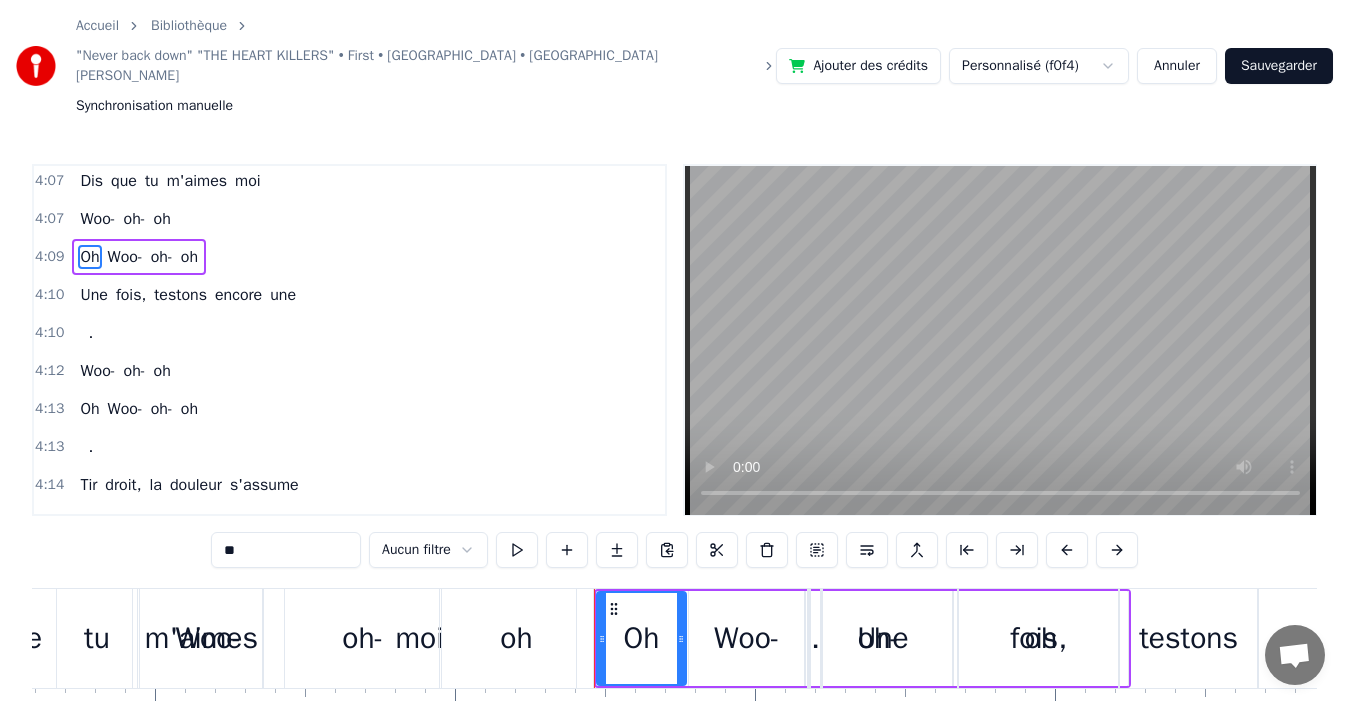 scroll, scrollTop: 3416, scrollLeft: 0, axis: vertical 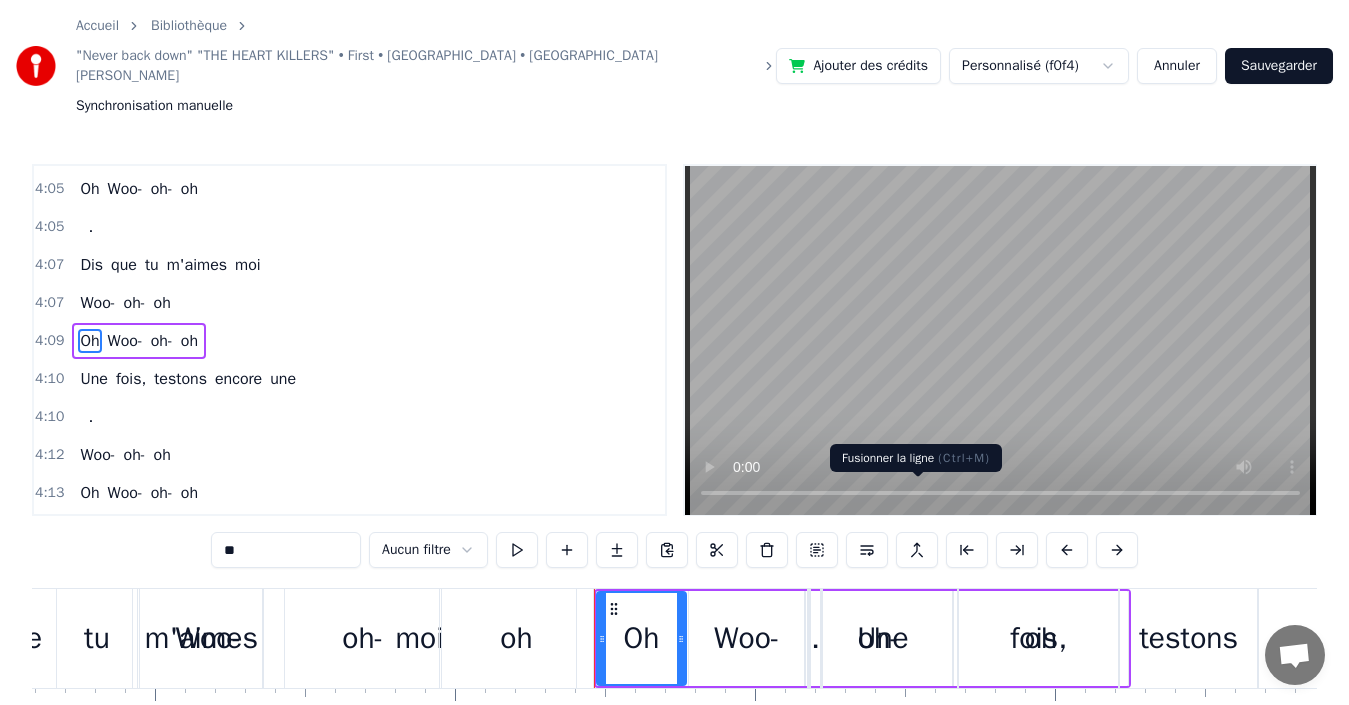 click at bounding box center (917, 550) 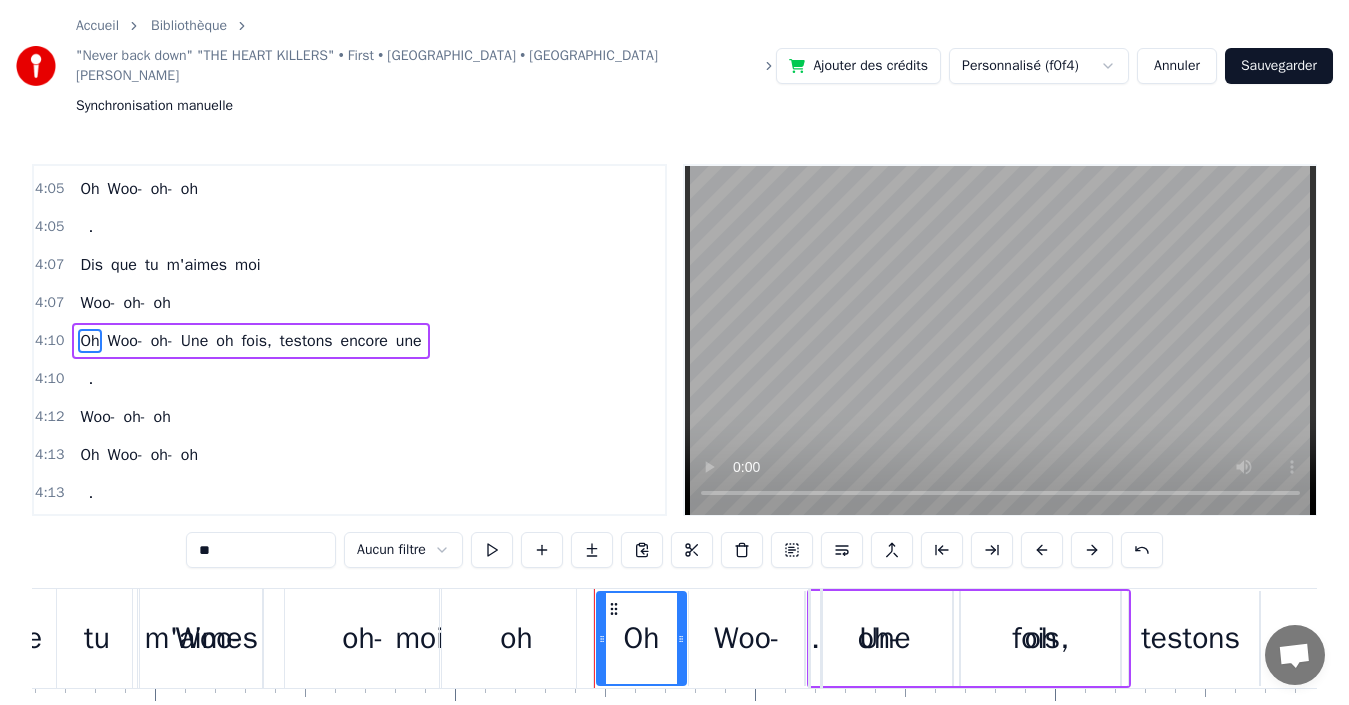 click at bounding box center (1000, 340) 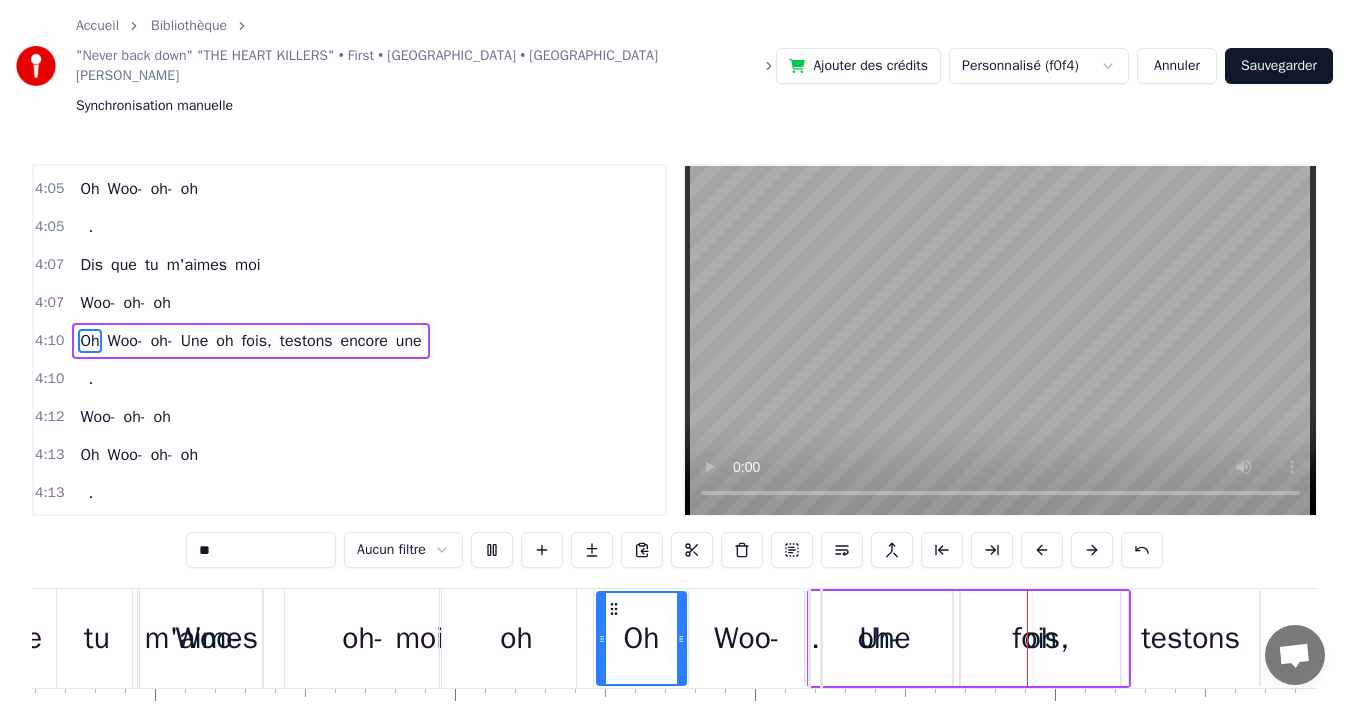 click at bounding box center (1000, 340) 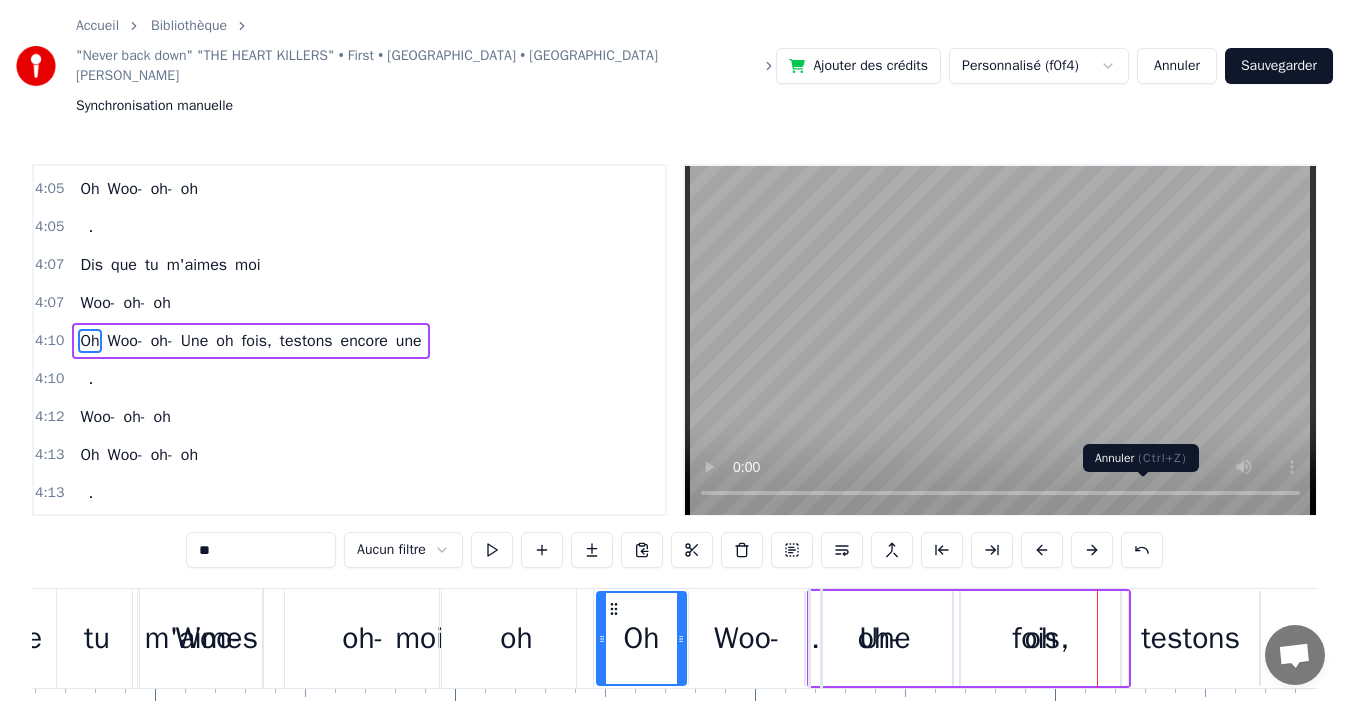 click at bounding box center [1142, 550] 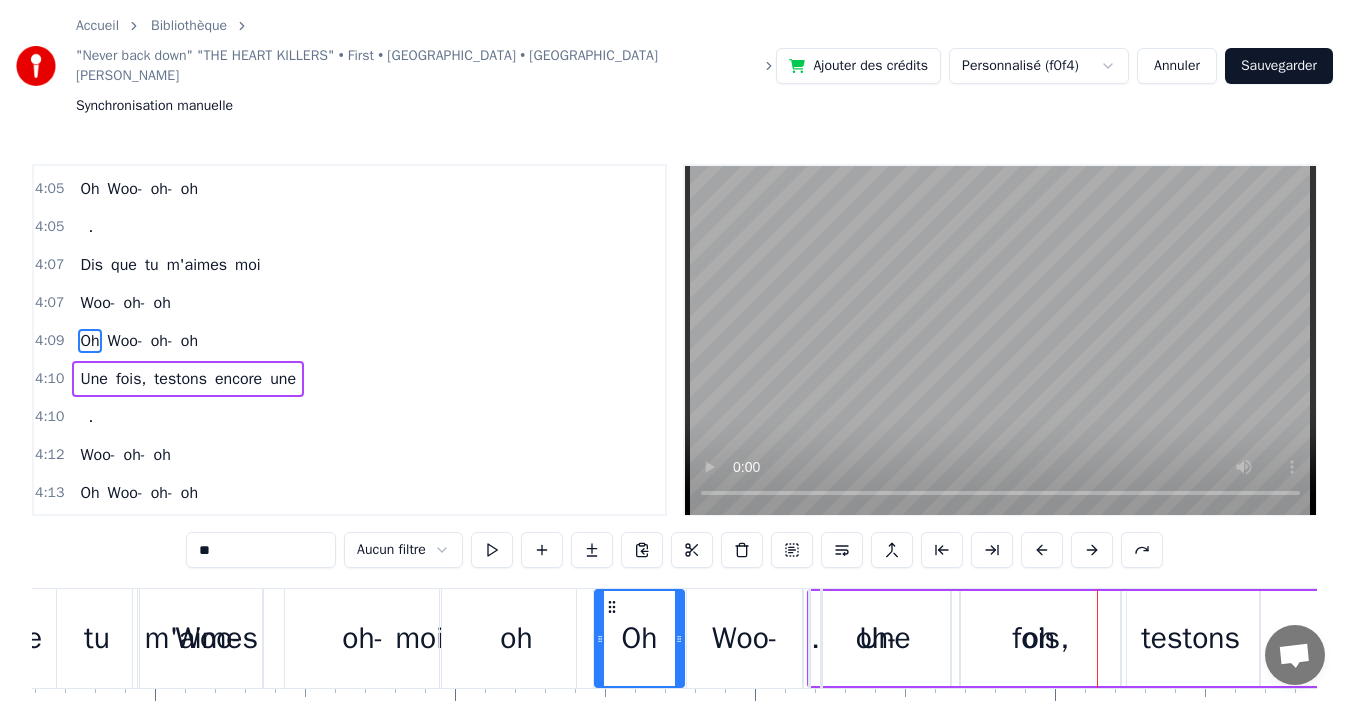 click on "Woo- oh- oh" at bounding box center (125, 303) 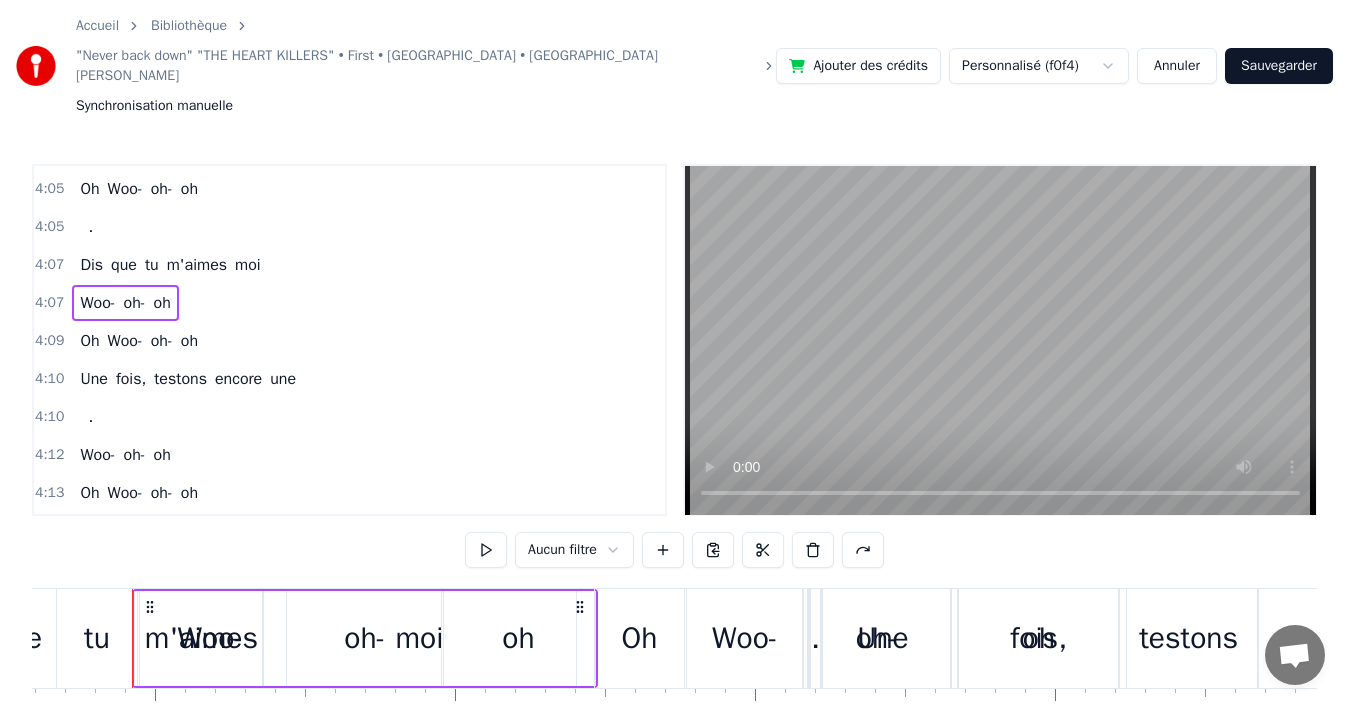 click on "Woo-" at bounding box center [125, 341] 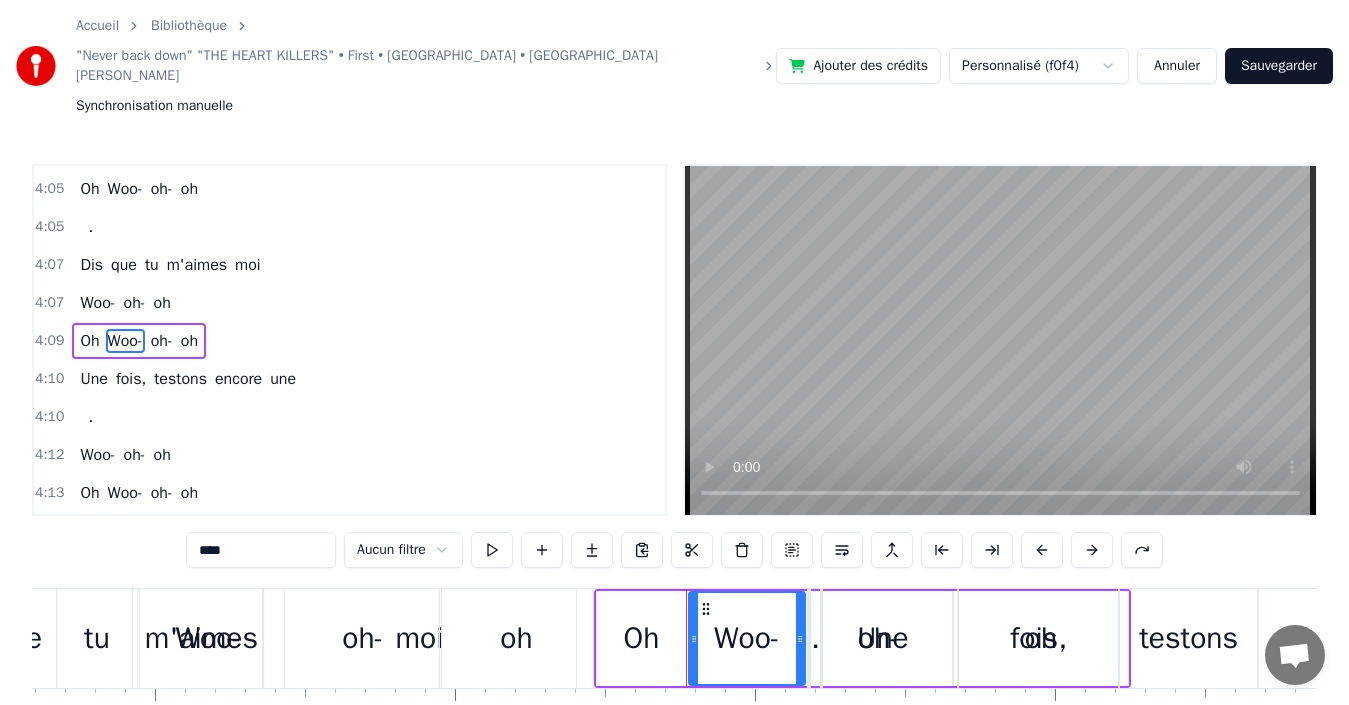 click on "Oh Woo- oh- oh" at bounding box center (139, 341) 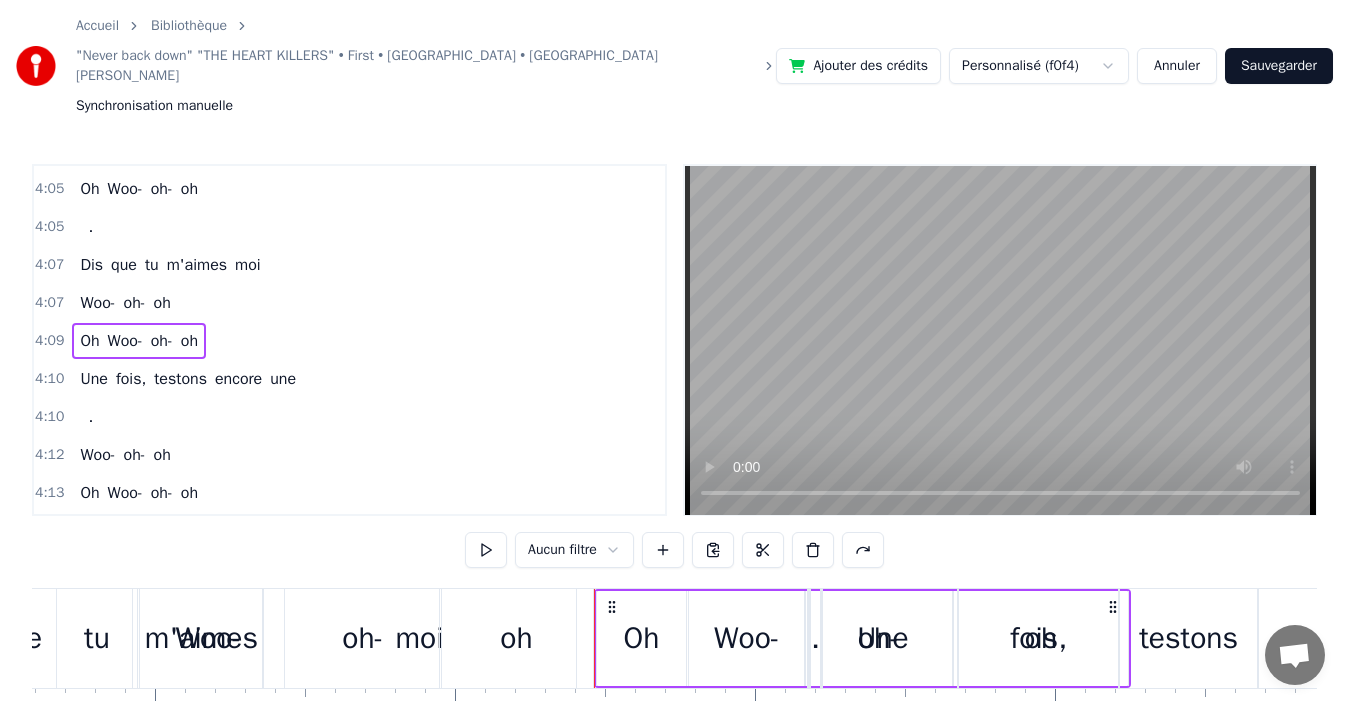 click on "Woo- oh- oh" at bounding box center (125, 303) 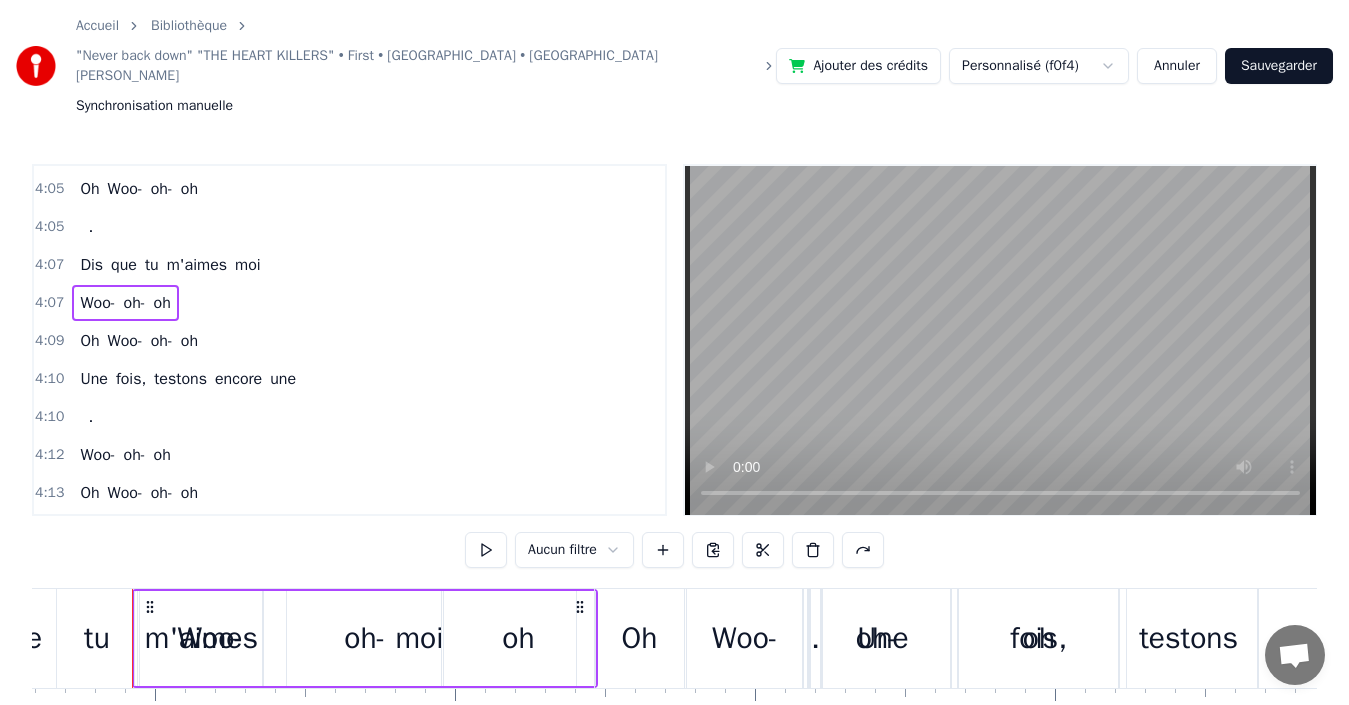 click on "oh" at bounding box center [162, 303] 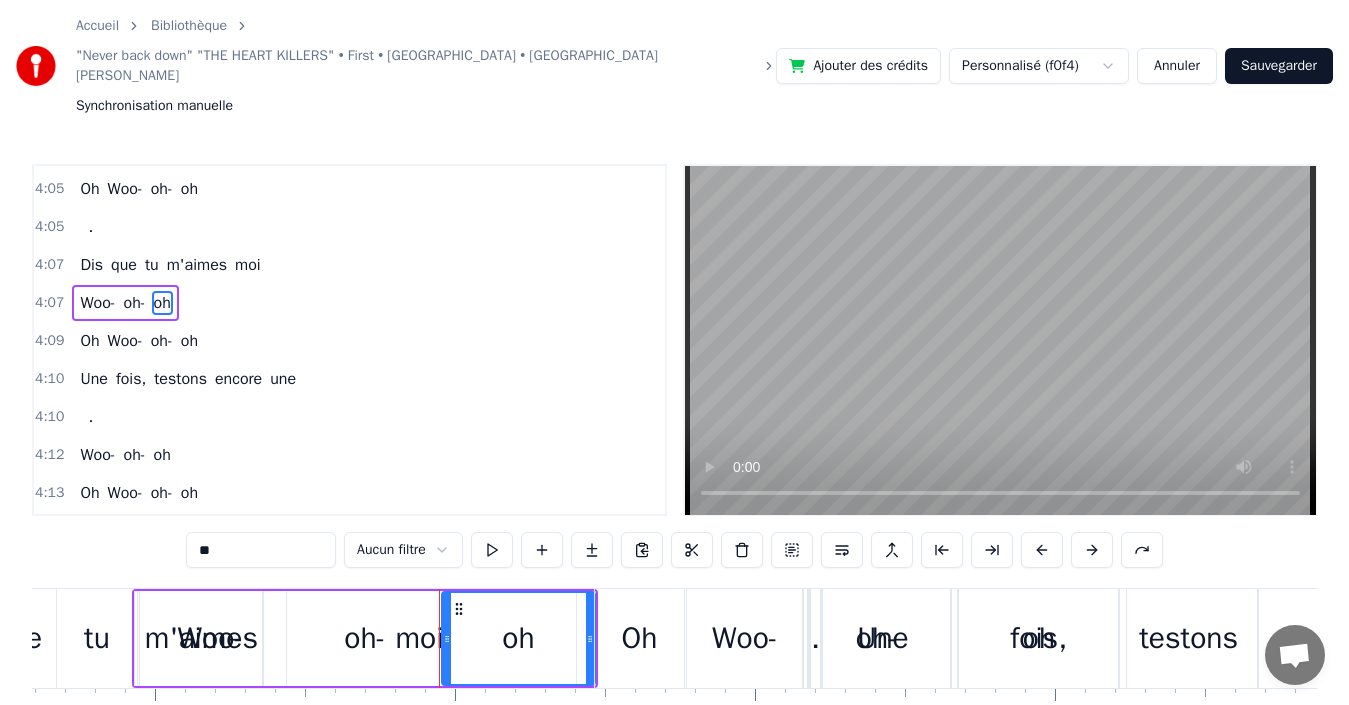 scroll, scrollTop: 3378, scrollLeft: 0, axis: vertical 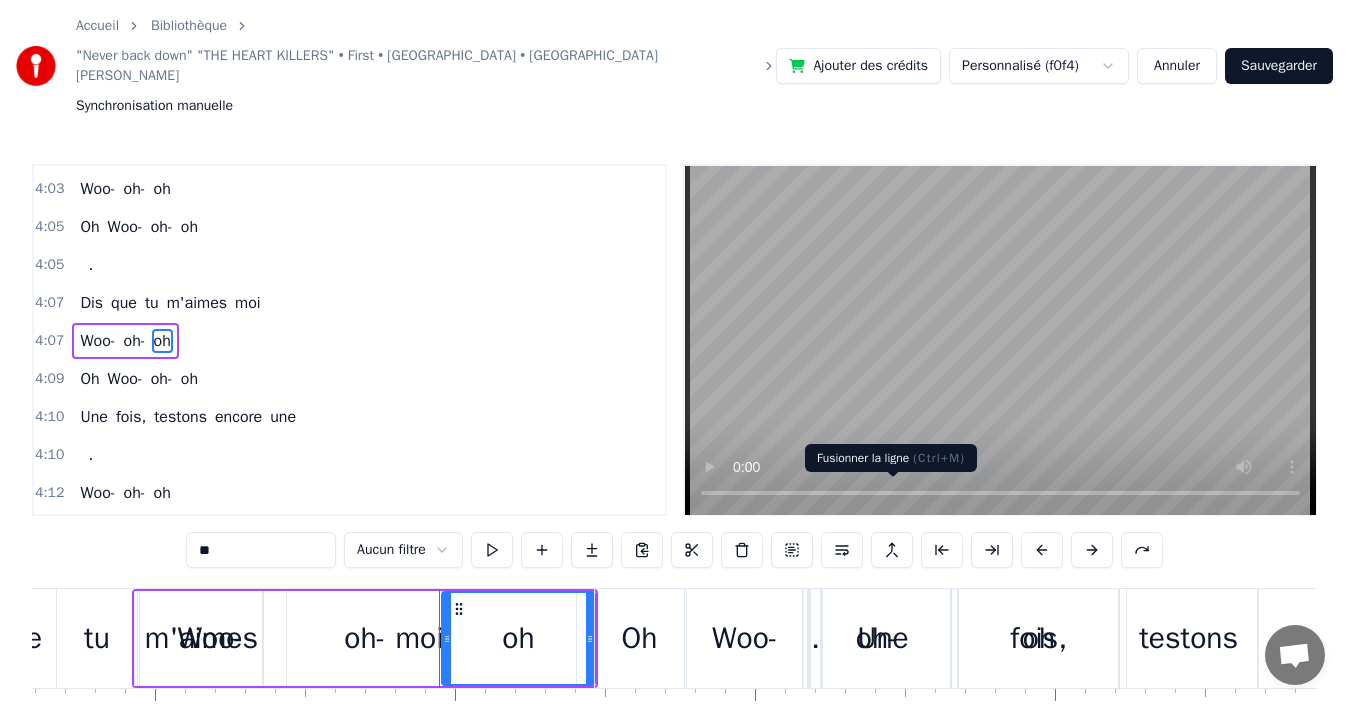click at bounding box center (892, 550) 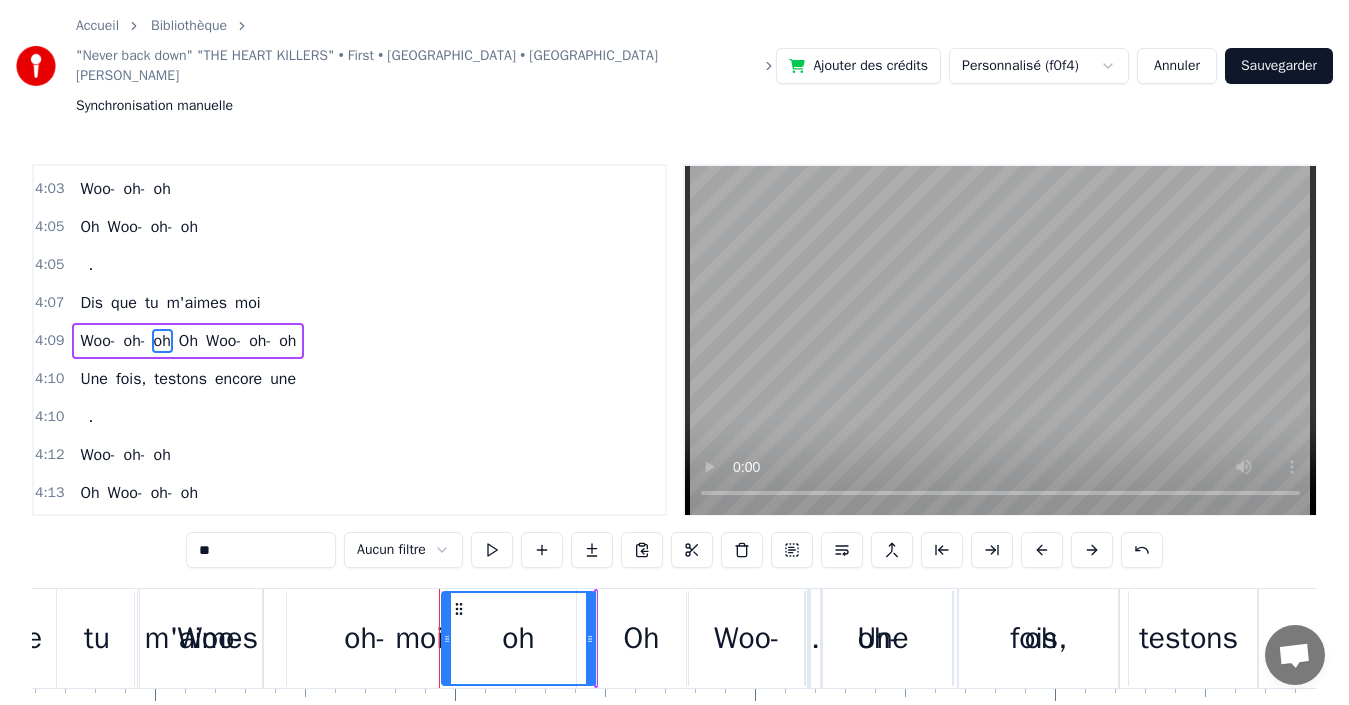 click at bounding box center [1000, 340] 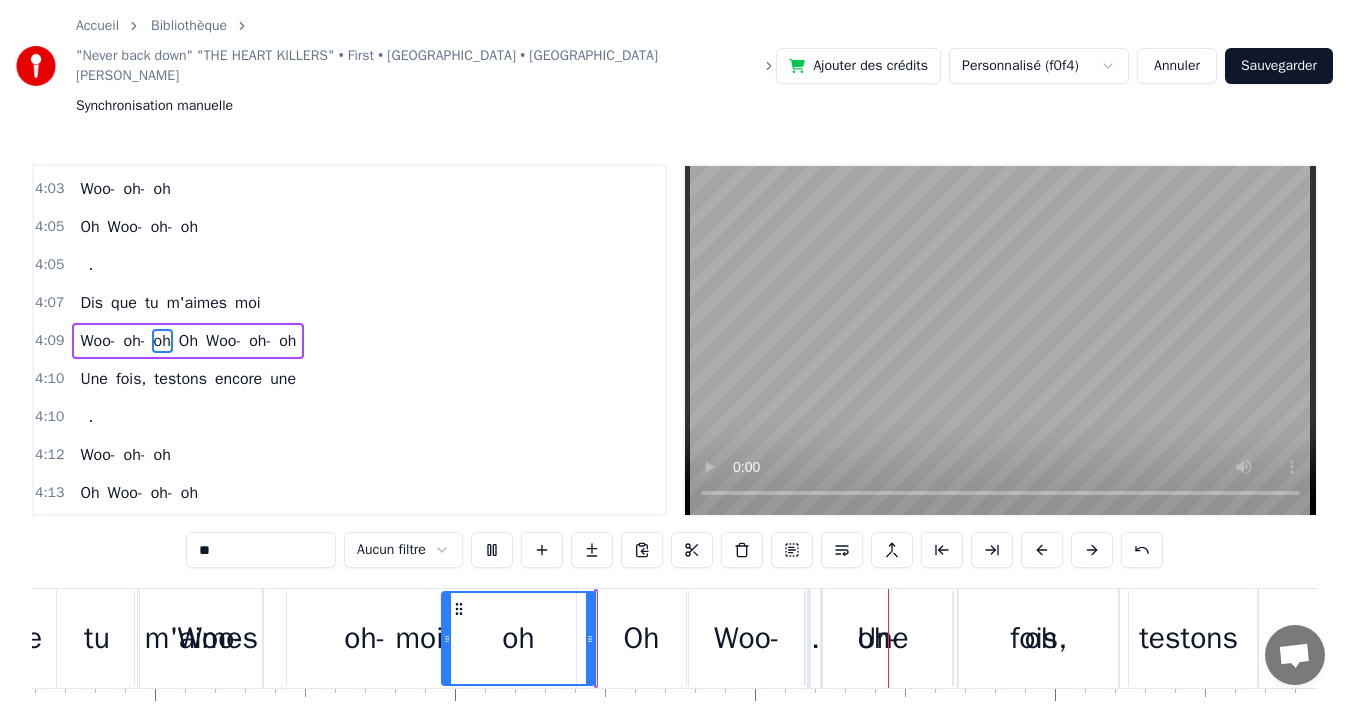 click at bounding box center (1000, 340) 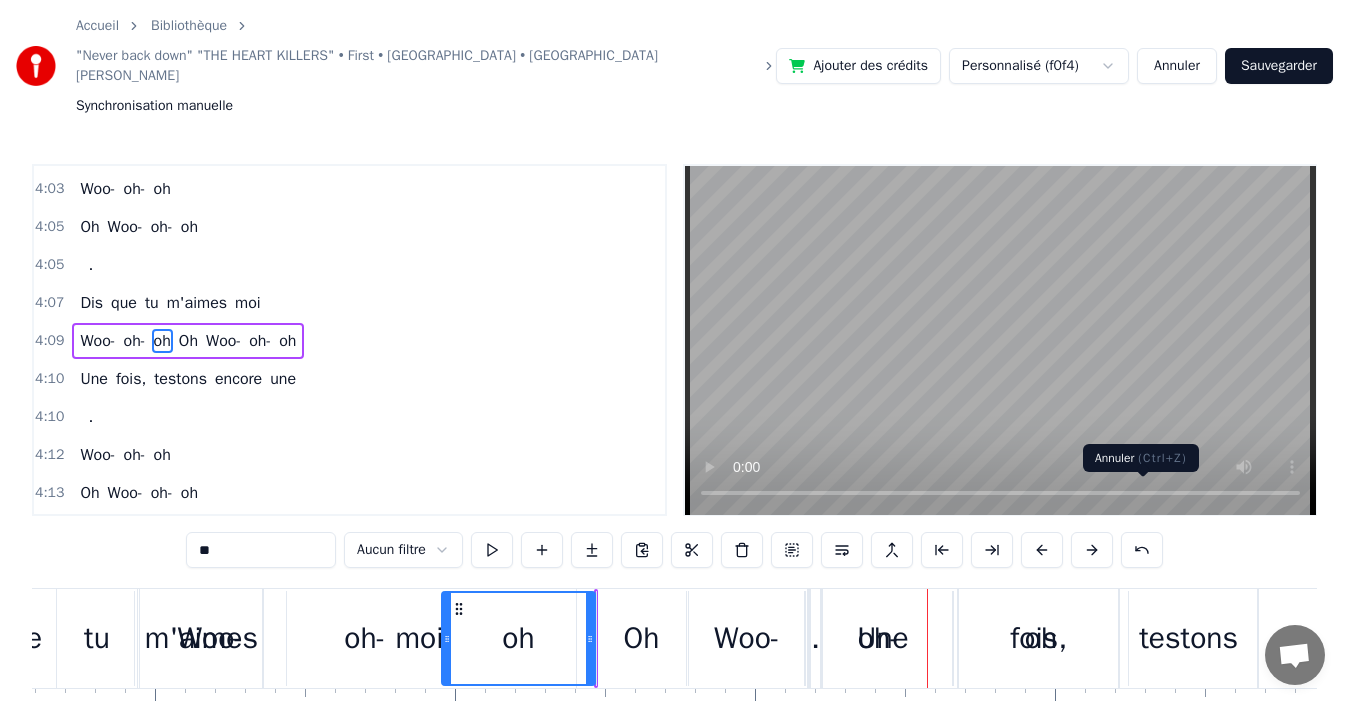 click at bounding box center [1142, 550] 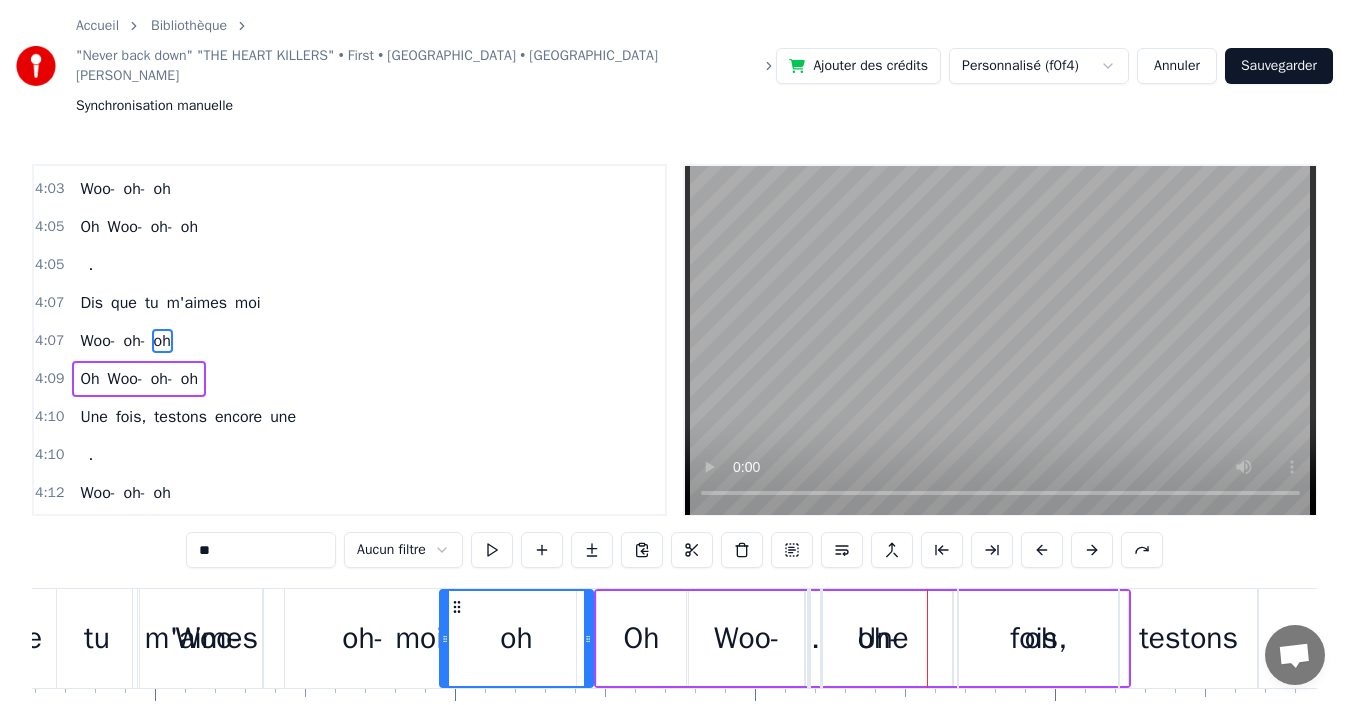 click on "4:07 Dis que tu m'aimes moi" at bounding box center [349, 303] 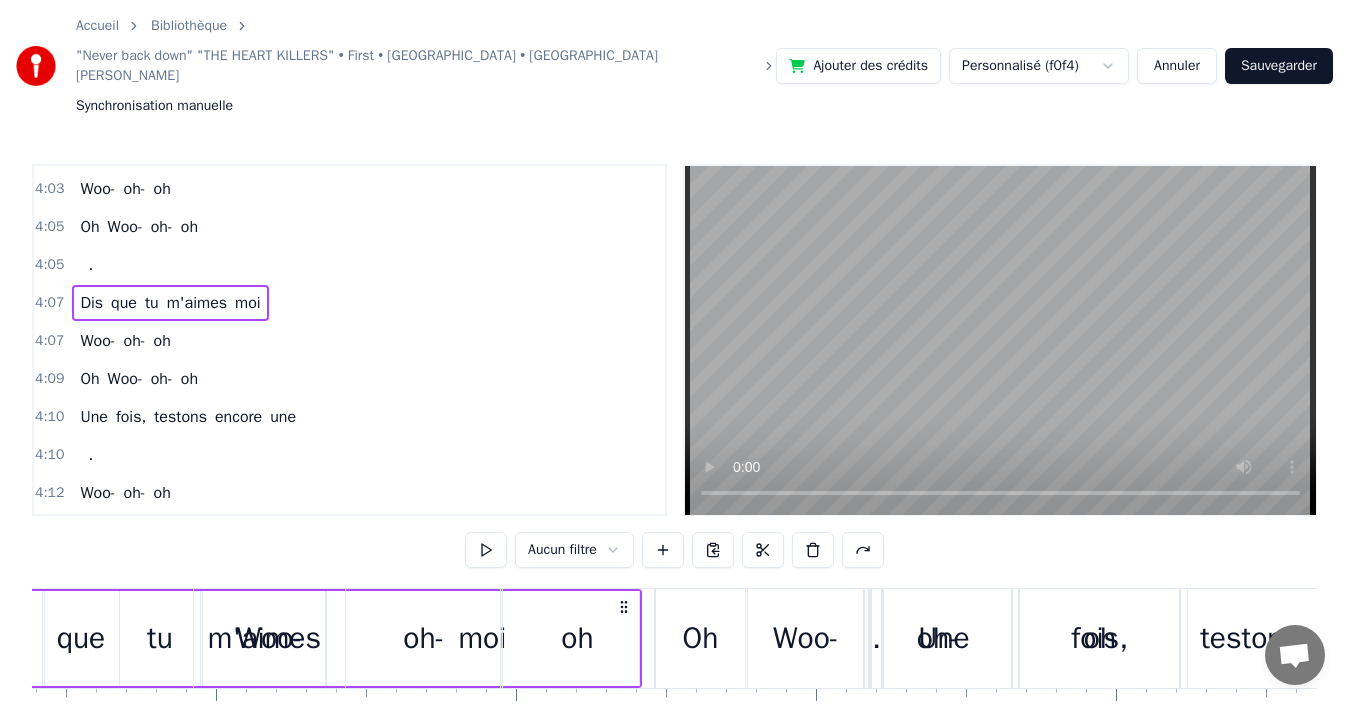 scroll, scrollTop: 0, scrollLeft: 74078, axis: horizontal 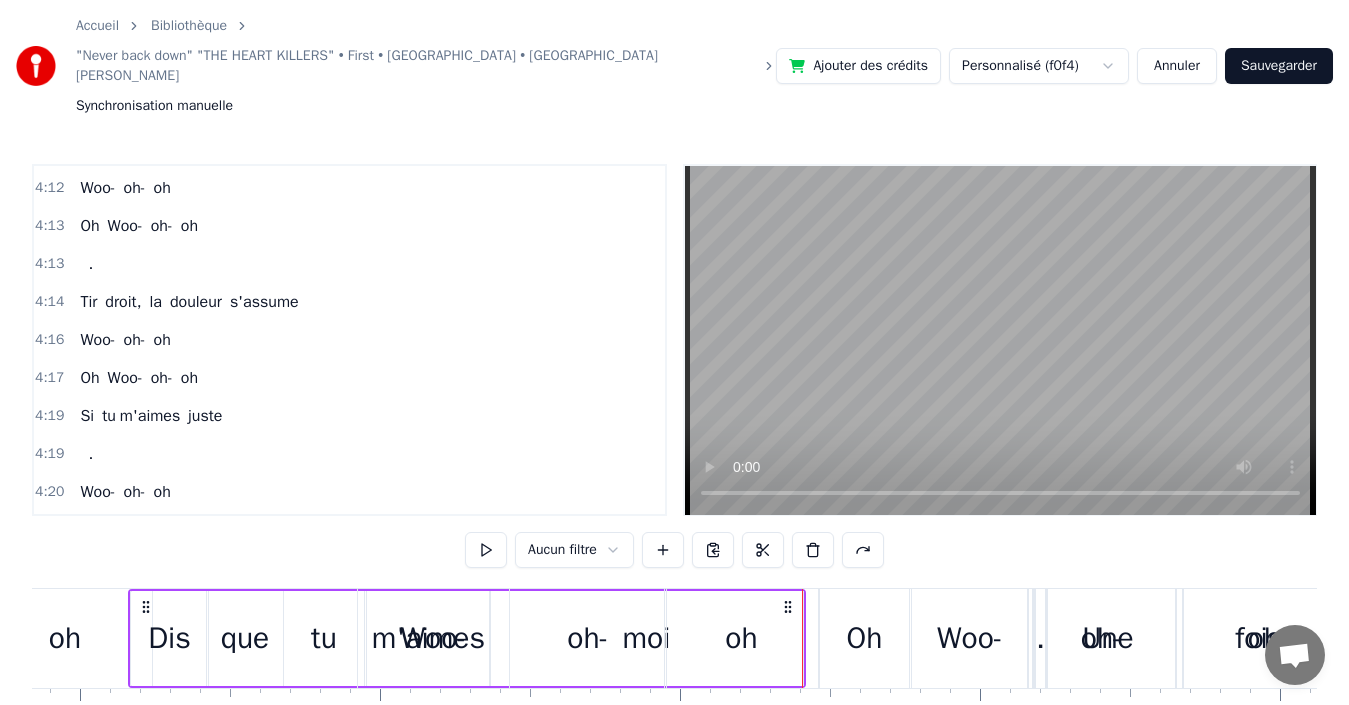 click on "4:14 Tir droit, la douleur s'assume" at bounding box center [349, 302] 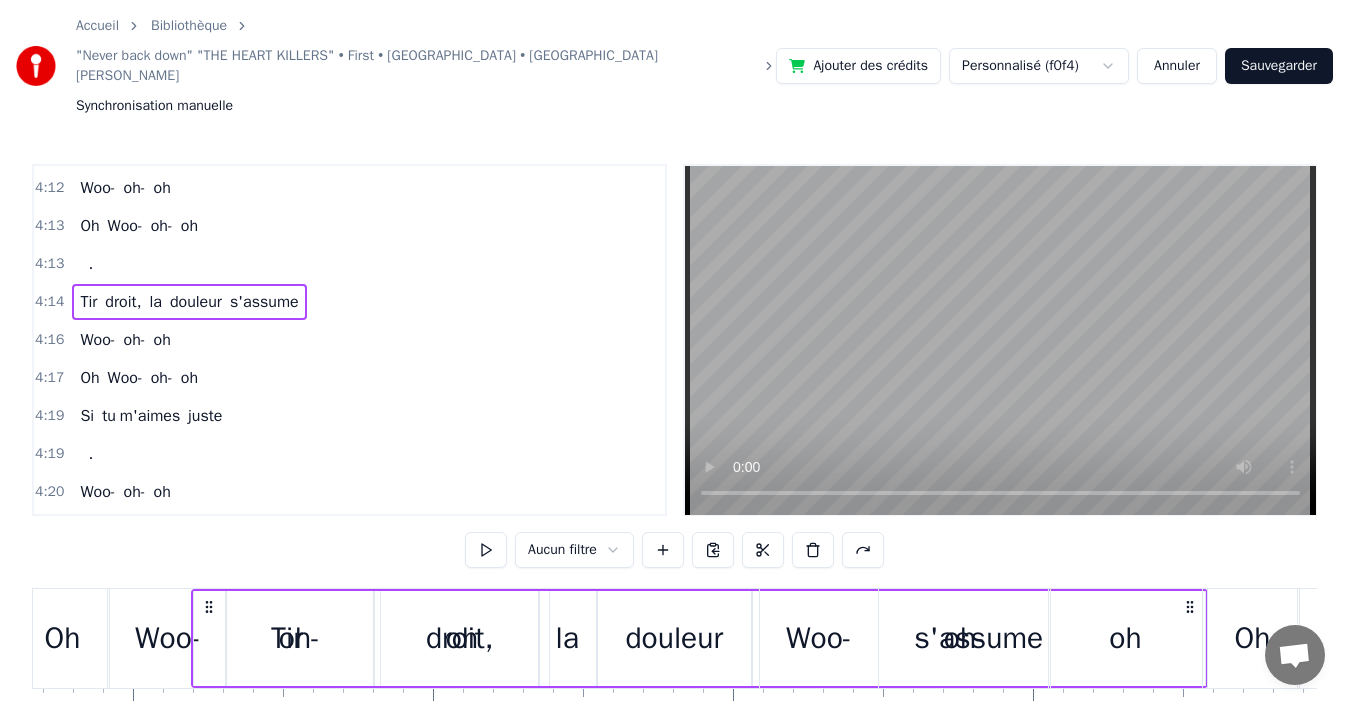 scroll, scrollTop: 0, scrollLeft: 76158, axis: horizontal 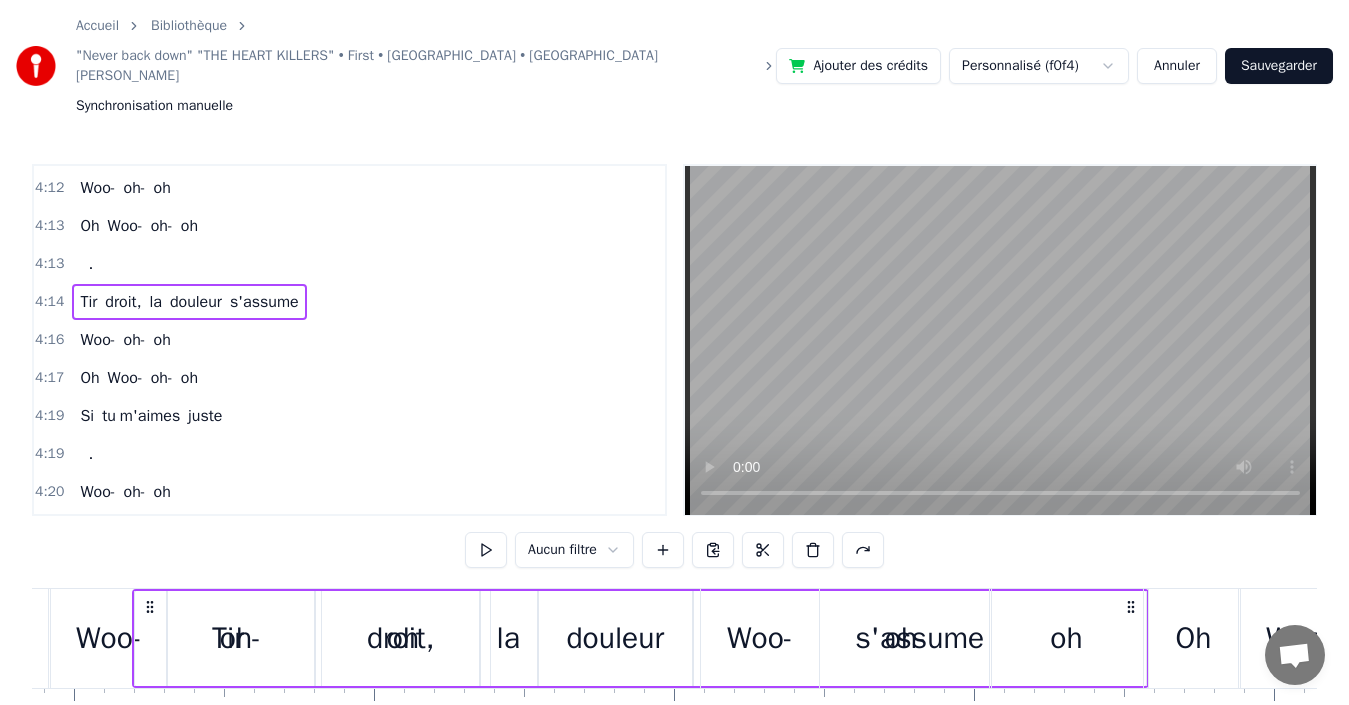 click on "." at bounding box center [90, 454] 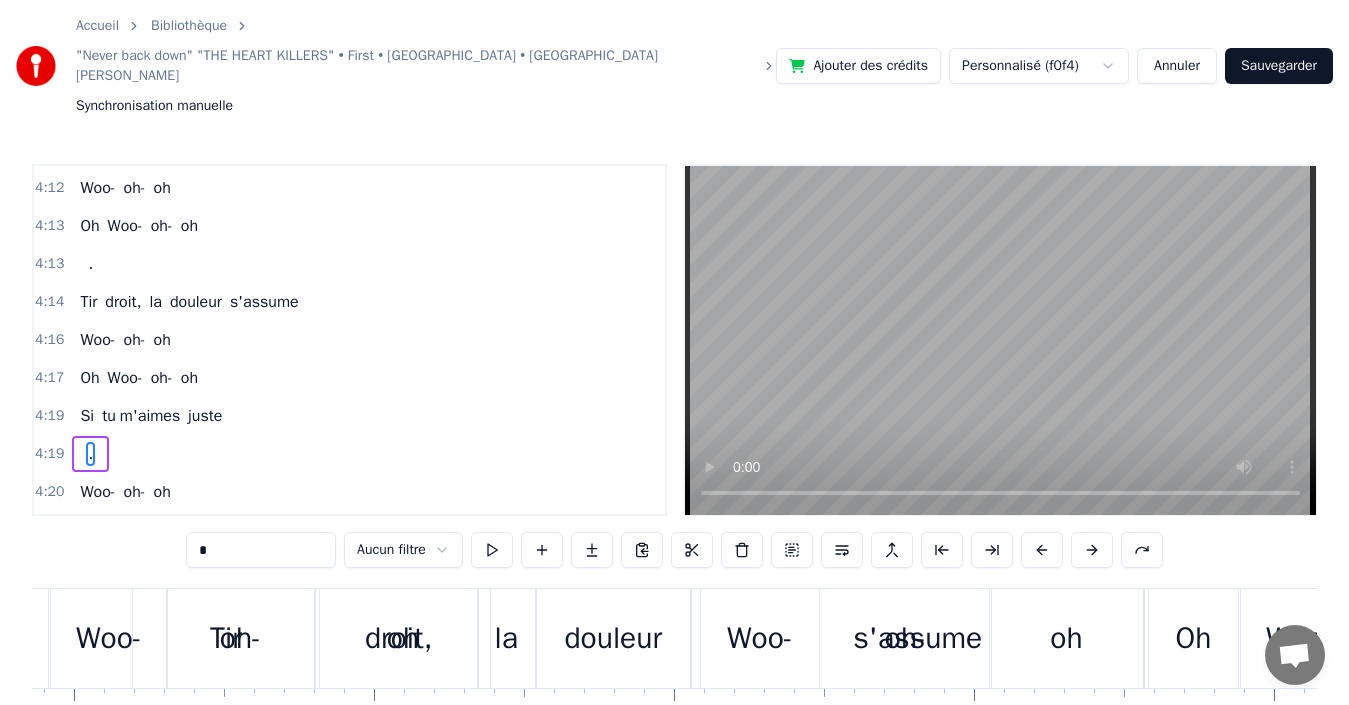 scroll, scrollTop: 3691, scrollLeft: 0, axis: vertical 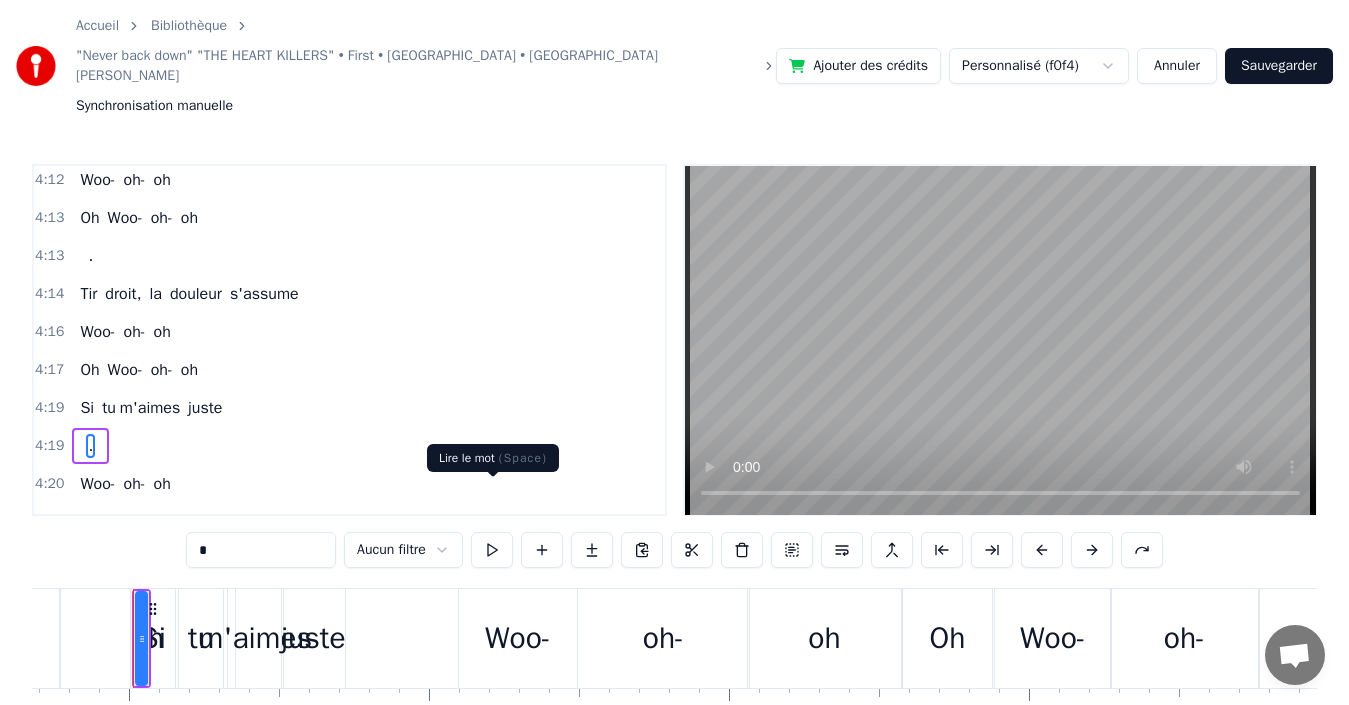 click at bounding box center (492, 550) 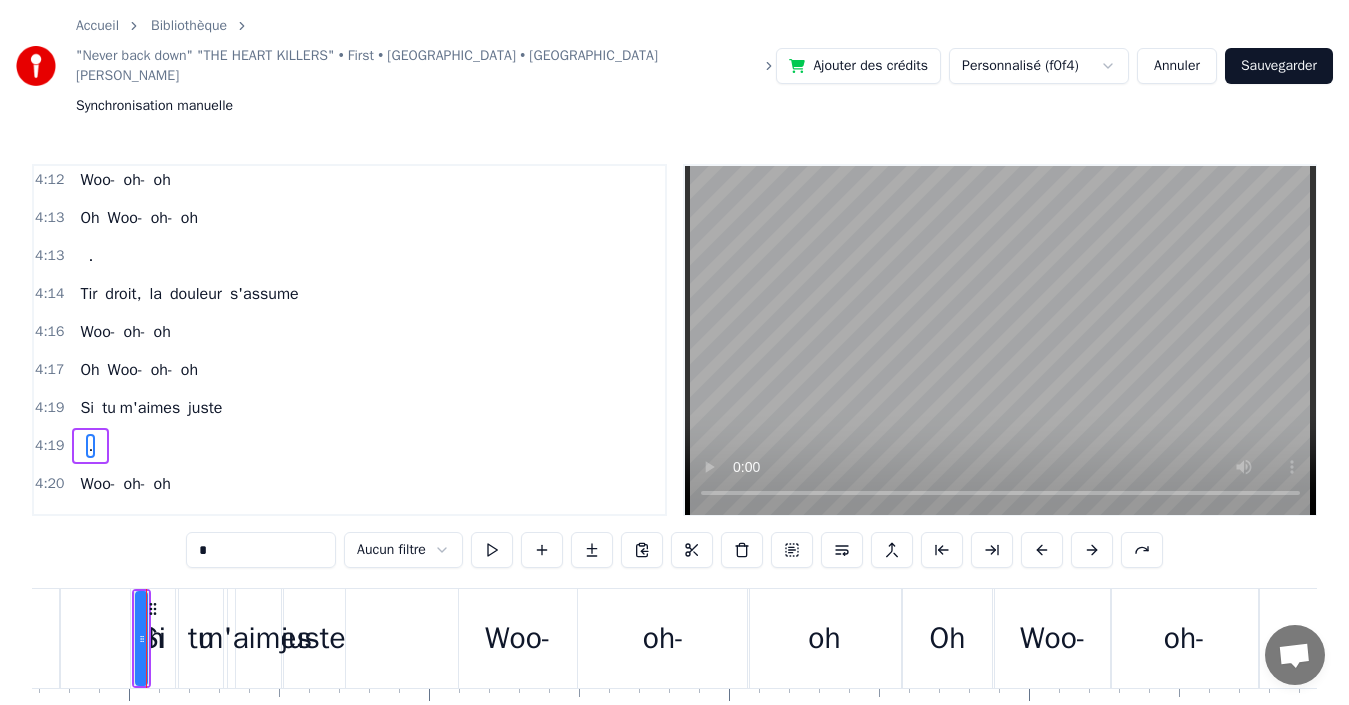 click on "." at bounding box center [90, 446] 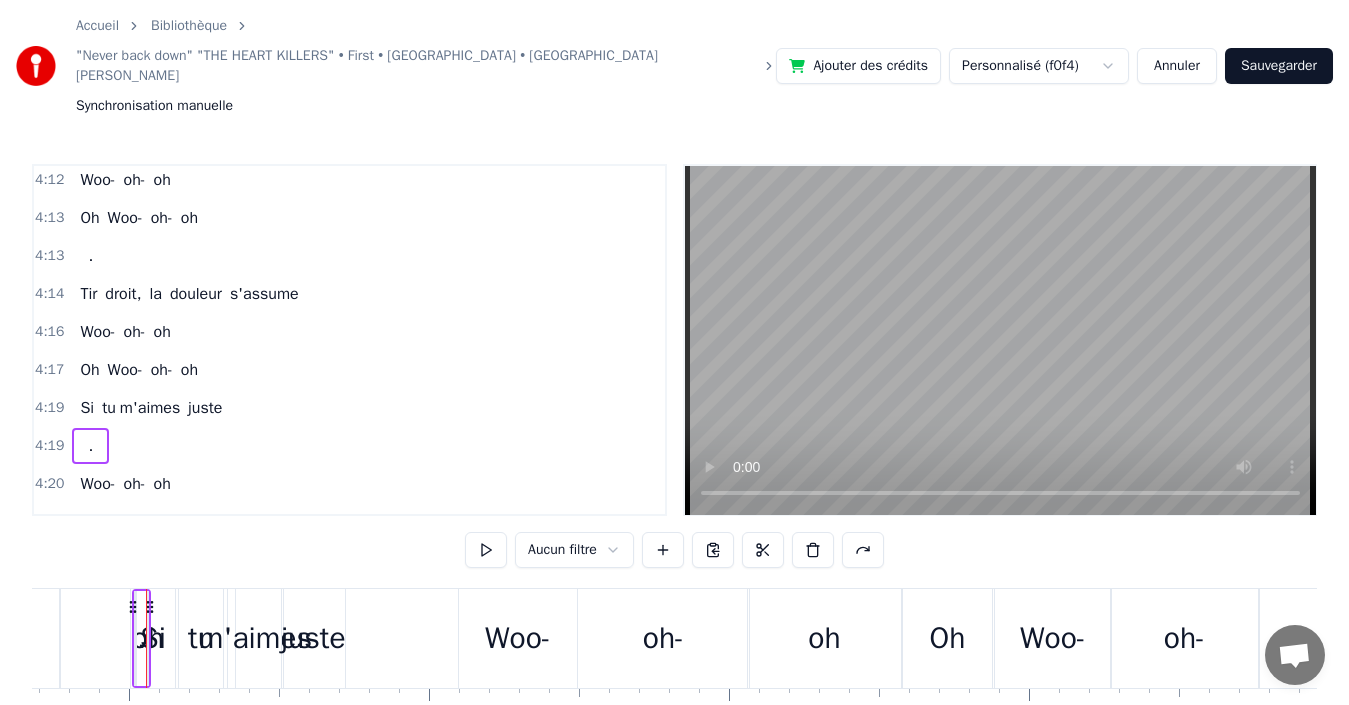 click at bounding box center [142, 638] 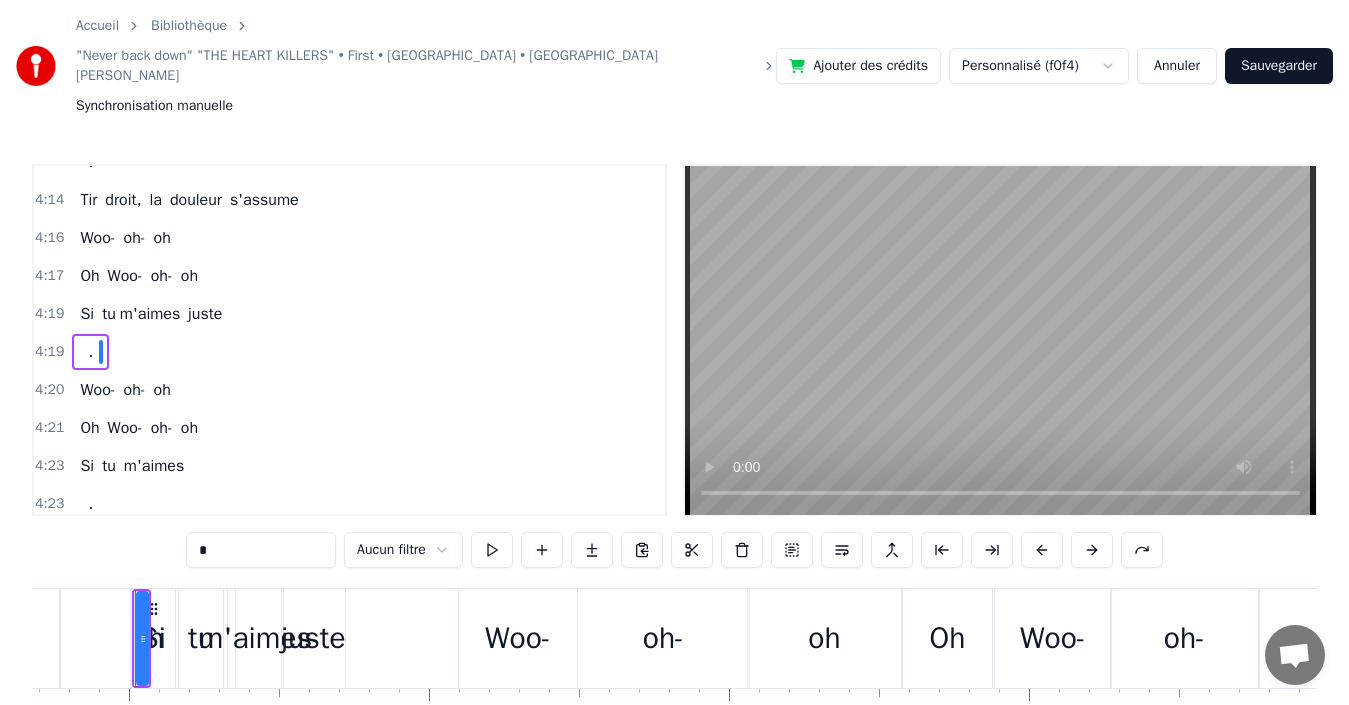 scroll, scrollTop: 3796, scrollLeft: 0, axis: vertical 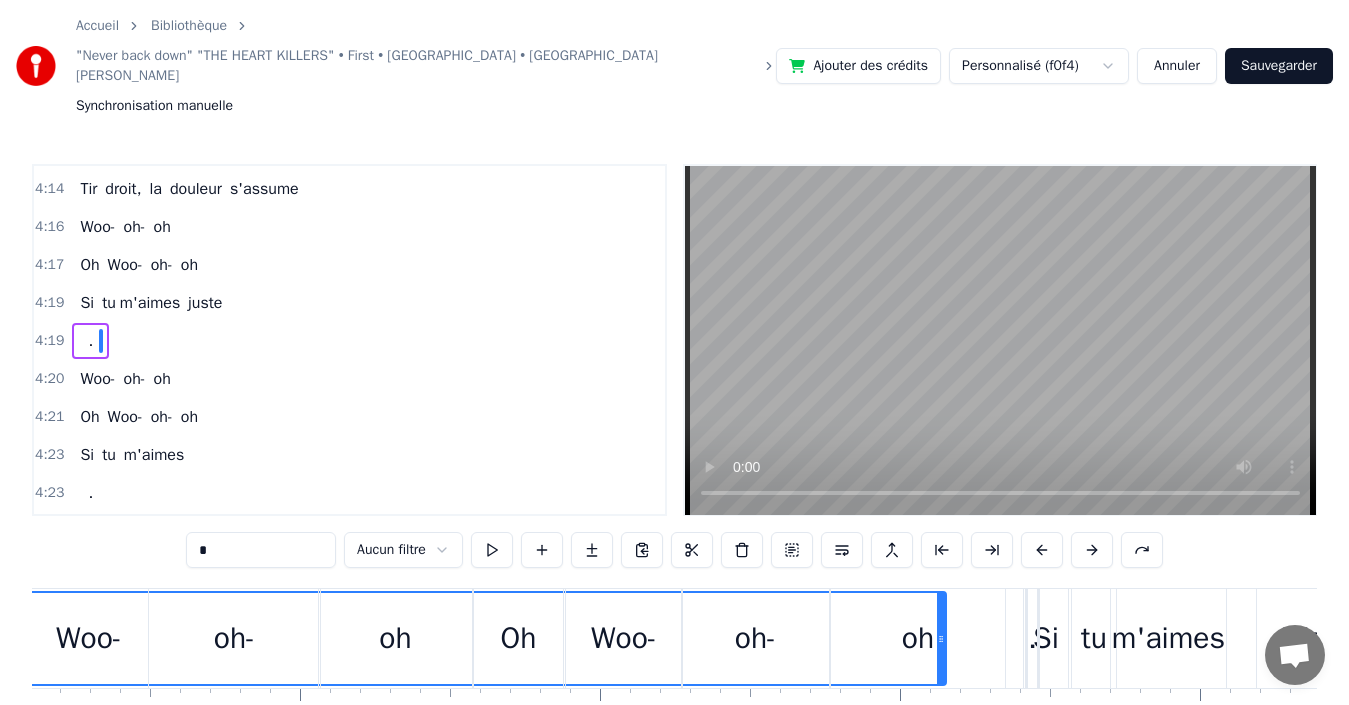 drag, startPoint x: 138, startPoint y: 576, endPoint x: 987, endPoint y: 579, distance: 849.0053 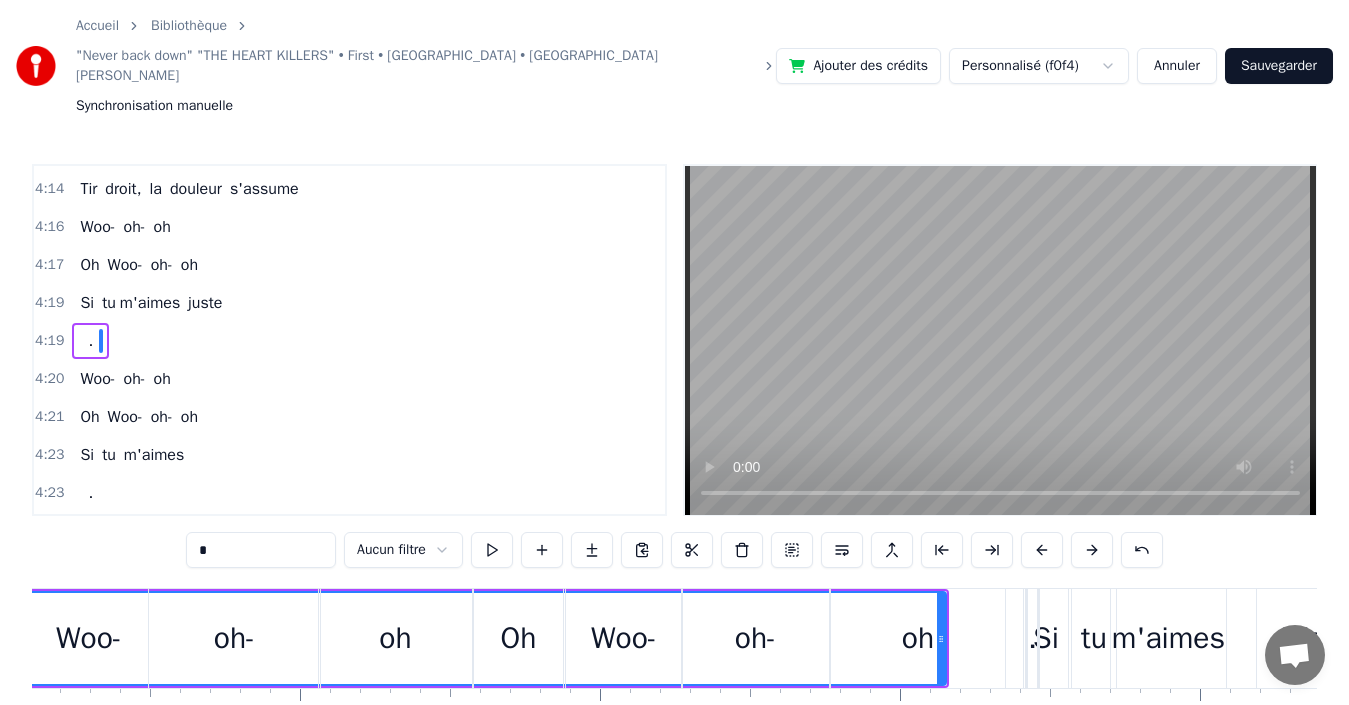click at bounding box center [1000, 340] 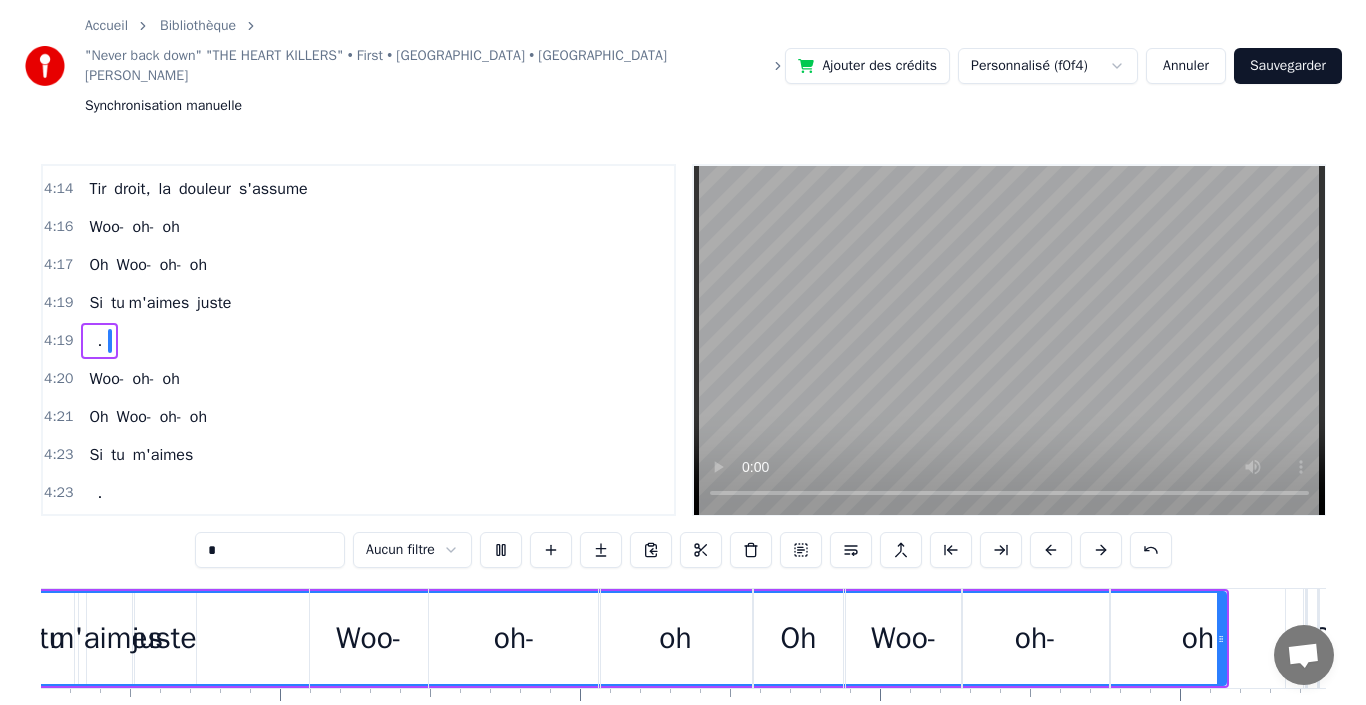 scroll, scrollTop: 0, scrollLeft: 77612, axis: horizontal 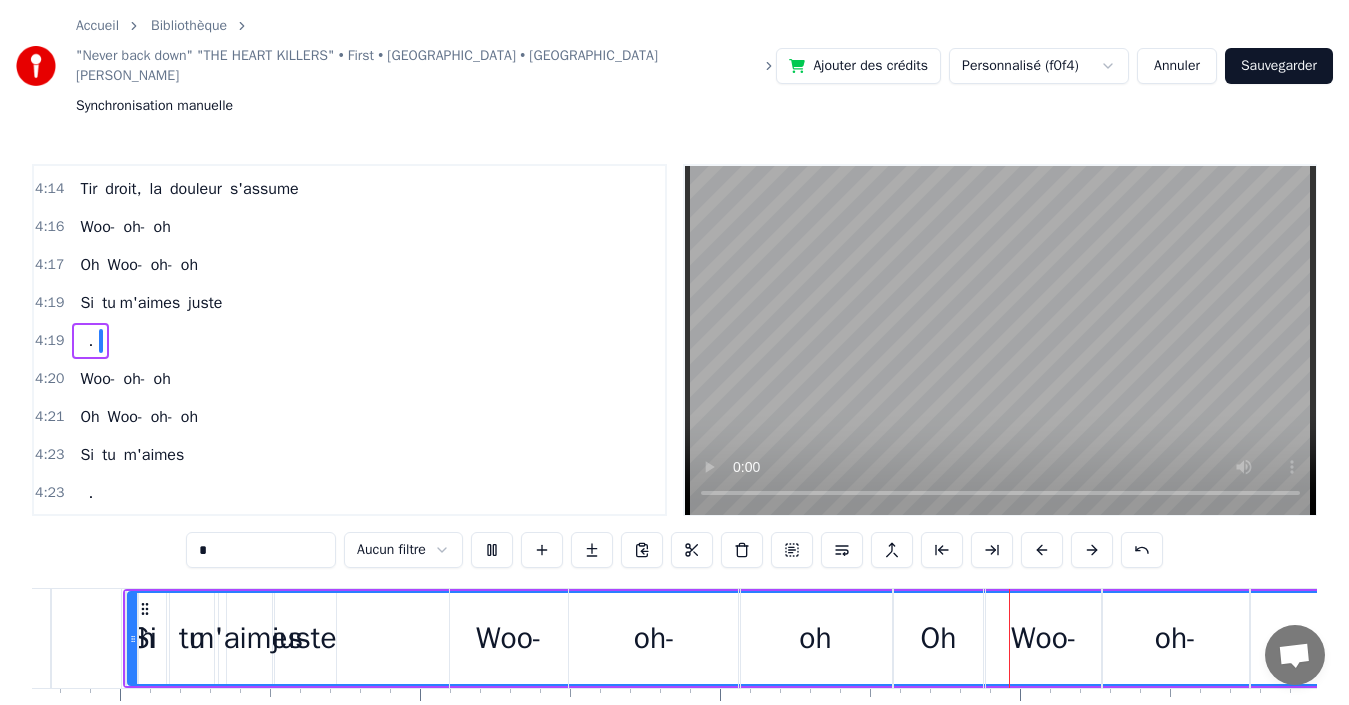 click at bounding box center (1000, 340) 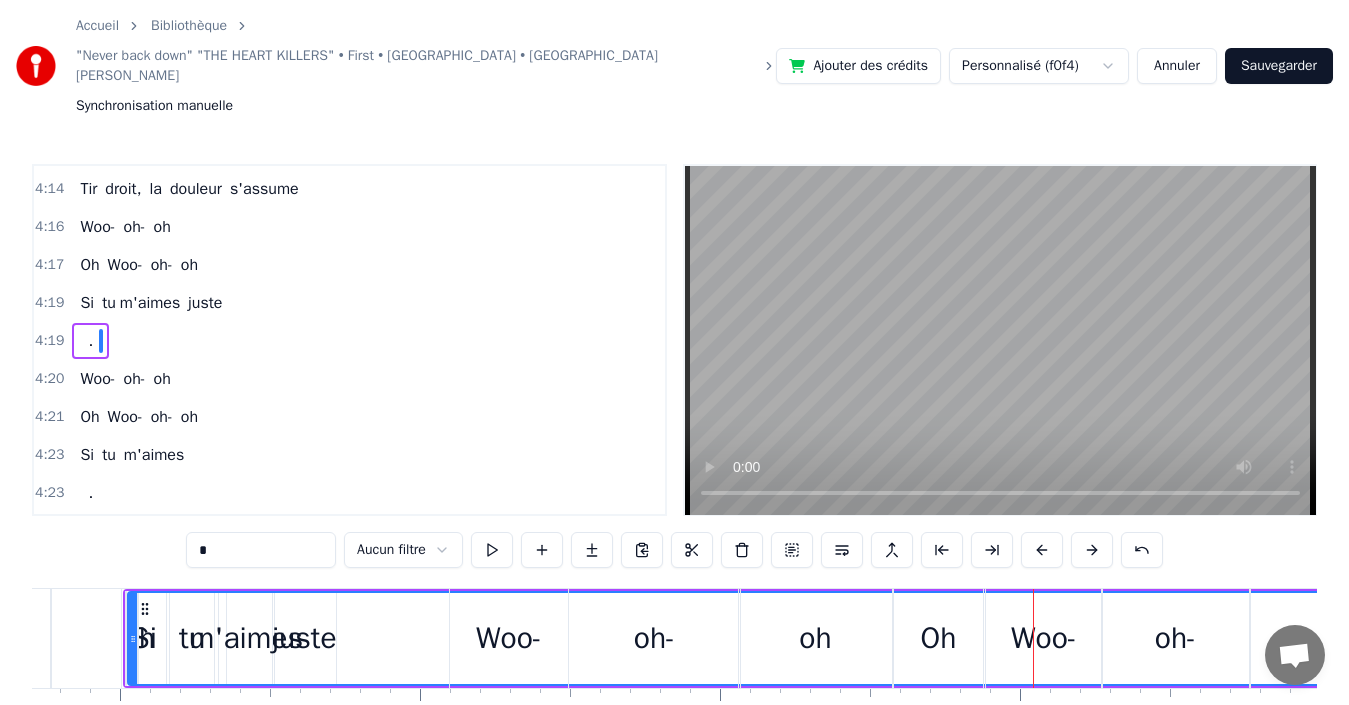 click on "Annuler" at bounding box center (1177, 66) 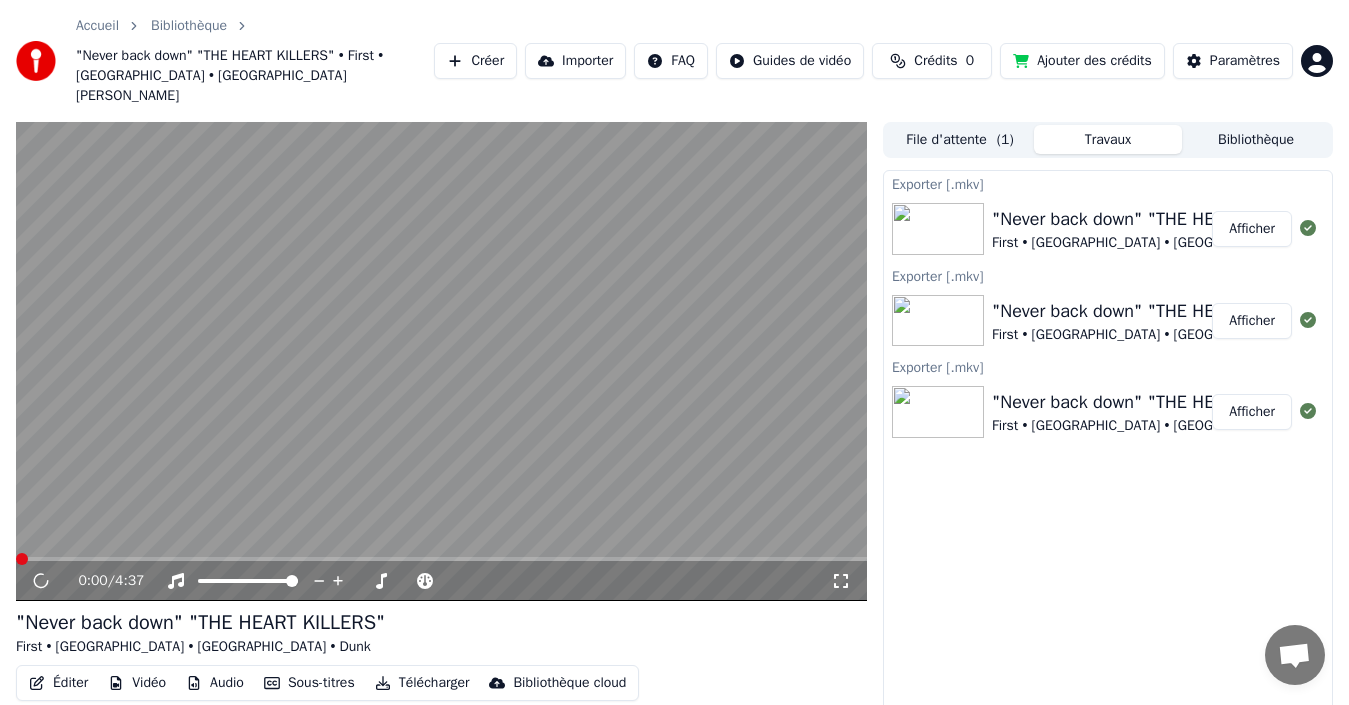 click at bounding box center (441, 361) 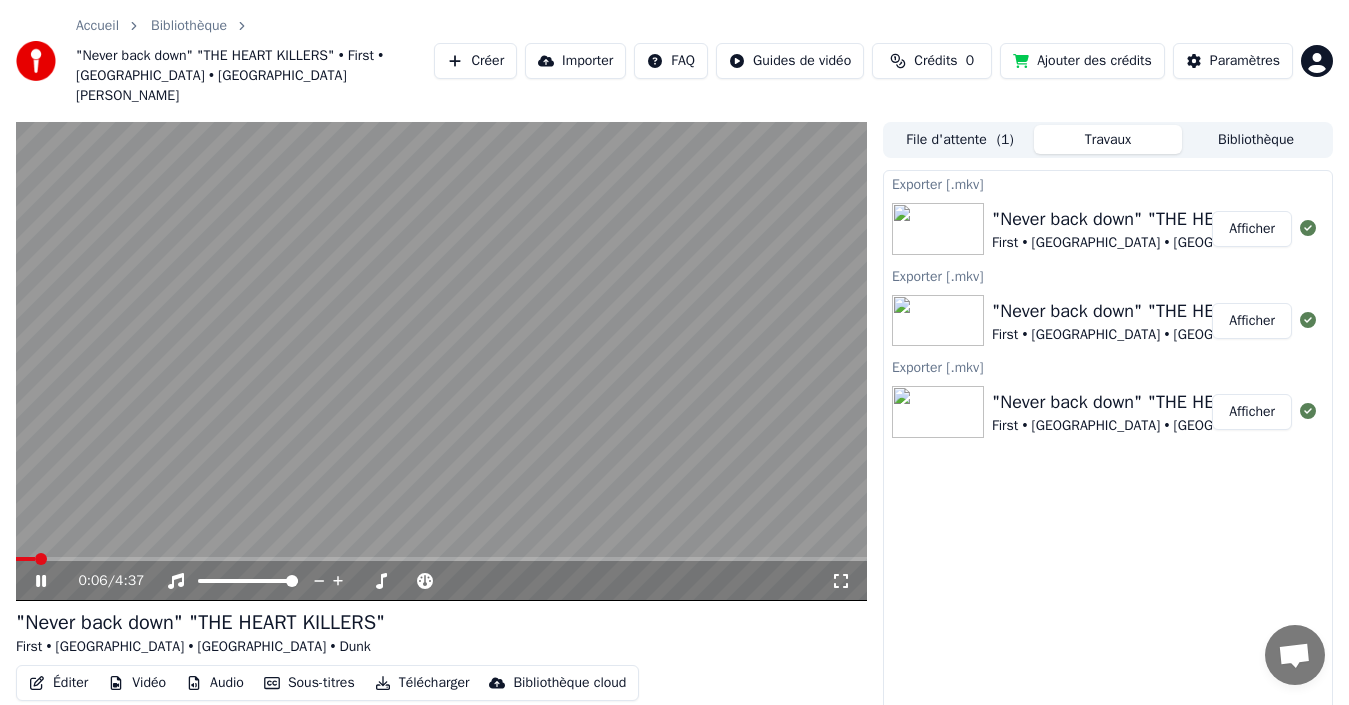 click on "Télécharger" at bounding box center (422, 683) 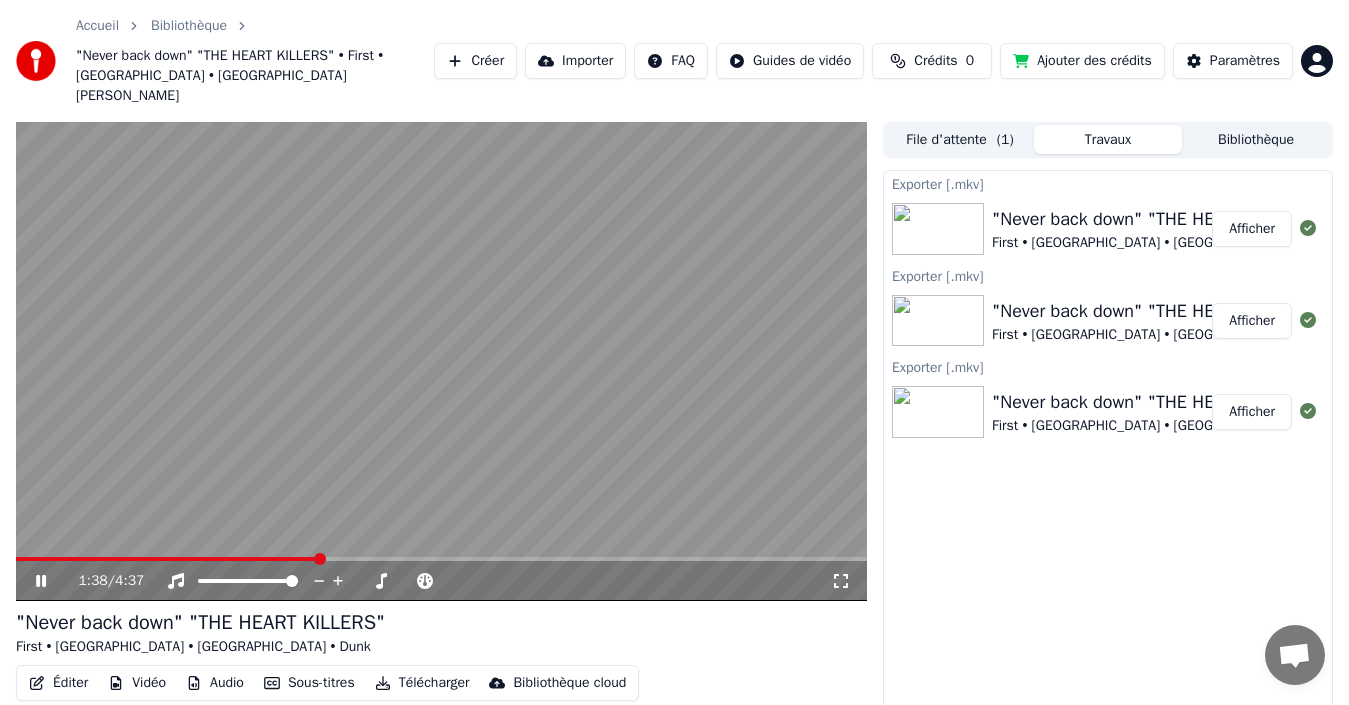 click on "Paramètres" at bounding box center [1245, 61] 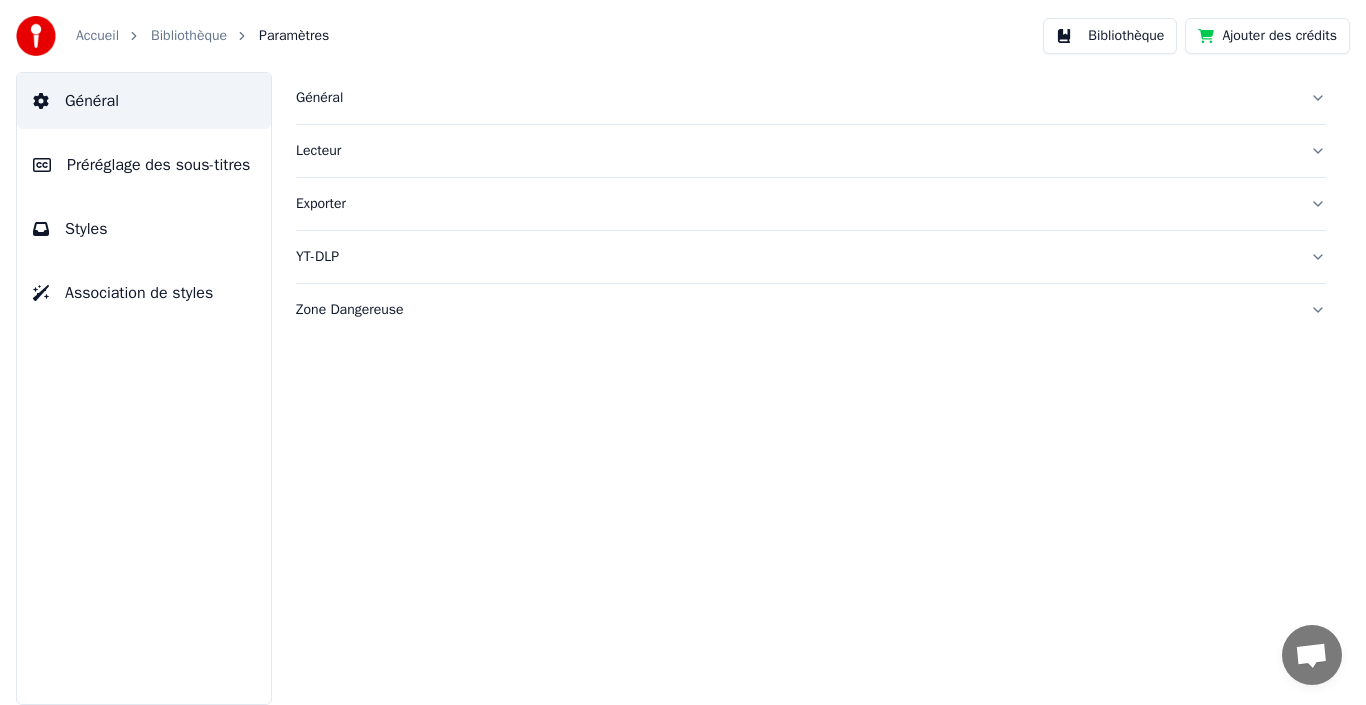 click on "Styles" at bounding box center (144, 229) 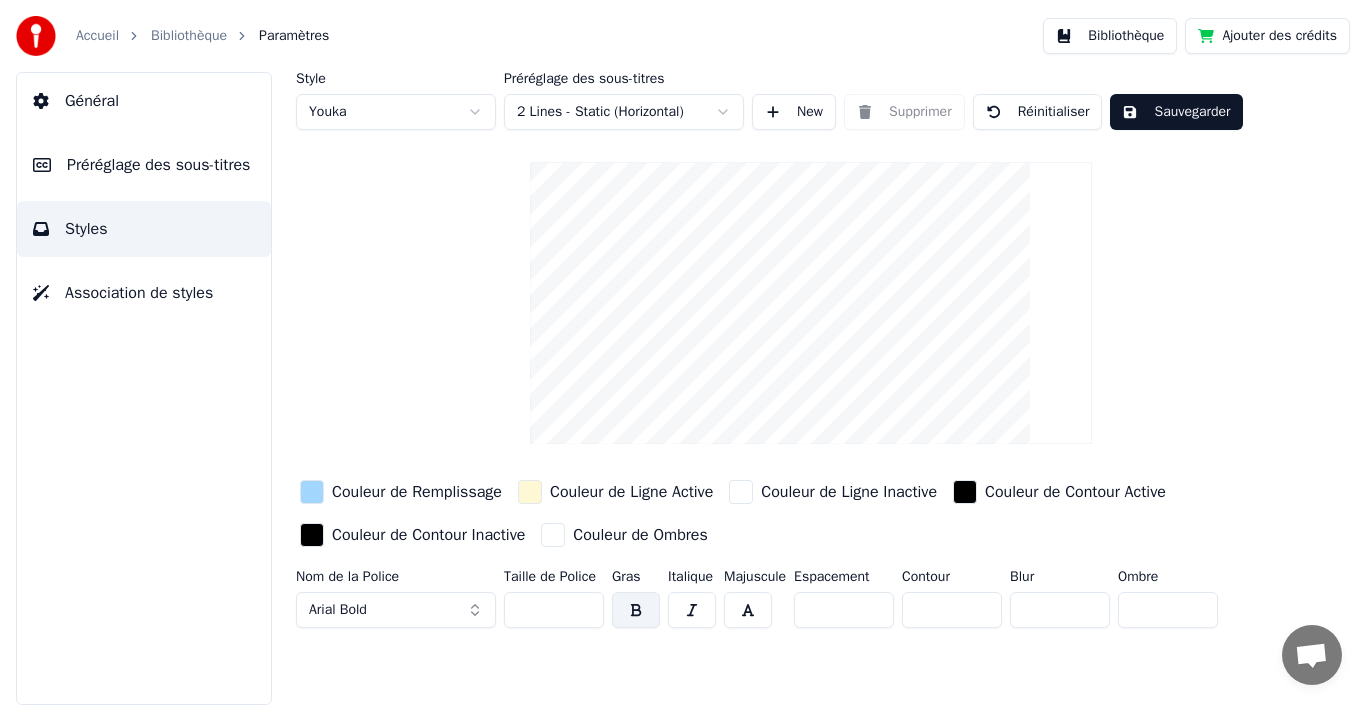 click on "Accueil Bibliothèque Paramètres Bibliothèque Ajouter des crédits Général Préréglage des sous-titres Styles Association de styles Style Youka Préréglage des sous-titres 2 Lines - Static (Horizontal) New Supprimer Réinitialiser Sauvegarder Couleur de Remplissage Couleur de Ligne Active Couleur de Ligne Inactive Couleur de Contour Active Couleur de Contour Inactive Couleur de Ombres Nom de la Police Arial Bold Taille de Police ** Gras Italique Majuscule Espacement * Contour * Blur * Ombre * Messages [PERSON_NAME] Des questions ? Discutons ! Support absent Réseau hors-ligne. Reconnexion... Aucun message ne peut être échangé pour le moment. Youka Desktop Bonjour ! Comment puis-je vous aider ?  Envoyer un fichier Nous sommes hors ligne. Nous répondrons par email. Insérer un emoji Envoyer un fichier Message audio We run on Crisp" at bounding box center (683, 352) 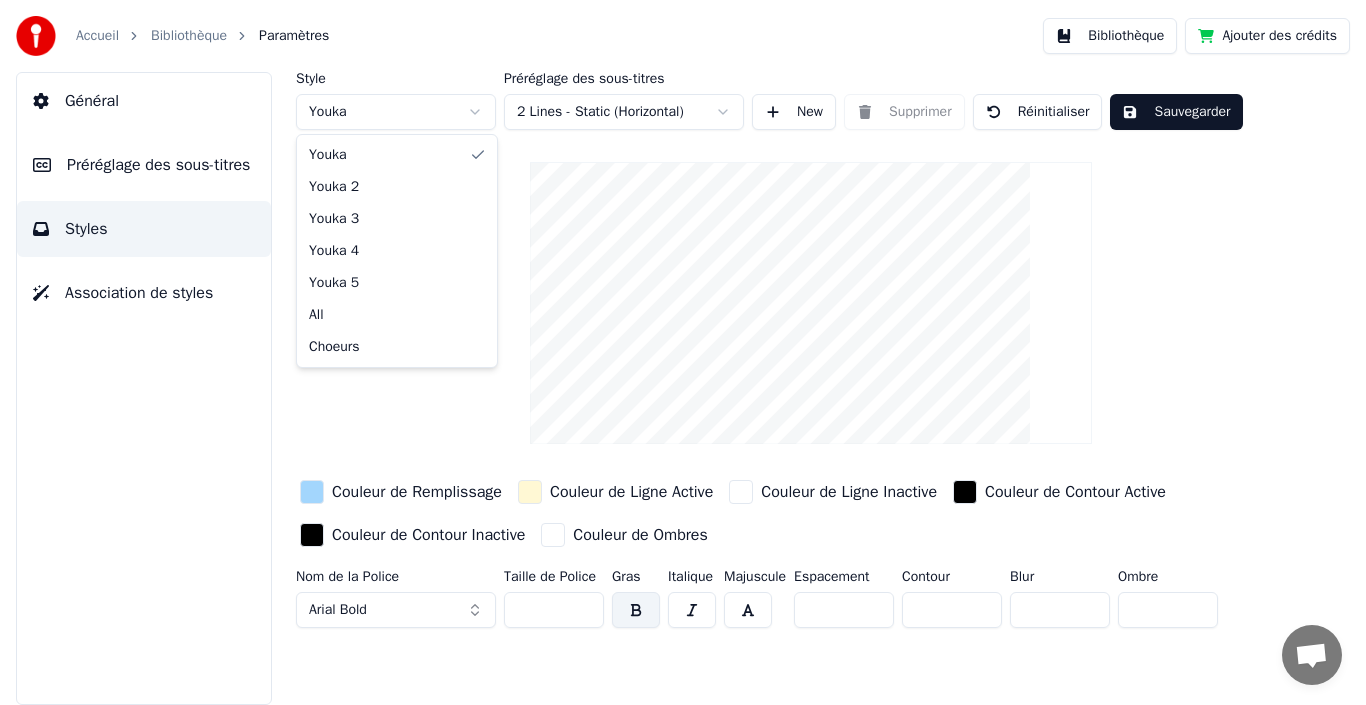 type on "*" 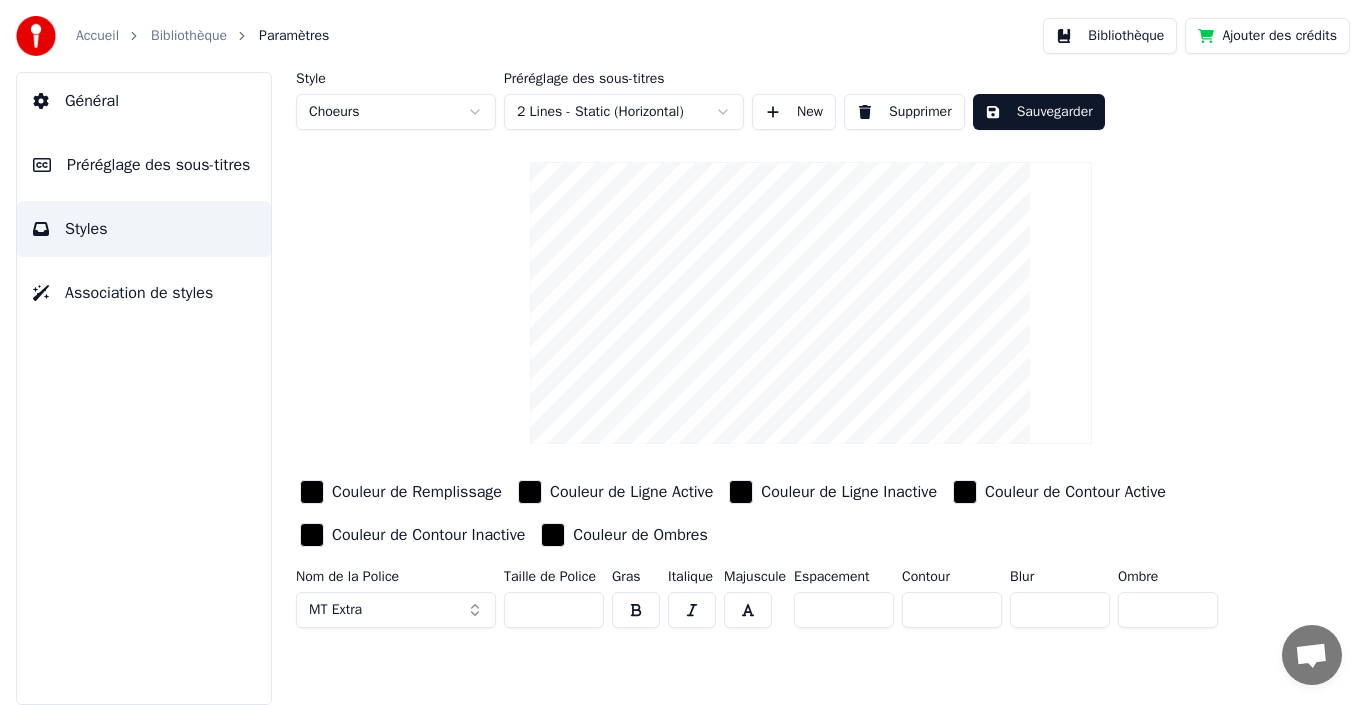 click on "MT Extra" at bounding box center (396, 610) 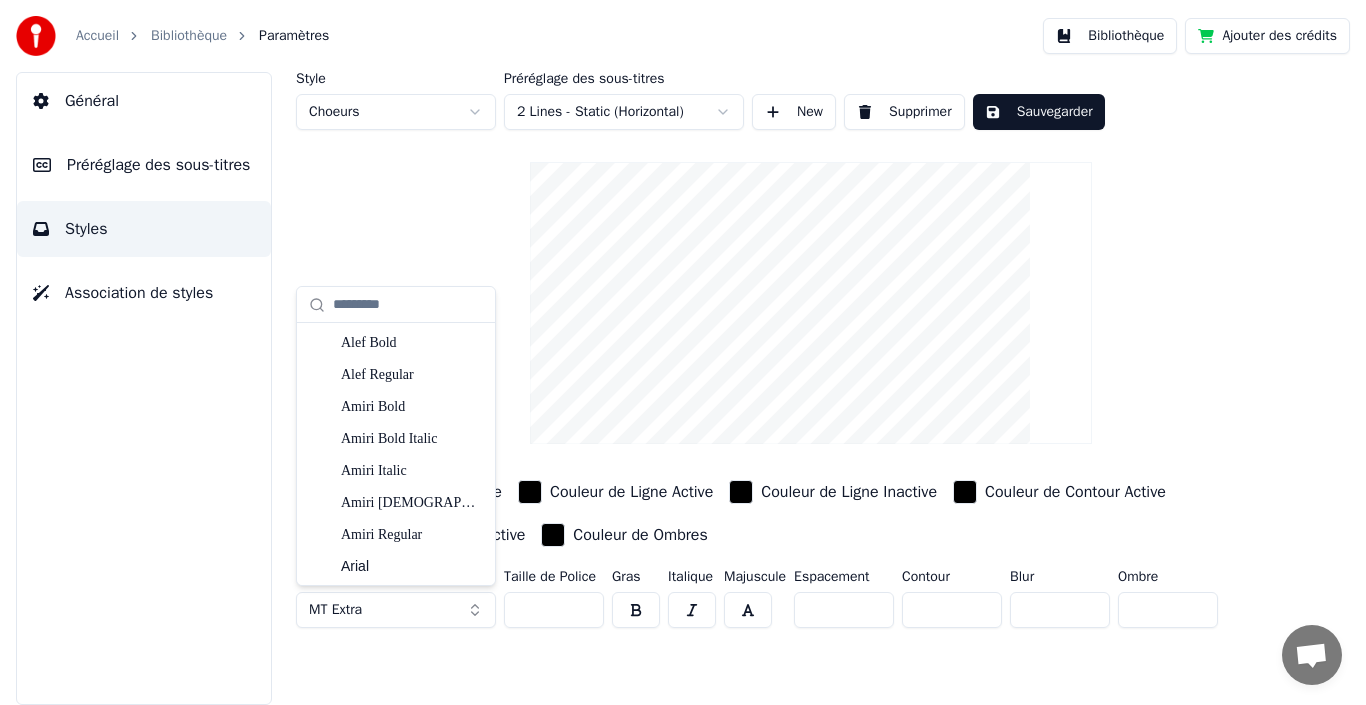 click on "MT Extra" at bounding box center (396, 610) 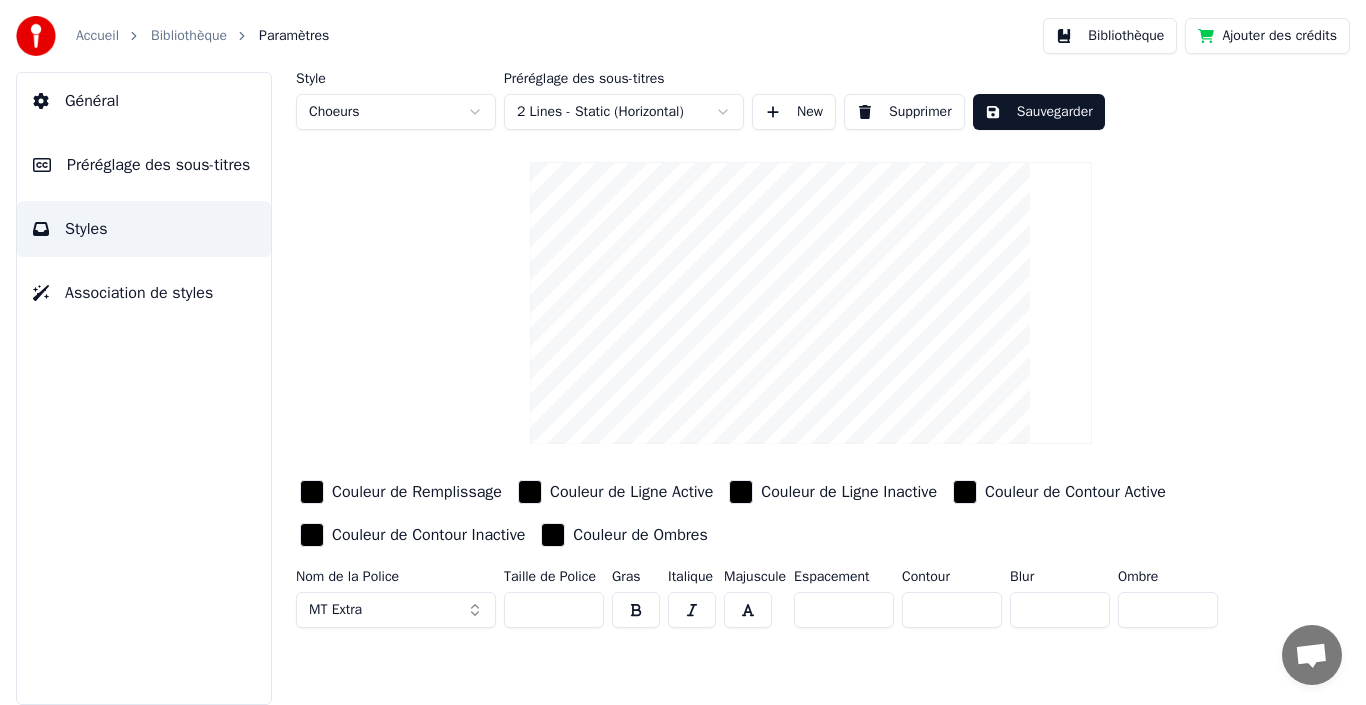 click on "MT Extra" at bounding box center [396, 610] 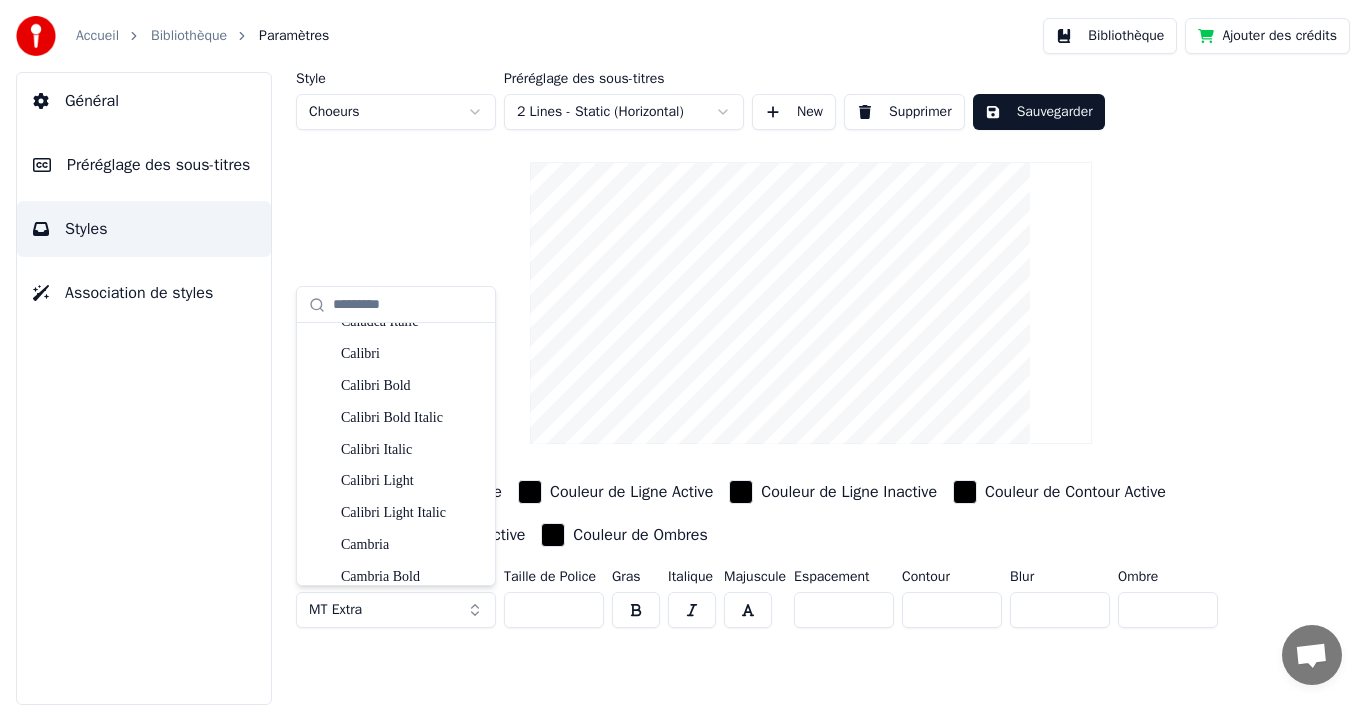 scroll, scrollTop: 1146, scrollLeft: 0, axis: vertical 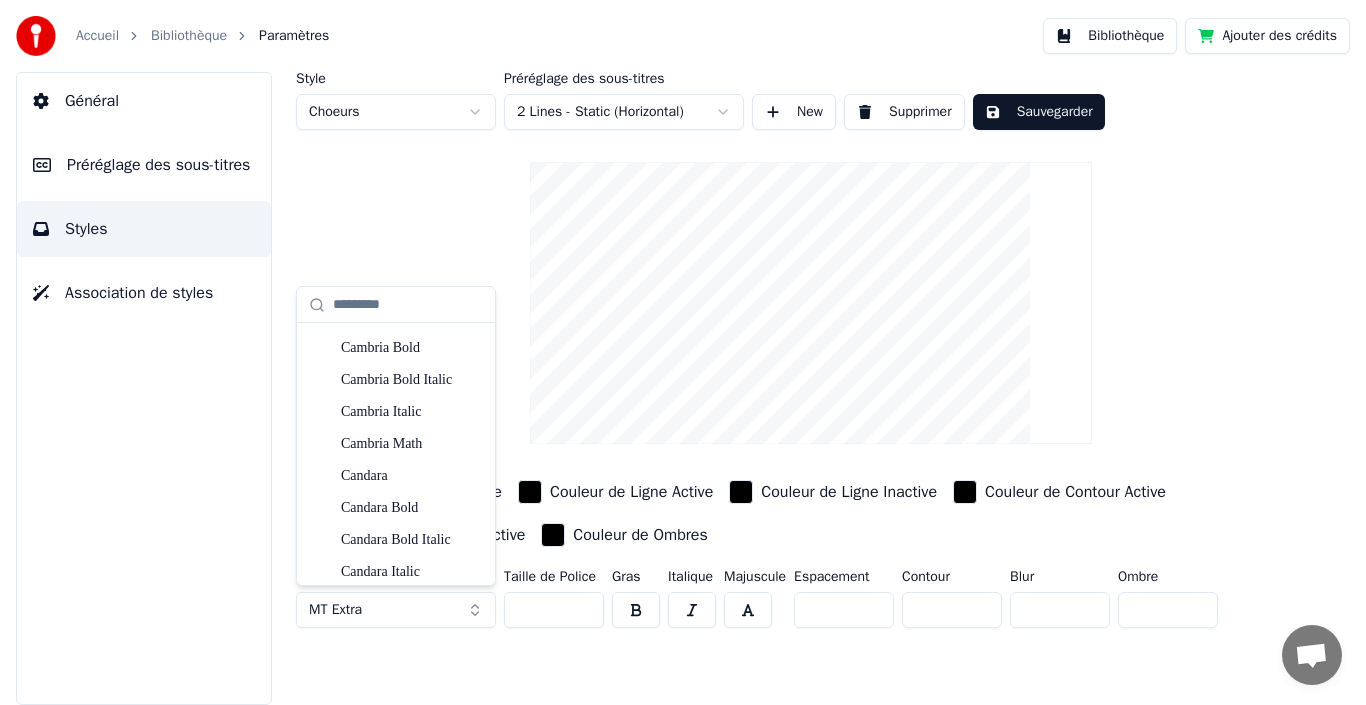 click on "Alef Bold Alef Regular Amiri Bold Amiri Bold Italic Amiri Italic Amiri Quran Regular Amiri Regular Arial Arial Black Arial Bold Arial Bold Italic Arial Italic [PERSON_NAME] Arial Nova Bold Arial Nova Bold Italic Arial Nova Cond Arial Nova Cond Bold Arial Nova Cond Bold Italic Arial Nova Cond Italic Arial Nova Cond Light Arial Nova Cond Light Italic Arial Nova Italic Arial Nova Light Arial Nova Light Italic Bahnschrift Caladea Caladea Bold Caladea Bold Italic Caladea Italic [GEOGRAPHIC_DATA] [GEOGRAPHIC_DATA] Bold [GEOGRAPHIC_DATA] Bold Italic [GEOGRAPHIC_DATA] Italic [GEOGRAPHIC_DATA] Light [GEOGRAPHIC_DATA] Light Italic [GEOGRAPHIC_DATA] [GEOGRAPHIC_DATA] Bold [GEOGRAPHIC_DATA] Bold Italic Cambria Italic Cambria Math Candara Candara Bold Candara Bold Italic Candara Italic Candara Light Candara Light Italic [GEOGRAPHIC_DATA][PERSON_NAME] Bold Carlito Bold Italic Carlito Italic Comic Sans MS Comic Sans MS Bold Comic Sans MS Bold Italic Comic Sans MS Italic Consolas Consolas Bold Consolas Bold Italic Consolas Italic Constantia Constantia Bold Constantia Bold Italic Constantia Italic Corbel Corbel Bold Corbel Italic" at bounding box center [396, 454] 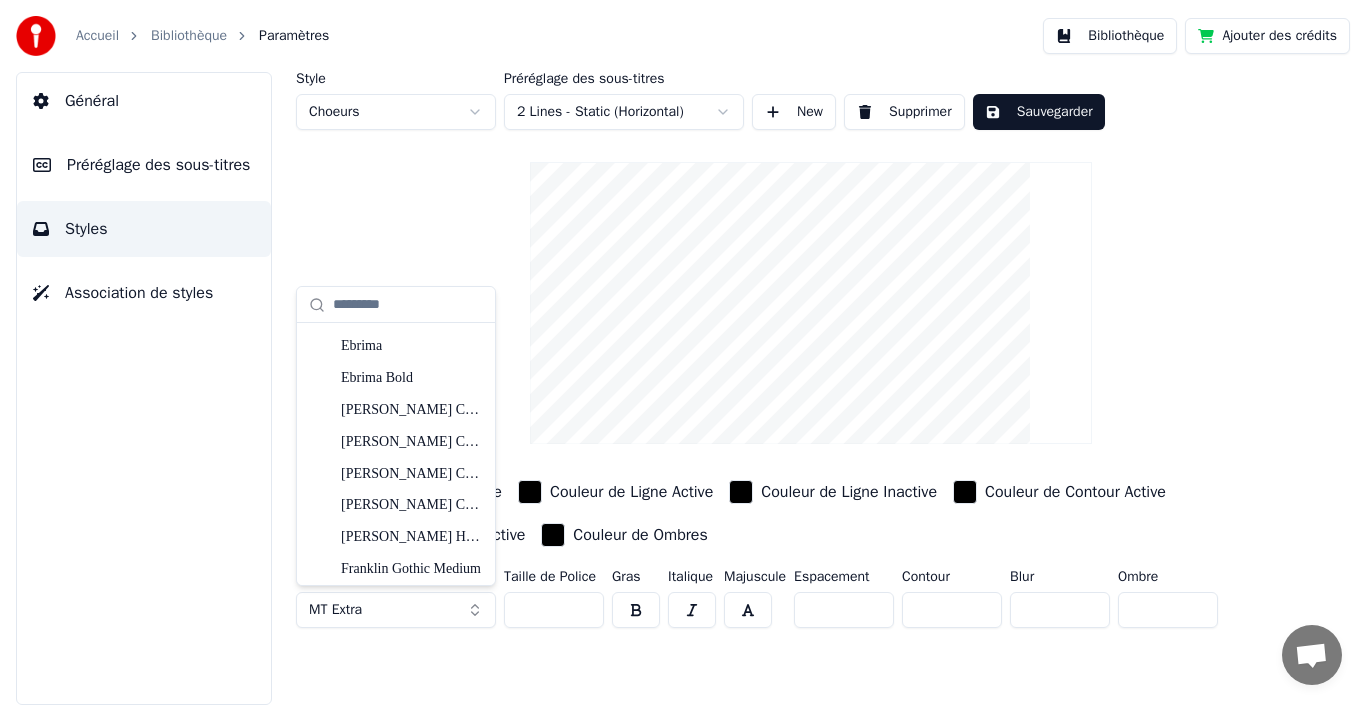 scroll, scrollTop: 2980, scrollLeft: 0, axis: vertical 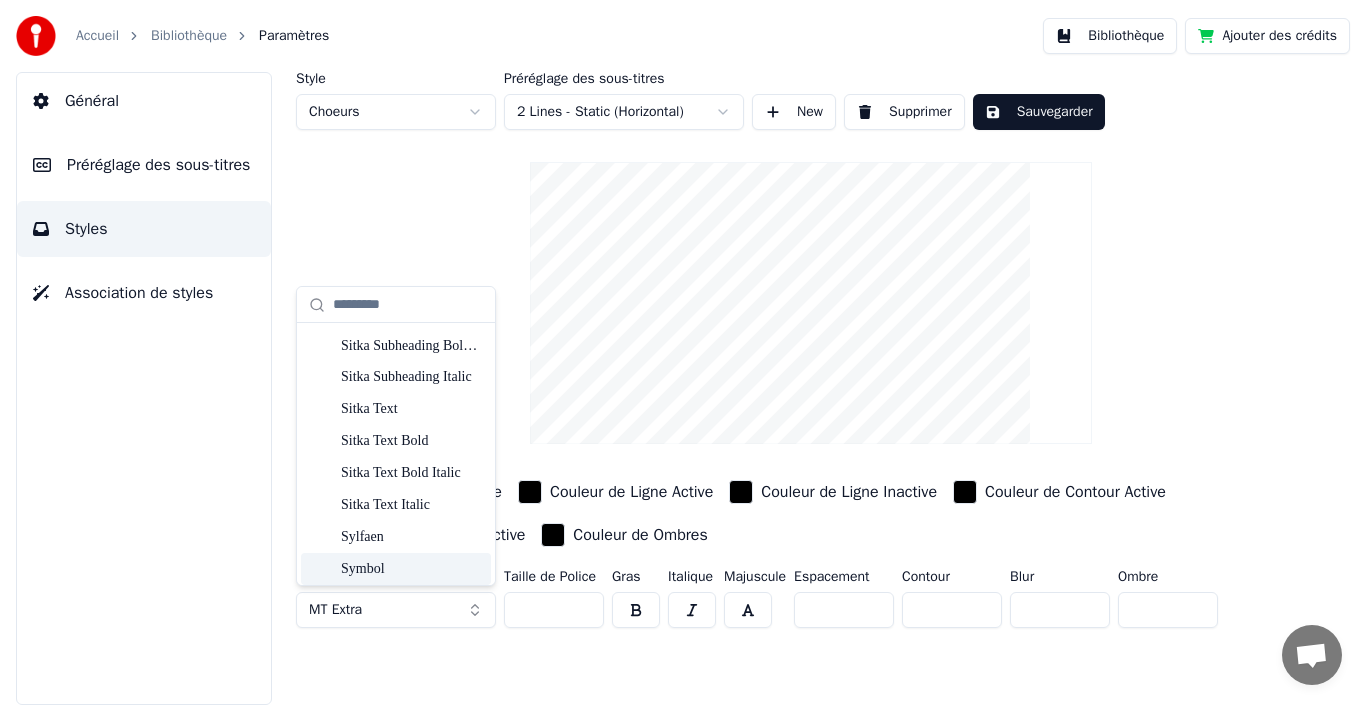 click on "Symbol" at bounding box center [412, 569] 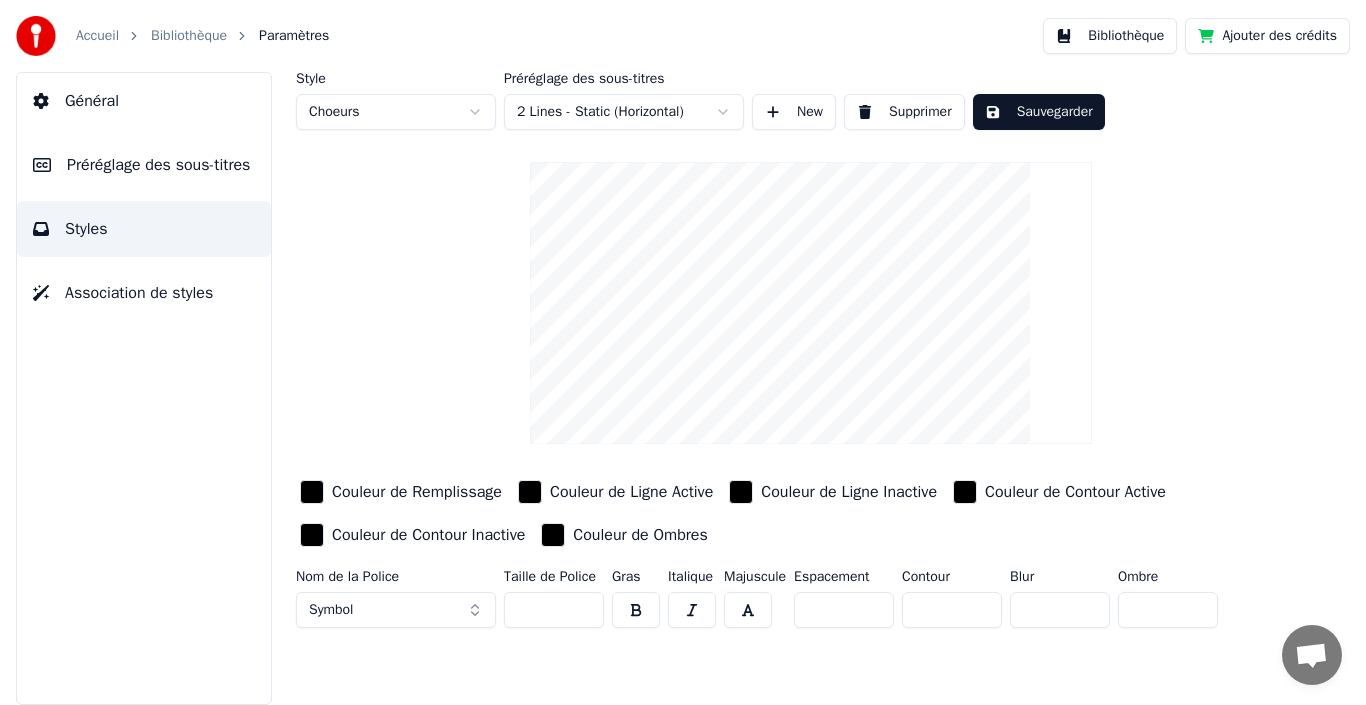 click on "Sauvegarder" at bounding box center [1039, 112] 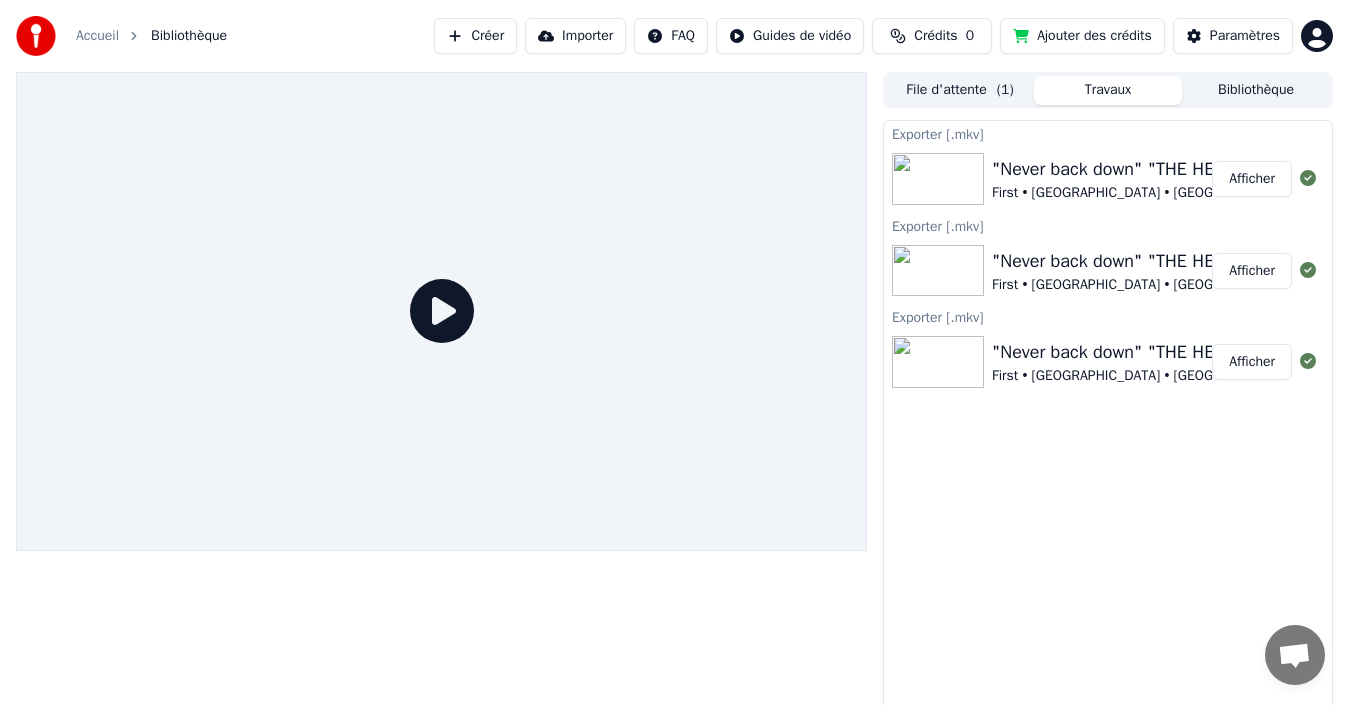 click on "File d'attente ( 1 )" at bounding box center (960, 90) 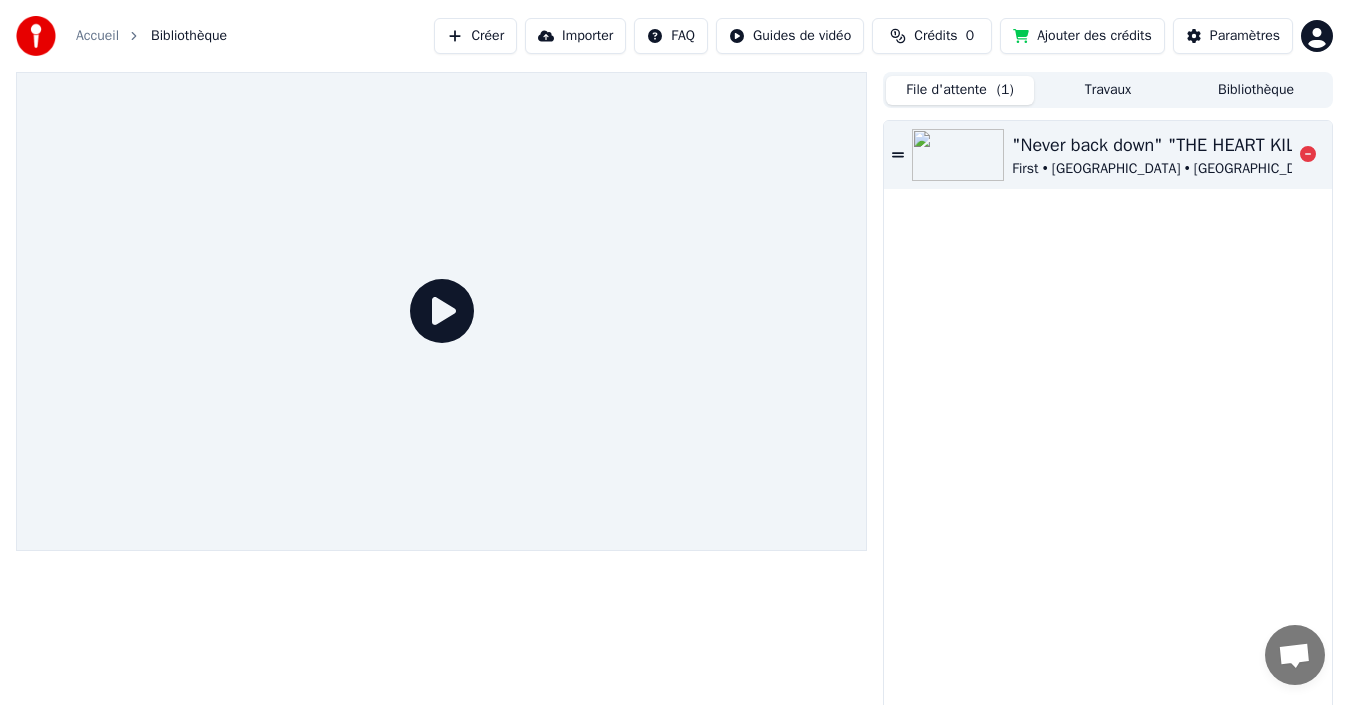 click on "First • [GEOGRAPHIC_DATA] • [GEOGRAPHIC_DATA] • Dunk" at bounding box center [1189, 169] 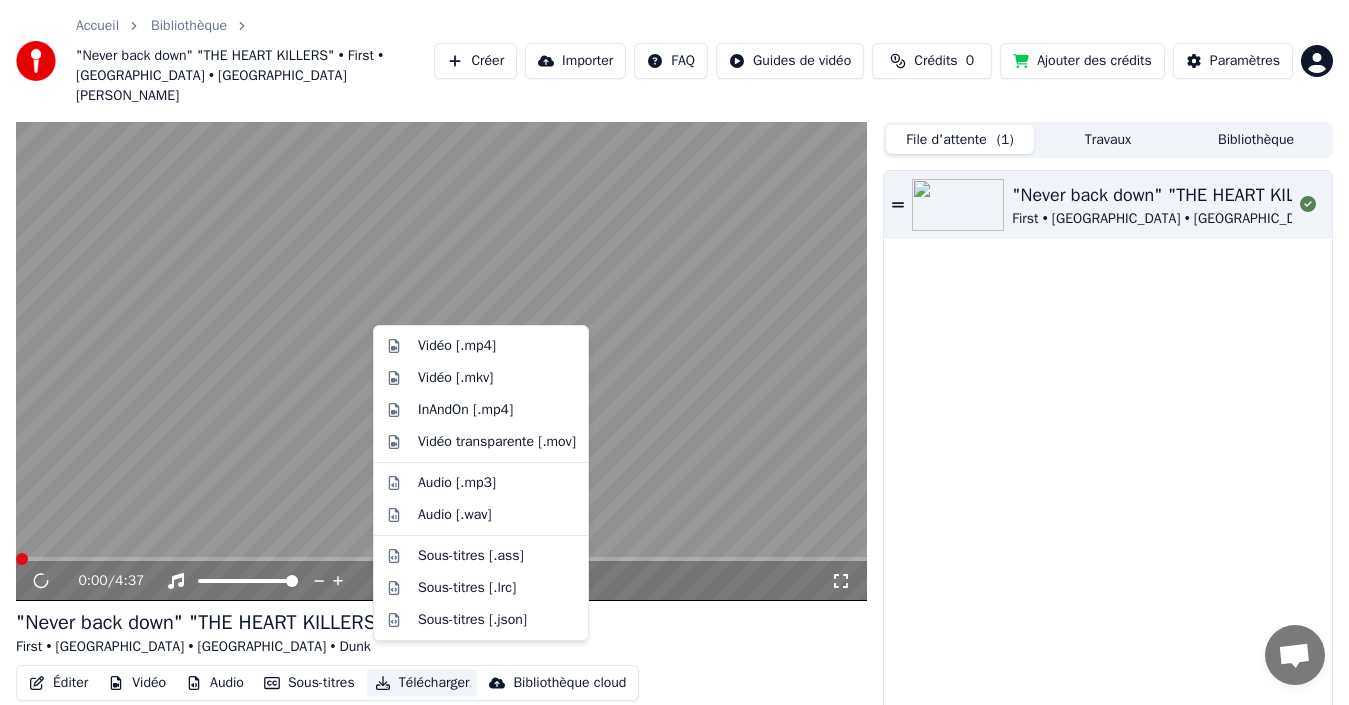 click on "Télécharger" at bounding box center [422, 683] 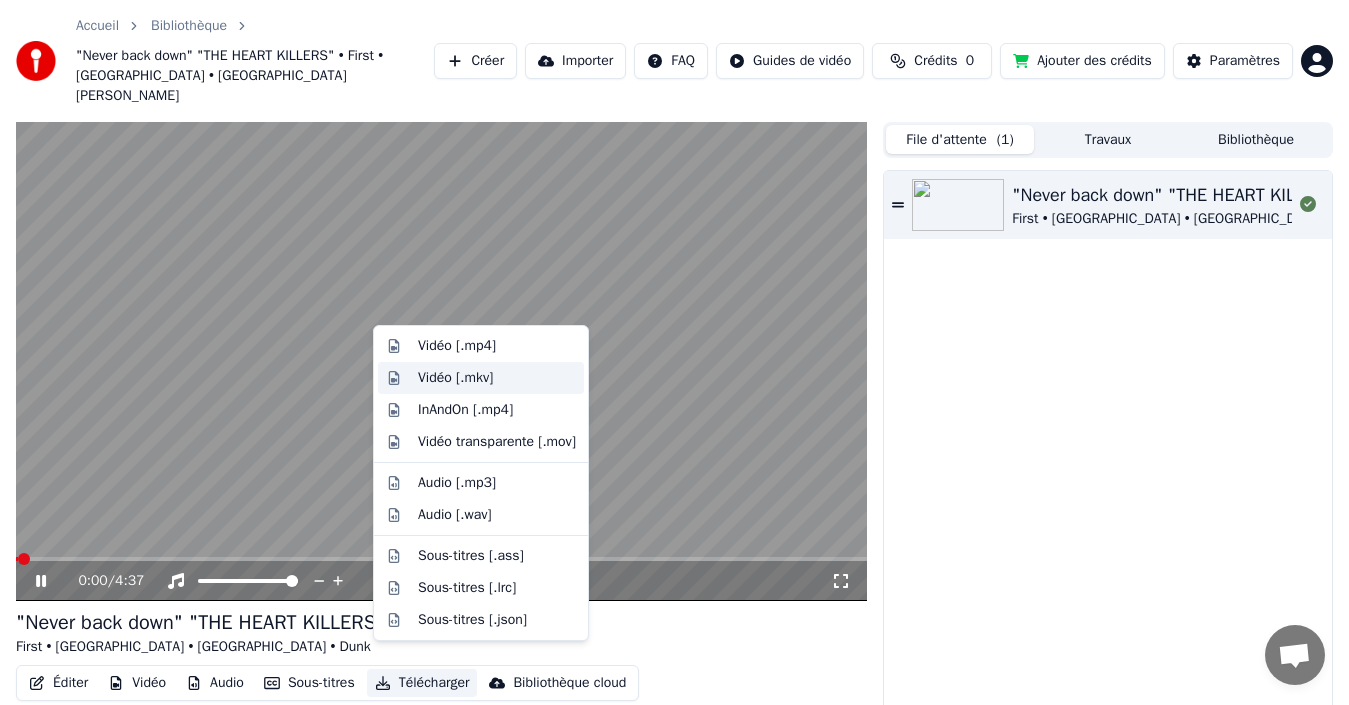 click on "Vidéo [.mkv]" at bounding box center (497, 378) 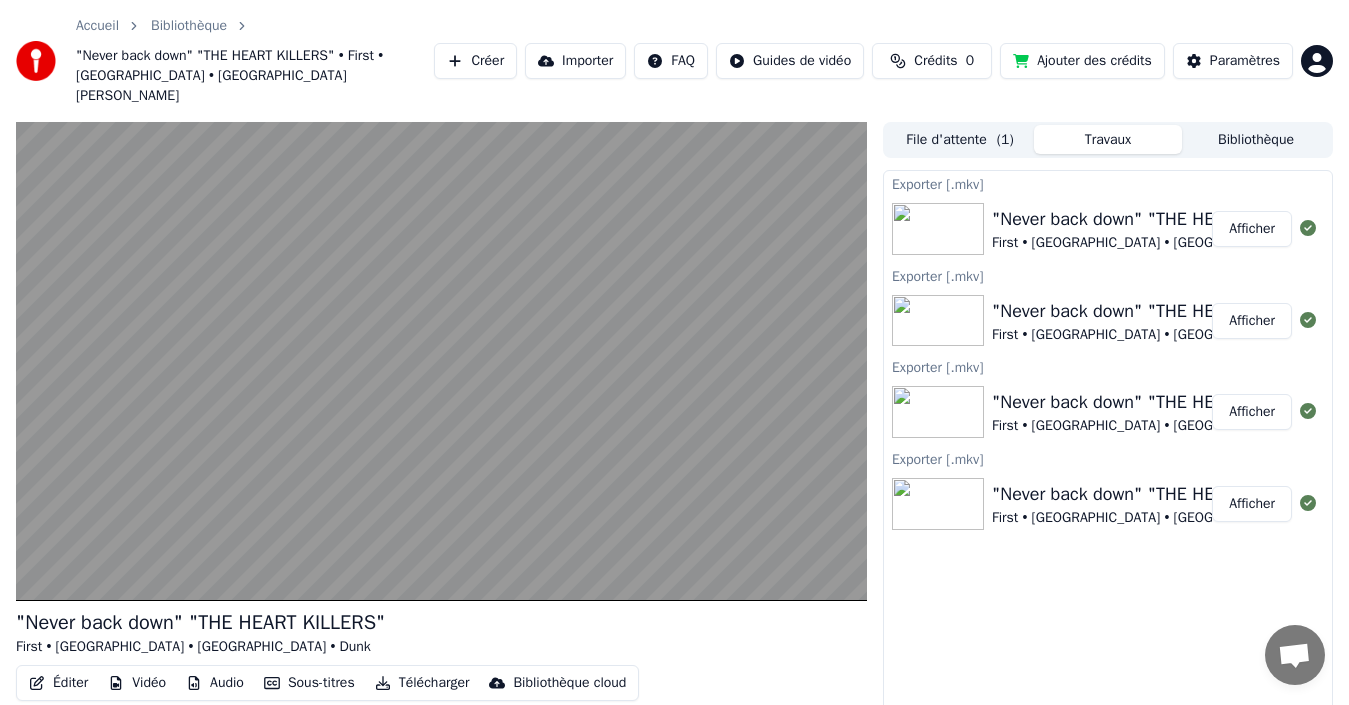 click on "Afficher" at bounding box center (1252, 229) 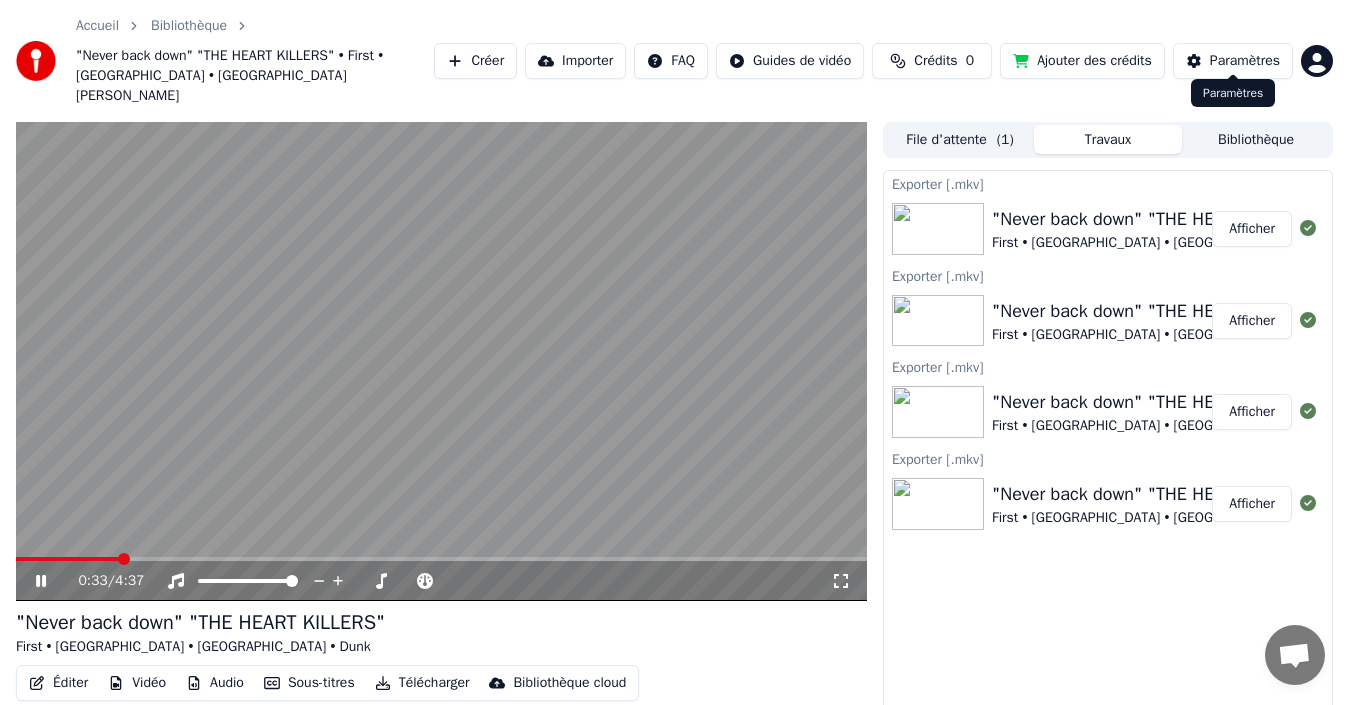 click on "Paramètres" at bounding box center [1245, 61] 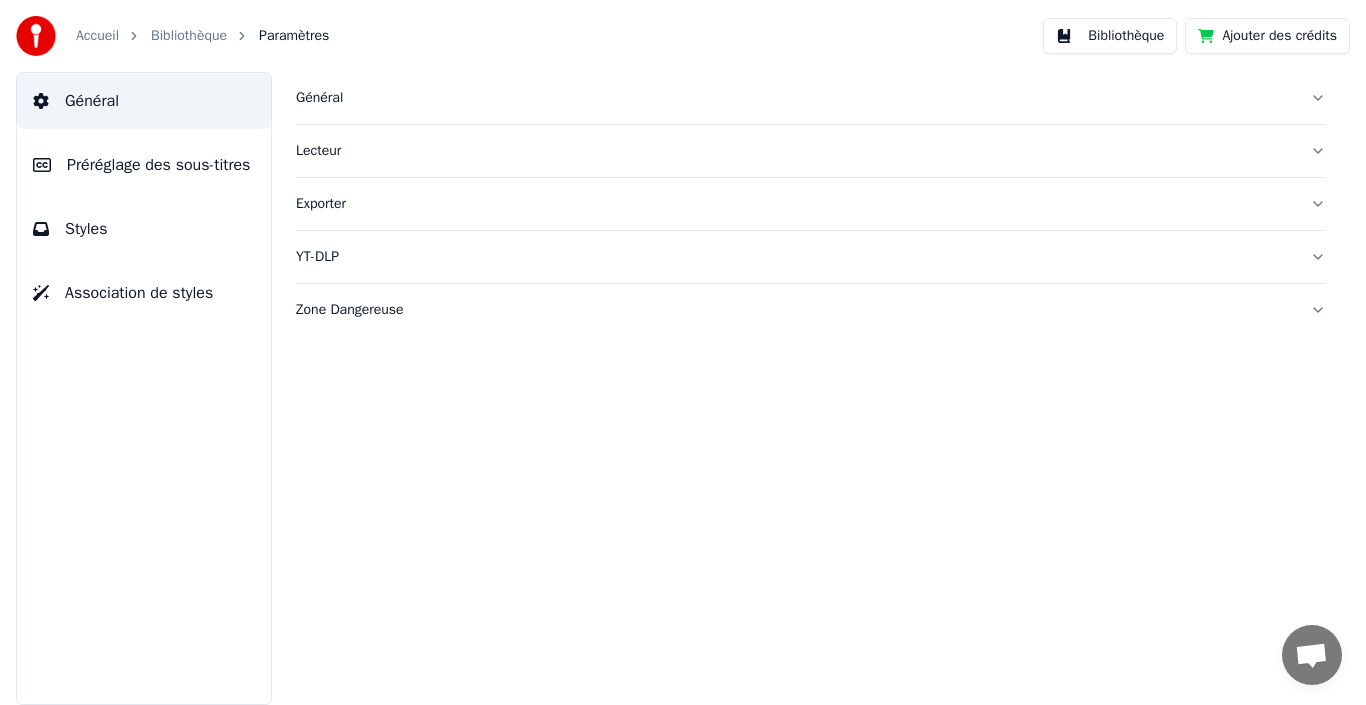 click on "Styles" at bounding box center (144, 229) 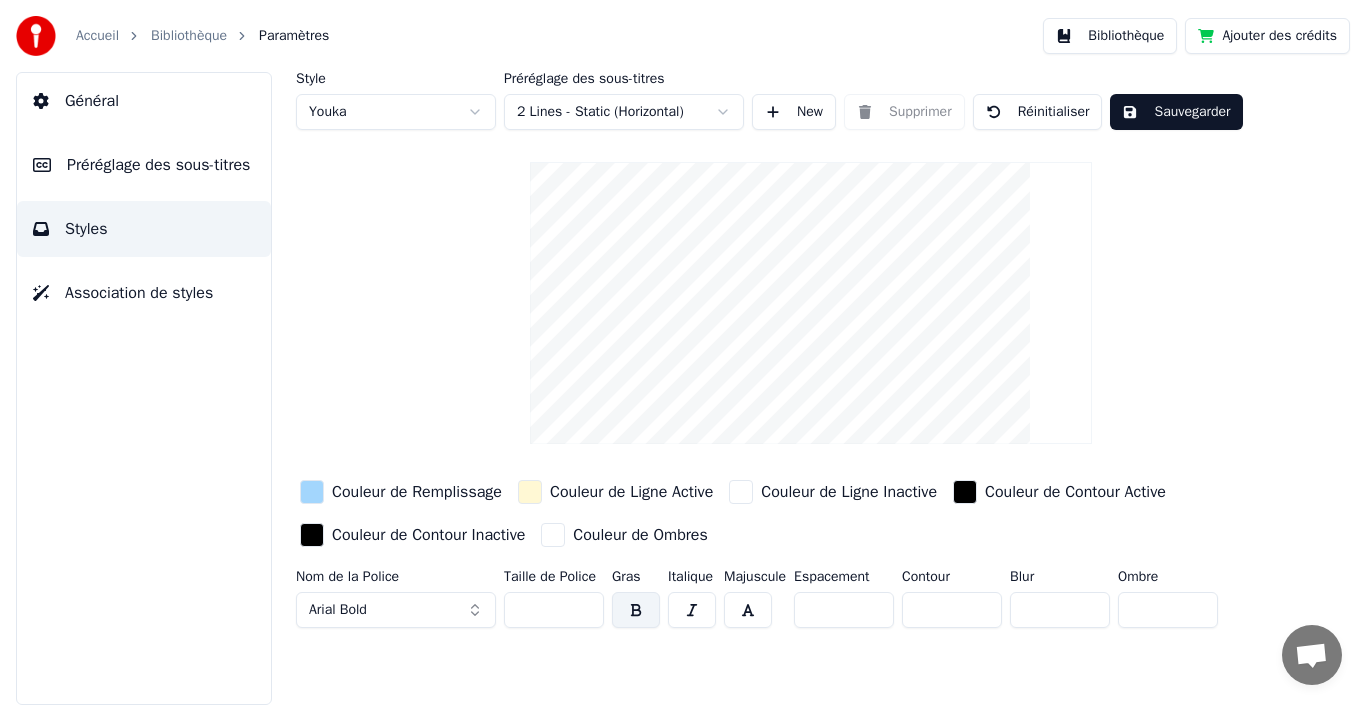 click on "Accueil Bibliothèque Paramètres Bibliothèque Ajouter des crédits Général Préréglage des sous-titres Styles Association de styles Style Youka Préréglage des sous-titres 2 Lines - Static (Horizontal) New Supprimer Réinitialiser Sauvegarder Couleur de Remplissage Couleur de Ligne Active Couleur de Ligne Inactive Couleur de Contour Active Couleur de Contour Inactive Couleur de Ombres Nom de la Police Arial Bold Taille de Police ** Gras Italique Majuscule Espacement * Contour * Blur * Ombre * Messages [PERSON_NAME] Des questions ? Discutons ! Support absent Réseau hors-ligne. Reconnexion... Aucun message ne peut être échangé pour le moment. Youka Desktop Bonjour ! Comment puis-je vous aider ?  Envoyer un fichier Nous sommes hors ligne. Nous répondrons par email. Insérer un emoji Envoyer un fichier Message audio We run on Crisp" at bounding box center [683, 352] 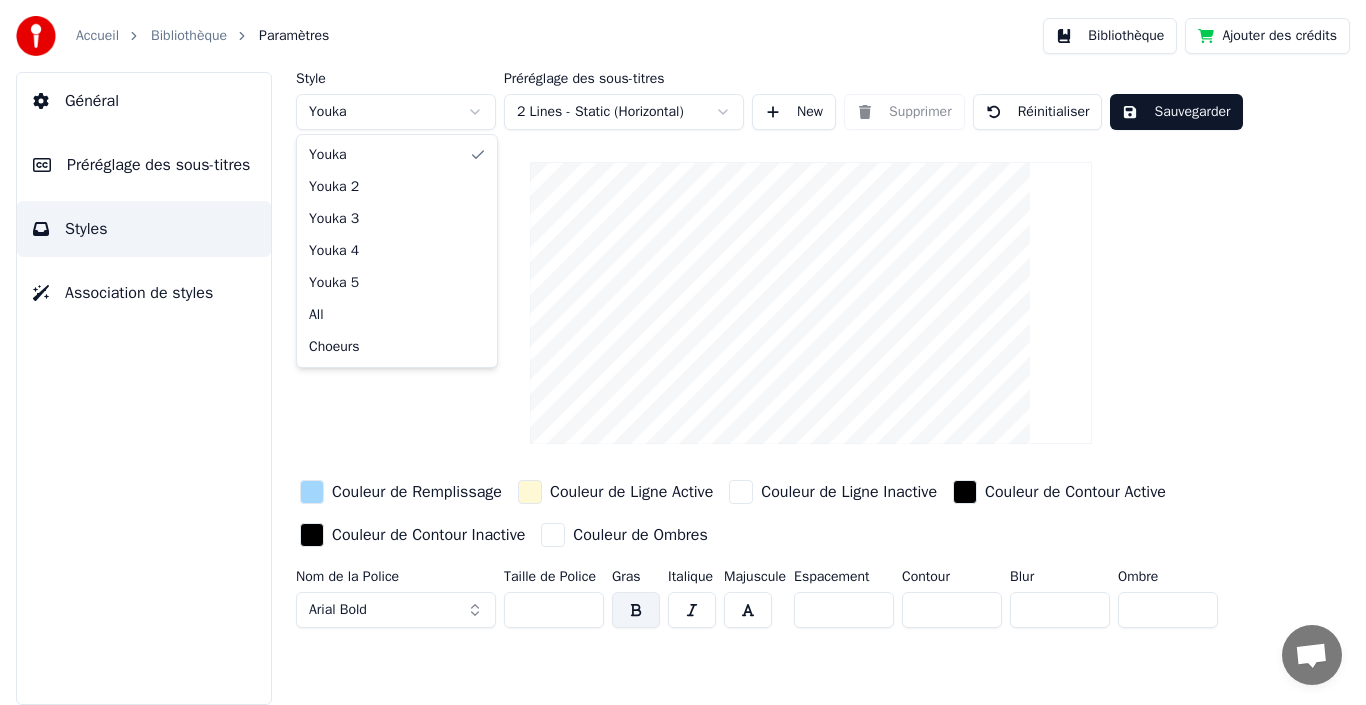type on "*" 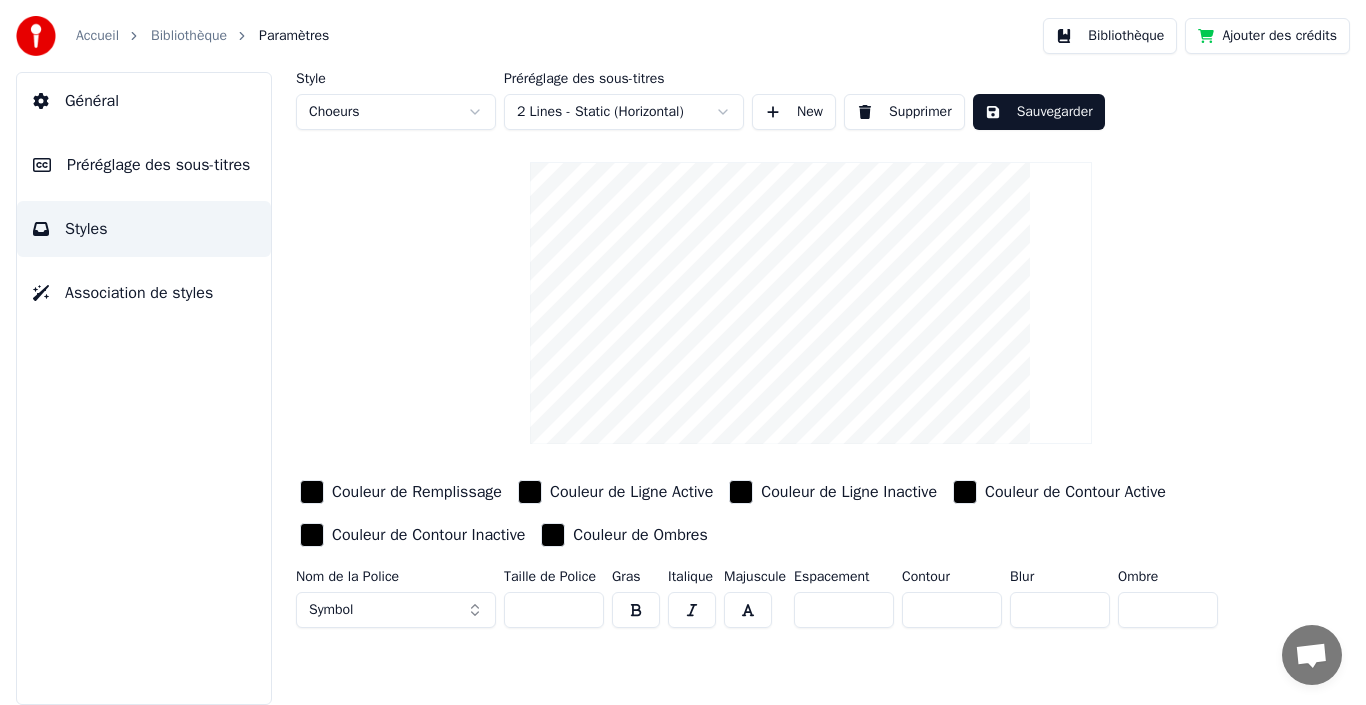 click on "*" at bounding box center (554, 610) 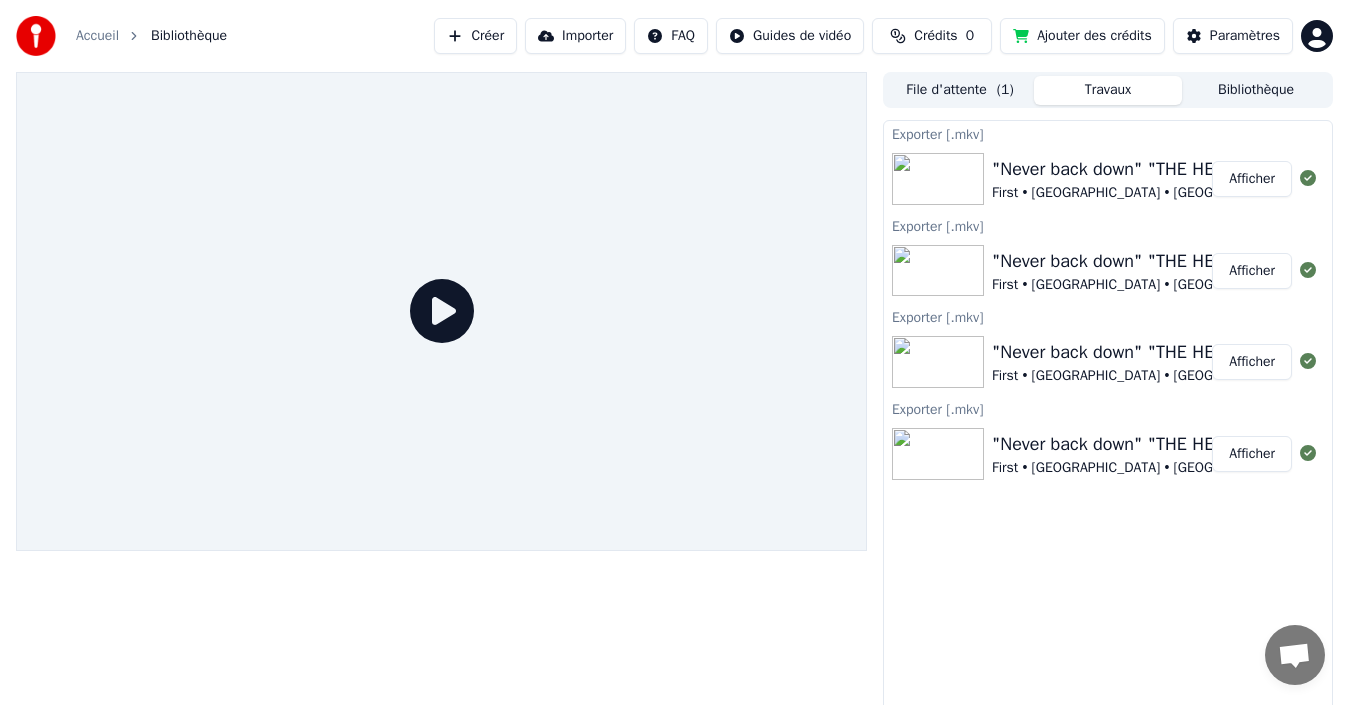 click on "File d'attente ( 1 )" at bounding box center (960, 90) 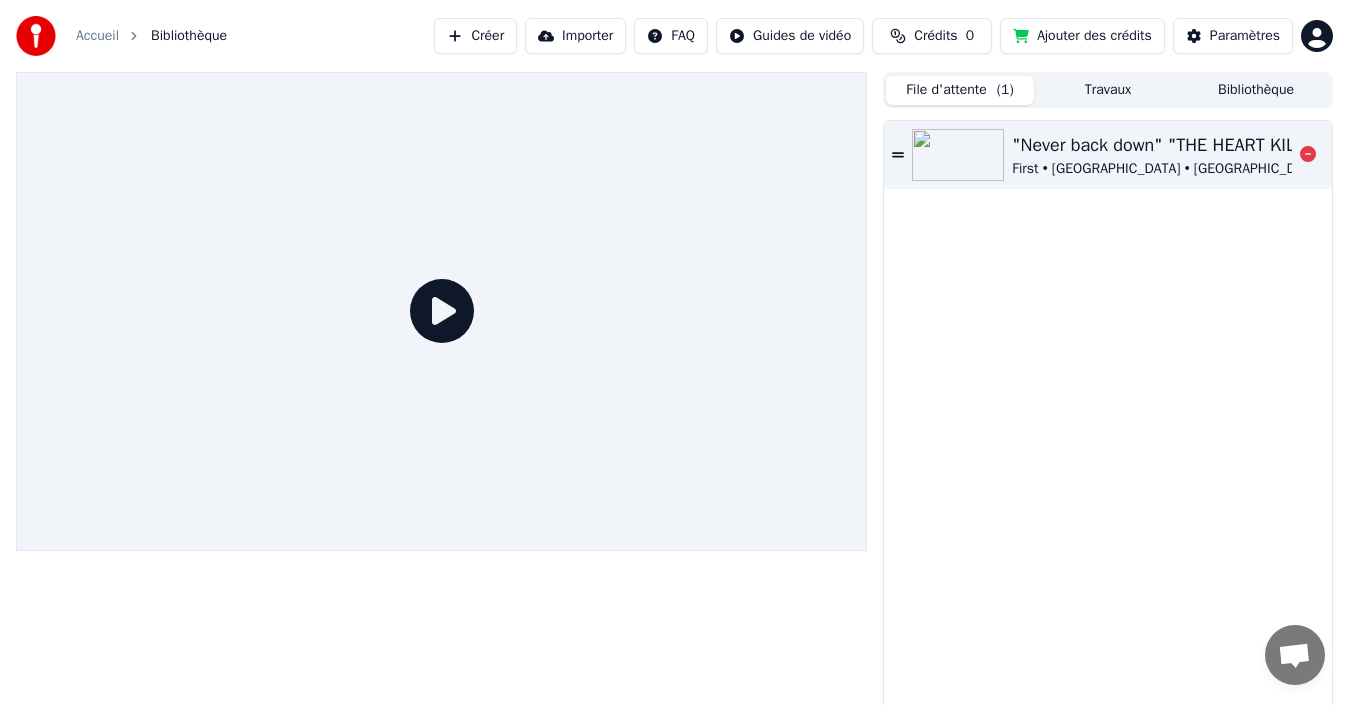 click on "First • [GEOGRAPHIC_DATA] • [GEOGRAPHIC_DATA] • Dunk" at bounding box center (1189, 169) 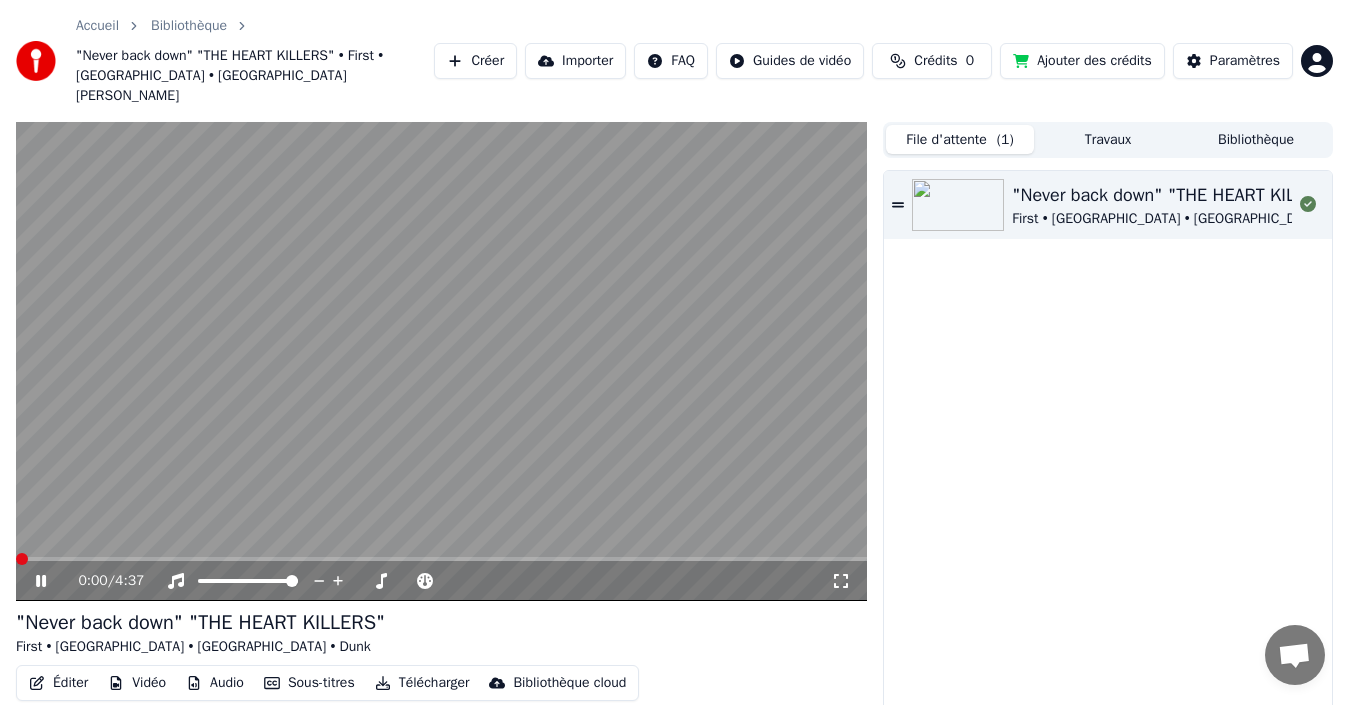 click at bounding box center [16, 559] 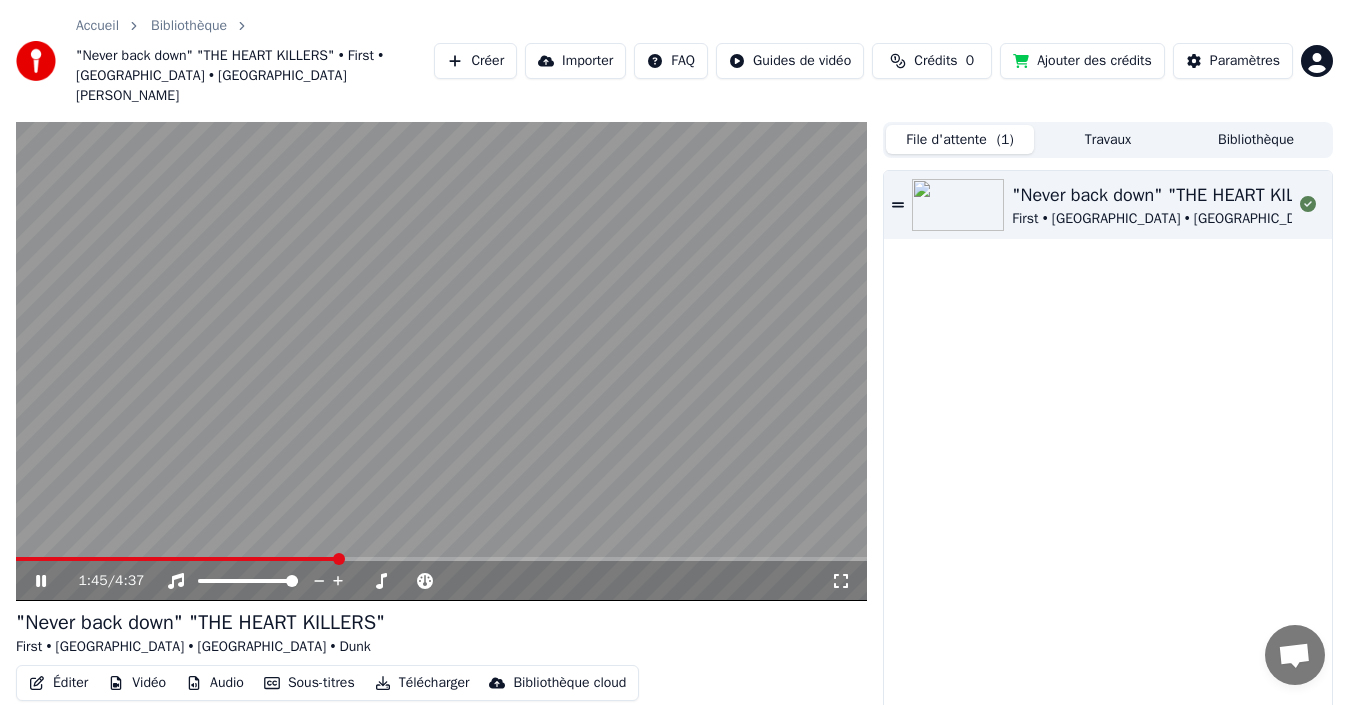 click at bounding box center [441, 559] 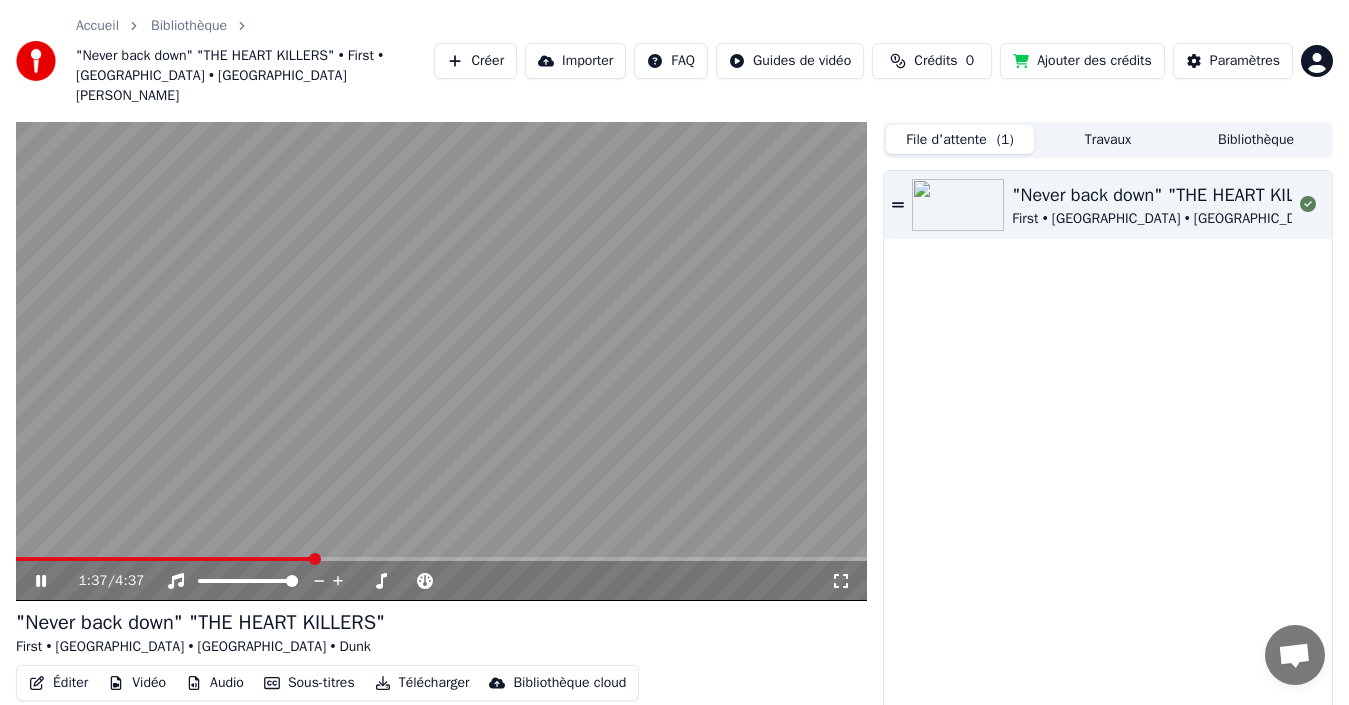 click at bounding box center (164, 559) 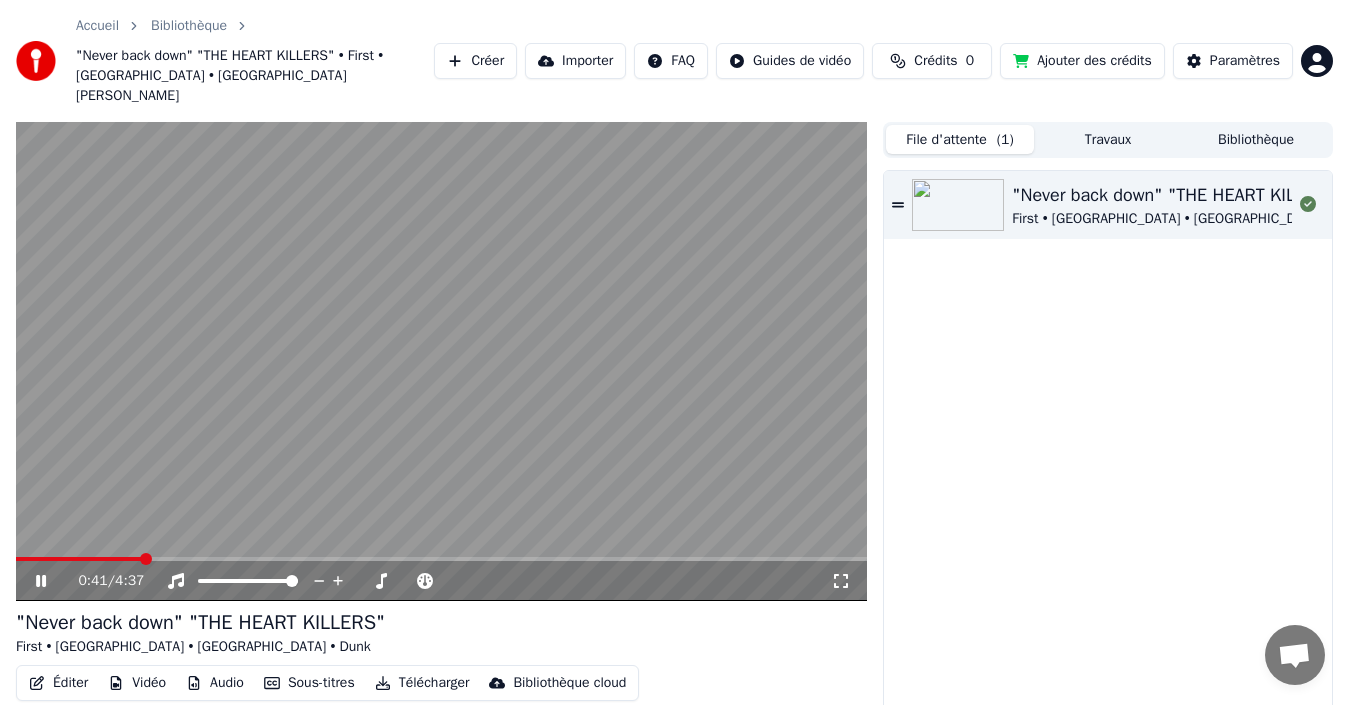 click at bounding box center (79, 559) 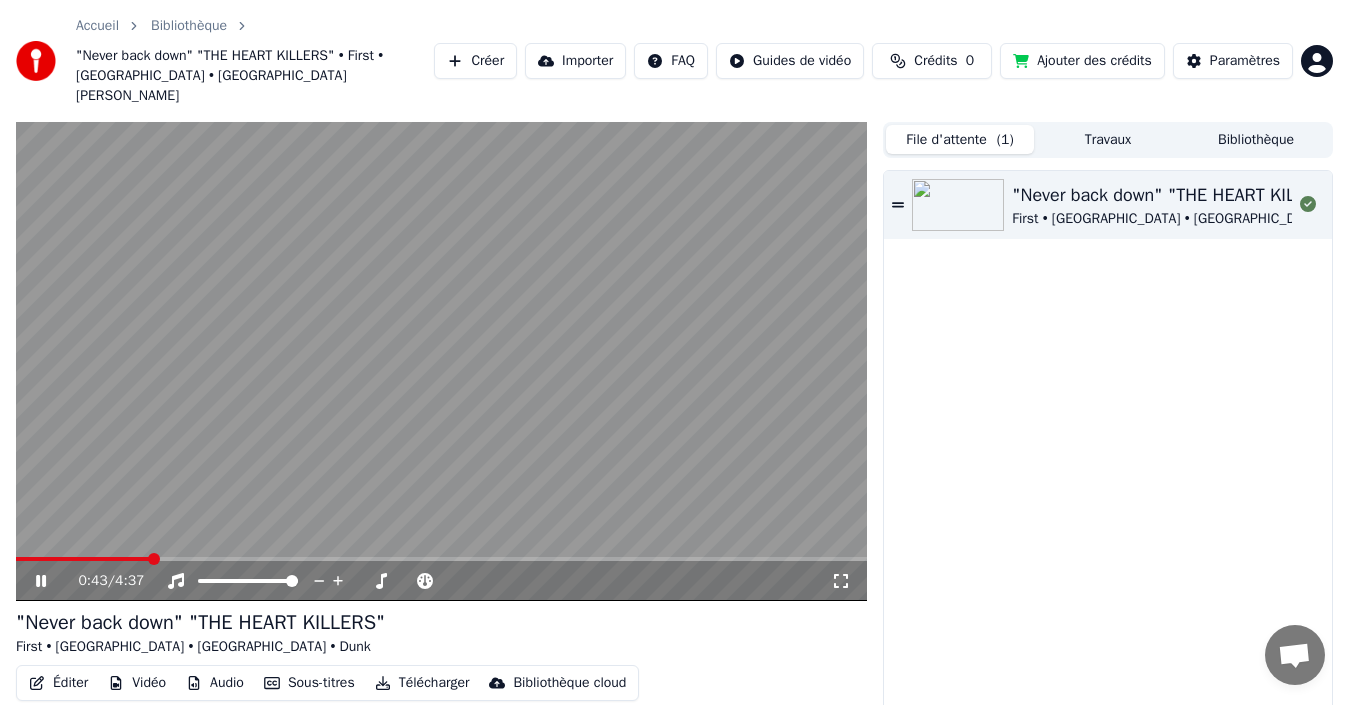 click at bounding box center [441, 361] 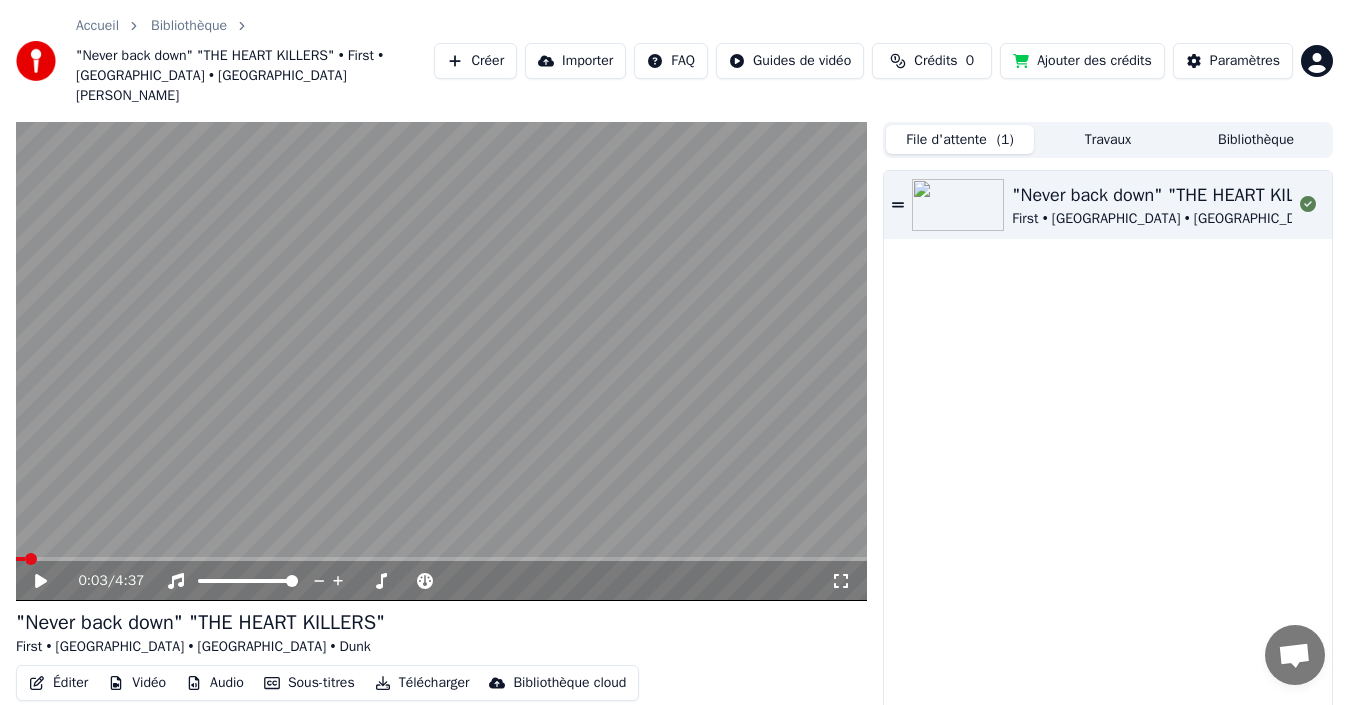 click at bounding box center [20, 559] 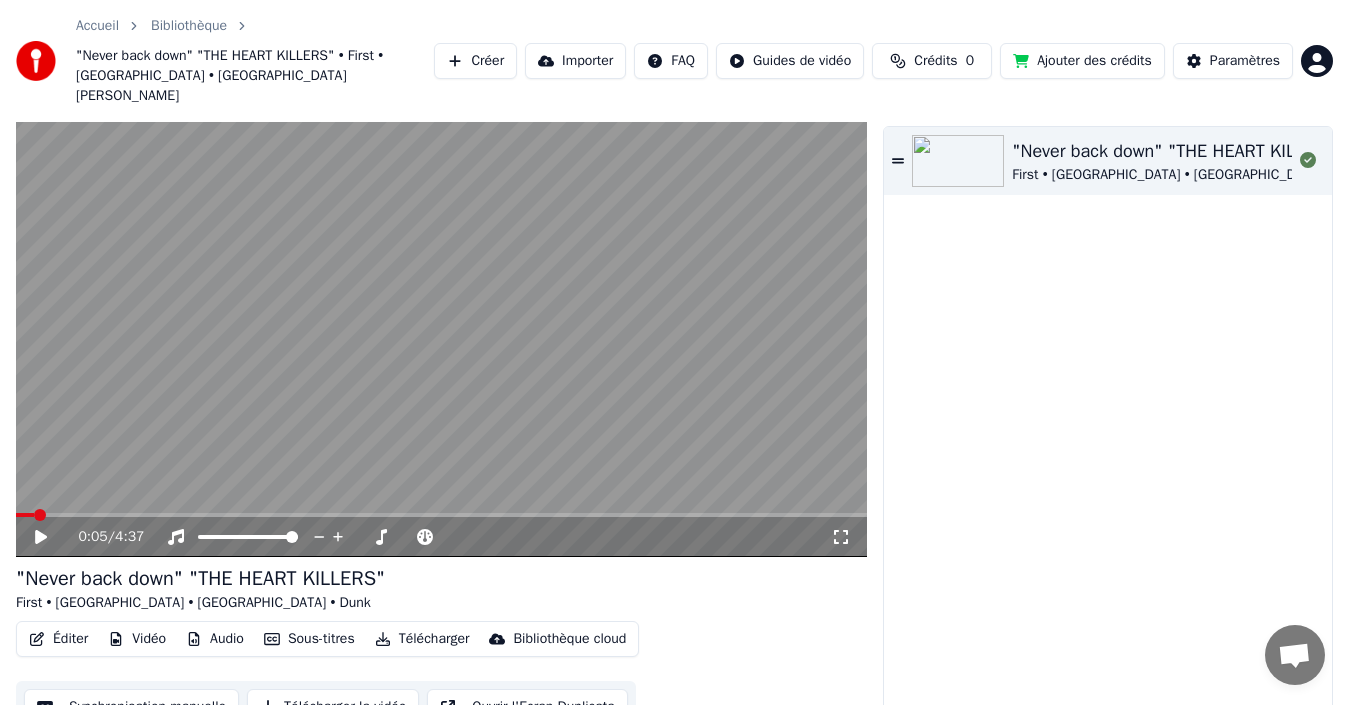 scroll, scrollTop: 52, scrollLeft: 0, axis: vertical 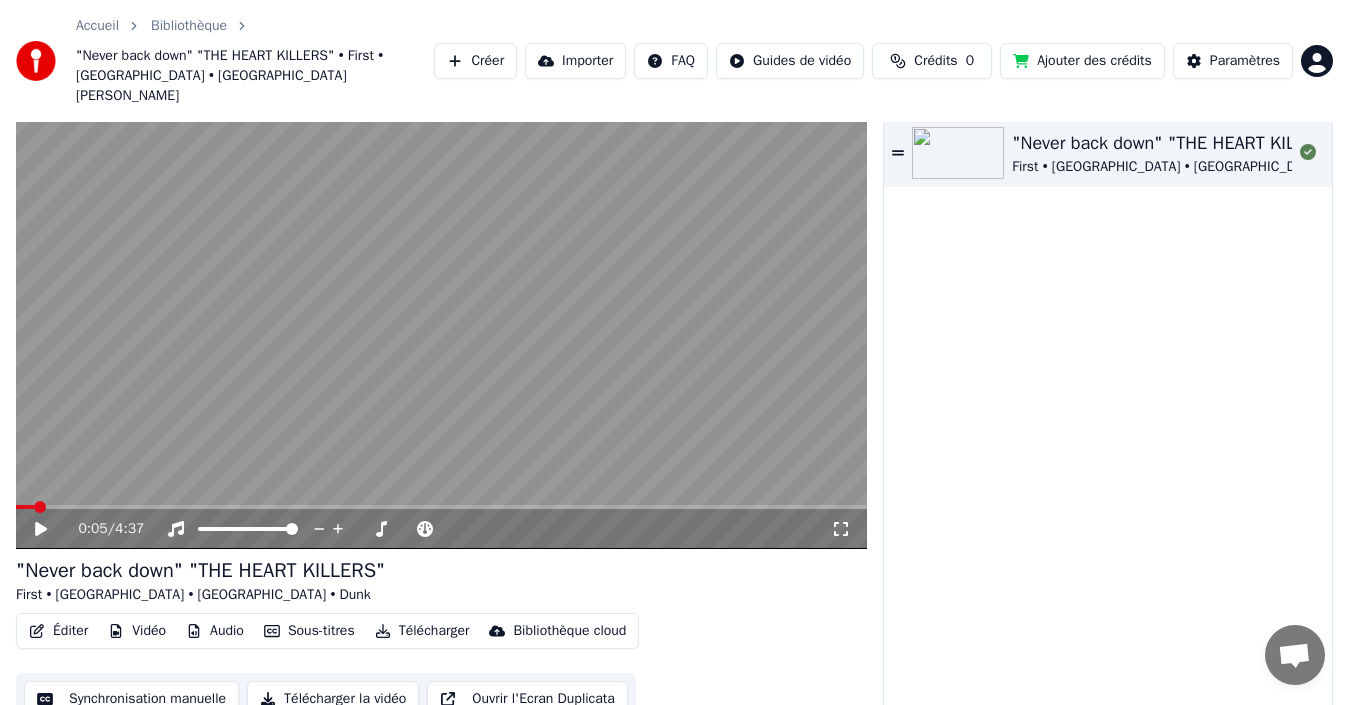 click on "Télécharger" at bounding box center (422, 631) 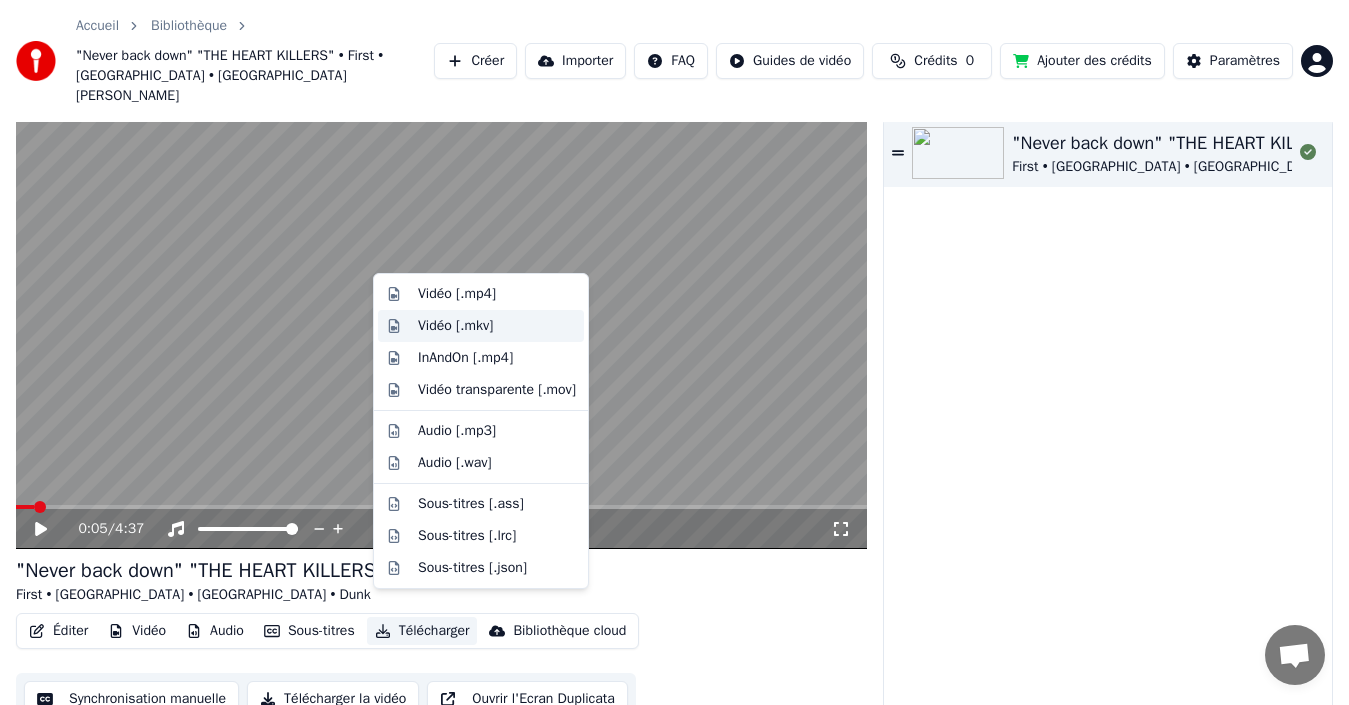 click on "Vidéo [.mkv]" at bounding box center (497, 326) 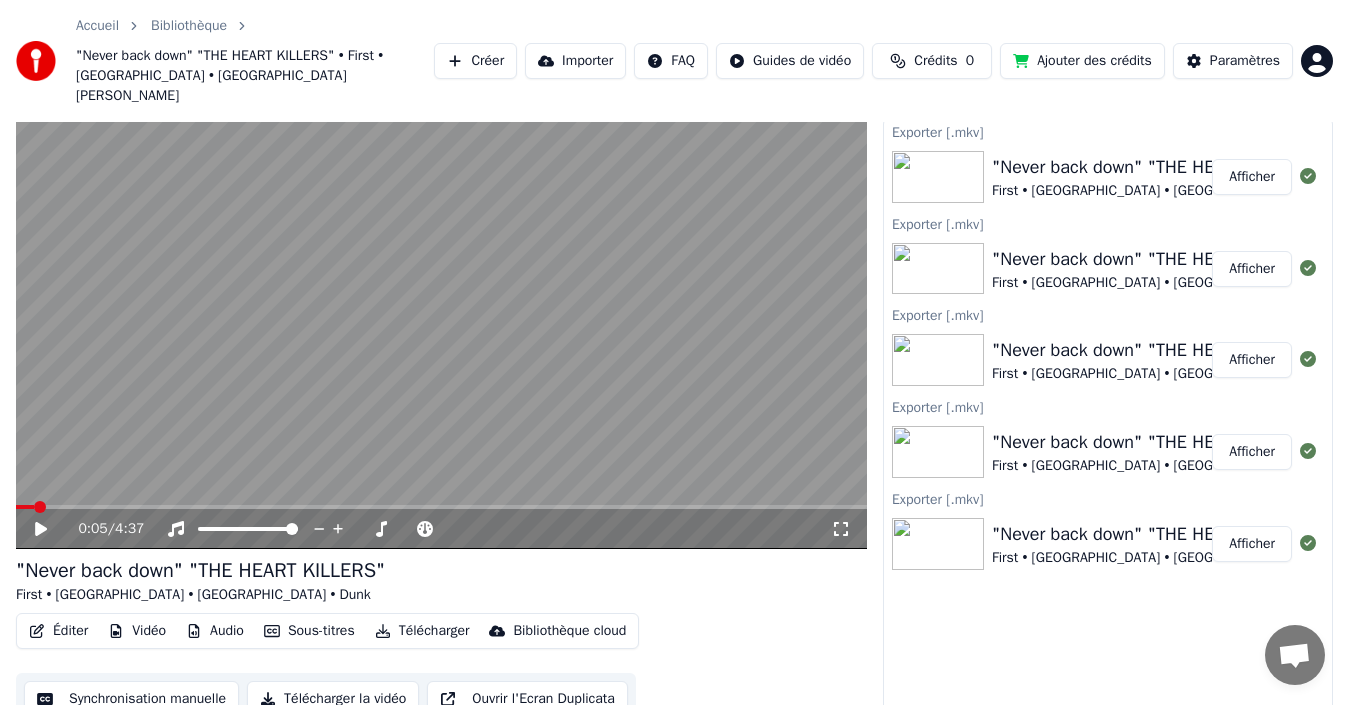 click on "Afficher" at bounding box center [1252, 177] 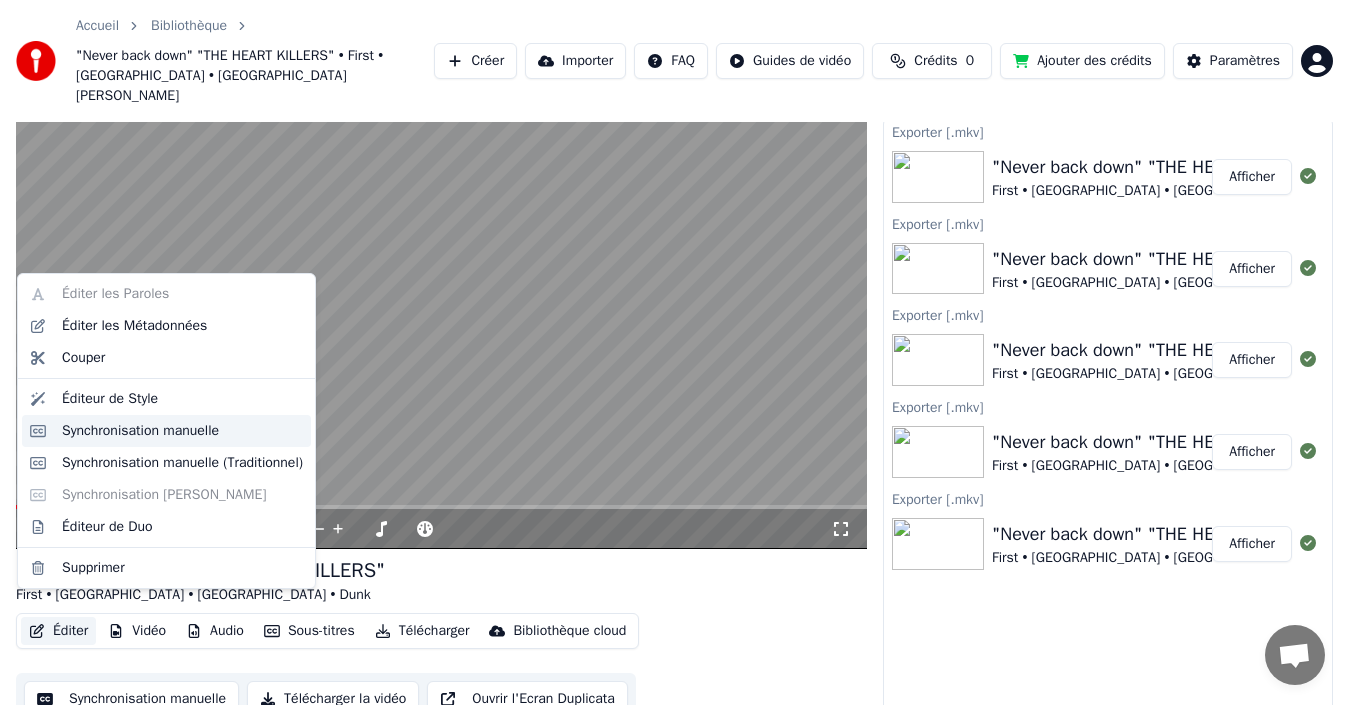 click on "Synchronisation manuelle" at bounding box center (140, 431) 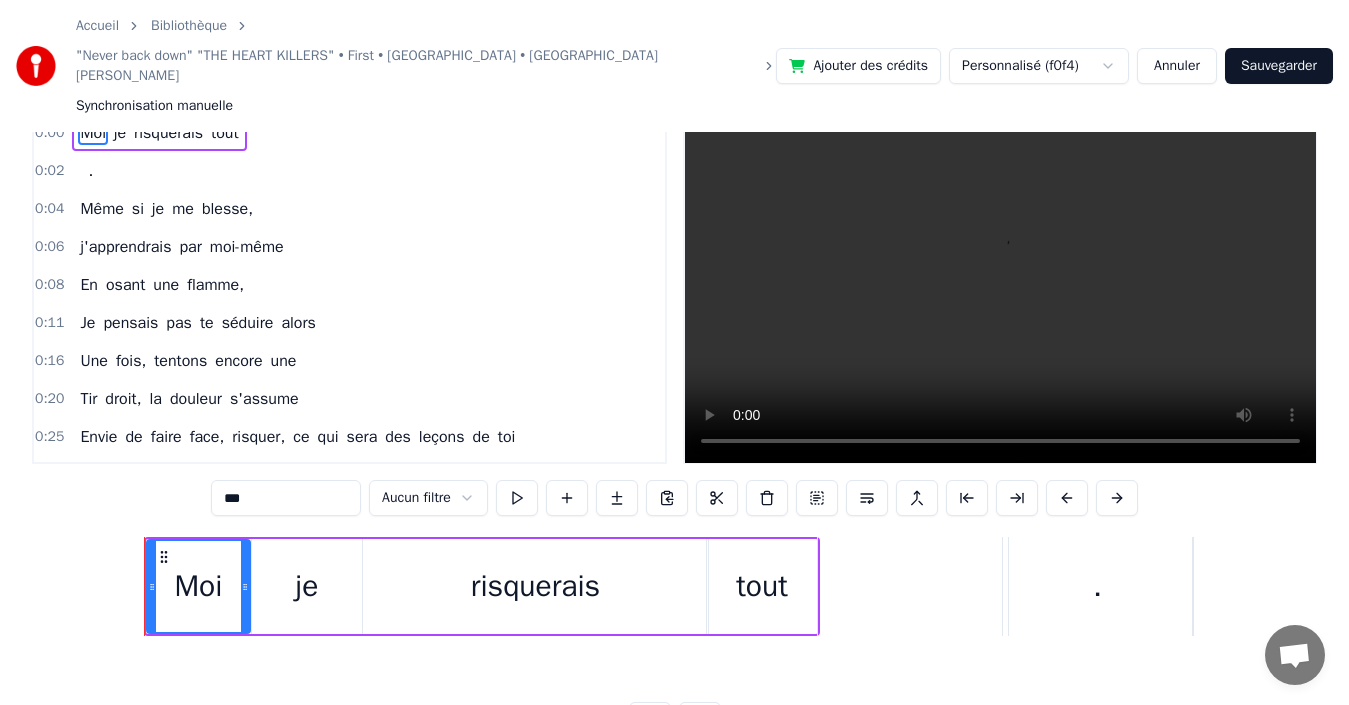 scroll, scrollTop: 0, scrollLeft: 0, axis: both 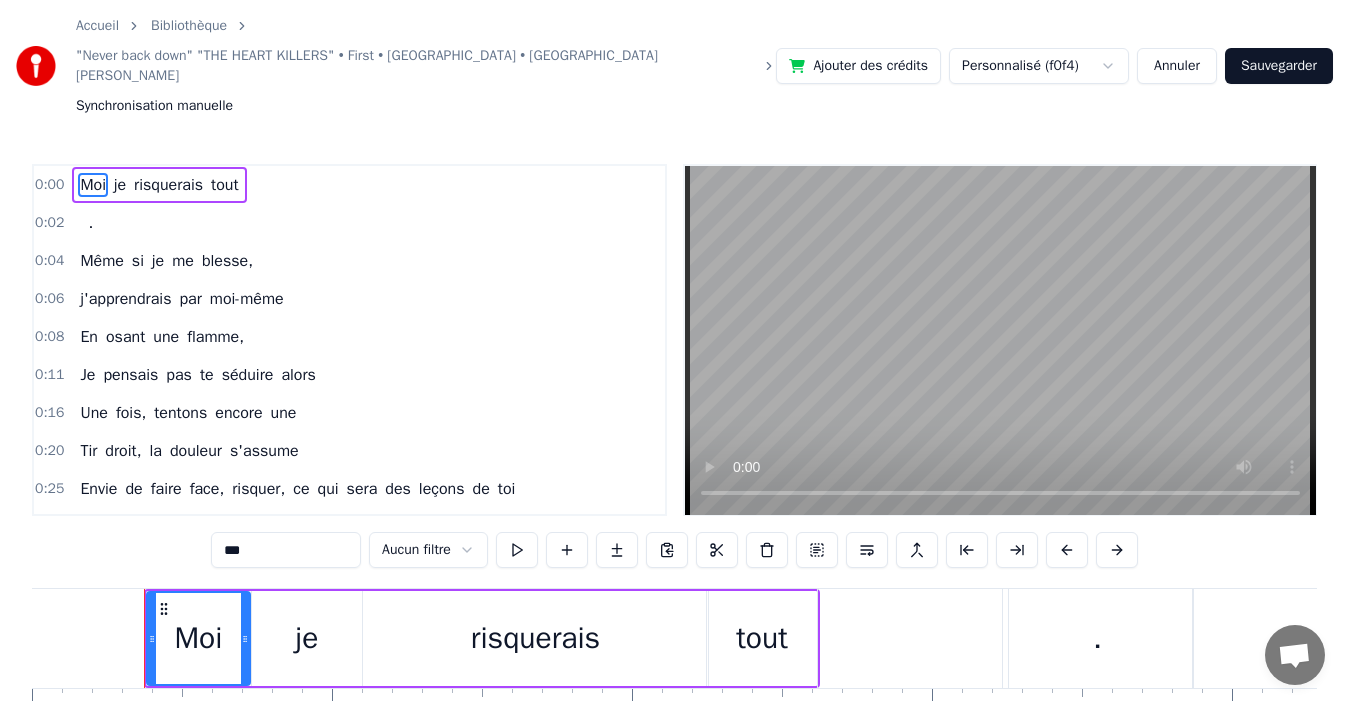 click on "Annuler" at bounding box center [1177, 66] 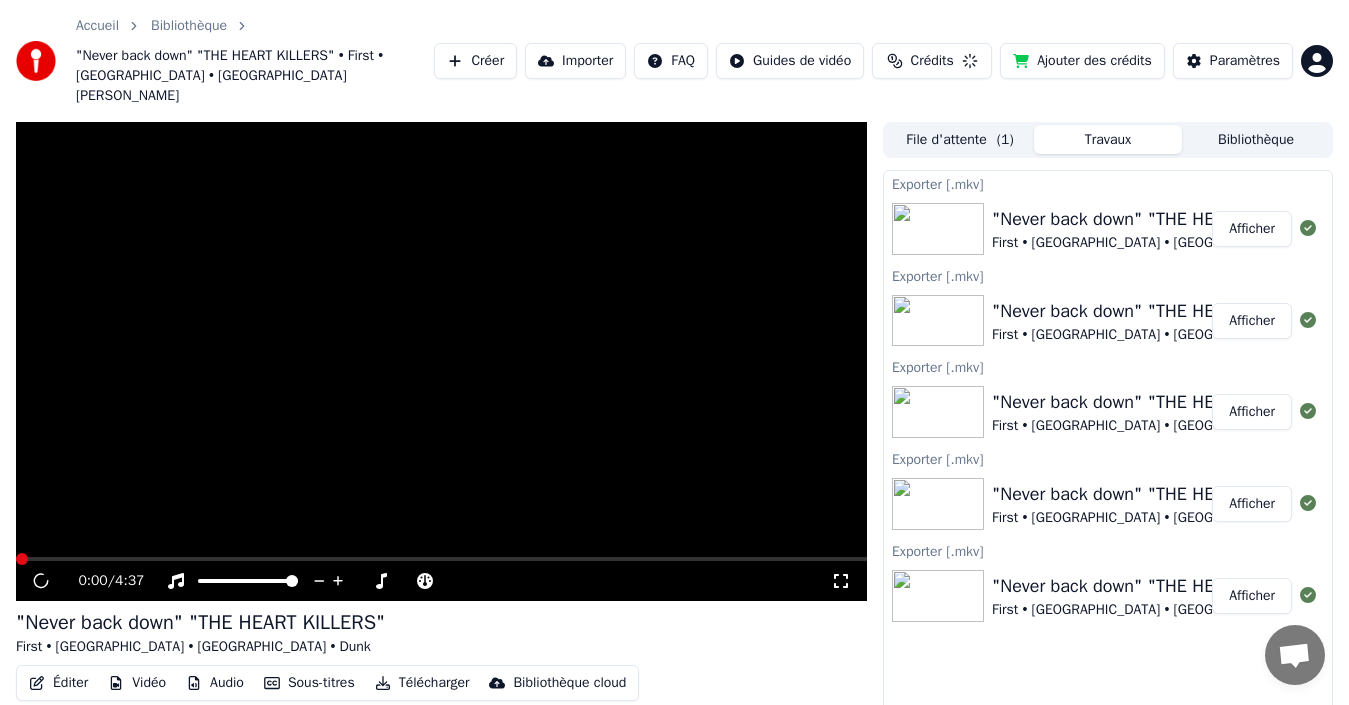 scroll, scrollTop: 44, scrollLeft: 0, axis: vertical 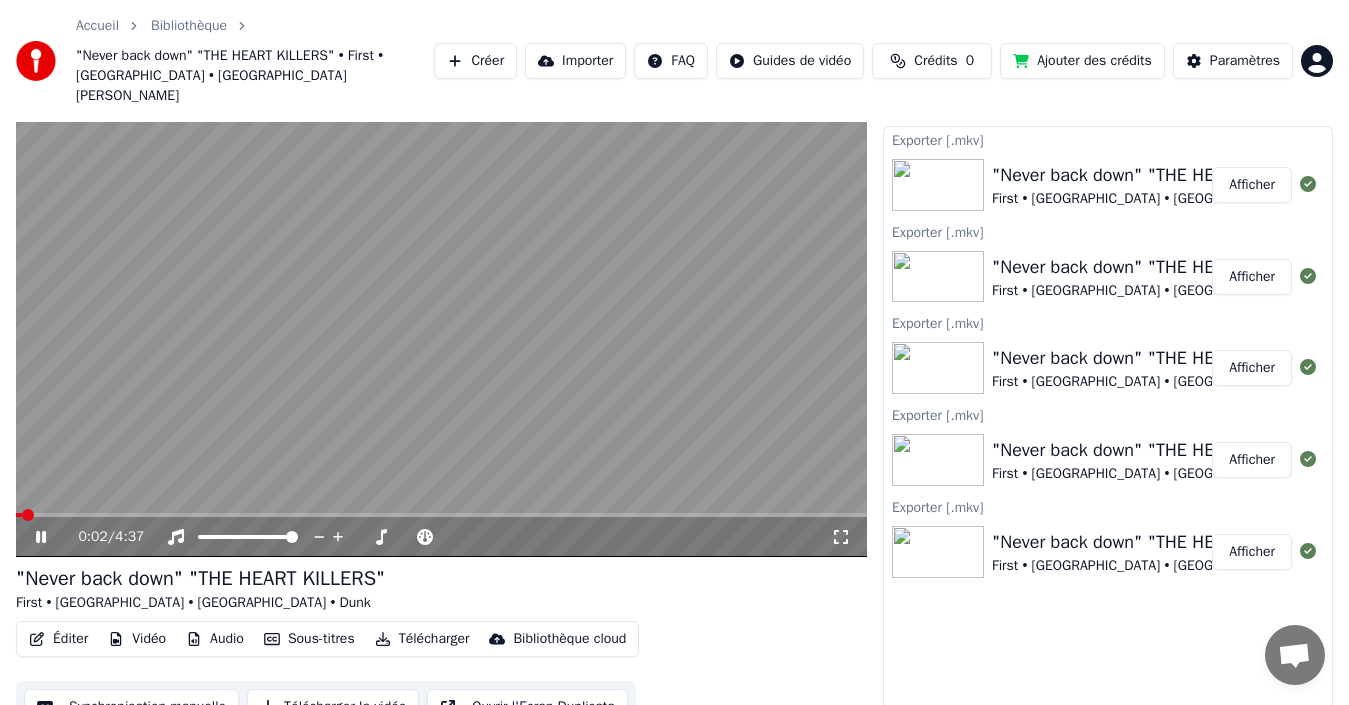 click on "Éditer" at bounding box center (58, 639) 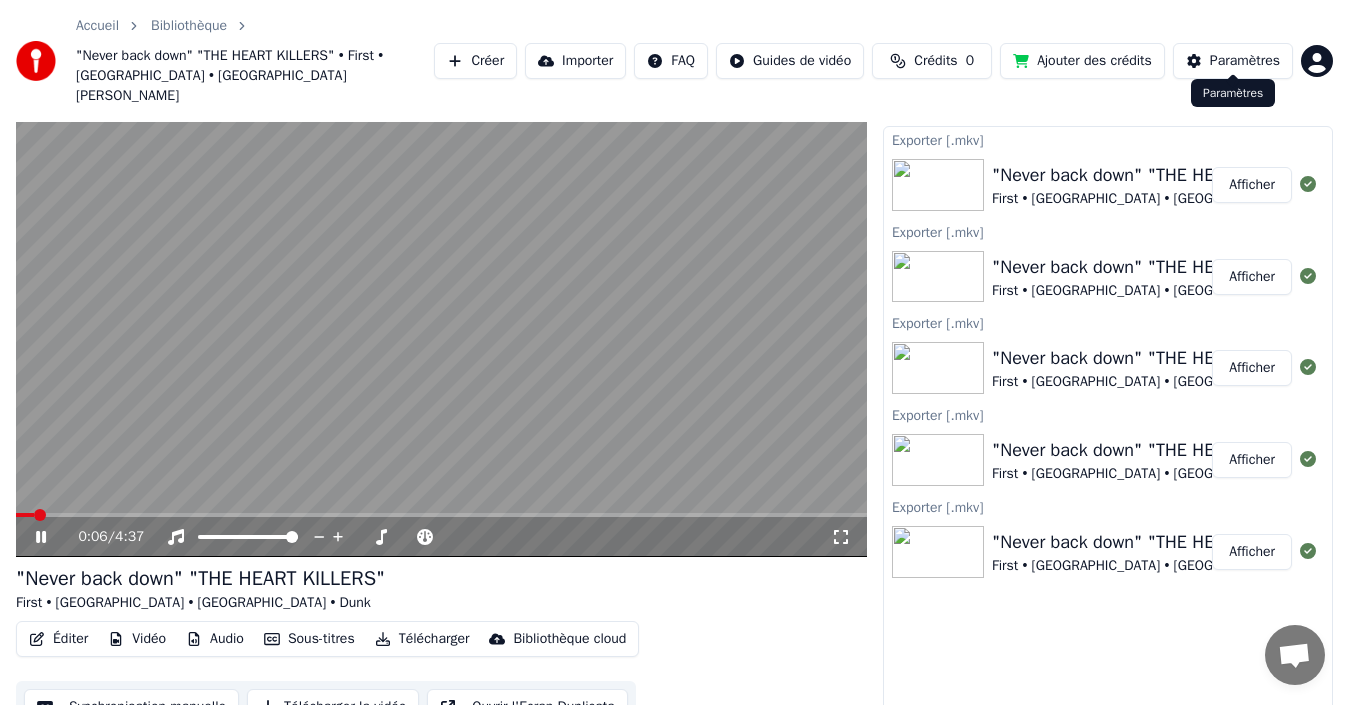 click on "Paramètres" at bounding box center (1245, 61) 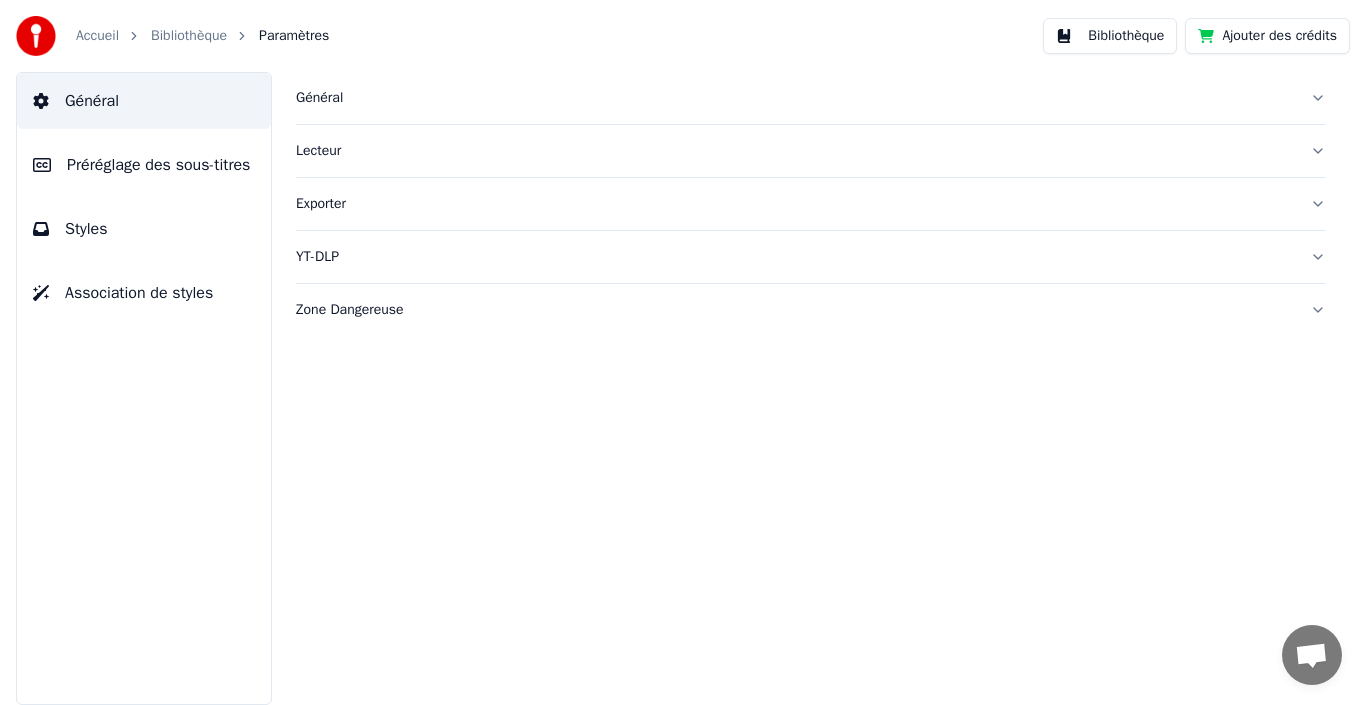 click on "Styles" at bounding box center [144, 229] 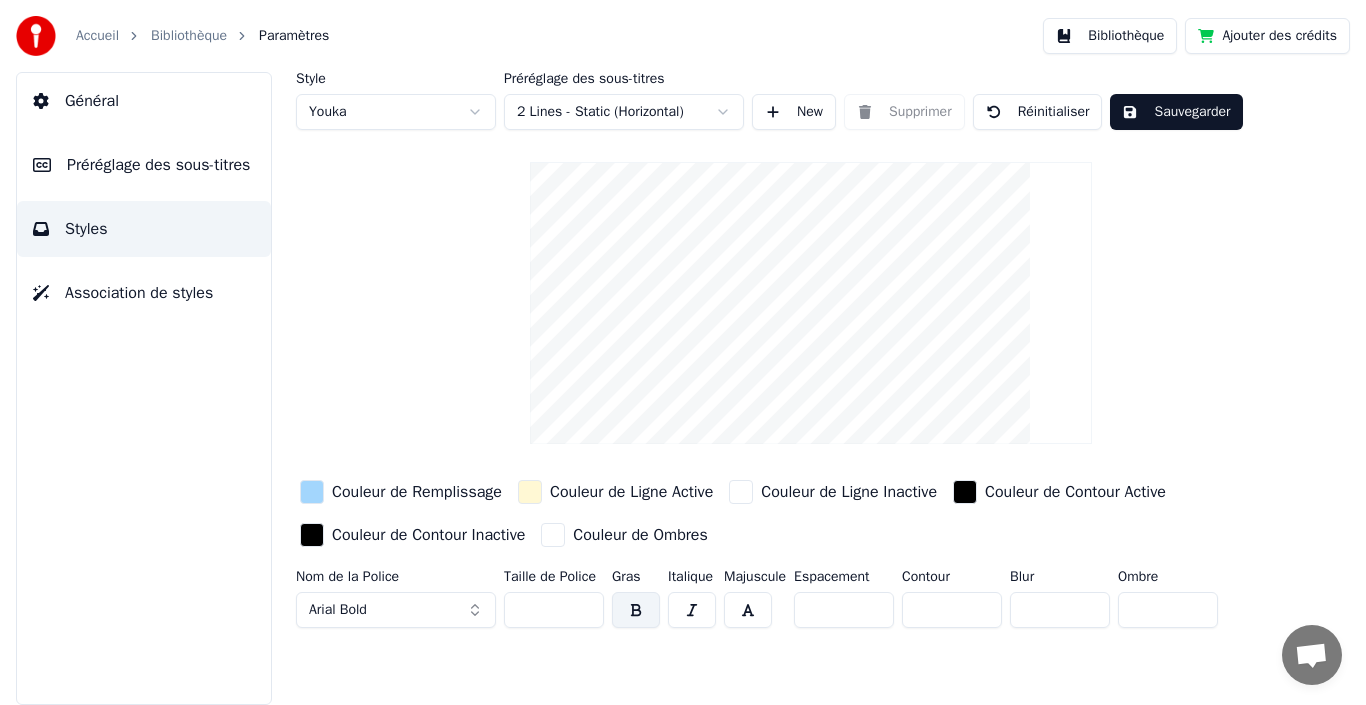 click on "Accueil Bibliothèque Paramètres Bibliothèque Ajouter des crédits Général Préréglage des sous-titres Styles Association de styles Style Youka Préréglage des sous-titres 2 Lines - Static (Horizontal) New Supprimer Réinitialiser Sauvegarder Couleur de Remplissage Couleur de Ligne Active Couleur de Ligne Inactive Couleur de Contour Active Couleur de Contour Inactive Couleur de Ombres Nom de la Police Arial Bold Taille de Police ** Gras Italique Majuscule Espacement * Contour * Blur * Ombre * Messages [PERSON_NAME] Des questions ? Discutons ! Support absent Réseau hors-ligne. Reconnexion... Aucun message ne peut être échangé pour le moment. Youka Desktop Bonjour ! Comment puis-je vous aider ?  Envoyer un fichier Nous sommes hors ligne. Nous répondrons par email. Insérer un emoji Envoyer un fichier Message audio We run on Crisp" at bounding box center (683, 352) 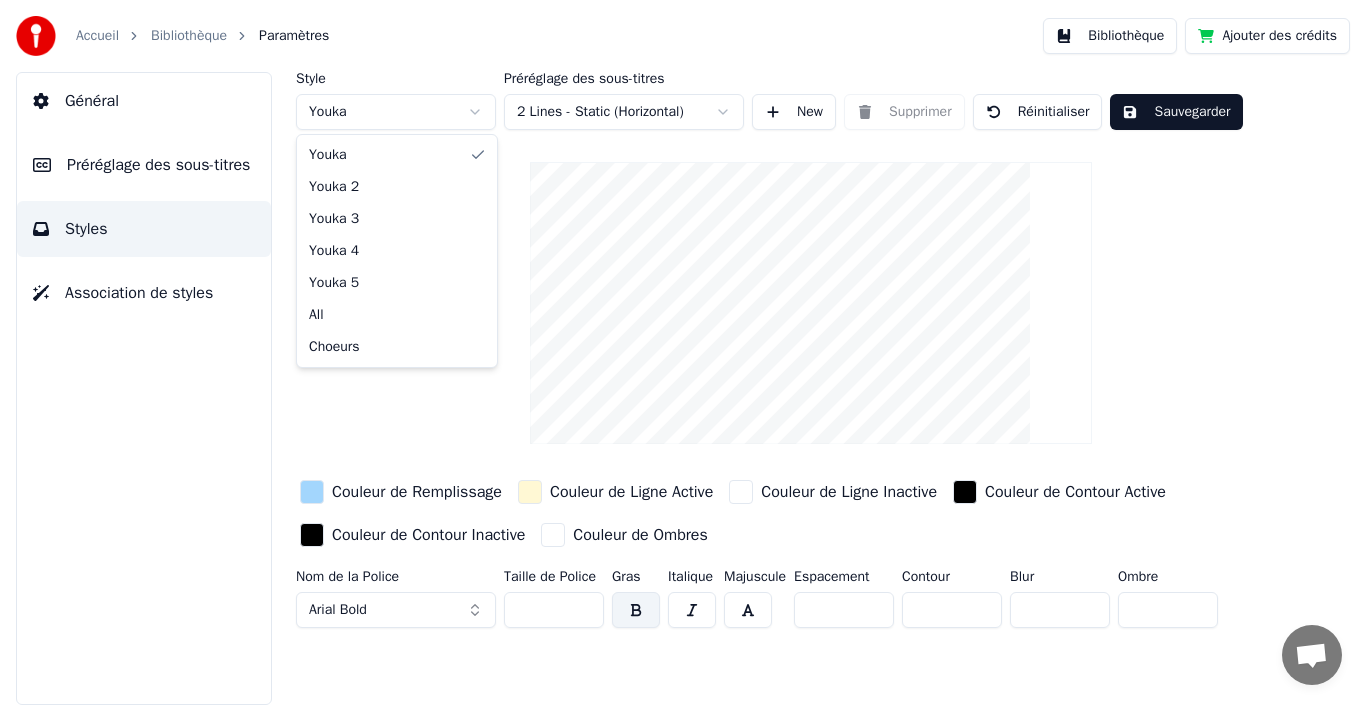 type on "***" 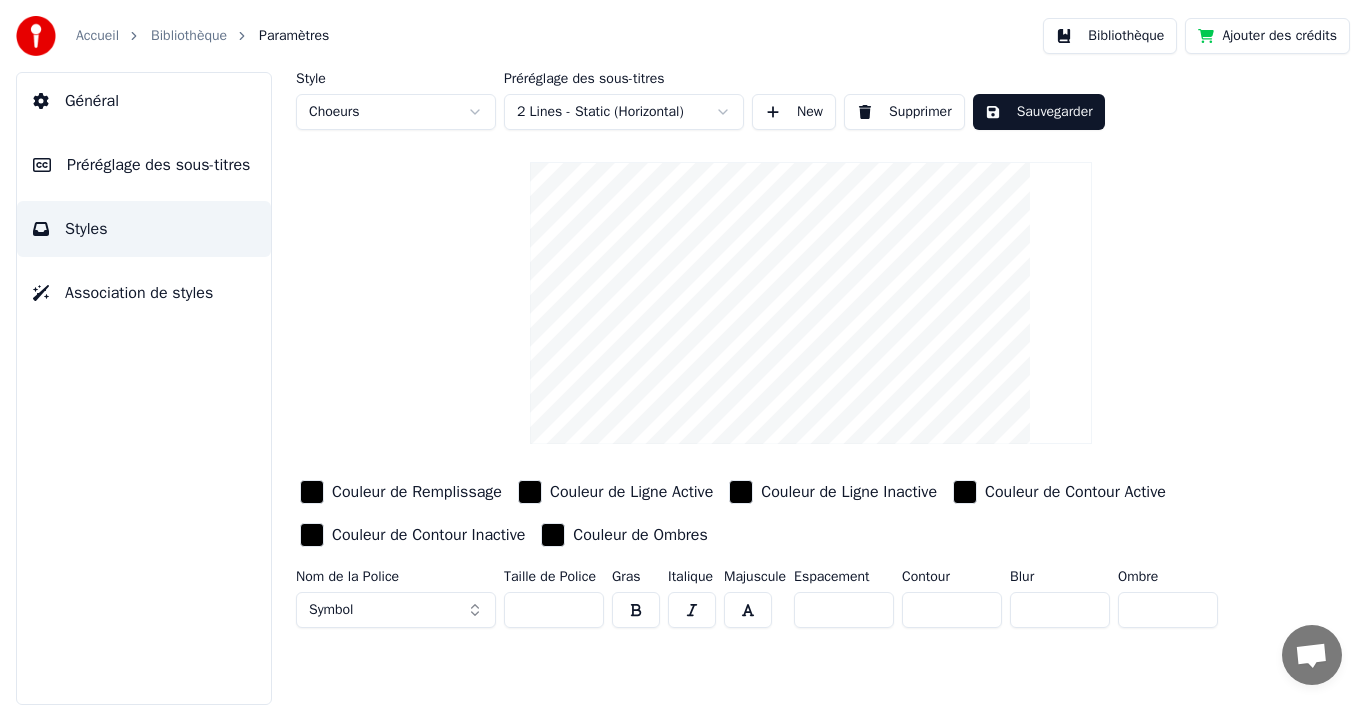 click on "***" at bounding box center [554, 610] 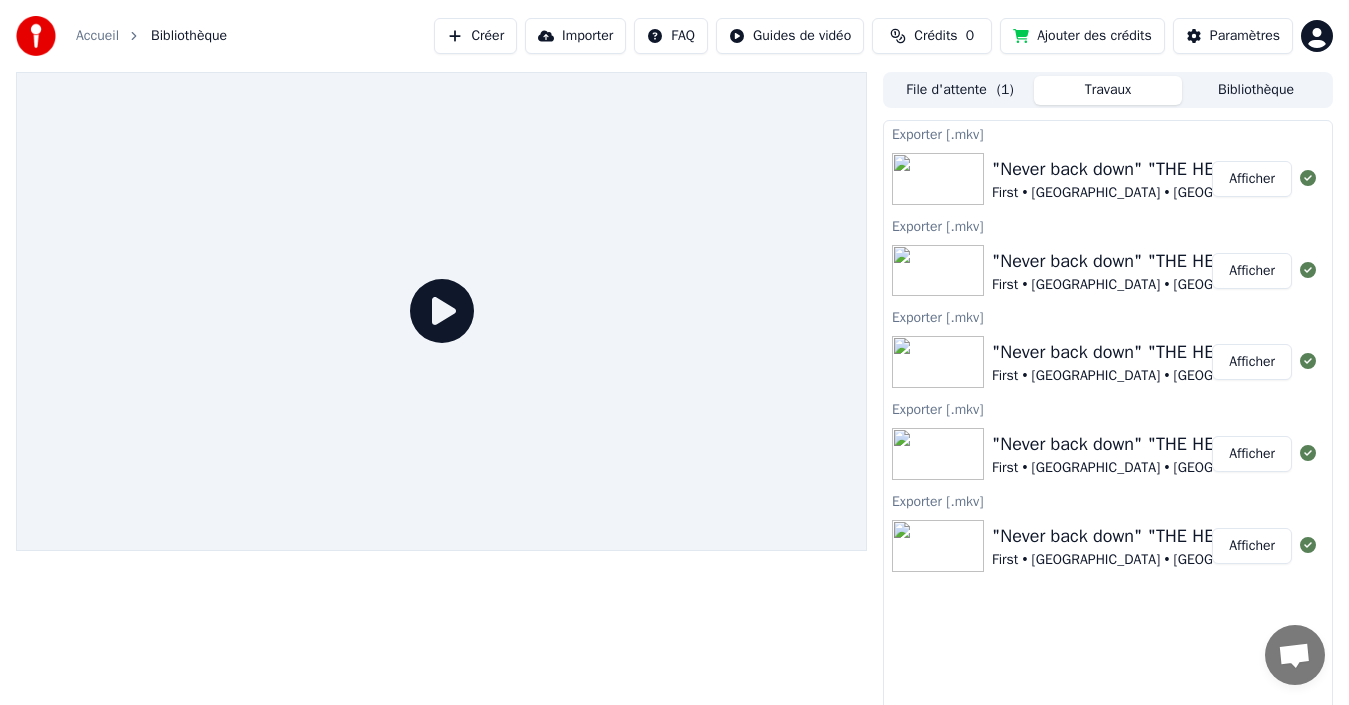 click on "File d'attente ( 1 )" at bounding box center [960, 90] 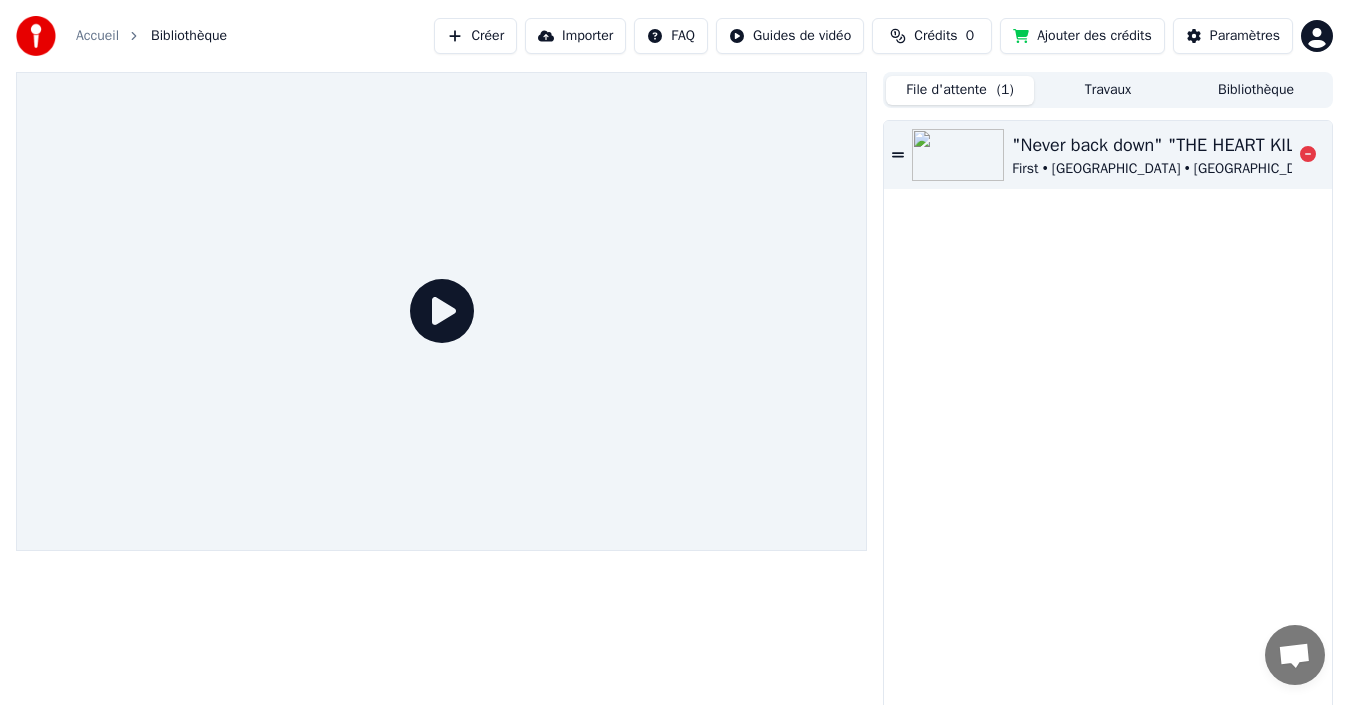 click on "First • [GEOGRAPHIC_DATA] • [GEOGRAPHIC_DATA] • Dunk" at bounding box center [1189, 169] 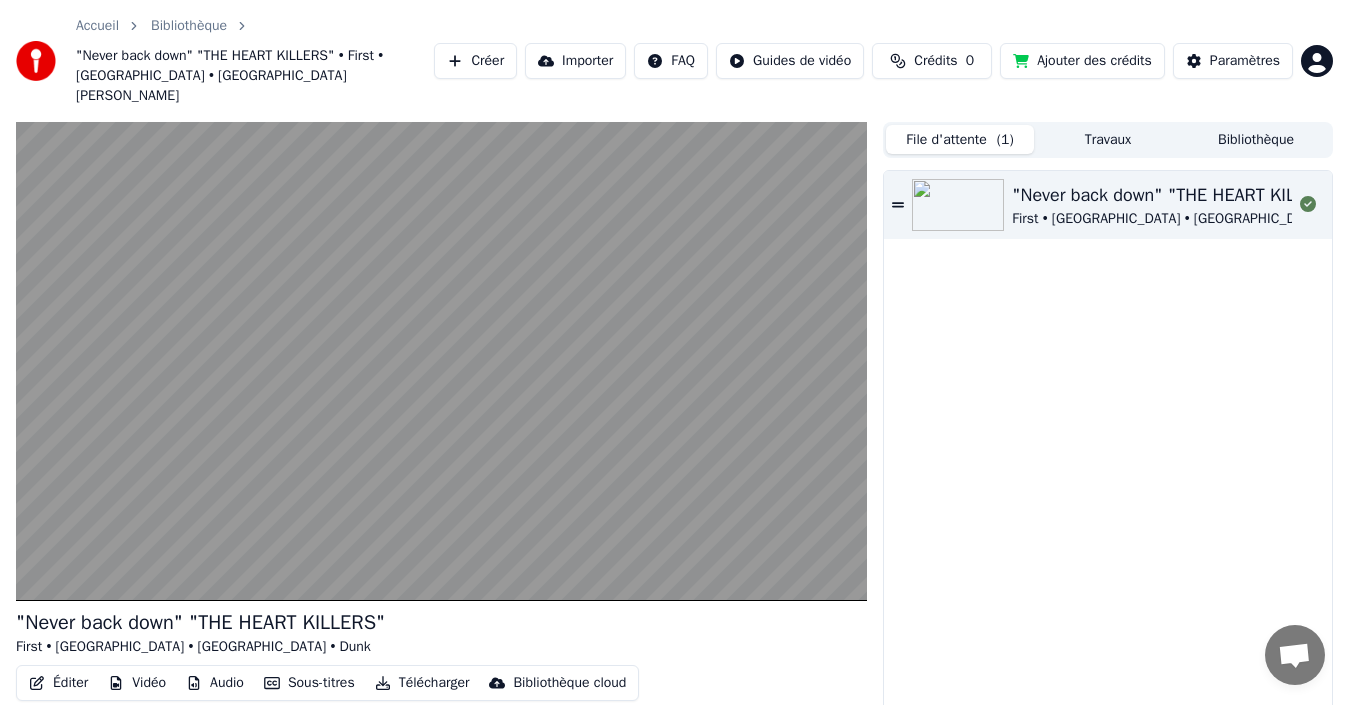 click on "Éditer Vidéo Audio Sous-titres Télécharger Bibliothèque cloud" at bounding box center (327, 683) 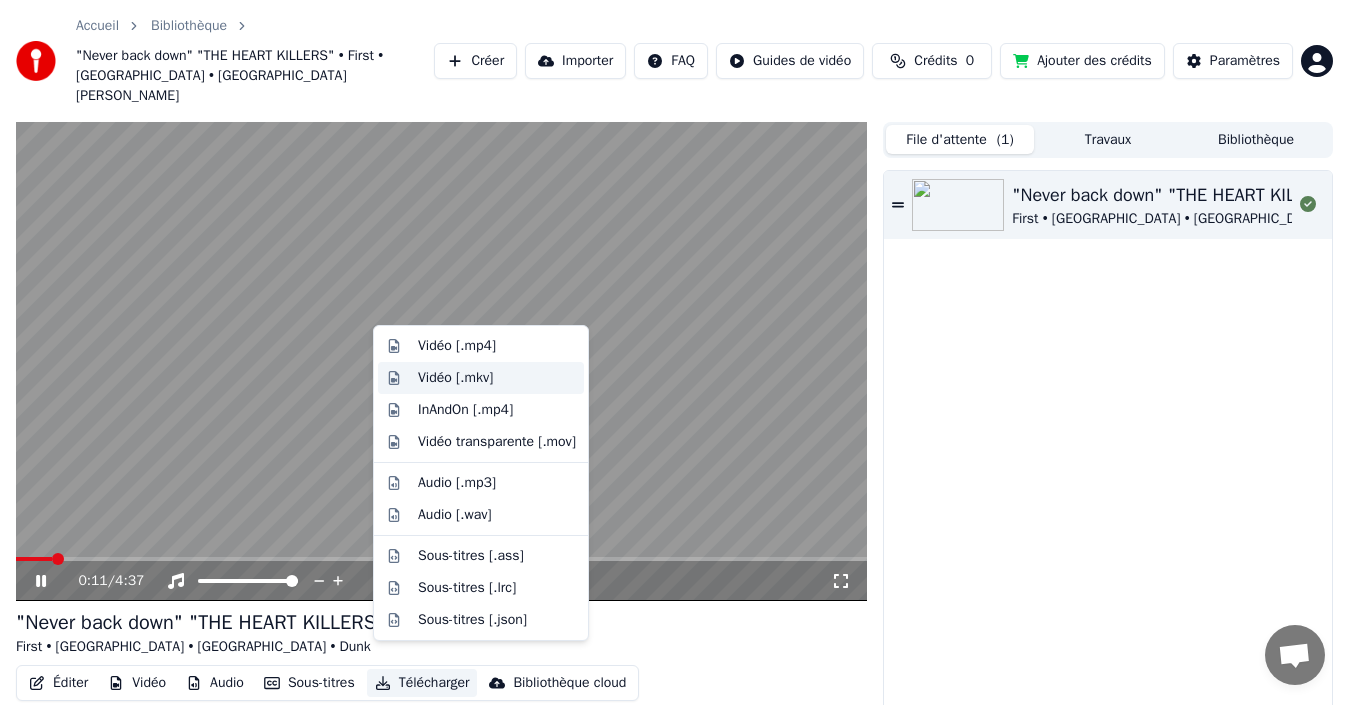click on "Vidéo [.mkv]" at bounding box center [497, 378] 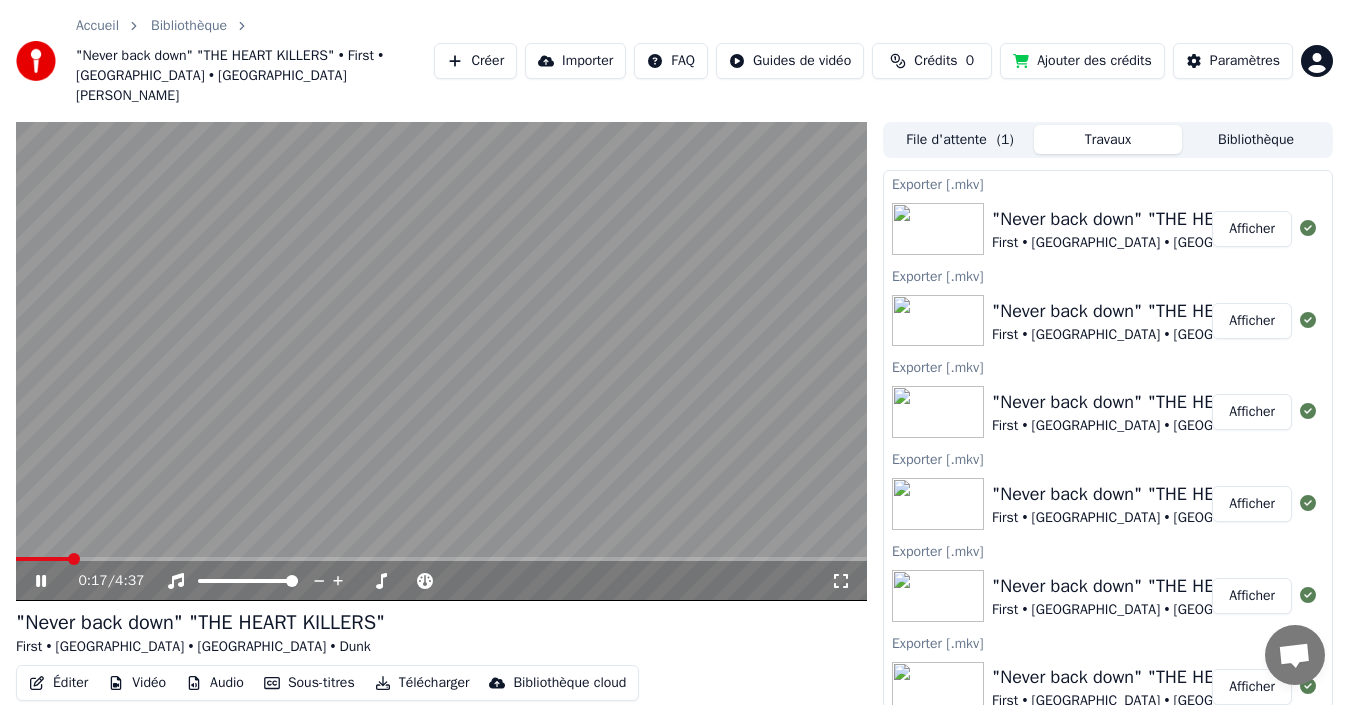 click on "Afficher" at bounding box center [1252, 229] 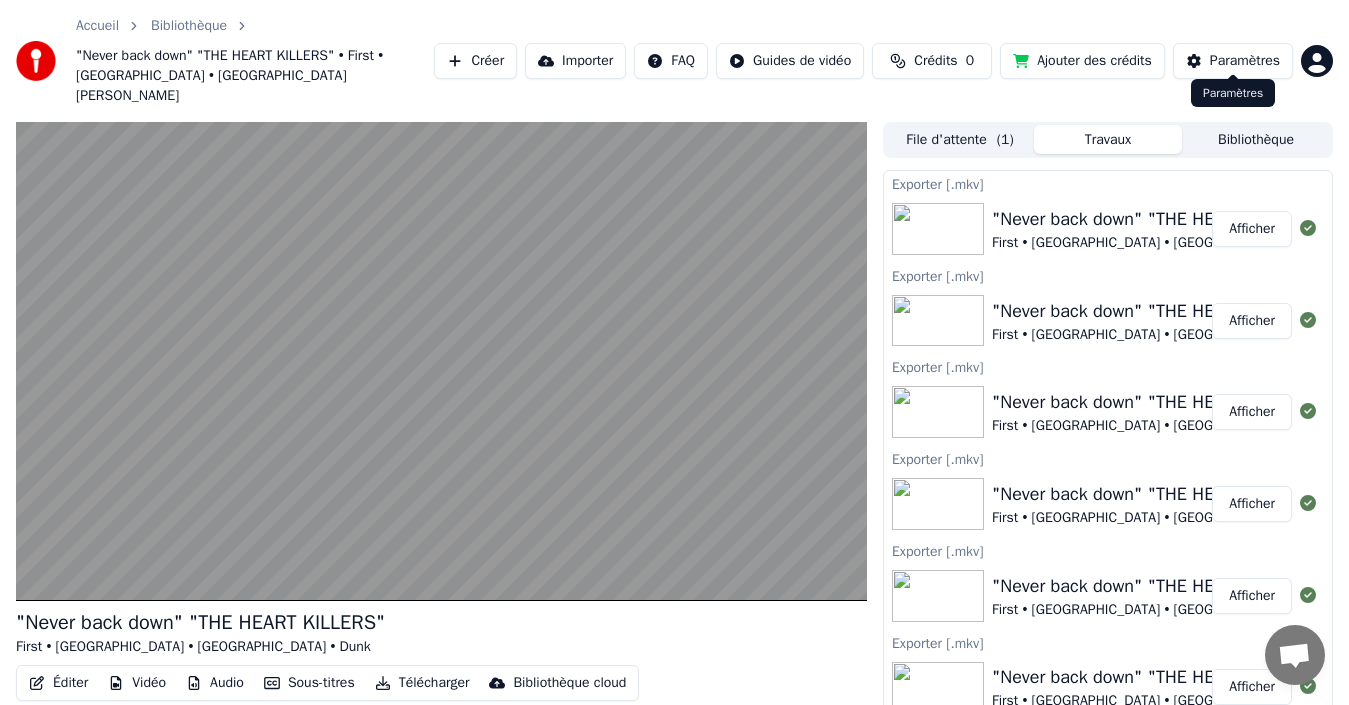 click on "Paramètres" at bounding box center (1233, 61) 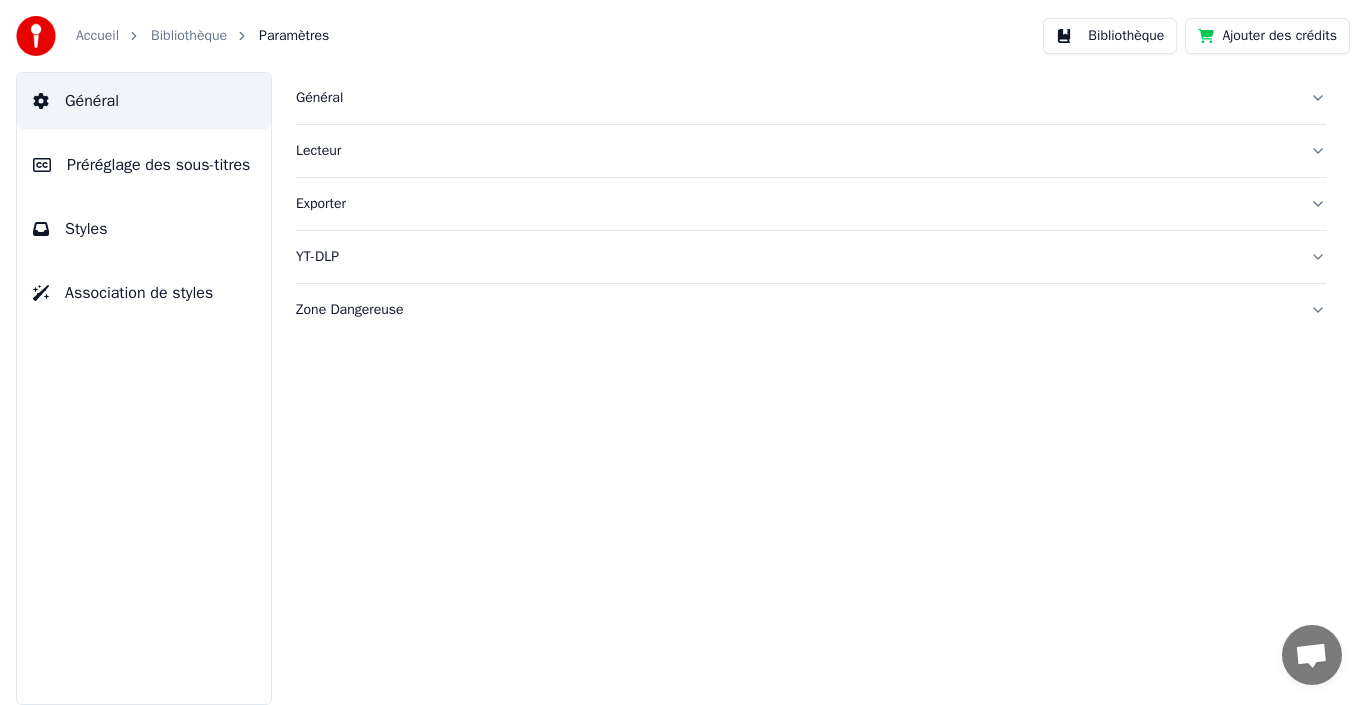 click on "Accueil Bibliothèque Paramètres" at bounding box center [172, 36] 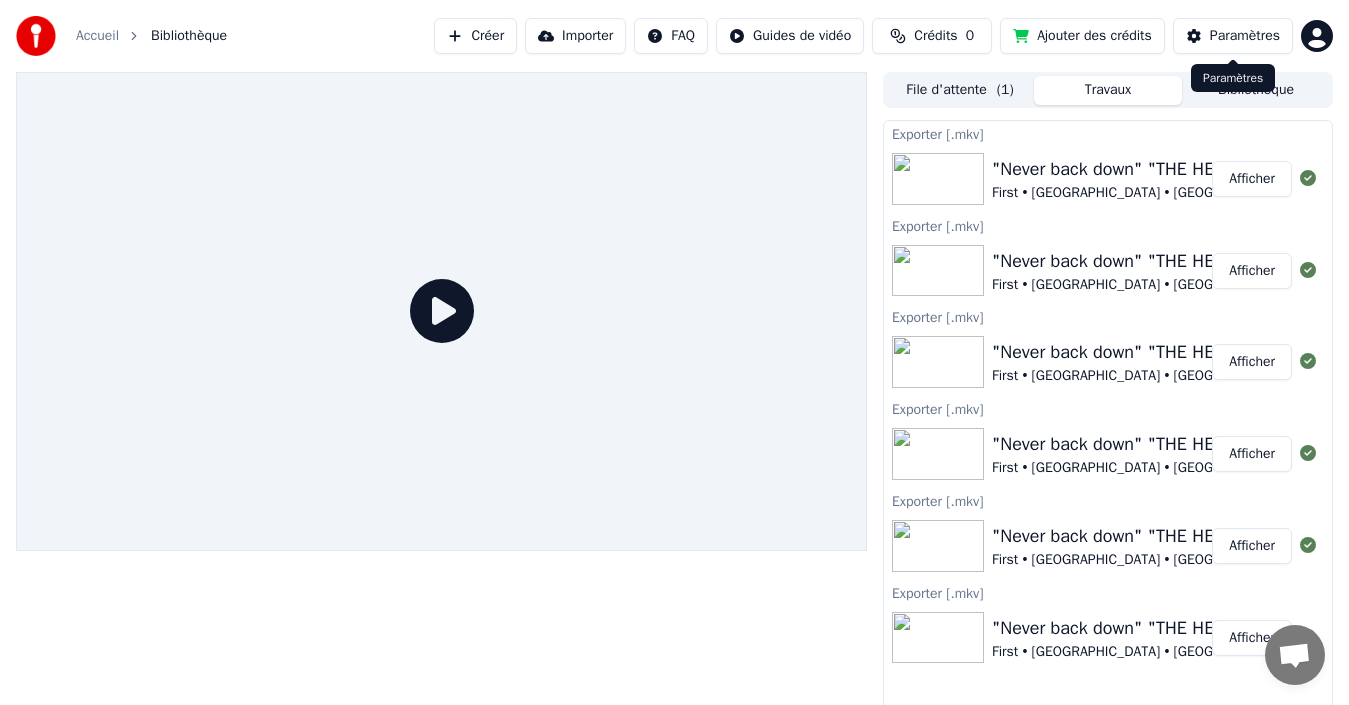 click on "Paramètres" at bounding box center [1245, 36] 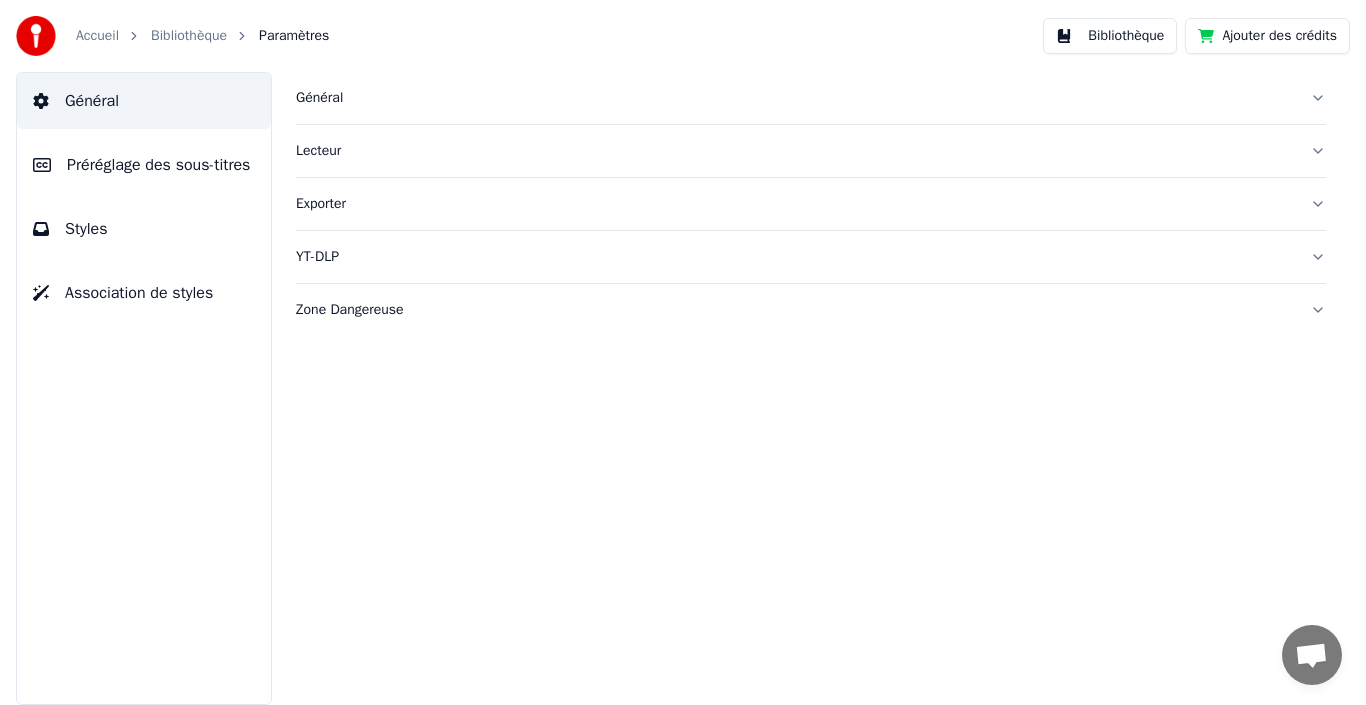 click on "Styles" at bounding box center [86, 229] 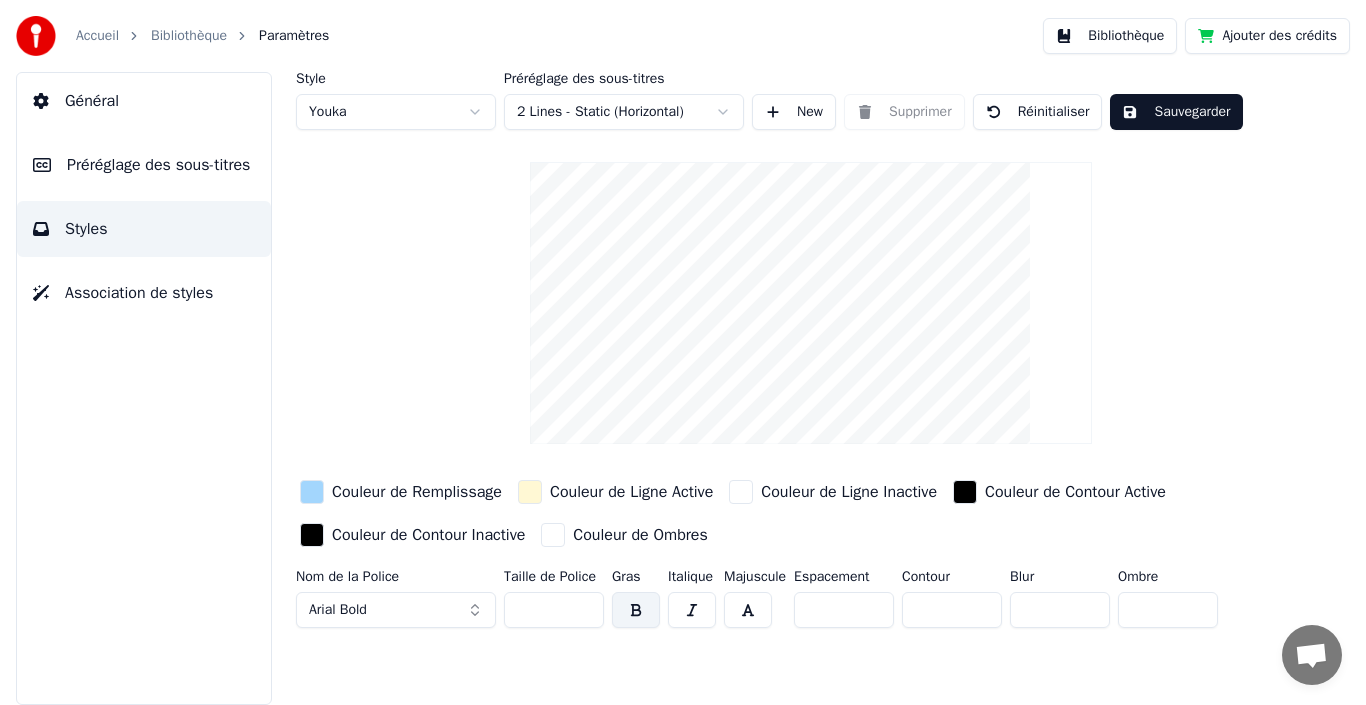 drag, startPoint x: 502, startPoint y: 612, endPoint x: 333, endPoint y: 633, distance: 170.29973 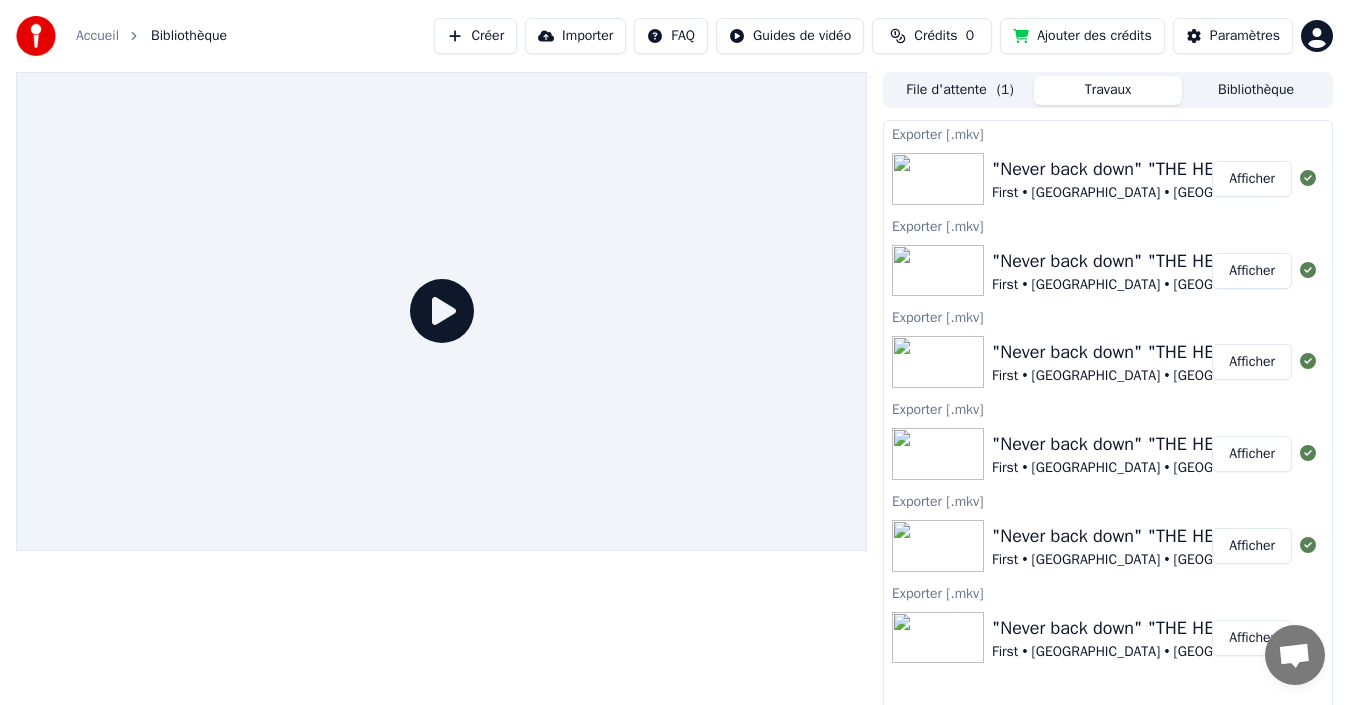 click on ""Never back down" "THE HEART KILLERS"" at bounding box center (1169, 169) 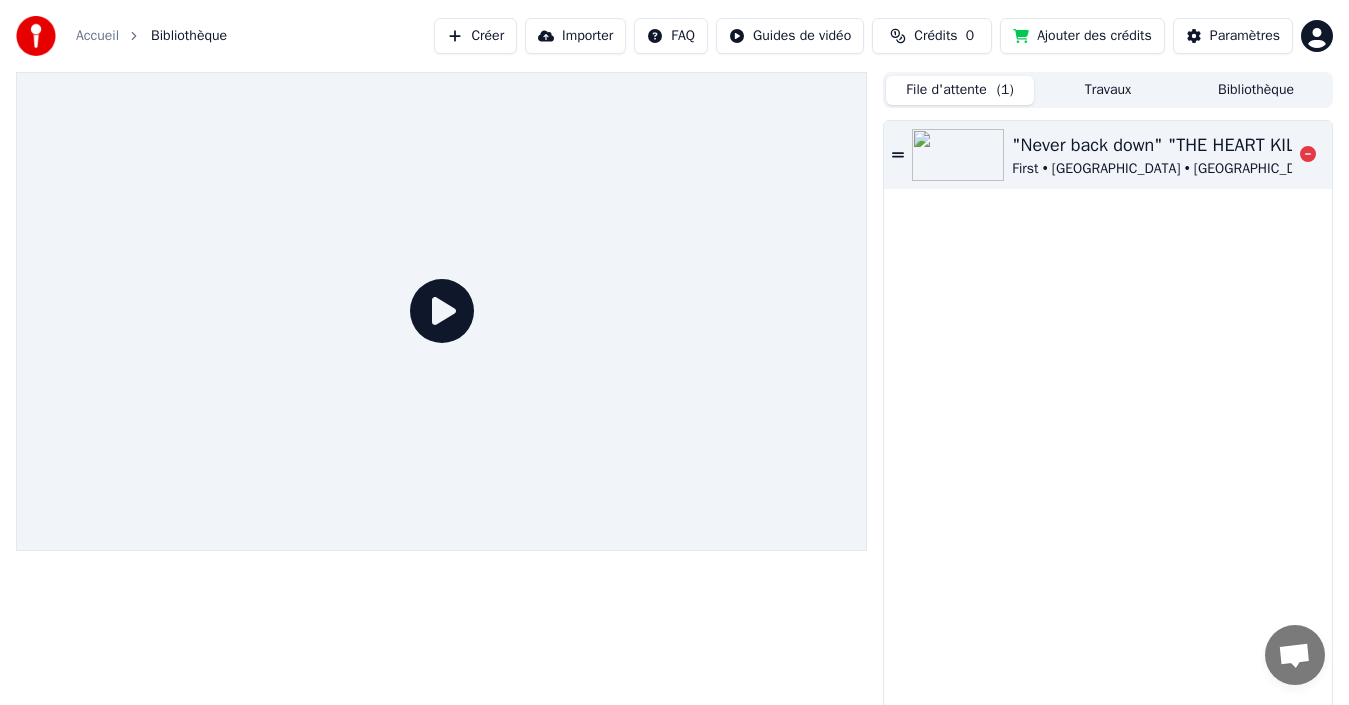 click at bounding box center (958, 155) 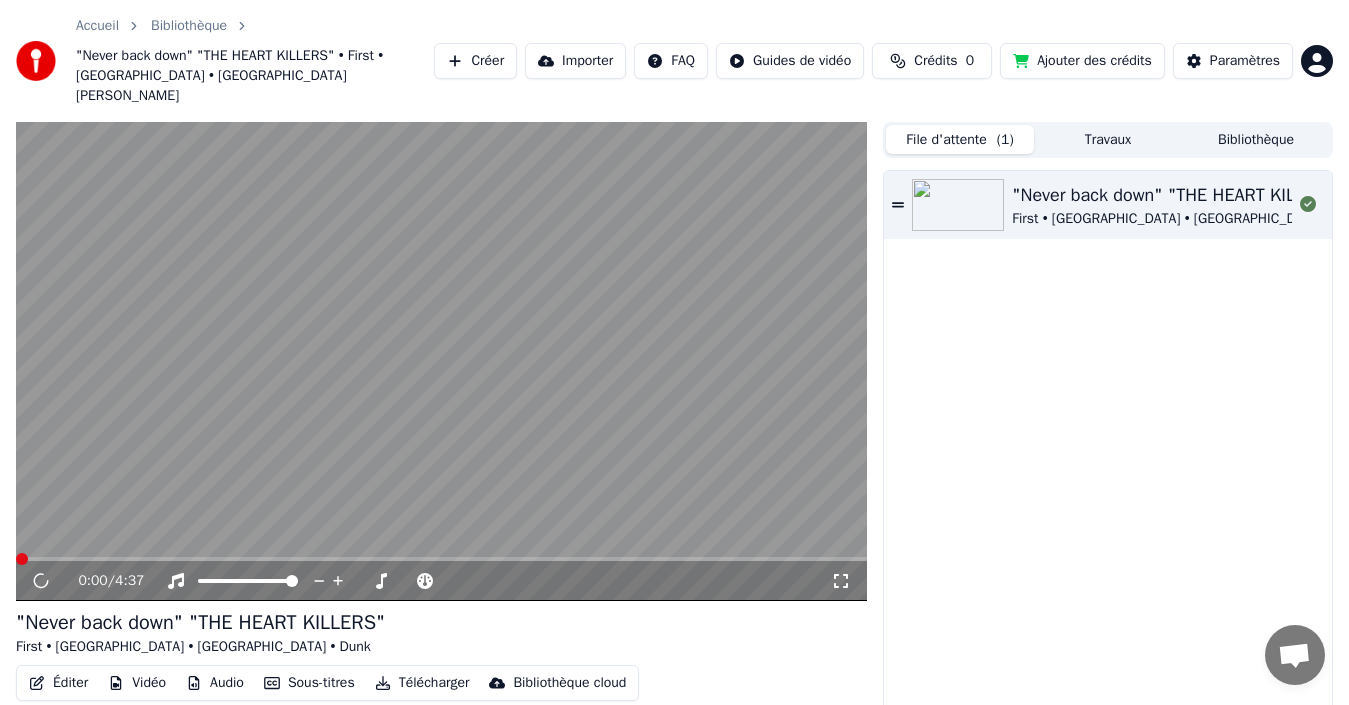 click on "Éditer" at bounding box center [58, 683] 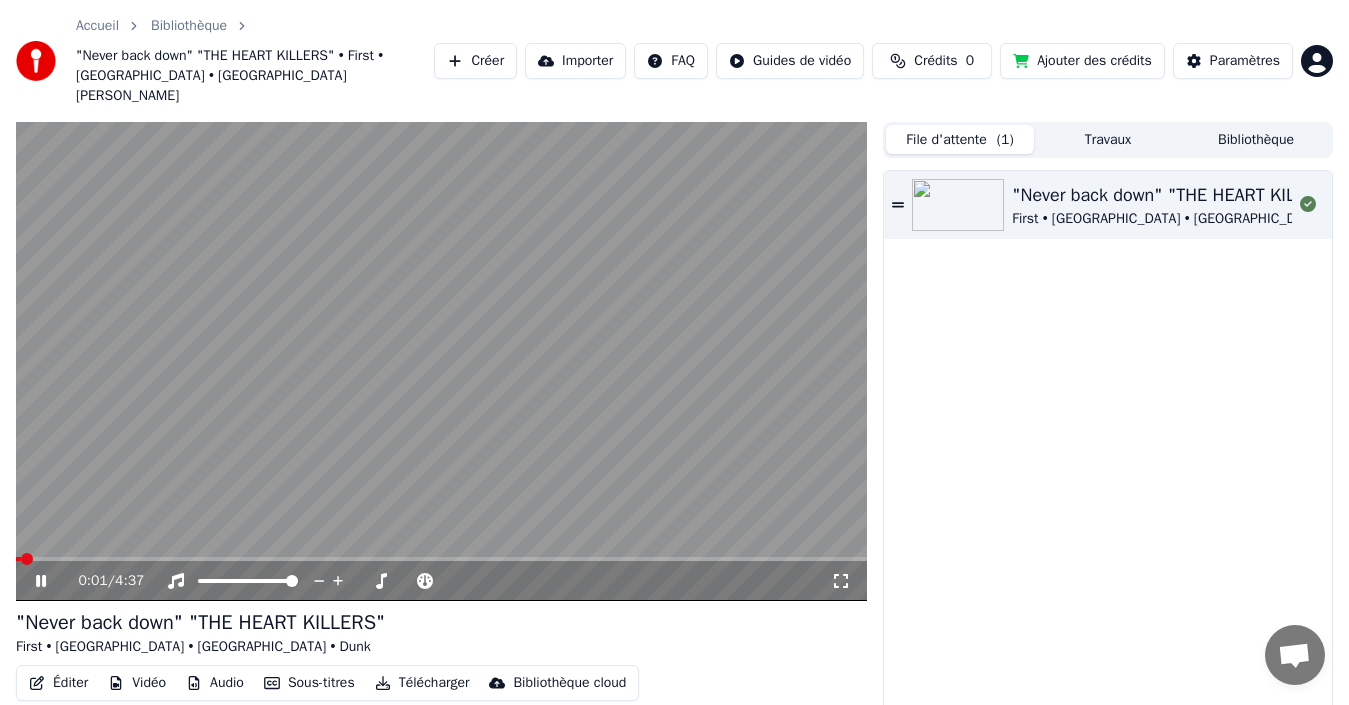 click on ""Never back down" "THE HEART KILLERS" First • [GEOGRAPHIC_DATA] • [GEOGRAPHIC_DATA][PERSON_NAME]" at bounding box center [441, 633] 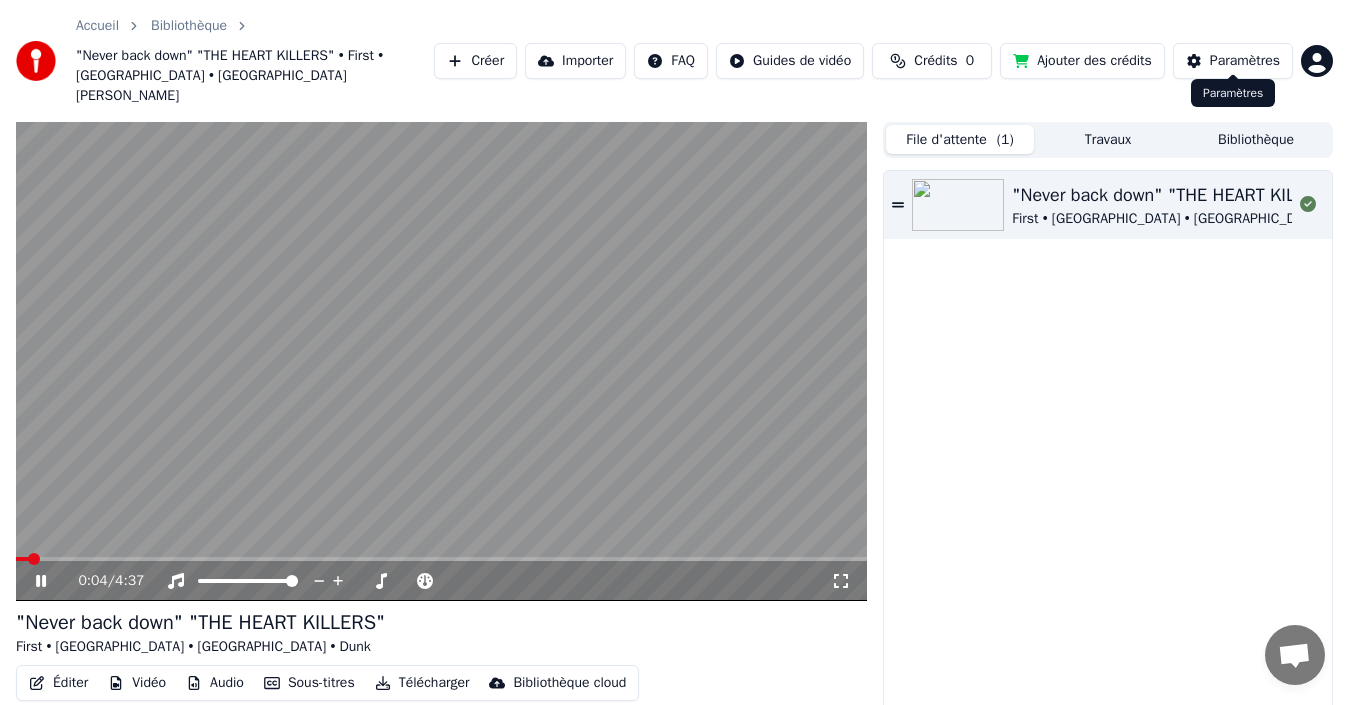 click on "Paramètres" at bounding box center (1233, 61) 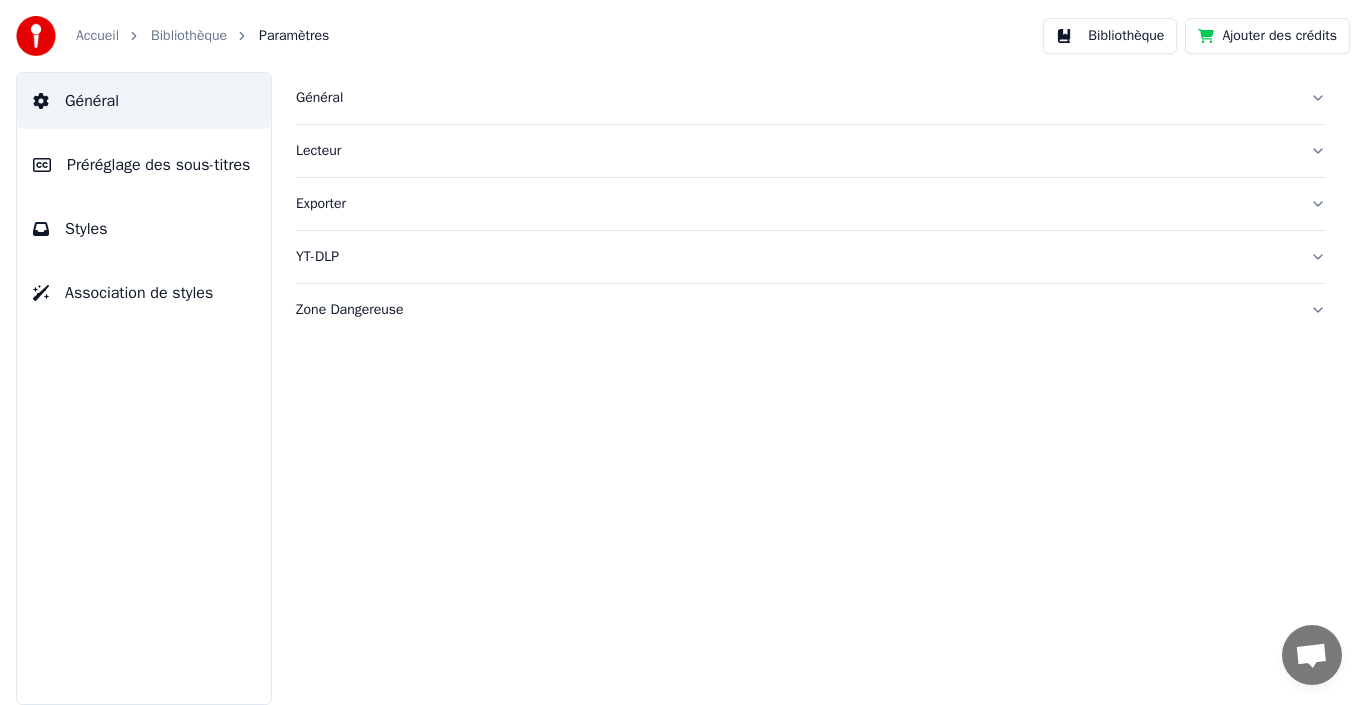 click on "Préréglage des sous-titres" at bounding box center (158, 165) 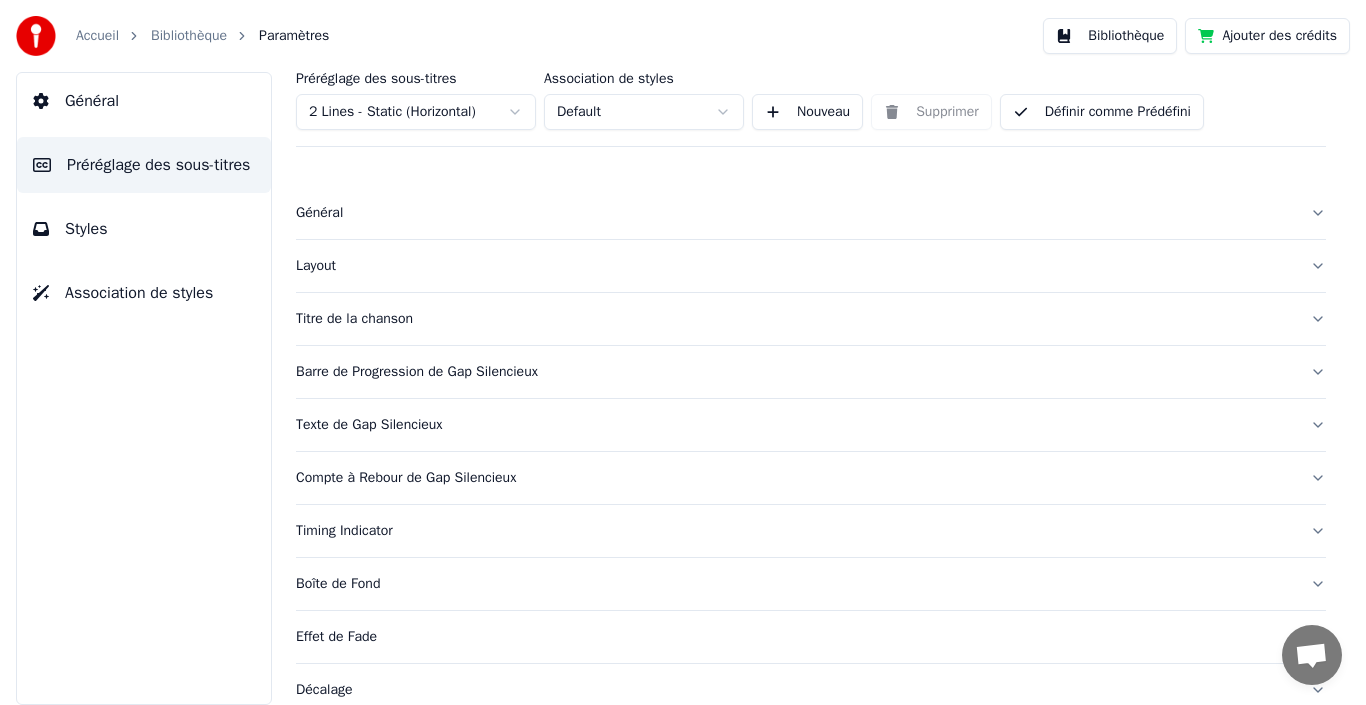 click on "Styles" at bounding box center (144, 229) 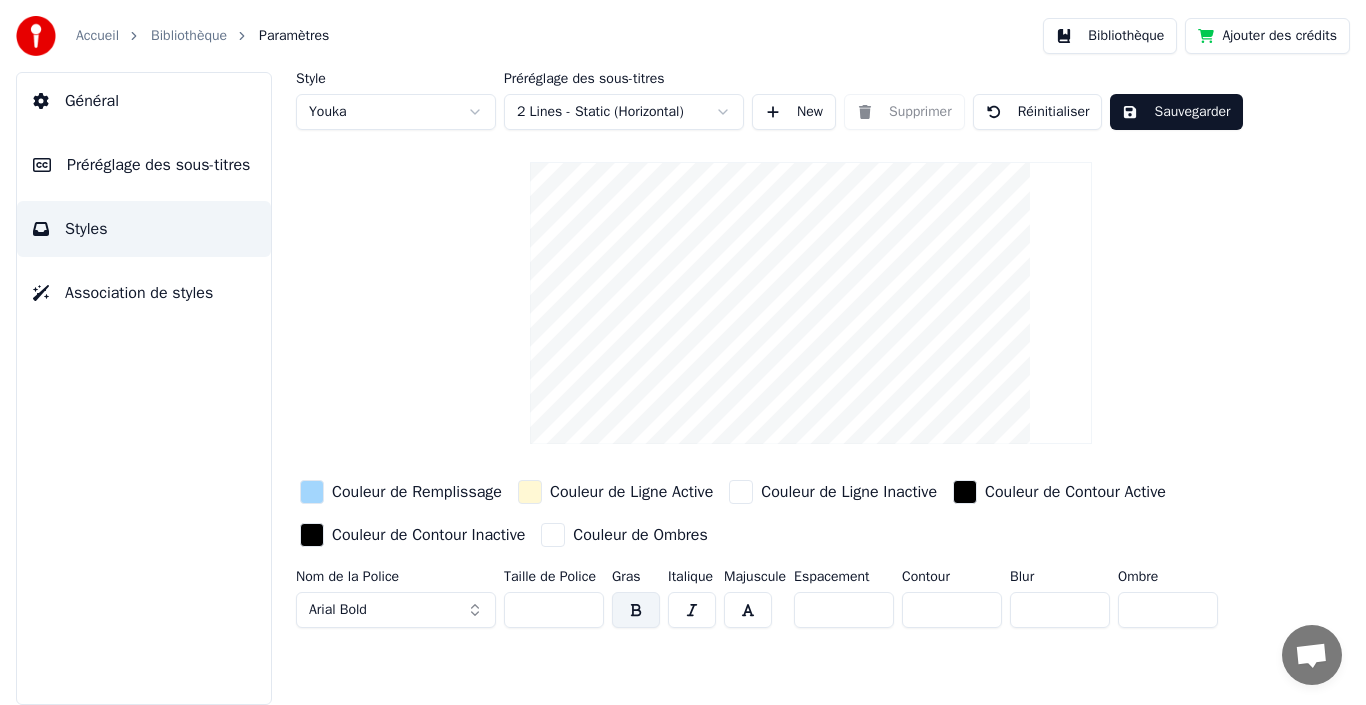 click on "Accueil Bibliothèque Paramètres Bibliothèque Ajouter des crédits Général Préréglage des sous-titres Styles Association de styles Style Youka Préréglage des sous-titres 2 Lines - Static (Horizontal) New Supprimer Réinitialiser Sauvegarder Couleur de Remplissage Couleur de Ligne Active Couleur de Ligne Inactive Couleur de Contour Active Couleur de Contour Inactive Couleur de Ombres Nom de la Police Arial Bold Taille de Police ** Gras Italique Majuscule Espacement * Contour * Blur * Ombre * Messages [PERSON_NAME] Des questions ? Discutons ! Support absent Réseau hors-ligne. Reconnexion... Aucun message ne peut être échangé pour le moment. Youka Desktop Bonjour ! Comment puis-je vous aider ?  Envoyer un fichier Nous sommes hors ligne. Nous répondrons par email. Insérer un emoji Envoyer un fichier Message audio We run on Crisp" at bounding box center [683, 352] 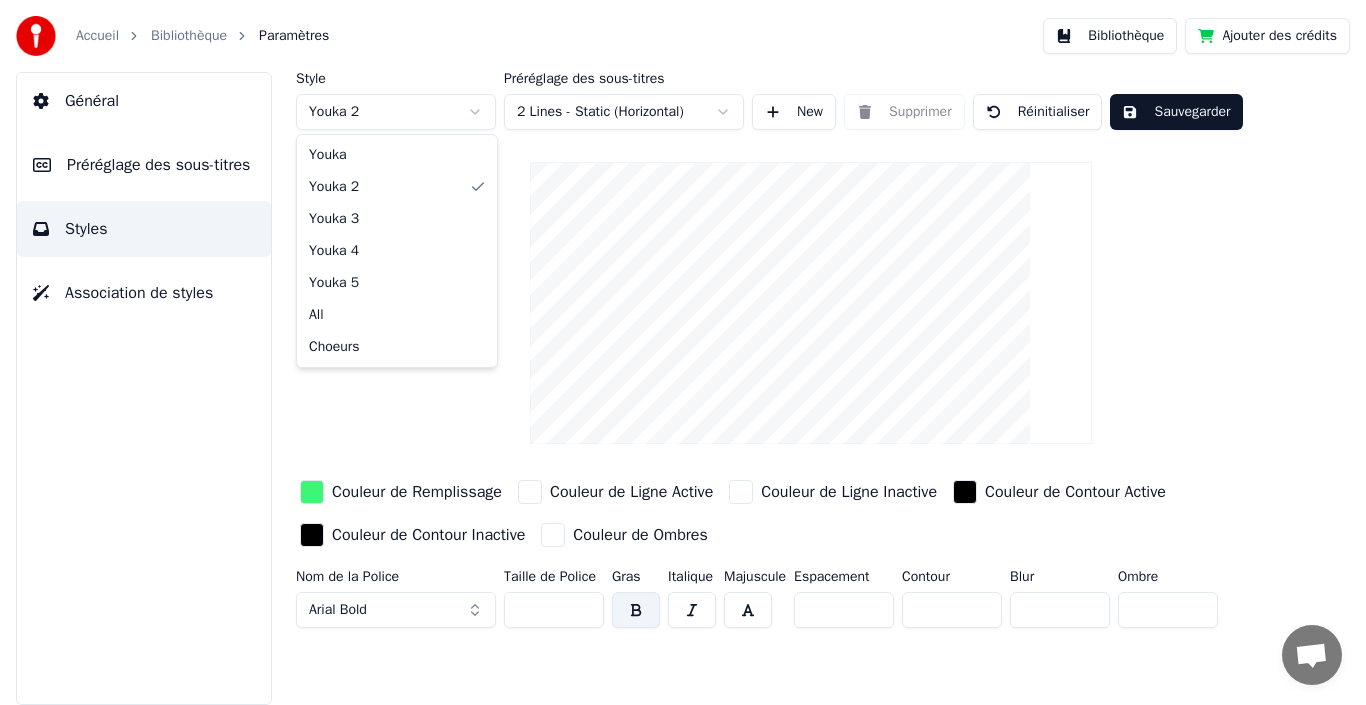 click on "Accueil Bibliothèque Paramètres Bibliothèque Ajouter des crédits Général Préréglage des sous-titres Styles Association de styles Style Youka 2 Préréglage des sous-titres 2 Lines - Static (Horizontal) New Supprimer Réinitialiser Sauvegarder Couleur de Remplissage Couleur de Ligne Active Couleur de Ligne Inactive Couleur de Contour Active Couleur de Contour Inactive Couleur de Ombres Nom de la Police Arial Bold Taille de Police ** Gras Italique Majuscule Espacement * Contour * Blur * Ombre * Messages [PERSON_NAME] Des questions ? Discutons ! Support absent Réseau hors-ligne. Reconnexion... Aucun message ne peut être échangé pour le moment. Youka Desktop Bonjour ! Comment puis-je vous aider ?  Envoyer un fichier Nous sommes hors ligne. Nous répondrons par email. Insérer un emoji Envoyer un fichier Message audio We run on Crisp [PERSON_NAME] 2 Youka 3 Youka 4 Youka 5 All Choeurs" at bounding box center [683, 352] 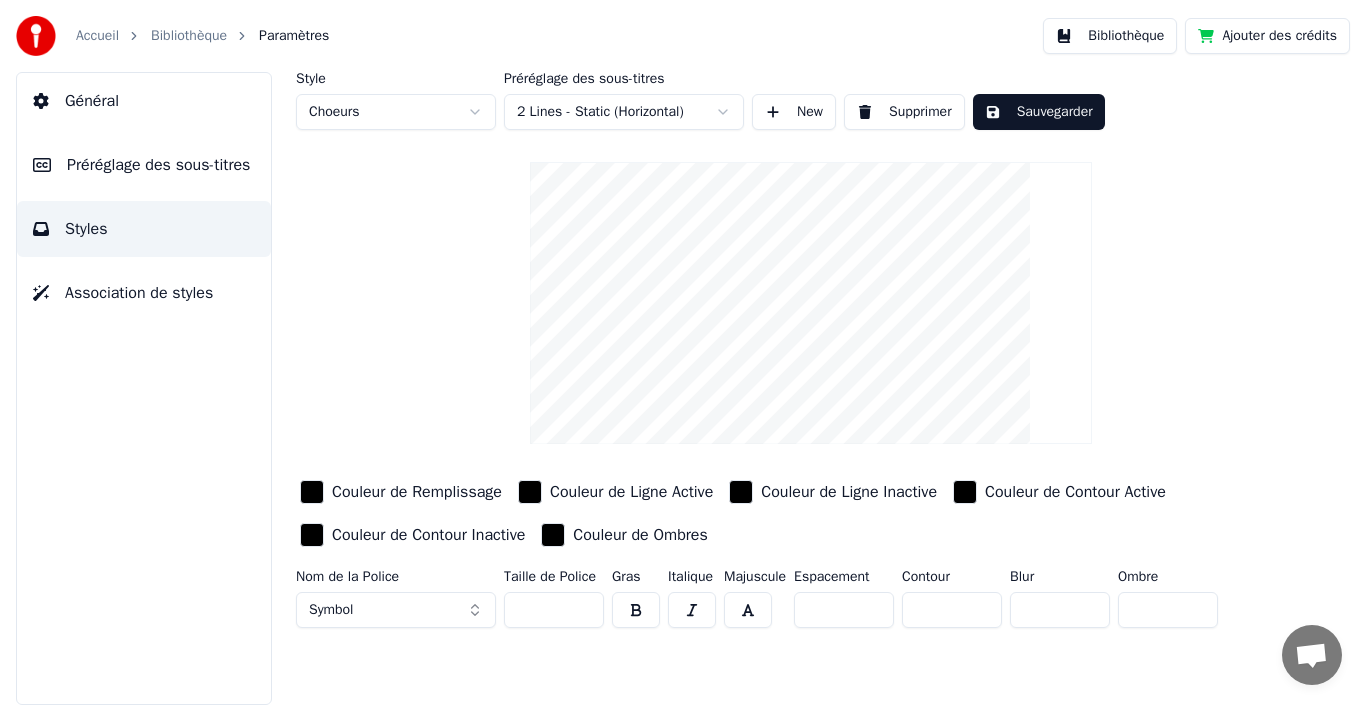 click on "****" at bounding box center [554, 610] 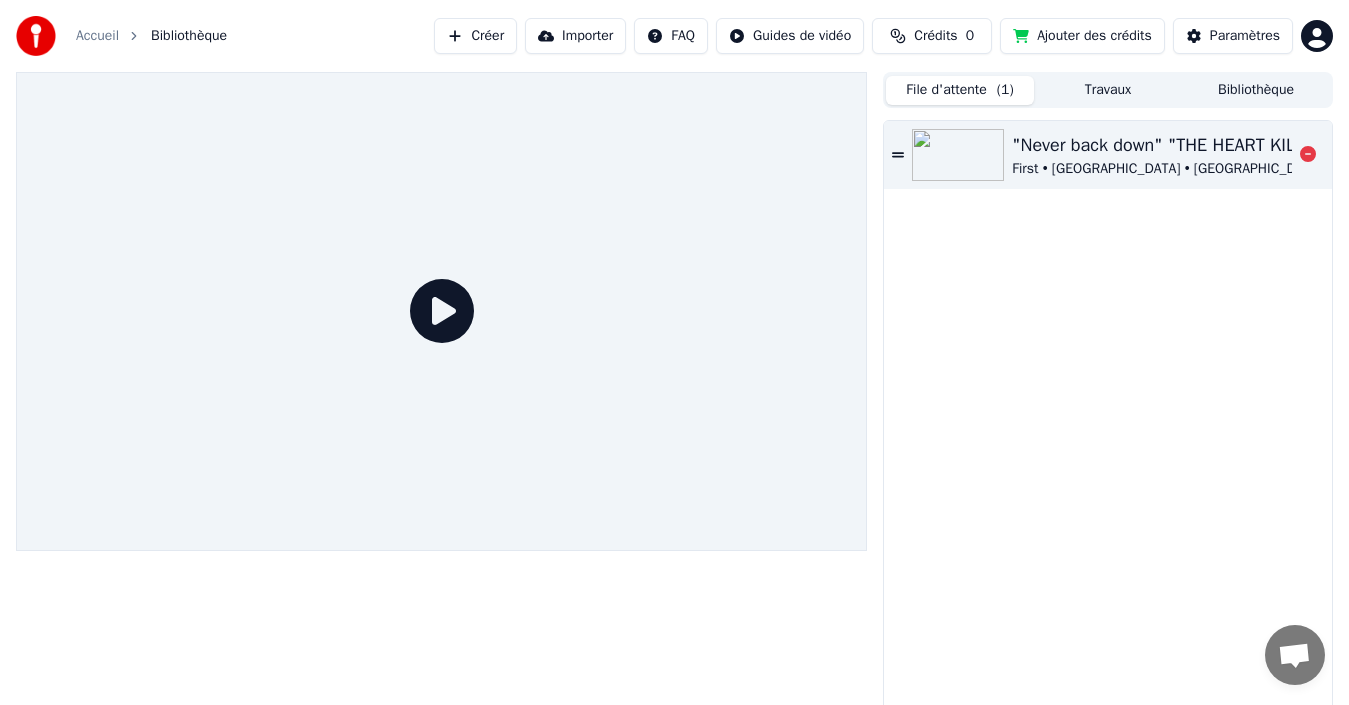 click at bounding box center (962, 155) 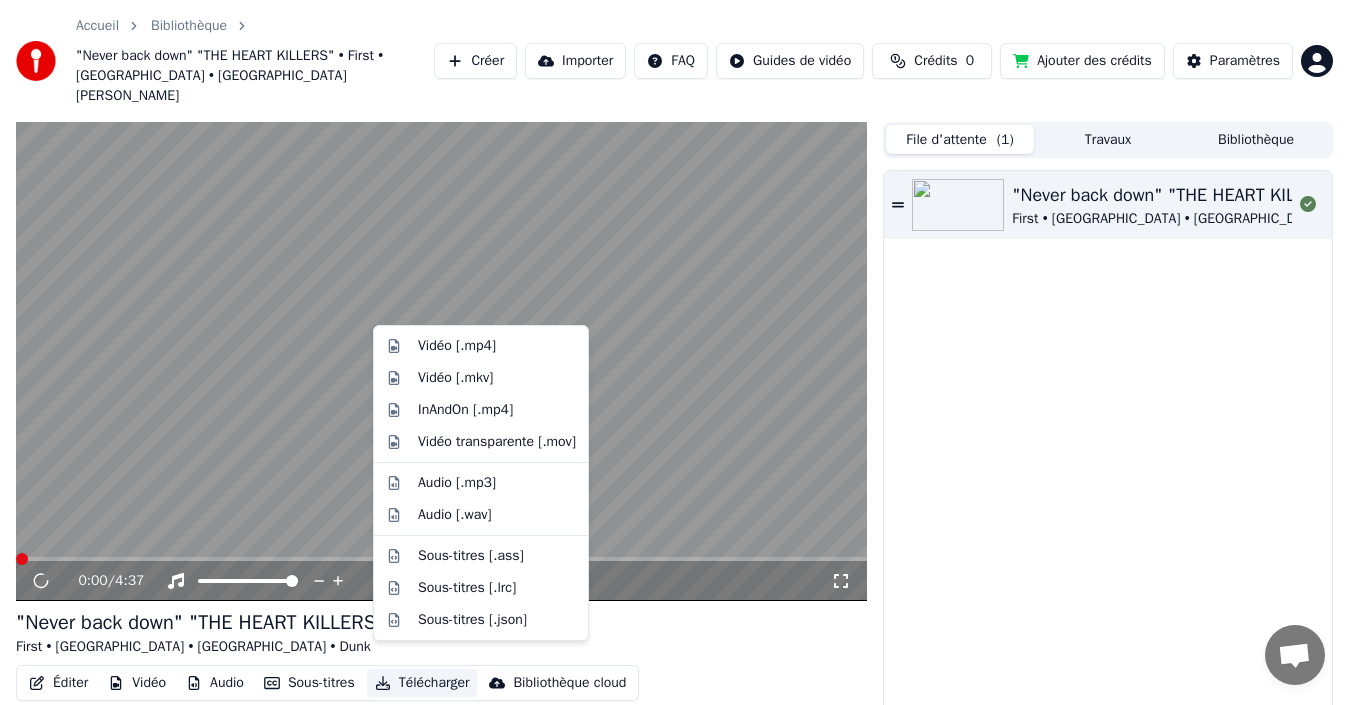 click on "Télécharger" at bounding box center [422, 683] 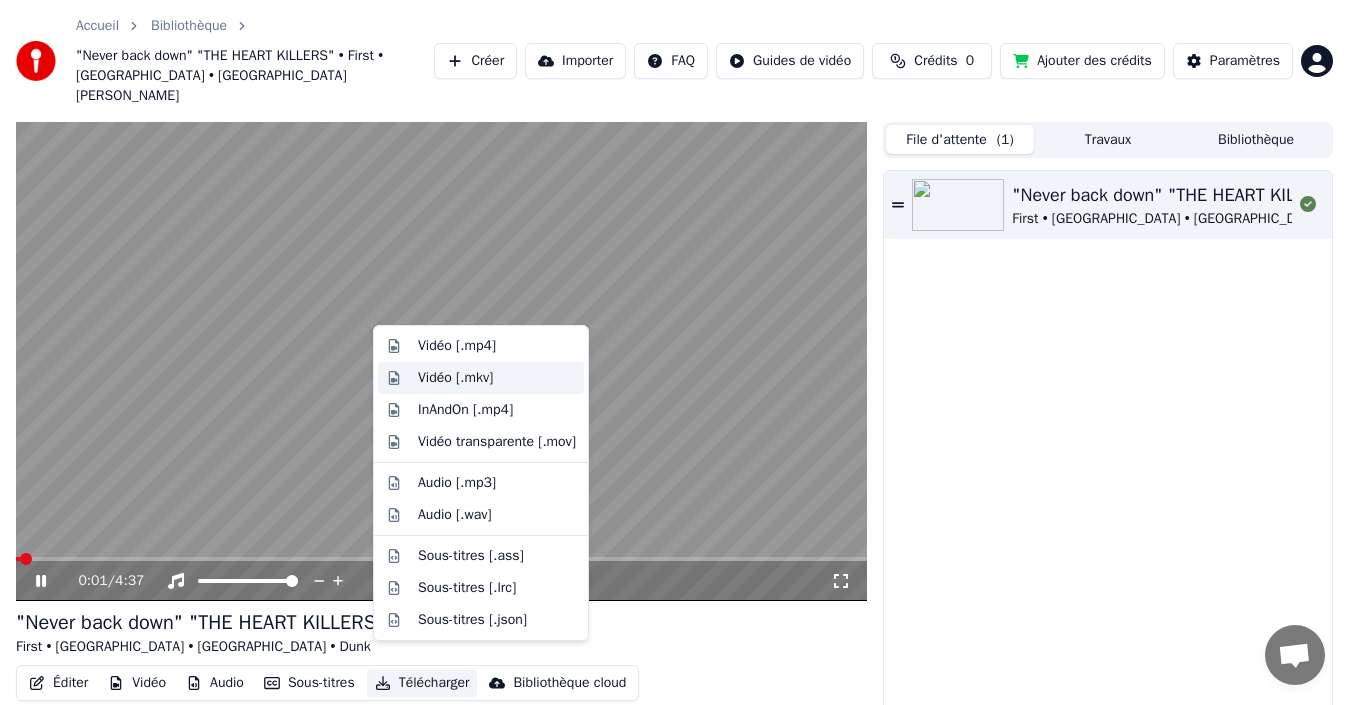 click on "Vidéo [.mkv]" at bounding box center (481, 378) 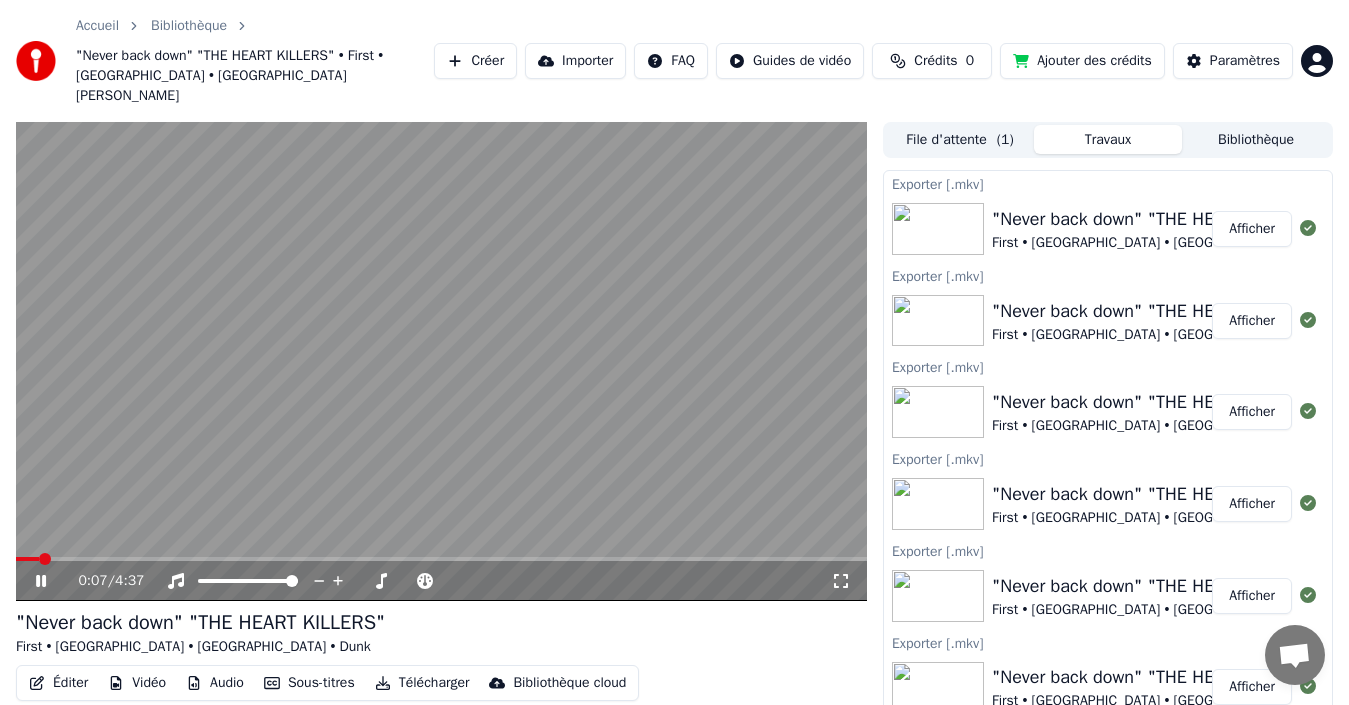 click on "Afficher" at bounding box center [1252, 229] 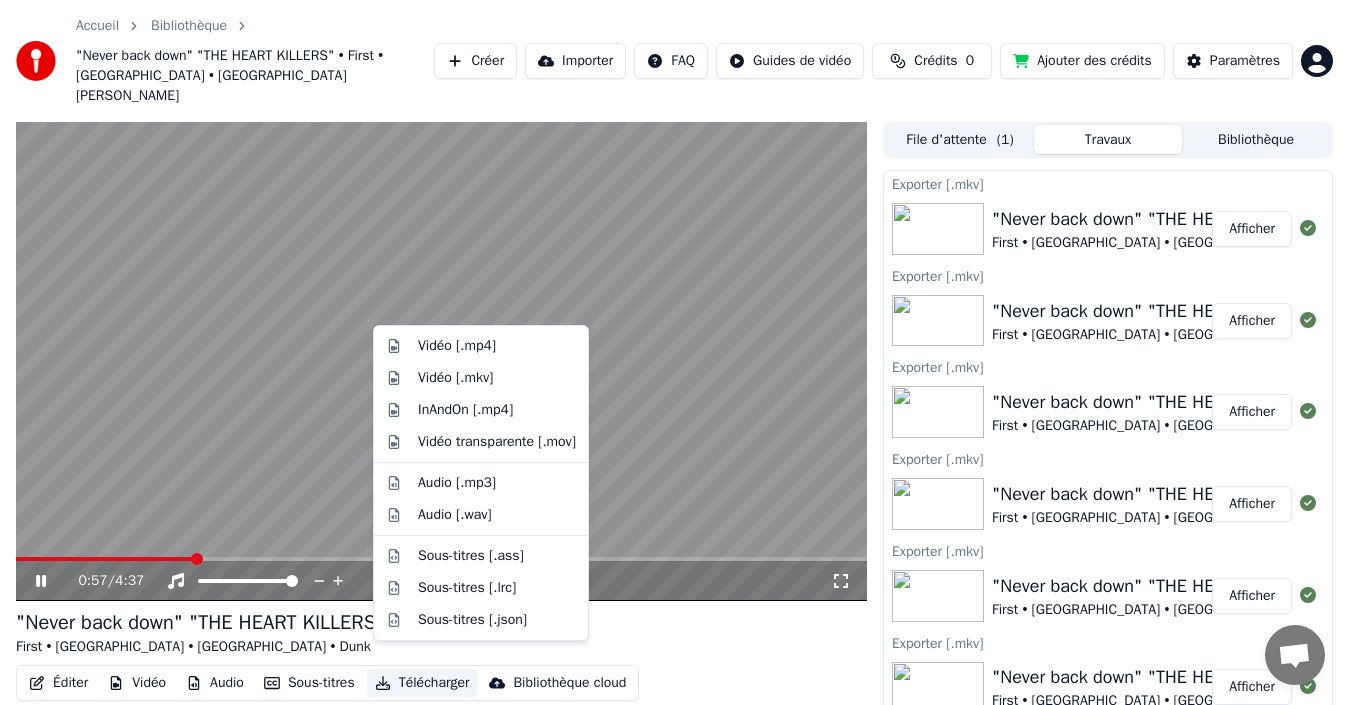 click on "Télécharger" at bounding box center [422, 683] 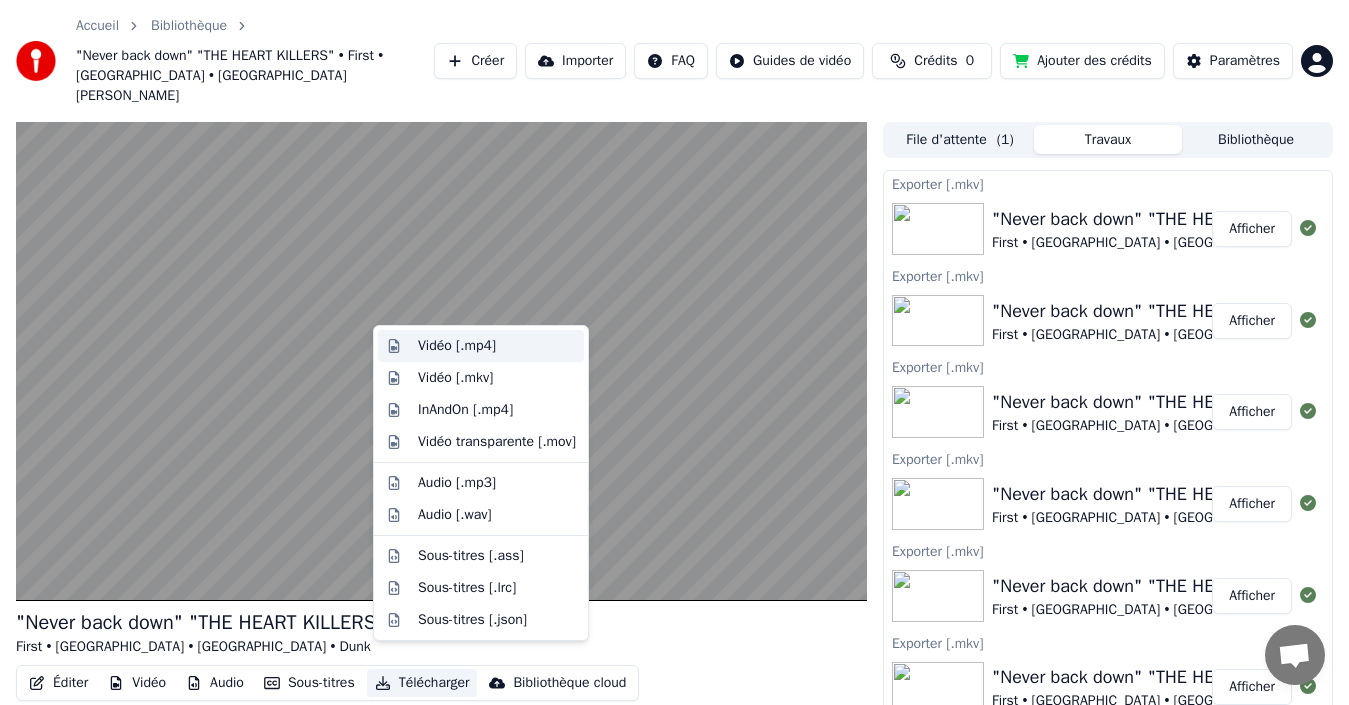 click on "Vidéo [.mp4]" at bounding box center [497, 346] 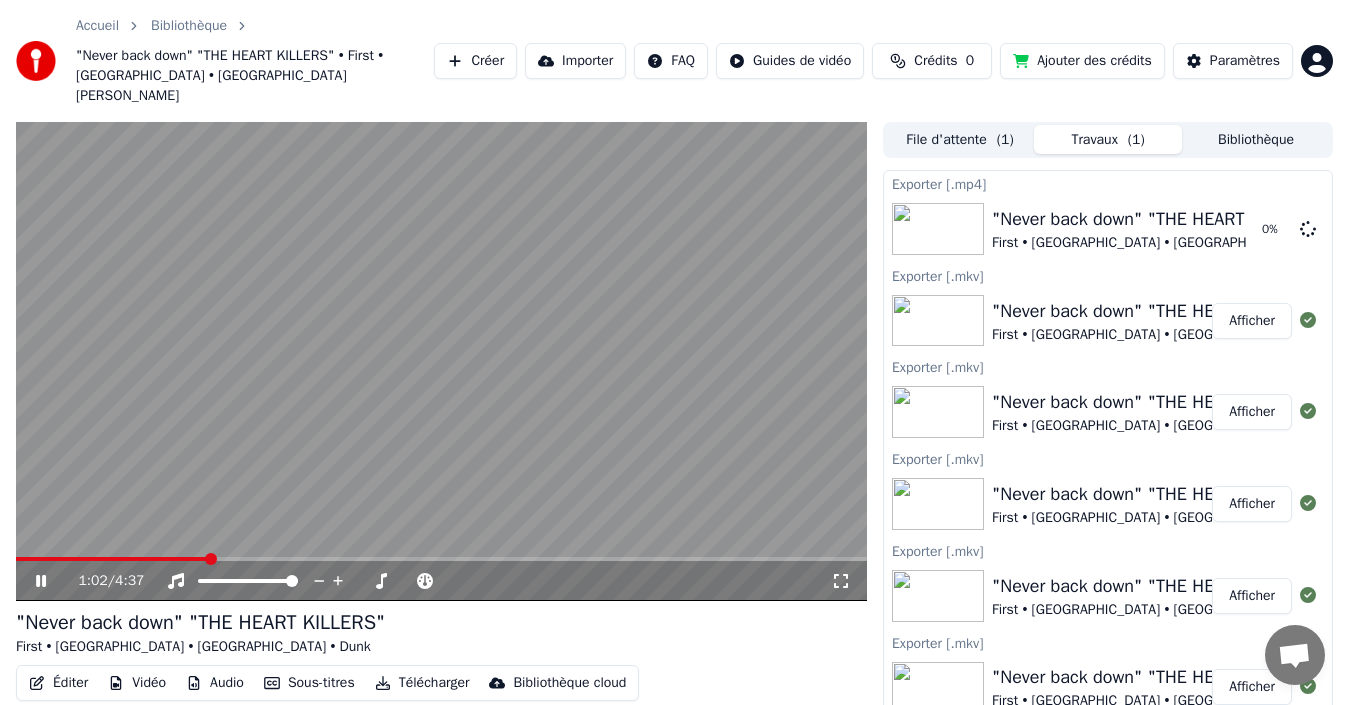 click on "Télécharger" at bounding box center [422, 683] 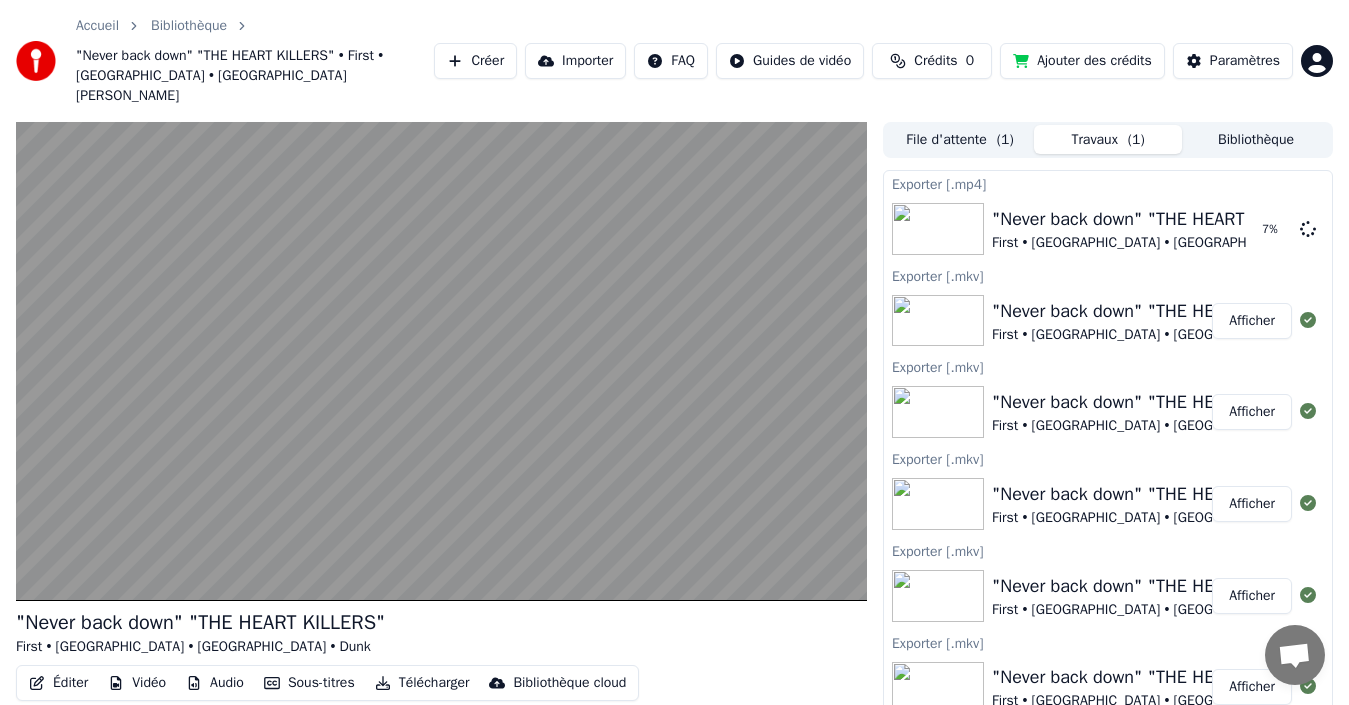 click on "Accueil Bibliothèque "Never back down" "THE HEART KILLERS" • First • [GEOGRAPHIC_DATA] • [GEOGRAPHIC_DATA] • Dunk Créer Importer FAQ Guides de vidéo Crédits 0 Ajouter des crédits Paramètres" at bounding box center (674, 61) 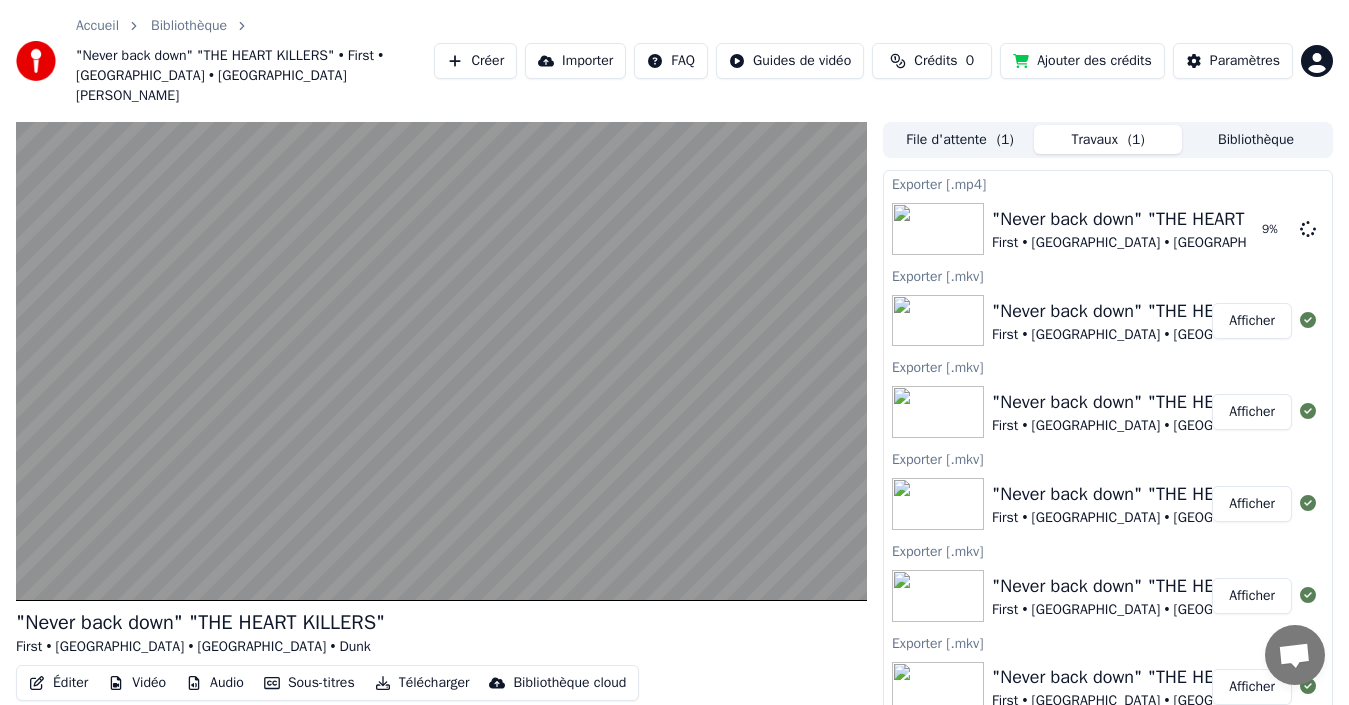 scroll, scrollTop: 52, scrollLeft: 0, axis: vertical 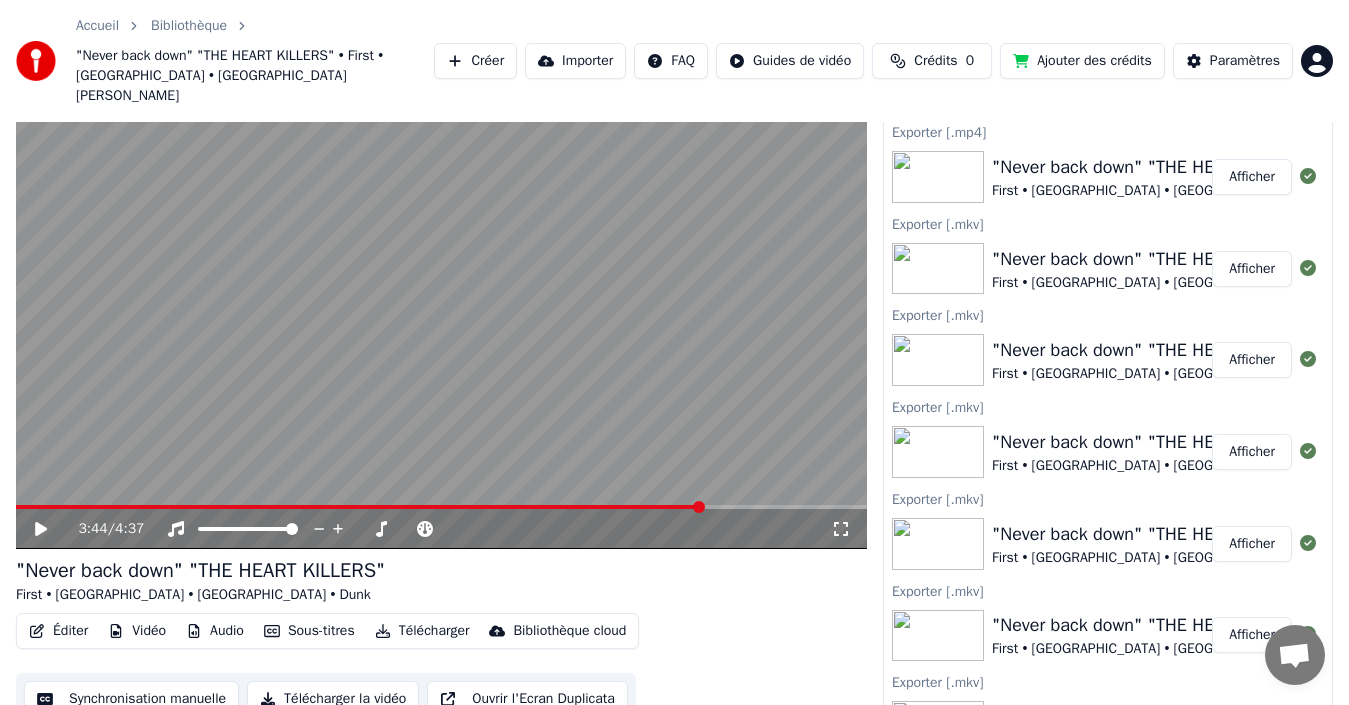 click on "Afficher" at bounding box center (1252, 177) 